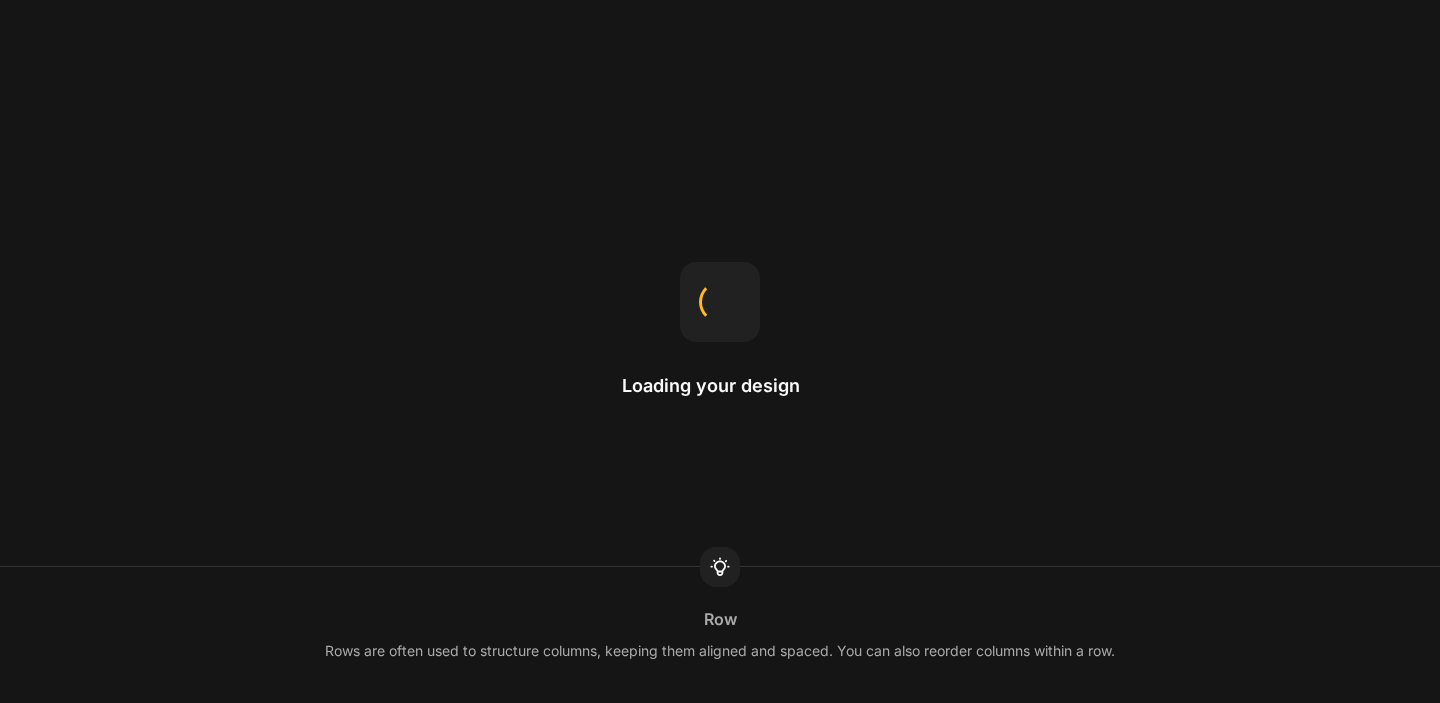 scroll, scrollTop: 0, scrollLeft: 0, axis: both 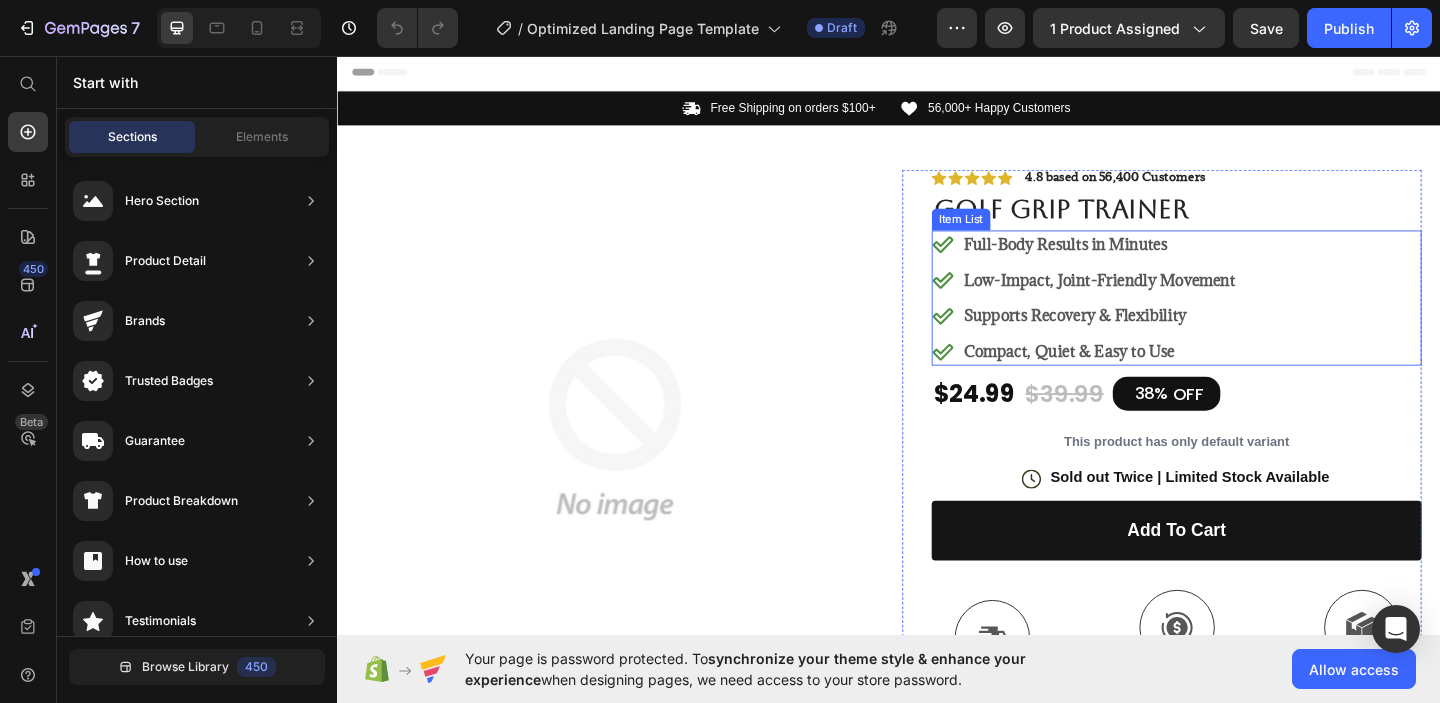 click on "Full-Body Results in Minutes" at bounding box center (1166, 260) 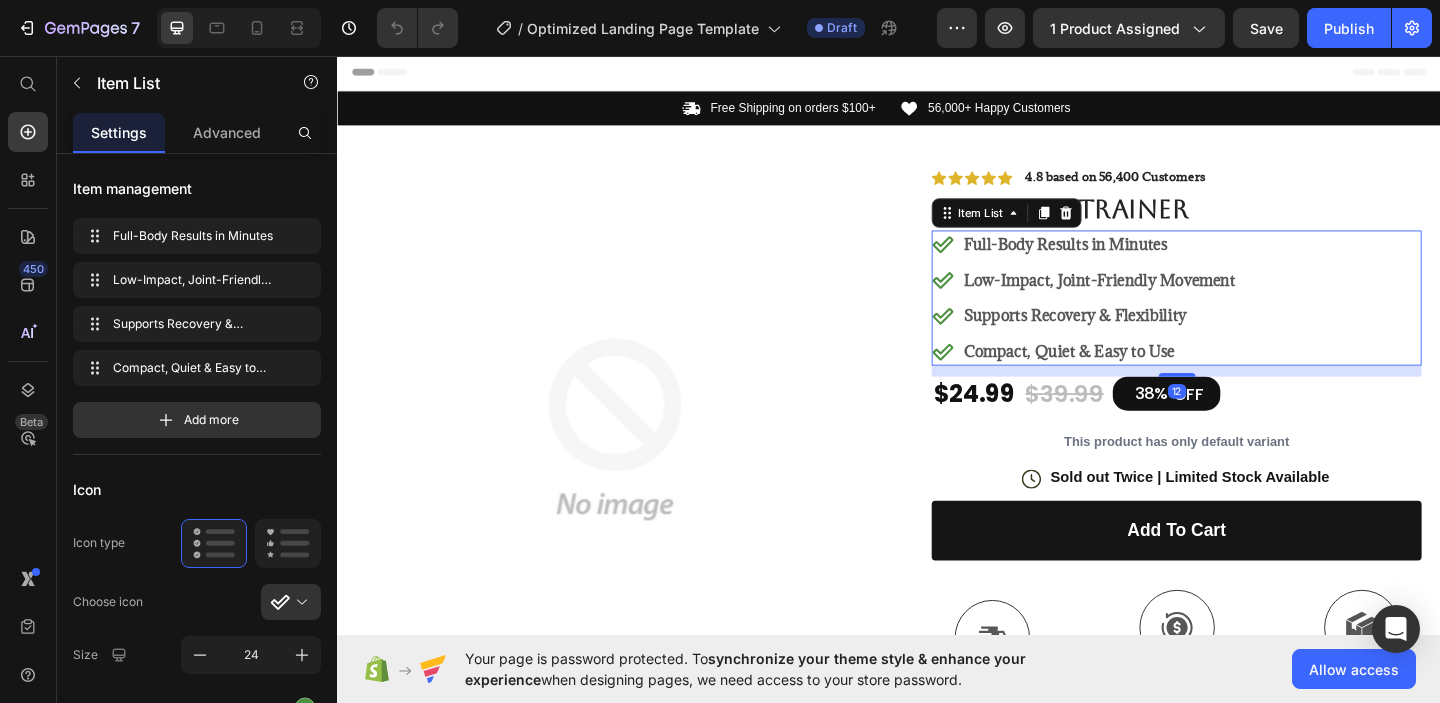 click on "Full-Body Results in Minutes" at bounding box center [1166, 260] 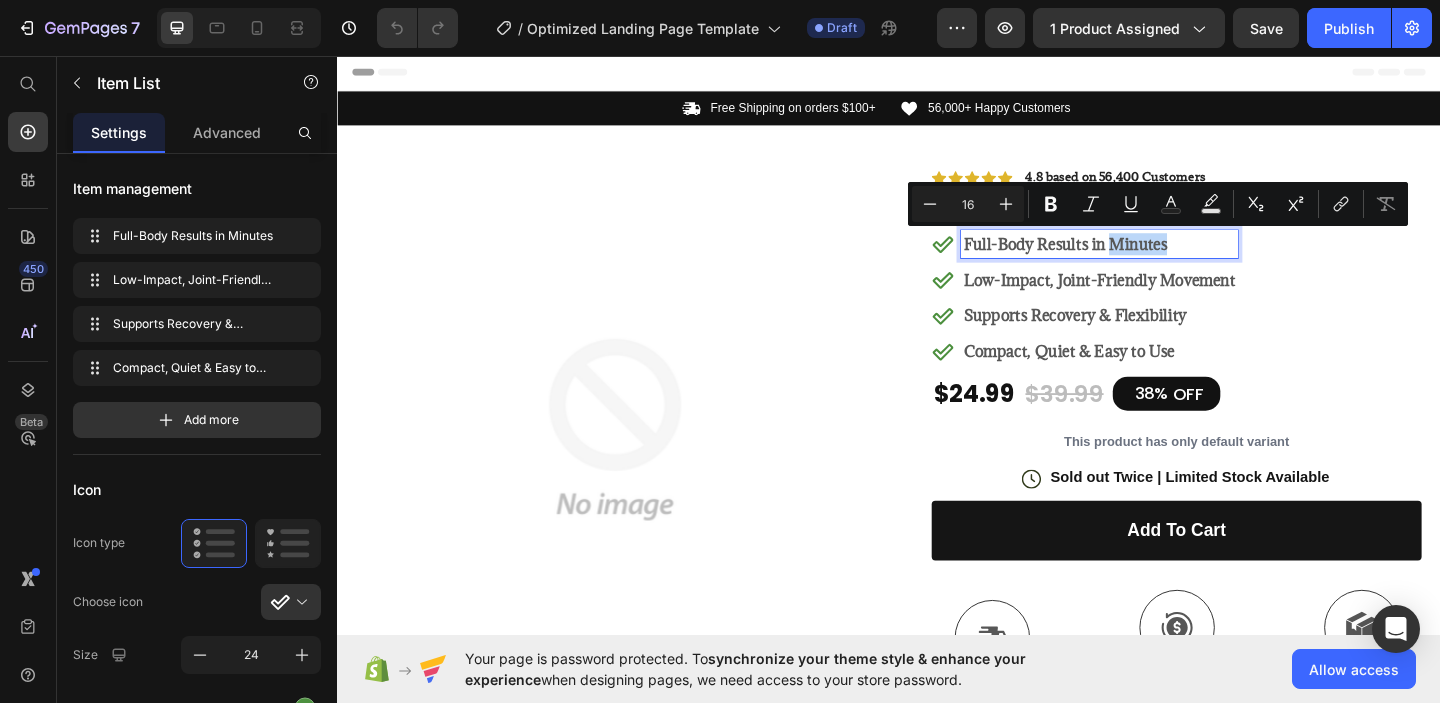 click on "Full-Body Results in Minutes" at bounding box center (1166, 260) 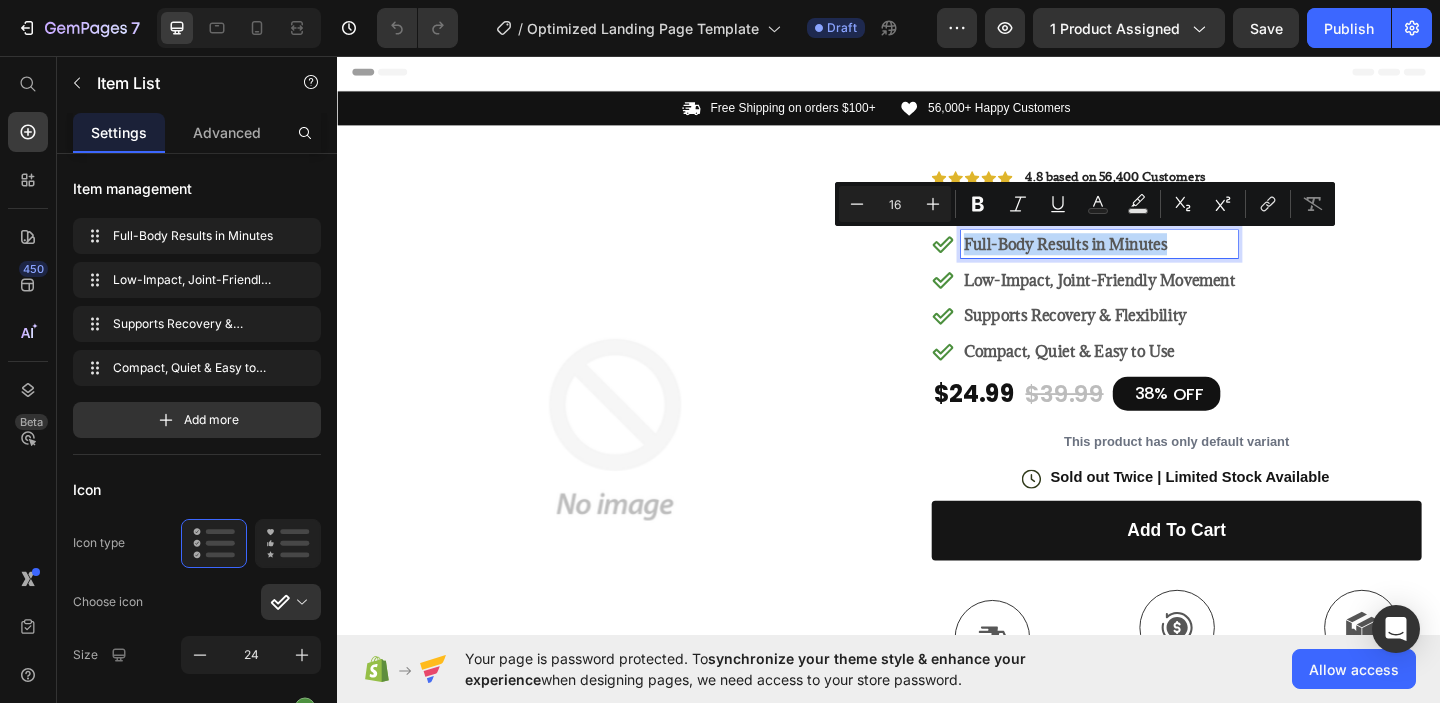 drag, startPoint x: 1252, startPoint y: 257, endPoint x: 995, endPoint y: 252, distance: 257.04865 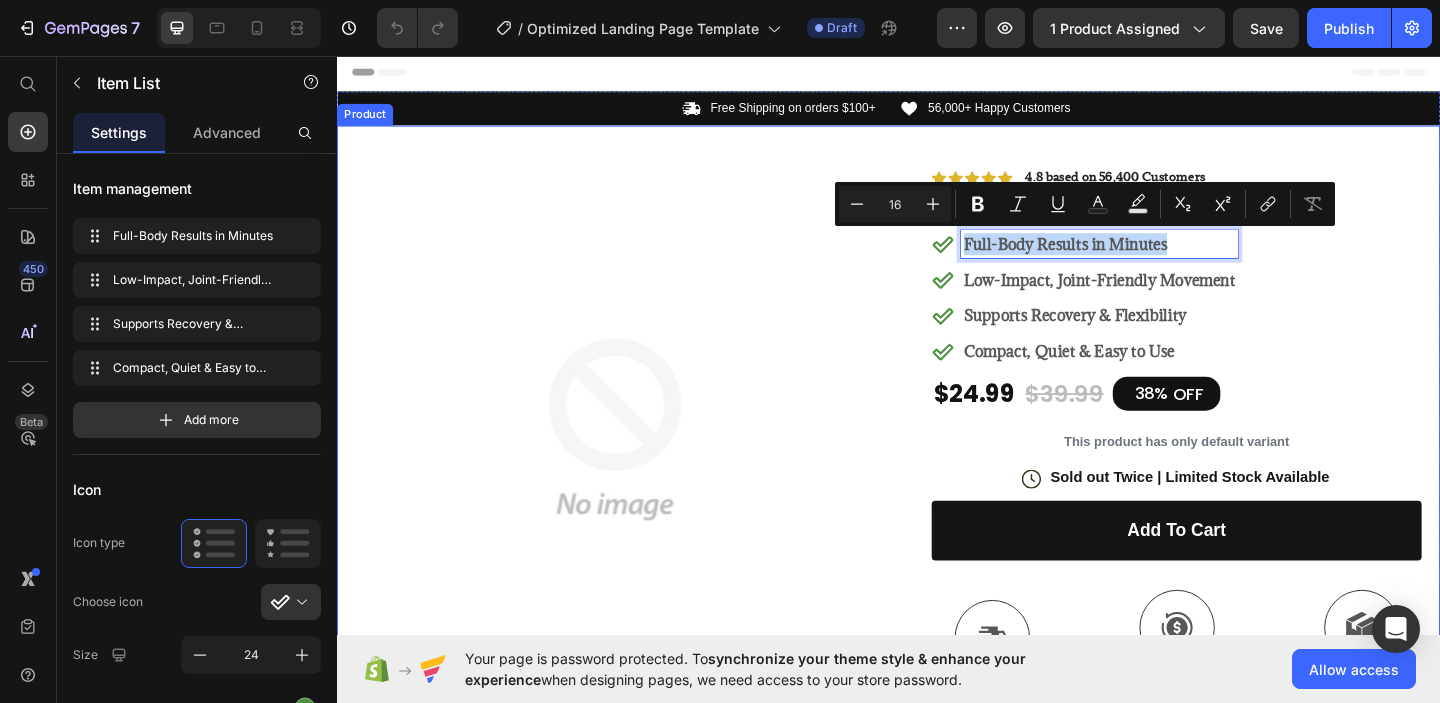 click on "Product Images #1 Home fitness Product of 2024 Text Block Row Icon Icon Icon Icon Icon Icon List 4.8 based on 56,400 Customers Text Block Row Golf Grip Trainer Product Title
Full-Body Results in Minutes
Low-Impact, Joint-Friendly Movement
Supports Recovery & Flexibility
Compact, Quiet & Easy to Use Item List 12 $24.99 Product Price $39.99 Product Price 38%" at bounding box center (937, 666) 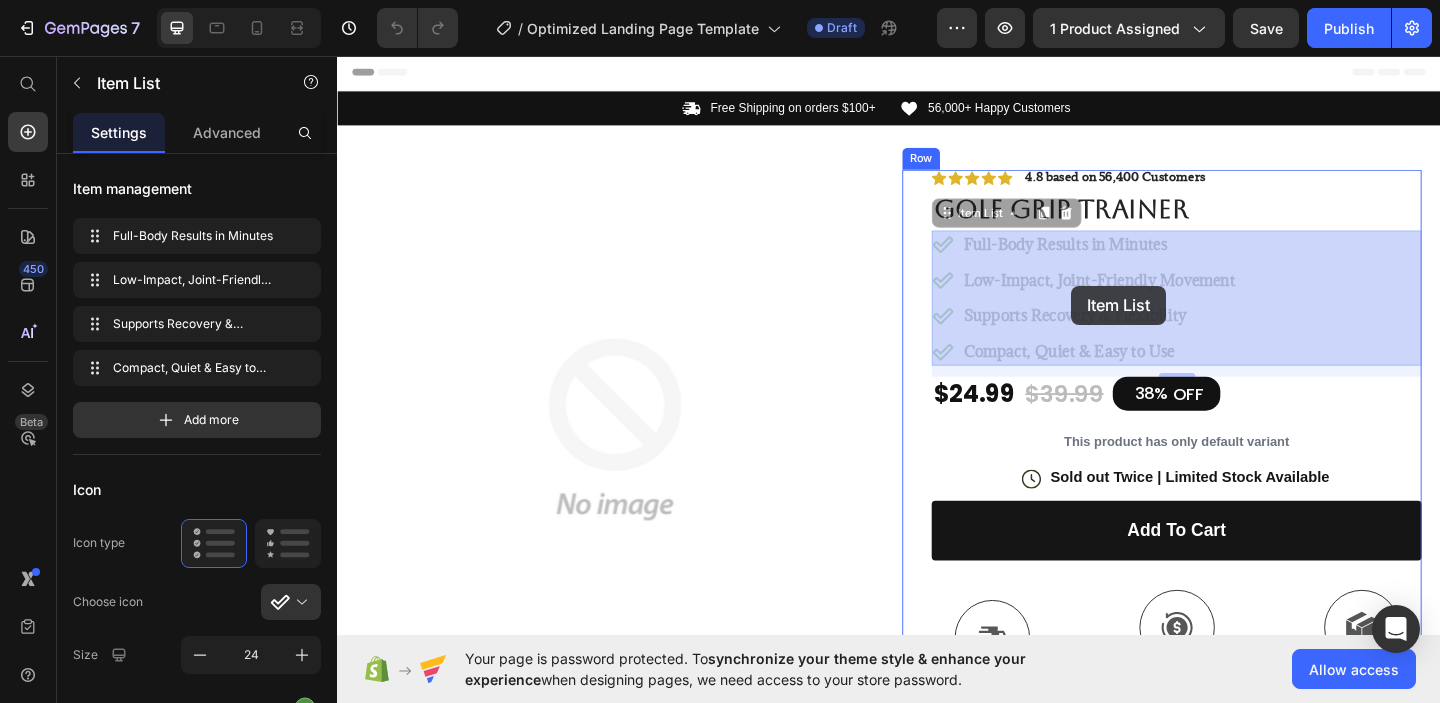 drag, startPoint x: 1273, startPoint y: 380, endPoint x: 1138, endPoint y: 308, distance: 153 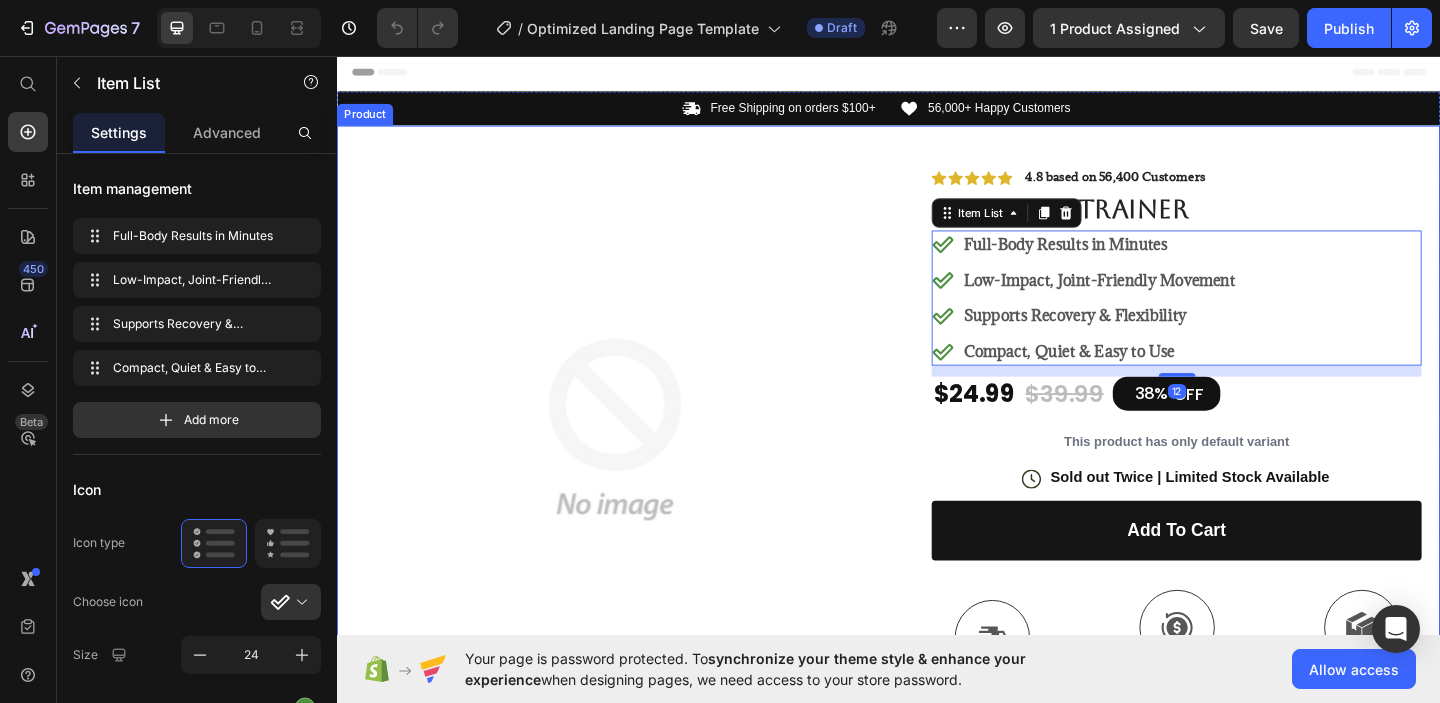 click on "Product Images #1 Home fitness Product of 2024 Text Block Row Icon Icon Icon Icon Icon Icon List 4.8 based on 56,400 Customers Text Block Row Golf Grip Trainer Product Title
Full-Body Results in Minutes
Low-Impact, Joint-Friendly Movement
Supports Recovery & Flexibility
Compact, Quiet & Easy to Use Item List 12 $24.99 Product Price $39.99 Product Price 38%" at bounding box center (937, 666) 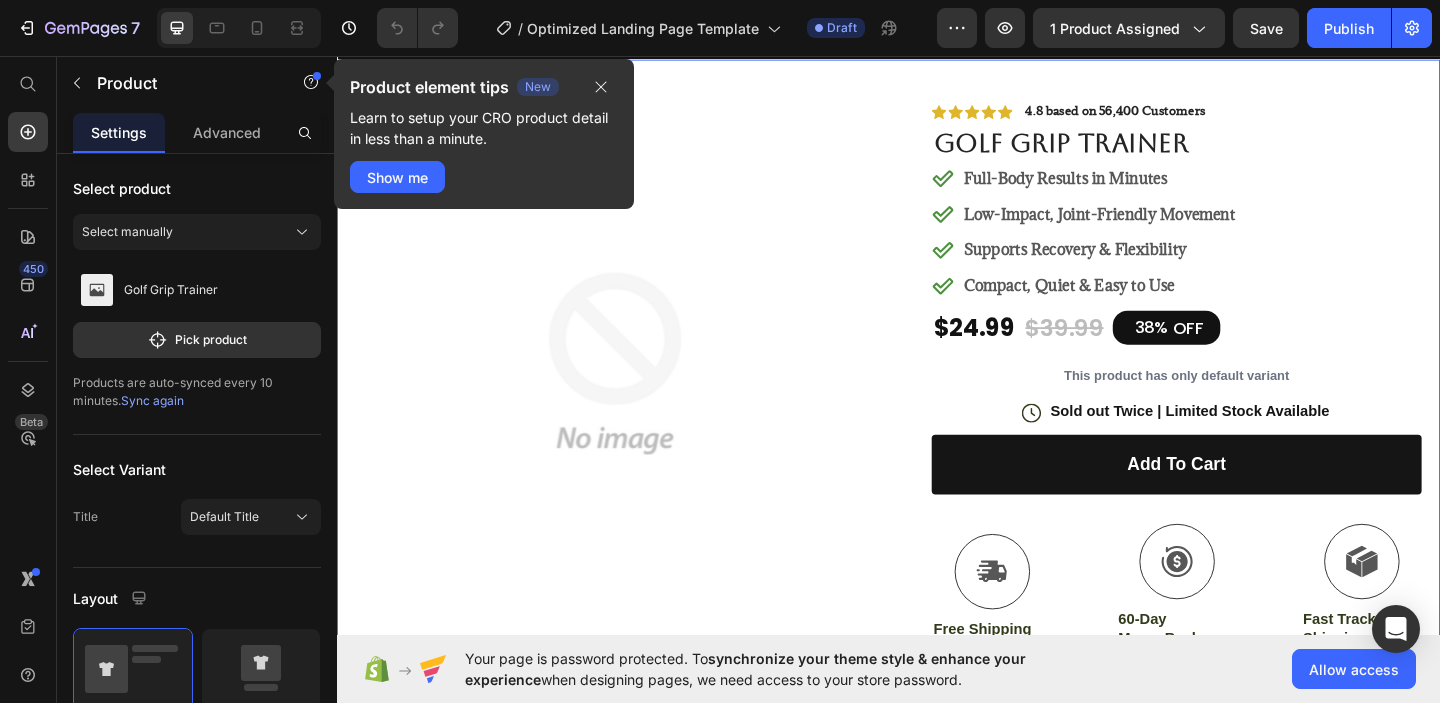 scroll, scrollTop: 81, scrollLeft: 0, axis: vertical 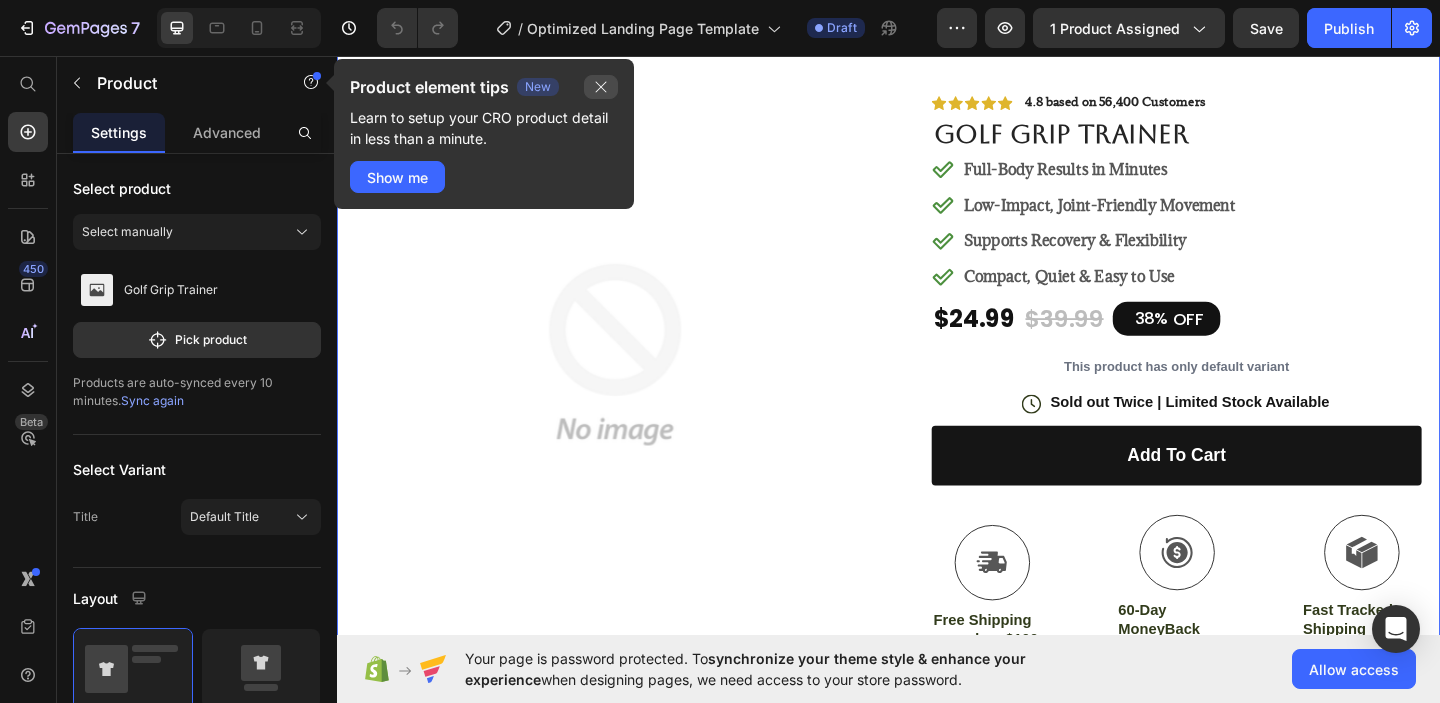 click 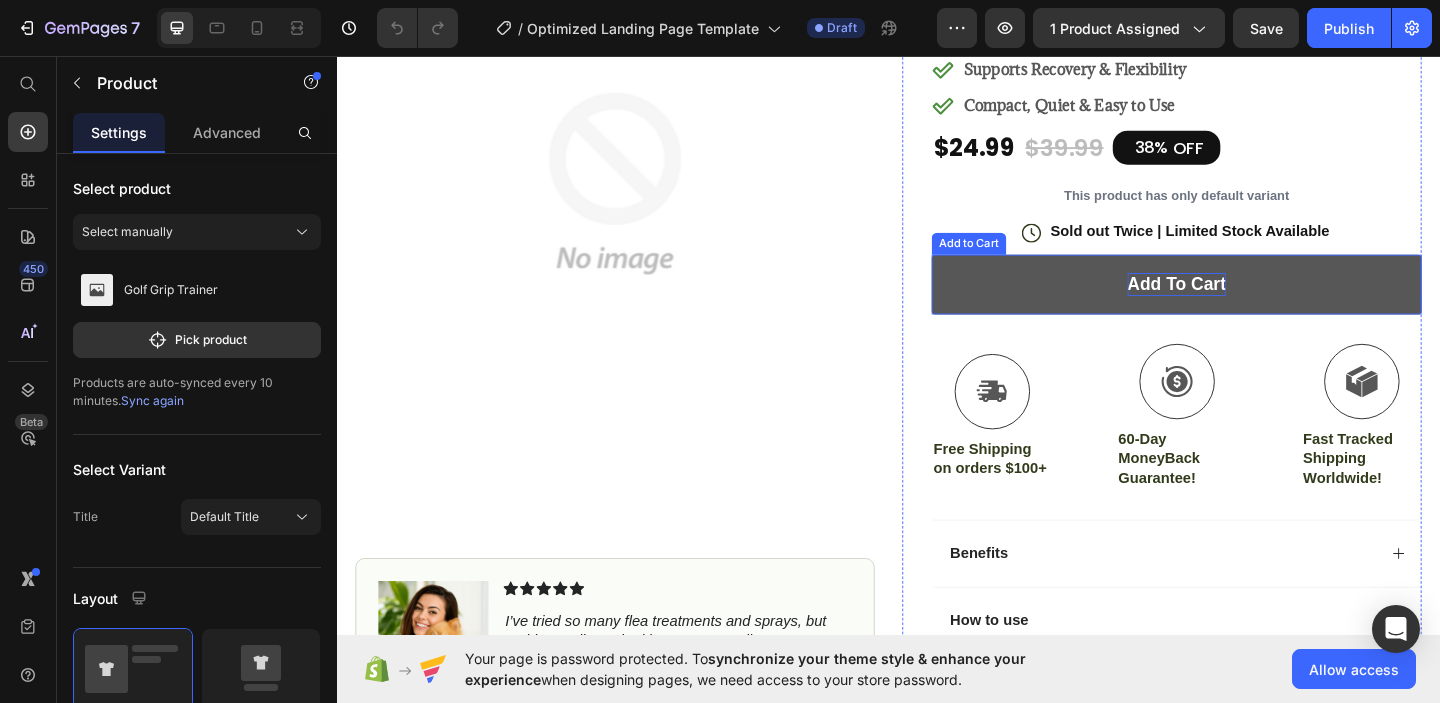 scroll, scrollTop: 289, scrollLeft: 0, axis: vertical 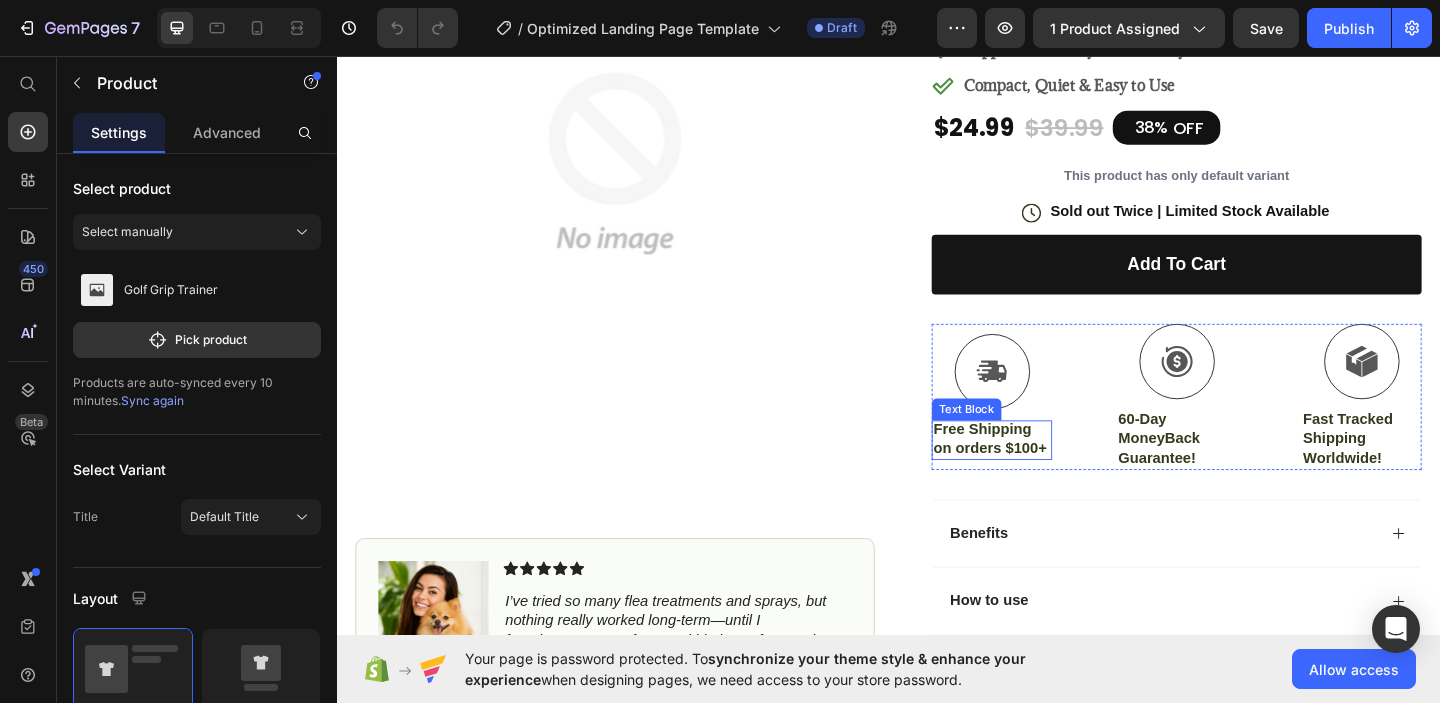 click on "Free Shipping on orders $100+" at bounding box center [1049, 473] 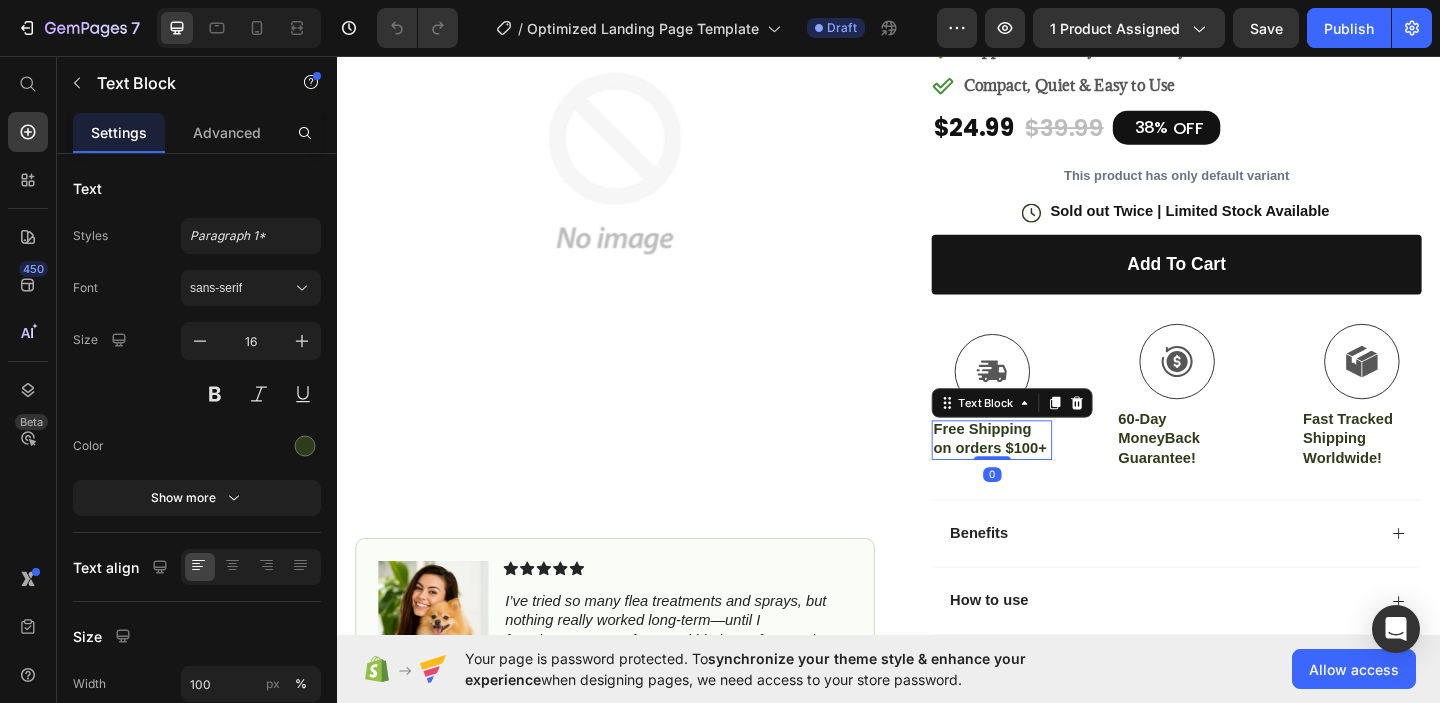 click on "Free Shipping on orders $100+" at bounding box center (1049, 473) 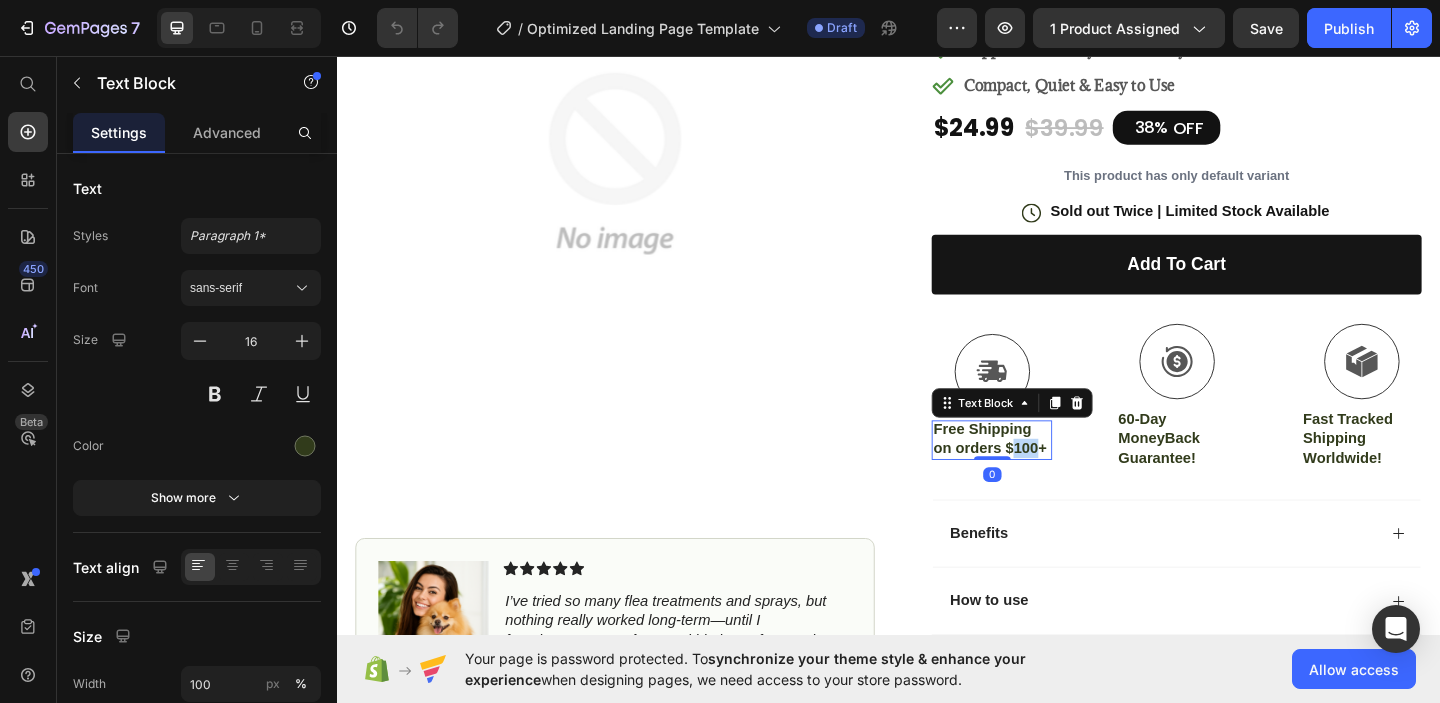 click on "Free Shipping on orders $100+" at bounding box center (1049, 473) 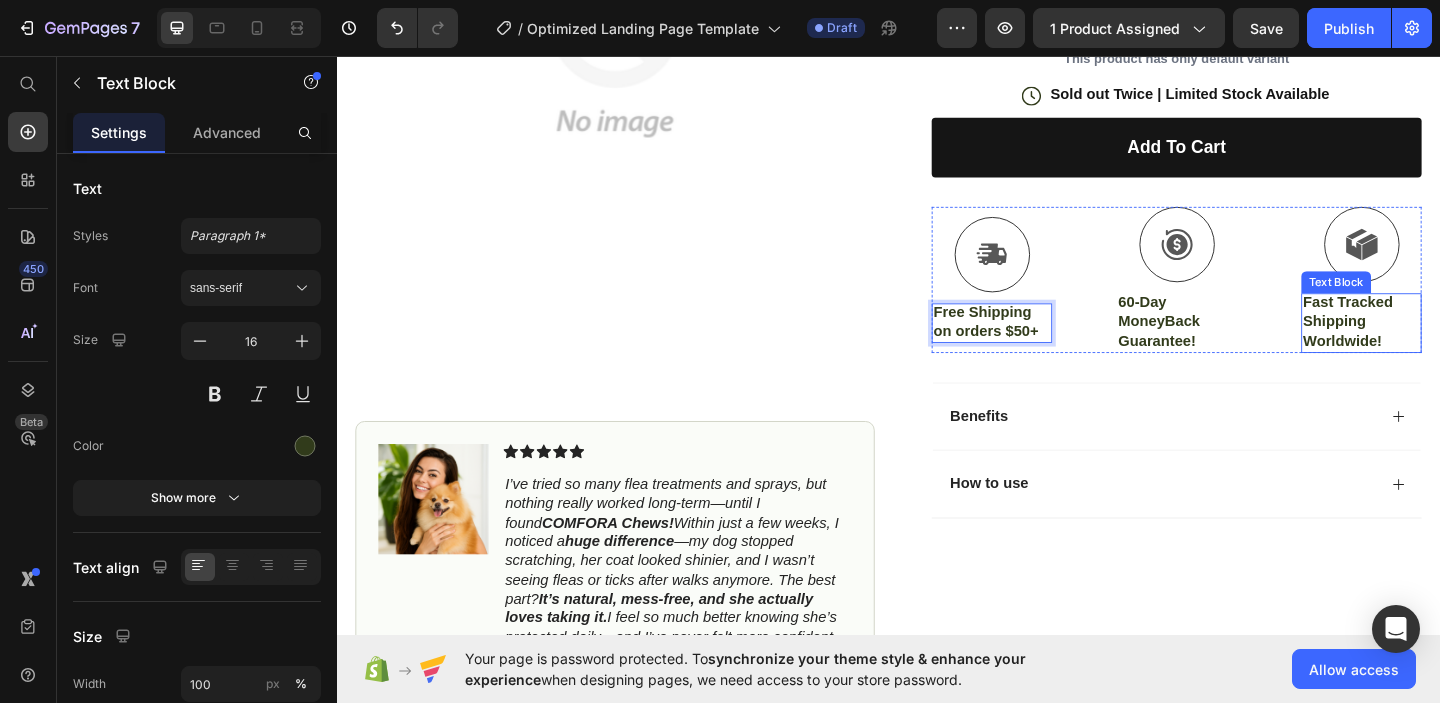scroll, scrollTop: 423, scrollLeft: 0, axis: vertical 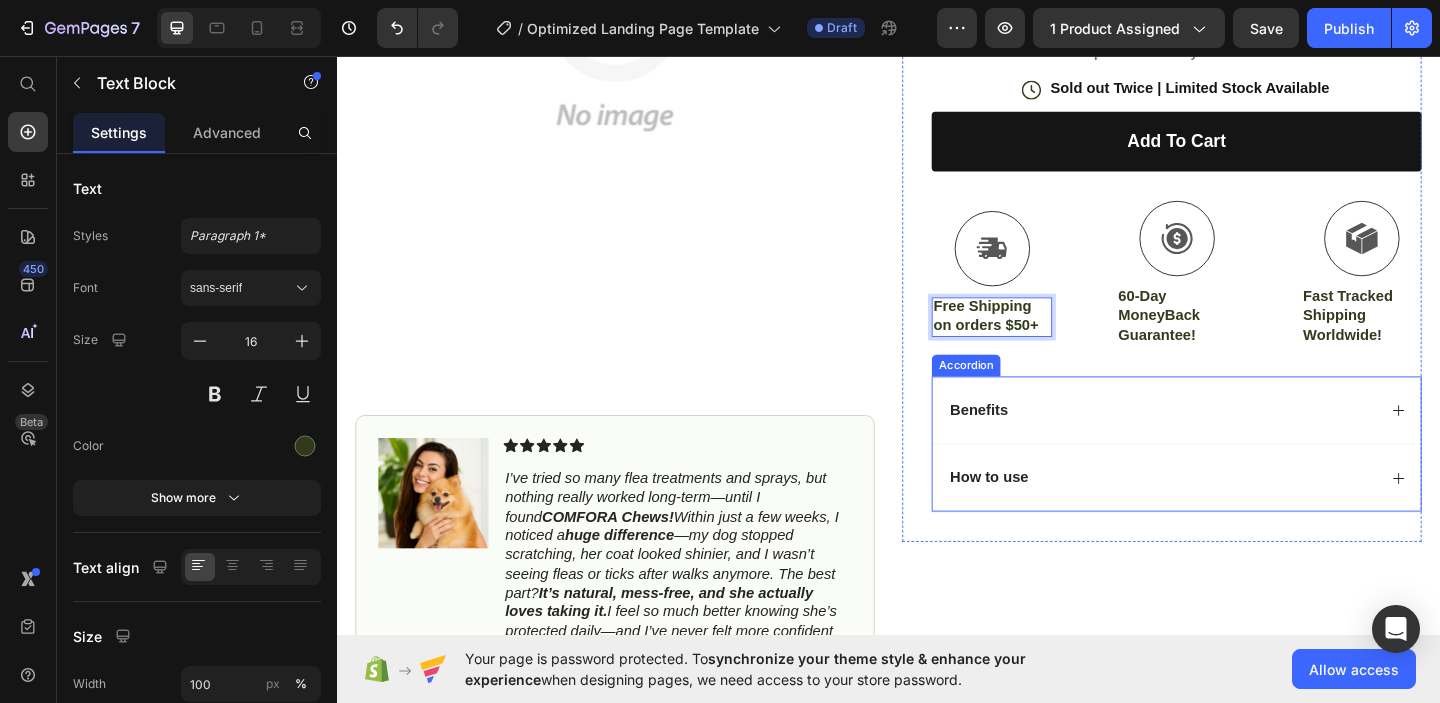 click on "Benefits" at bounding box center [1234, 441] 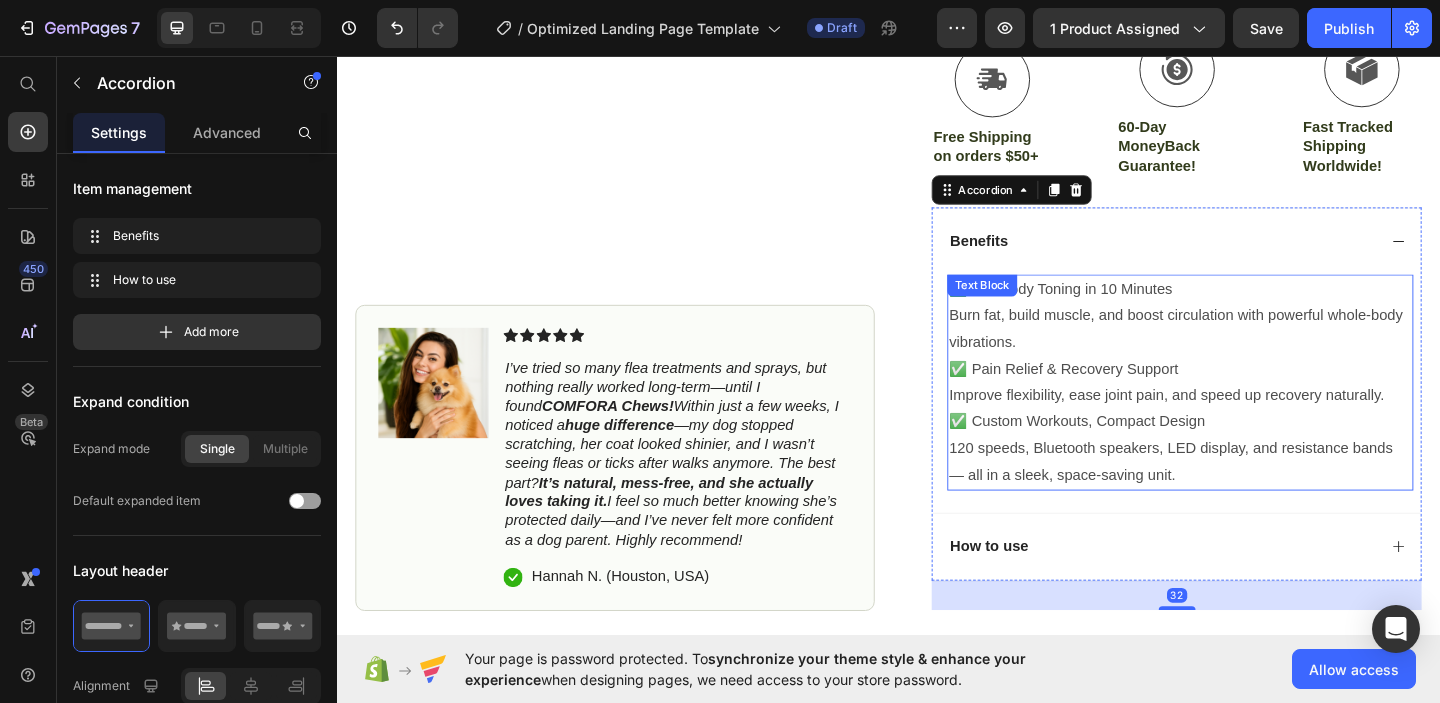 scroll, scrollTop: 611, scrollLeft: 0, axis: vertical 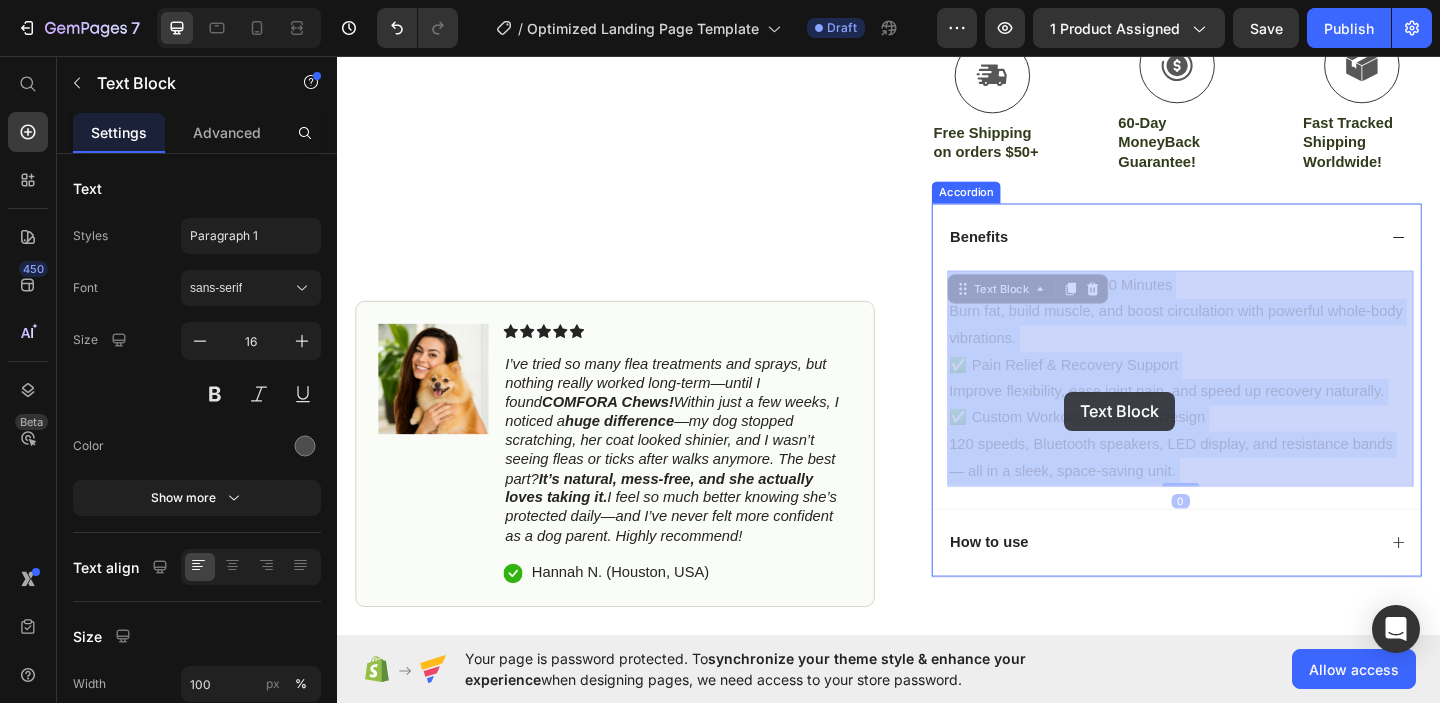 drag, startPoint x: 1245, startPoint y: 505, endPoint x: 1128, endPoint y: 421, distance: 144.03125 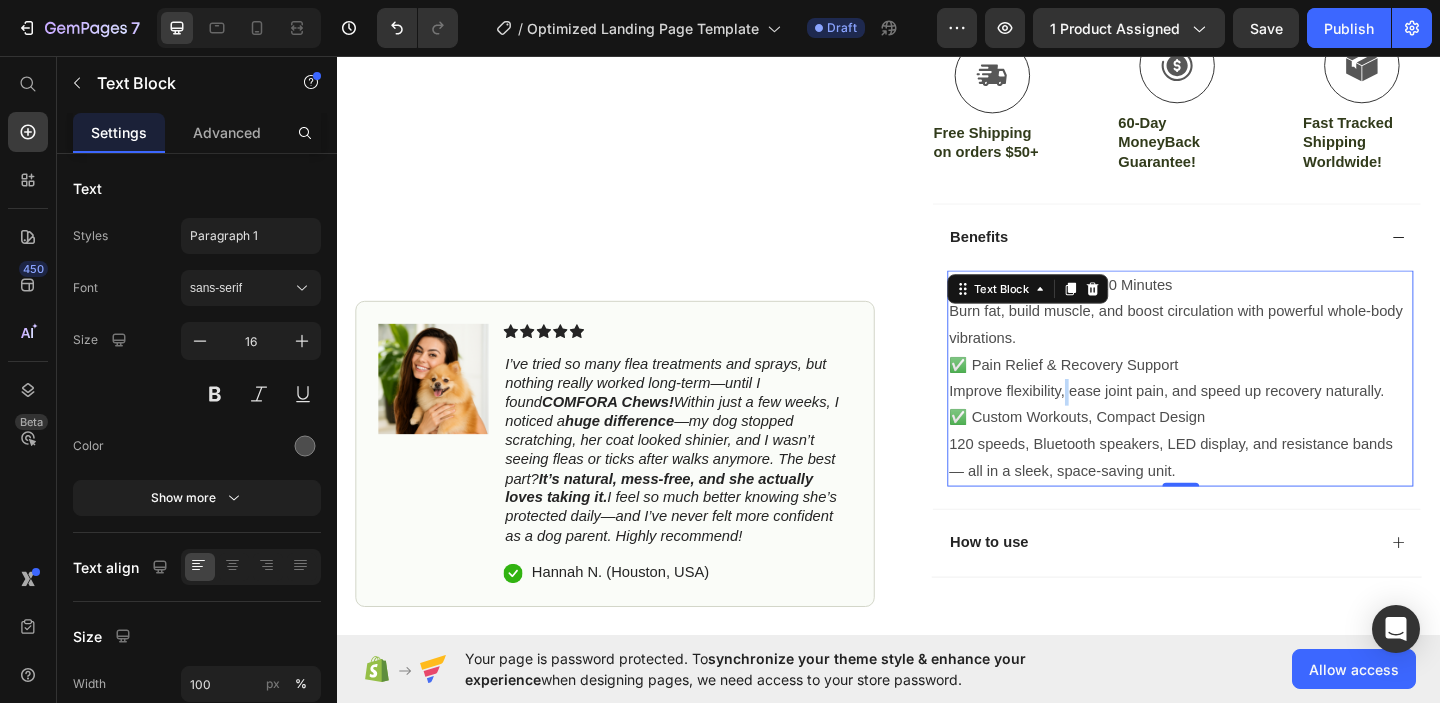 click on "Improve flexibility, ease joint pain, and speed up recovery naturally." at bounding box center (1254, 421) 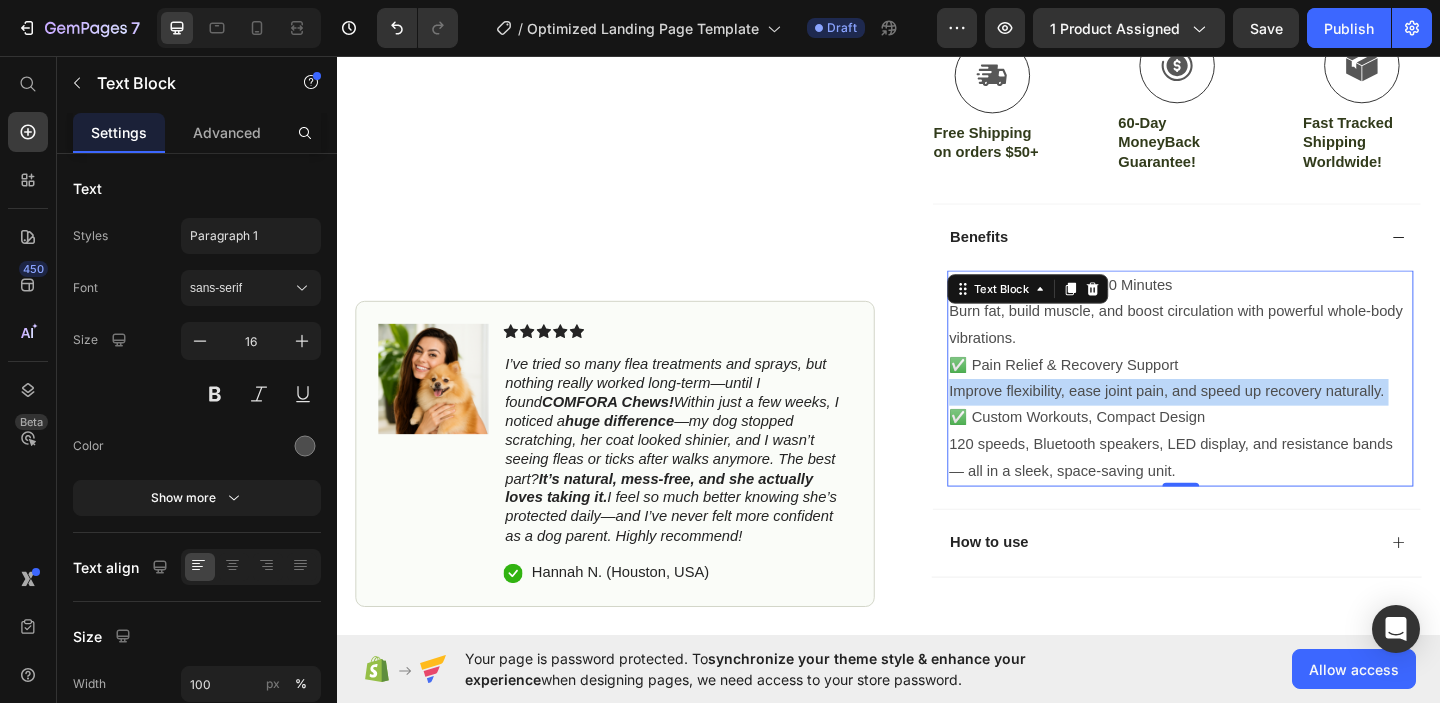 click on "Improve flexibility, ease joint pain, and speed up recovery naturally." at bounding box center [1254, 421] 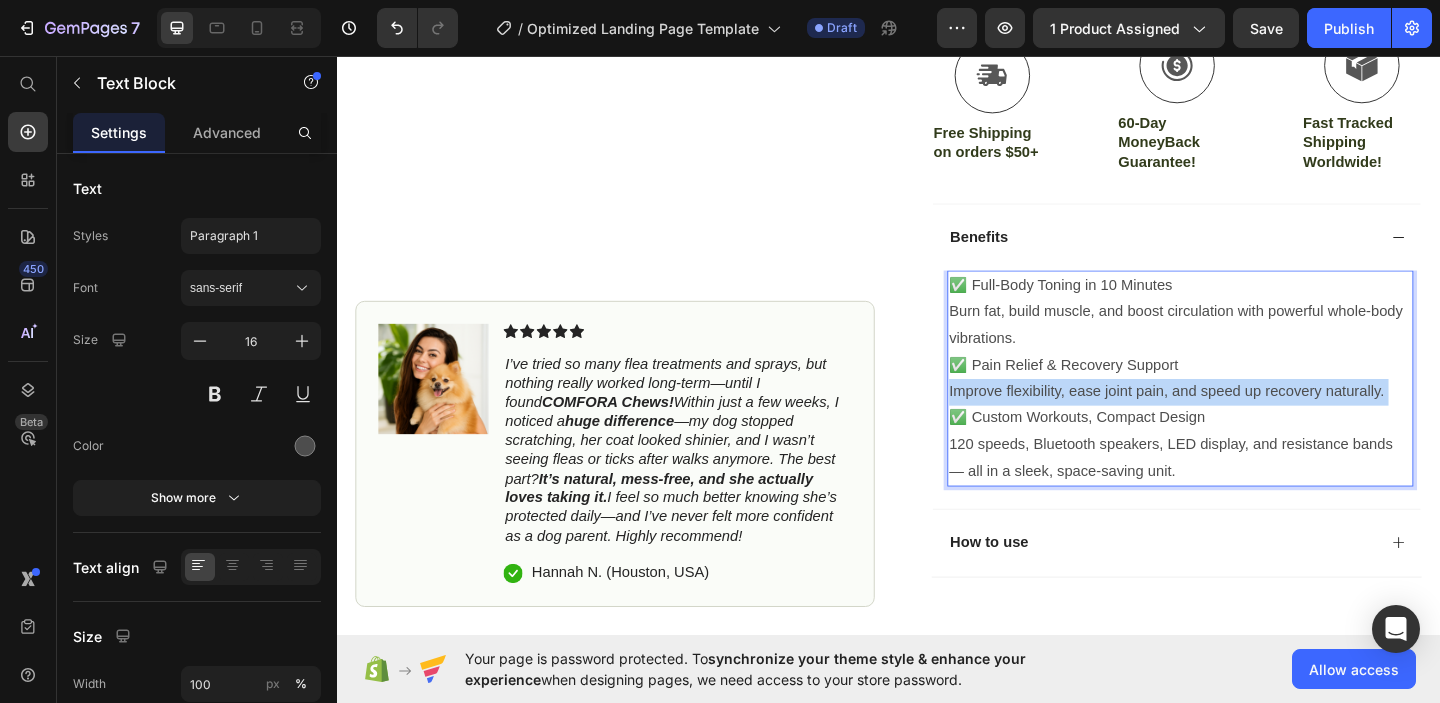 click on "Improve flexibility, ease joint pain, and speed up recovery naturally." at bounding box center (1254, 421) 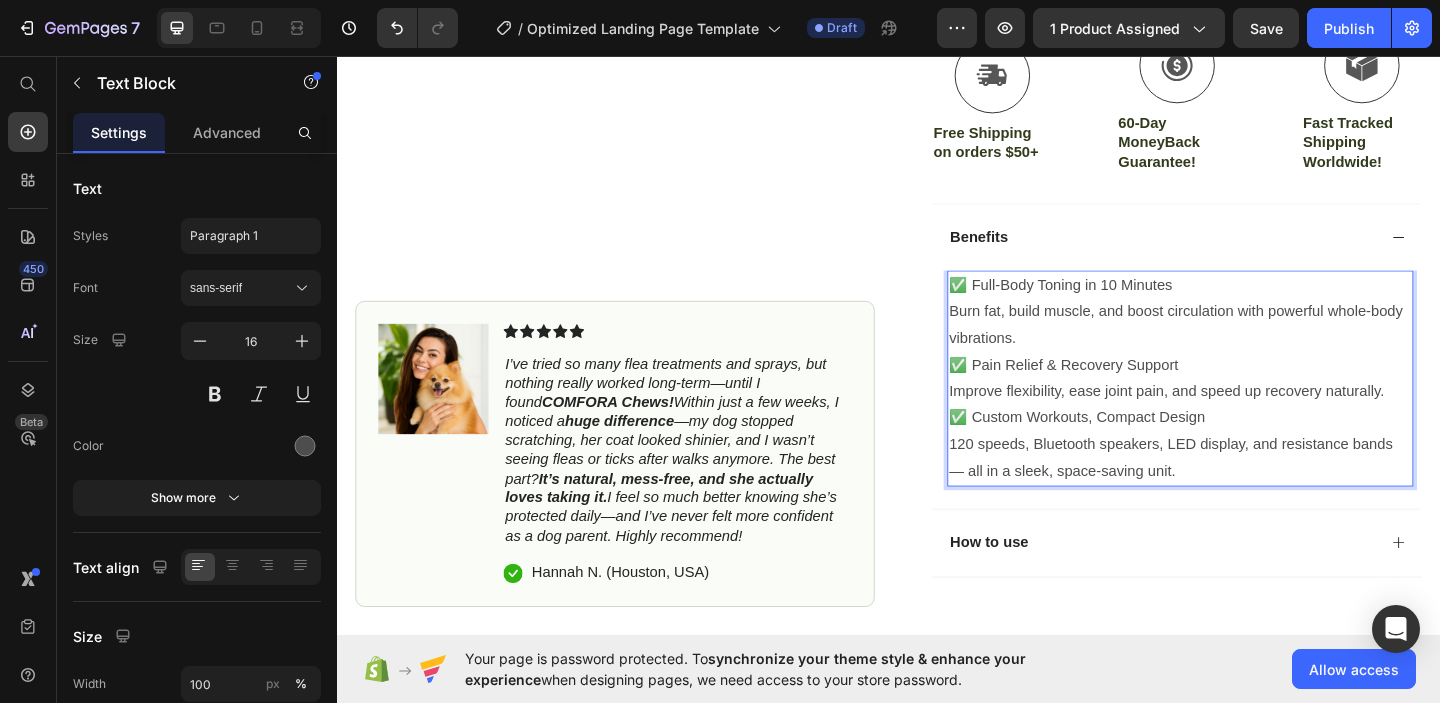 click on "120 speeds, Bluetooth speakers, LED display, and resistance bands — all in a sleek, space-saving unit." at bounding box center [1254, 493] 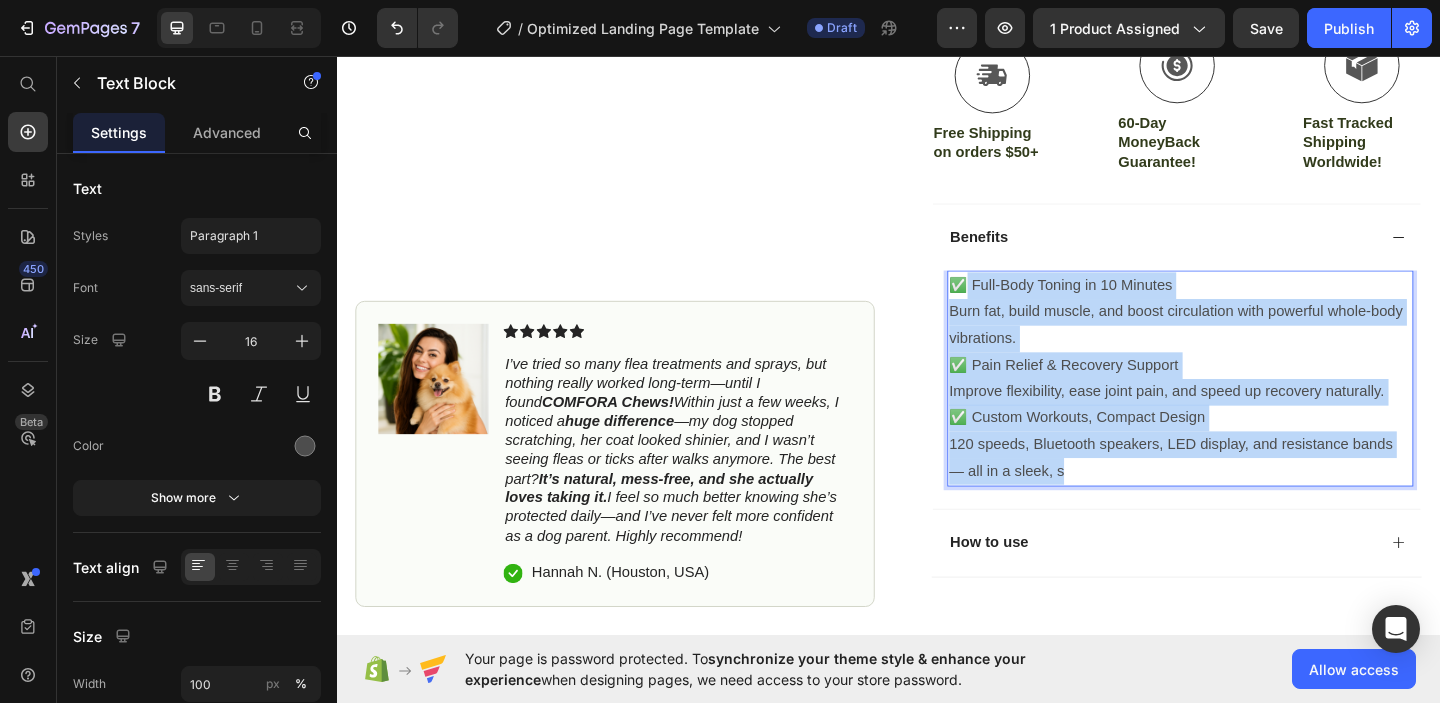 drag, startPoint x: 1161, startPoint y: 503, endPoint x: 1012, endPoint y: 298, distance: 253.4285 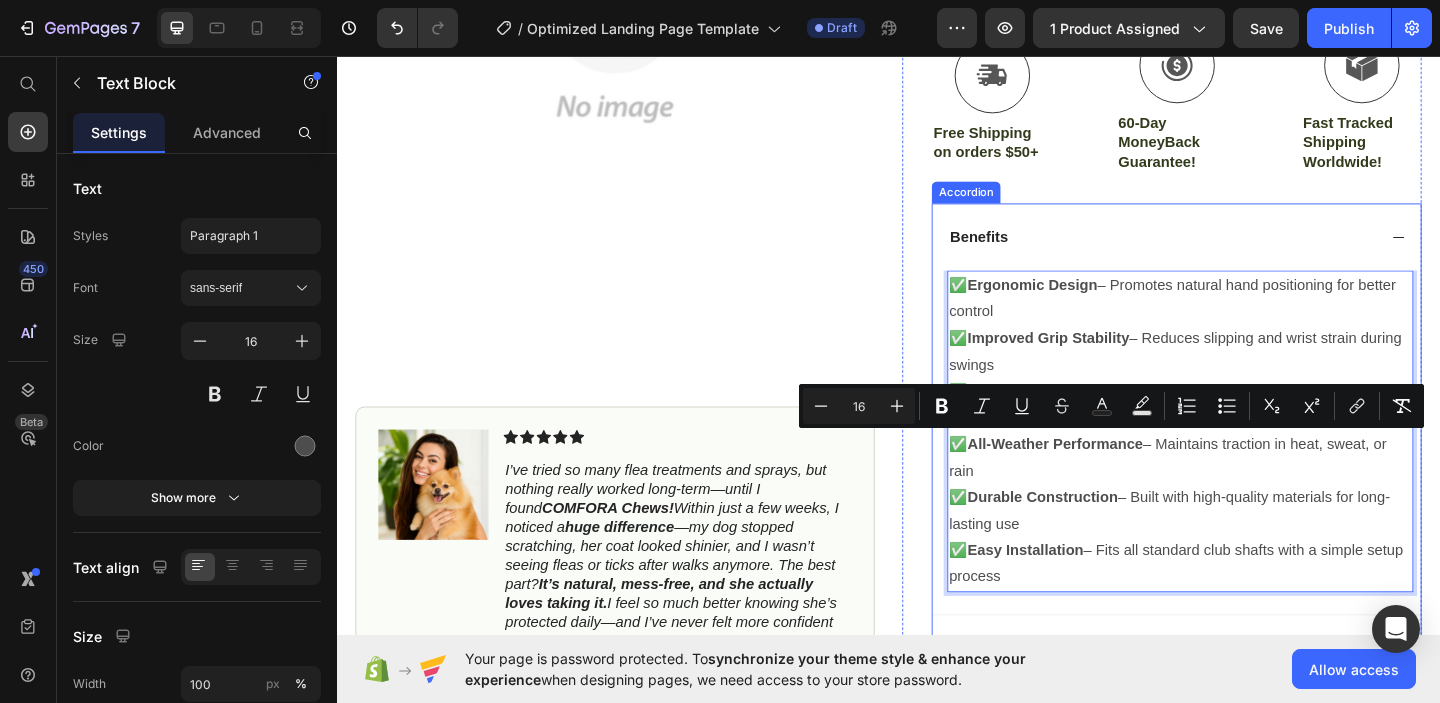 drag, startPoint x: 1151, startPoint y: 504, endPoint x: 988, endPoint y: 474, distance: 165.73775 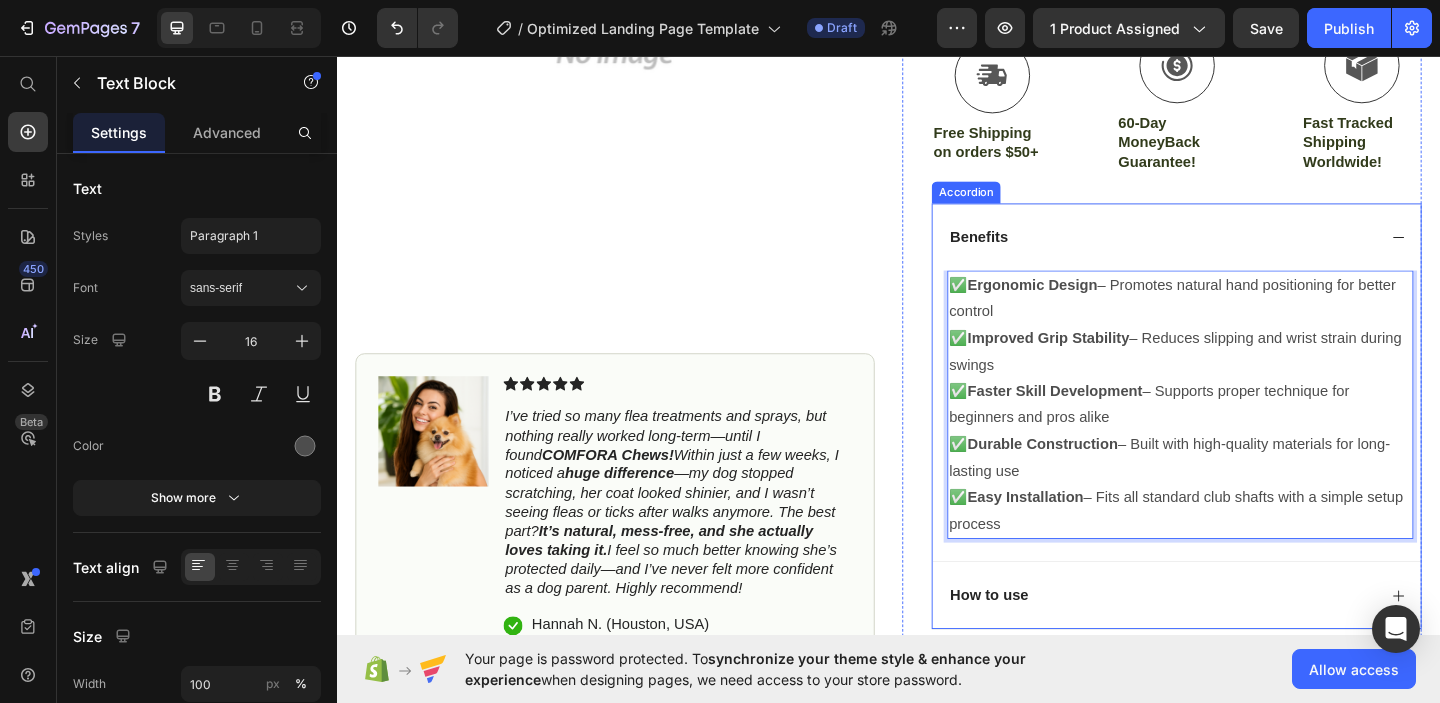 drag, startPoint x: 1088, startPoint y: 563, endPoint x: 985, endPoint y: 292, distance: 289.9138 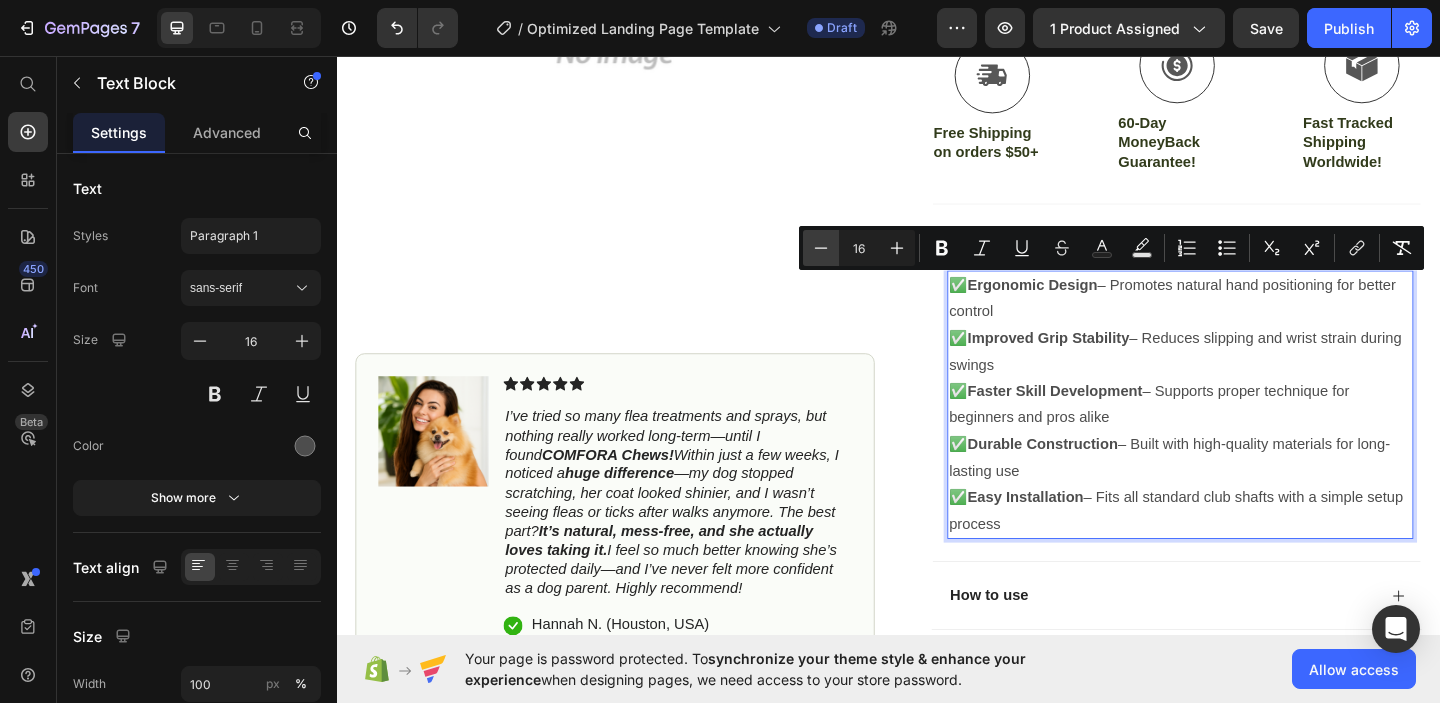 click 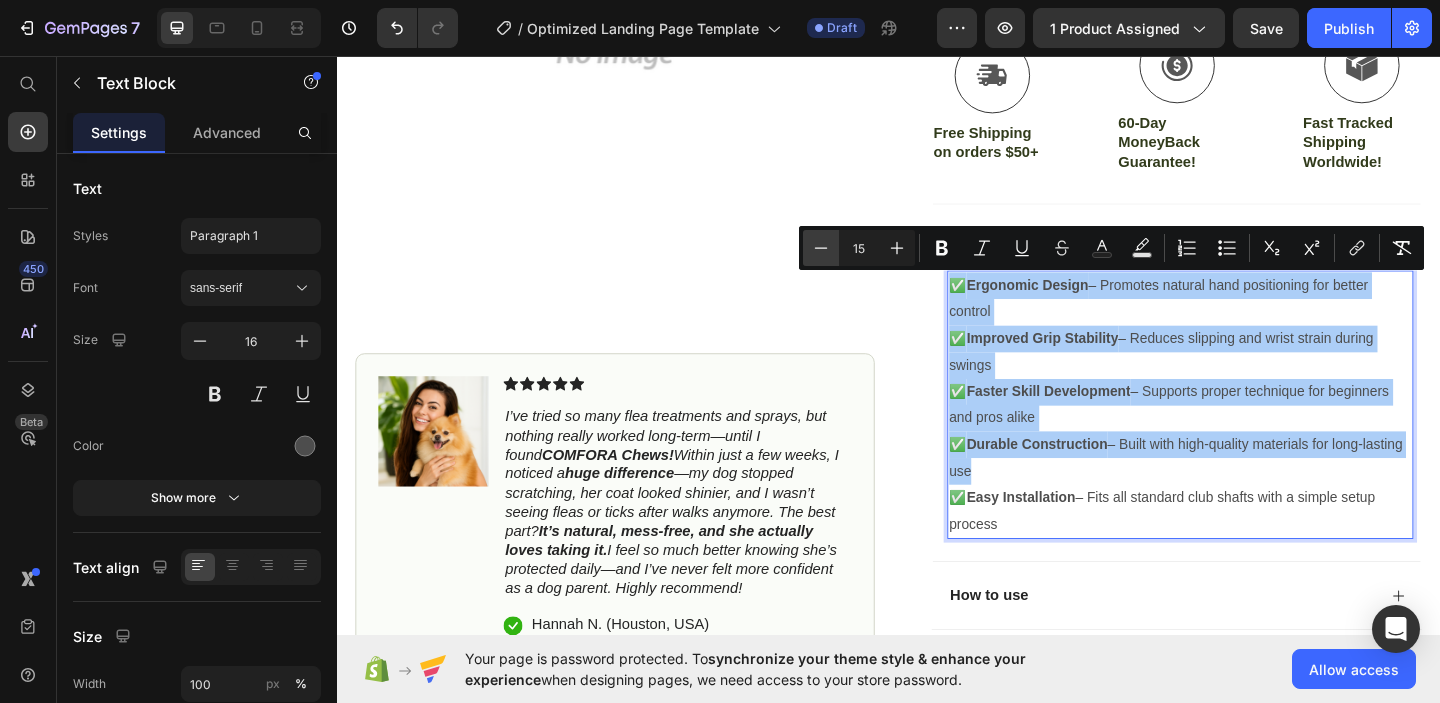 click 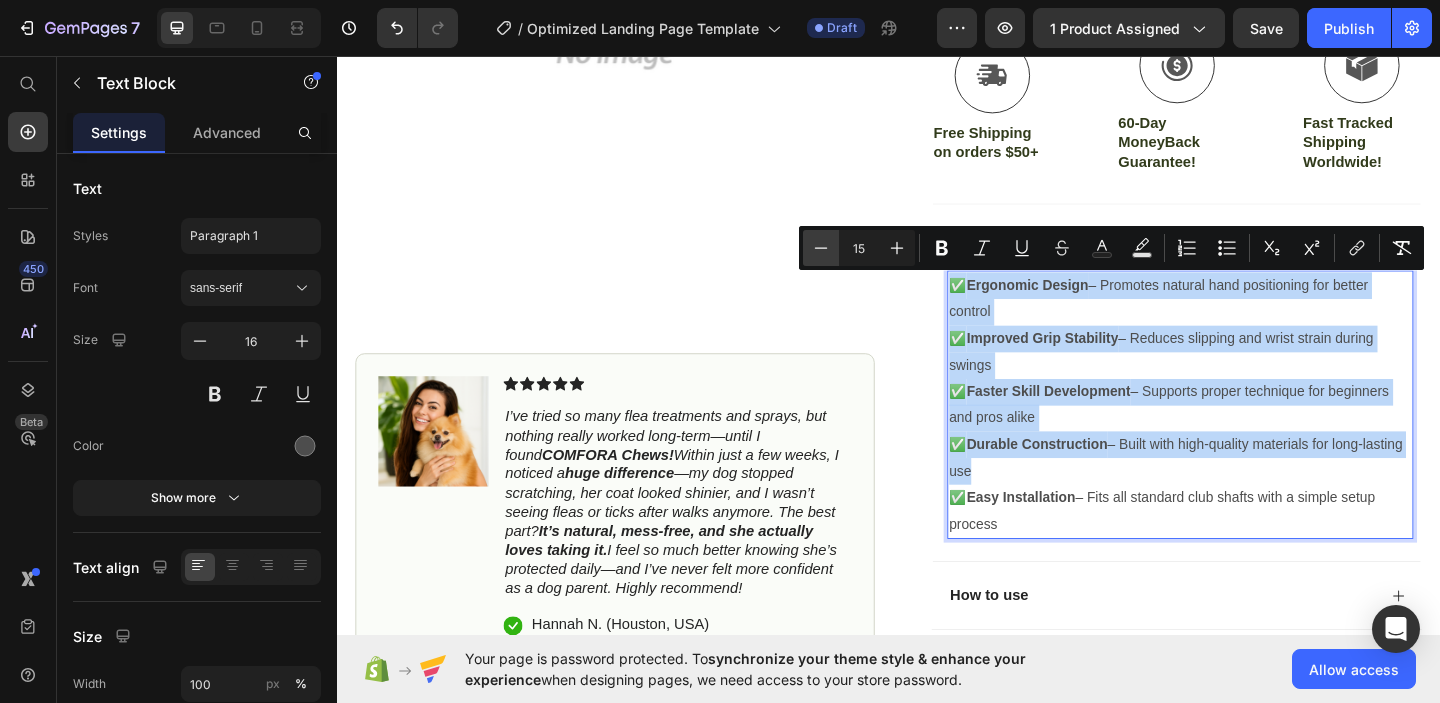 type on "14" 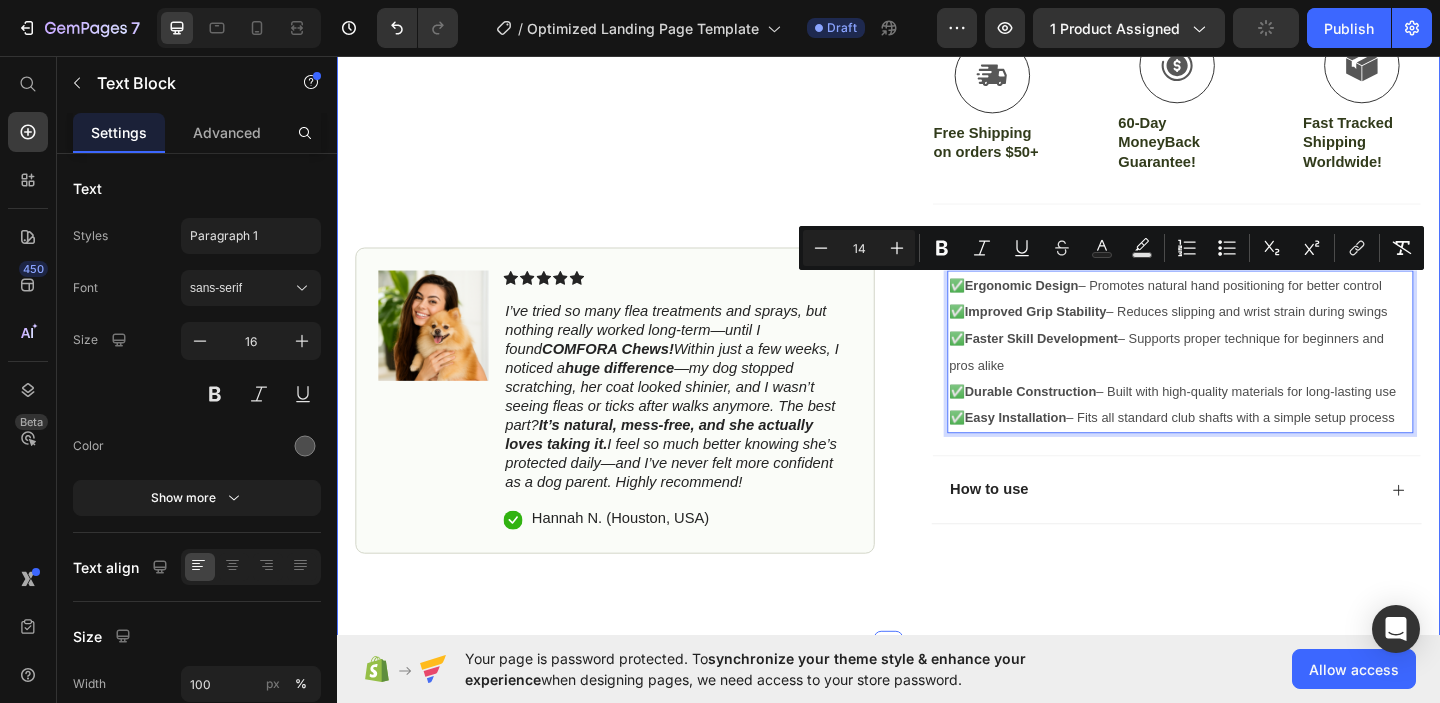 click on "Icon Free Shipping on orders $100+ Text Block Row
Icon 56,000+ Happy Customers Text Block Row Carousel Row Product Images #1 Home fitness Product of 2024 Text Block Image Icon Icon Icon Icon Icon Icon List I’ve tried so many flea treatments and sprays, but nothing really worked long-term—until I found  COMFORA Chews!  Within just a few weeks, I noticed a  huge difference —my dog stopped scratching, her coat looked shinier, and I wasn’t seeing fleas or ticks after walks anymore. The best part?  It’s natural, mess-free, and she actually loves taking it.  I feel so much better knowing she’s protected daily—and I’ve never felt more confident as a dog parent. Highly recommend! Text Block
Icon [NAME] ([CITY], [COUNTRY]) Text Block Row Row Row Icon Icon Icon Icon Icon Icon List 4.8 based on 56,400 Customers Text Block Row Golf Grip Trainer Product Title
Full-Body Results in Minutes
Low-Impact, Joint-Friendly Movement
$24.99" at bounding box center [937, 90] 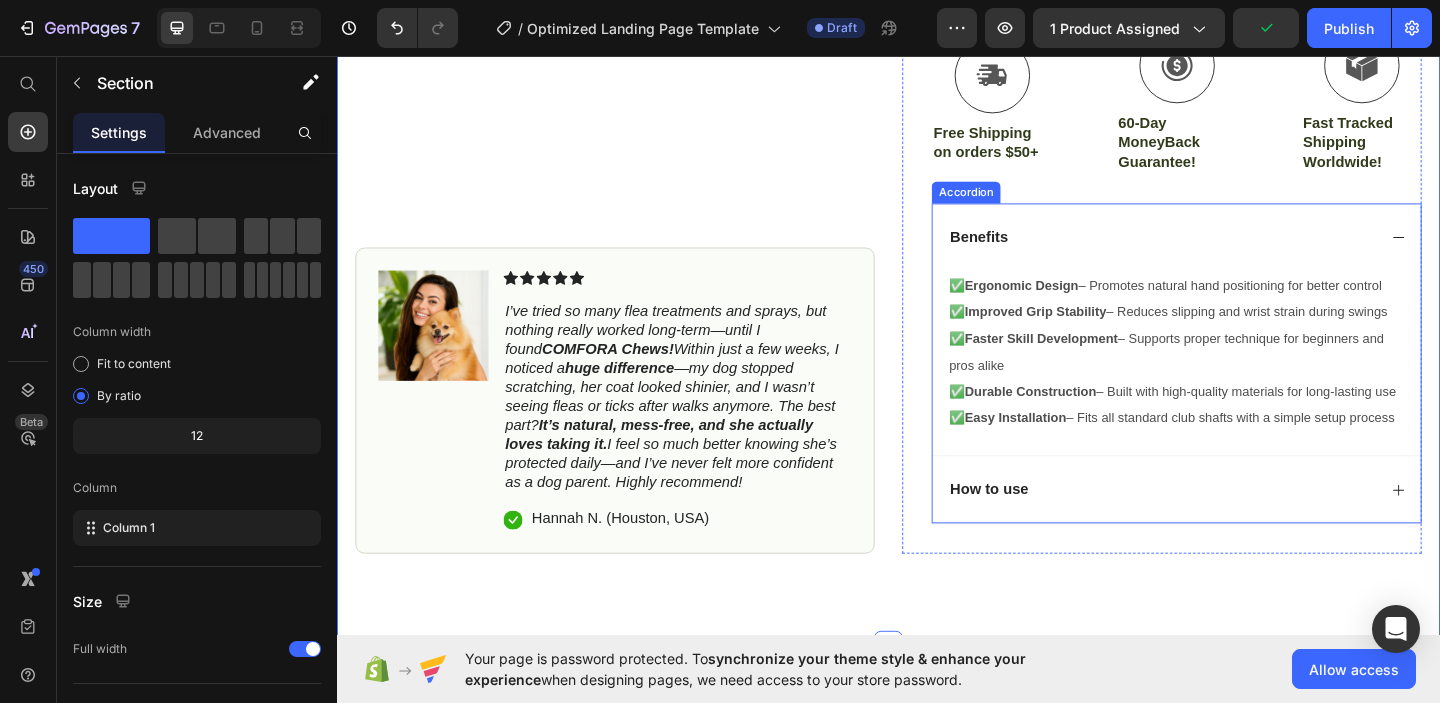 click on "How to use" at bounding box center (1234, 527) 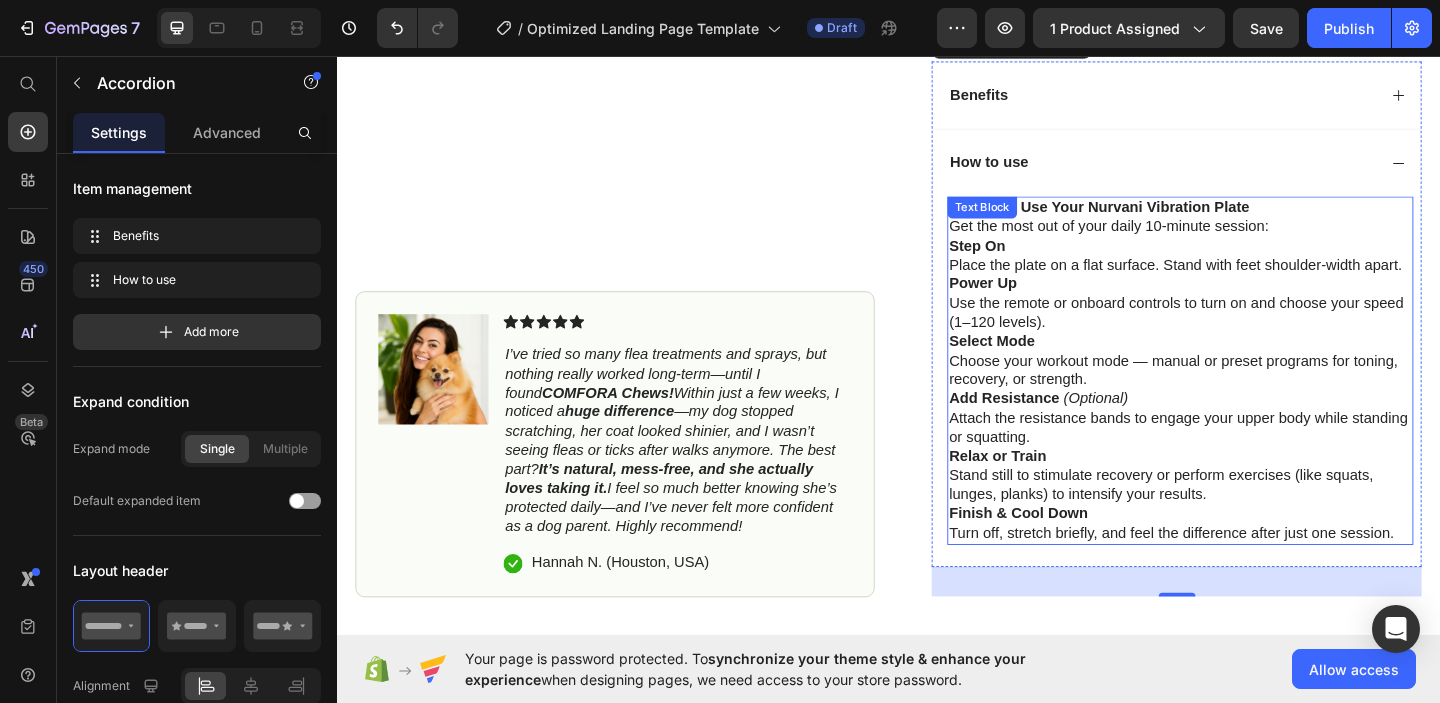 scroll, scrollTop: 742, scrollLeft: 0, axis: vertical 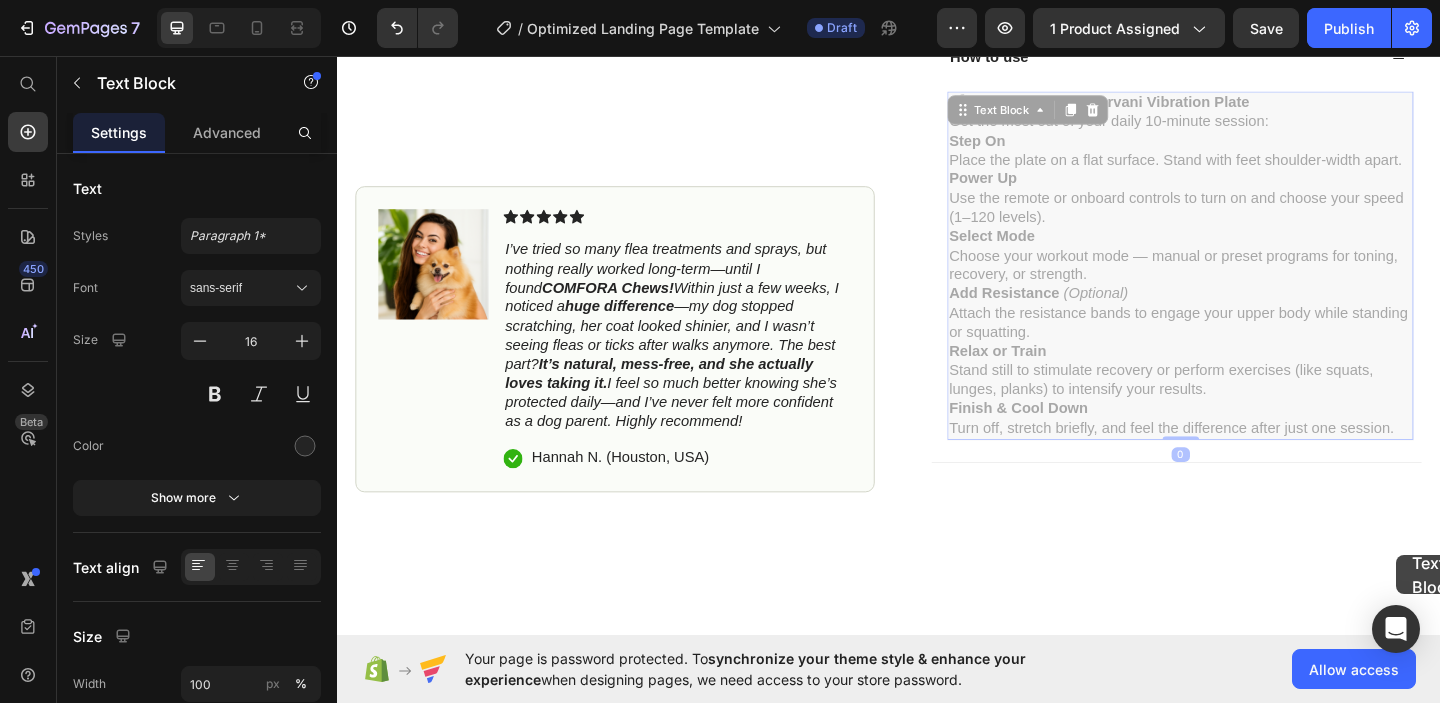 click on "Icon Free Shipping on orders $100+ Text Block Row
Icon 56,000+ Happy Customers Text Block Row Carousel Row Product Images #1 Home fitness Product of 2024 Text Block Image Icon Icon Icon Icon Icon Icon List I’ve tried so many flea treatments and sprays, but nothing really worked long-term—until I found  COMFORA Chews!  Within just a few weeks, I noticed a  huge difference —my dog stopped scratching, her coat looked shinier, and I wasn’t seeing fleas or ticks after walks anymore. The best part?  It’s natural, mess-free, and she actually loves taking it.  I feel so much better knowing she’s protected daily—and I’ve never felt more confident as a dog parent. Highly recommend! Text Block
Icon [NAME] ([CITY], [COUNTRY]) Text Block Row Row Row Icon Icon Icon Icon Icon Icon List 4.8 based on 56,400 Customers Text Block Row Golf Grip Trainer Product Title
Full-Body Results in Minutes
Low-Impact, Joint-Friendly Movement
$24.99" at bounding box center [937, -78] 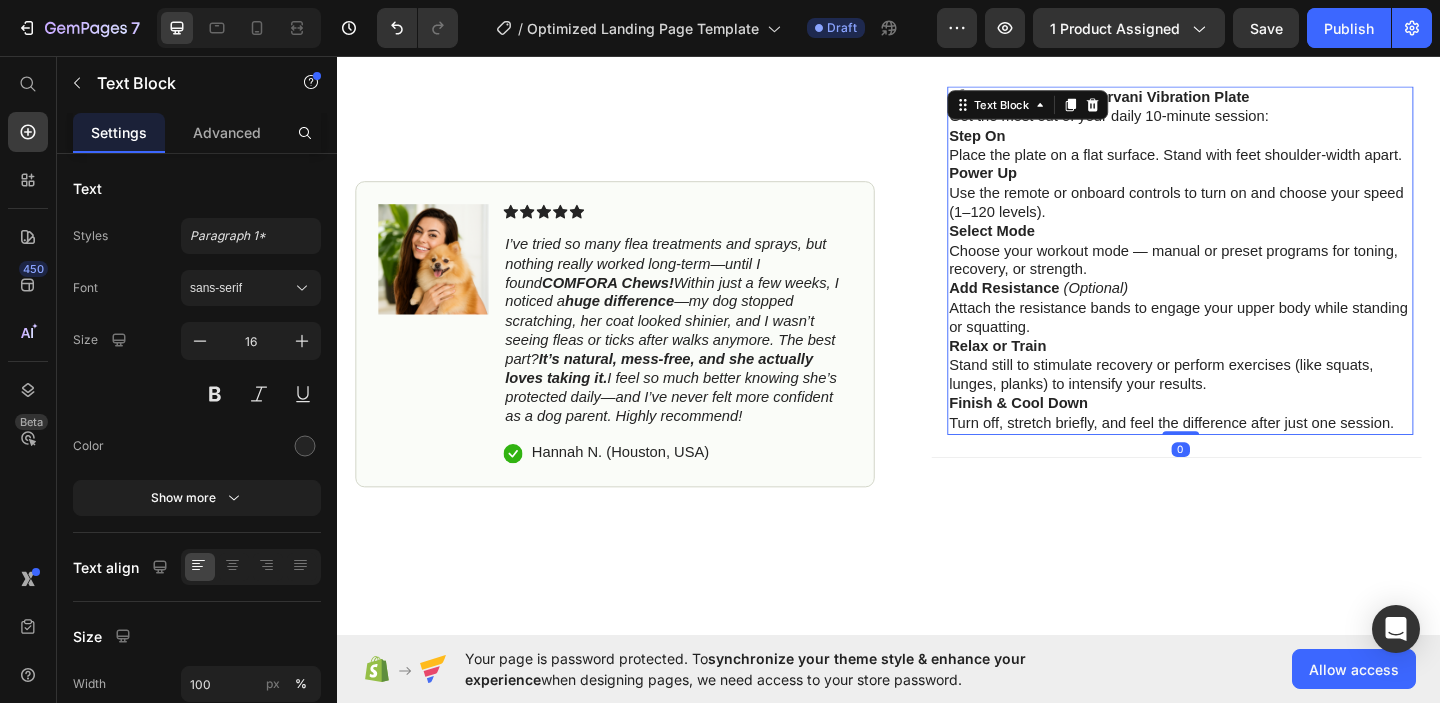 click on "Finish & Cool Down Turn off, stretch briefly, and feel the difference after just one session." at bounding box center (1254, 445) 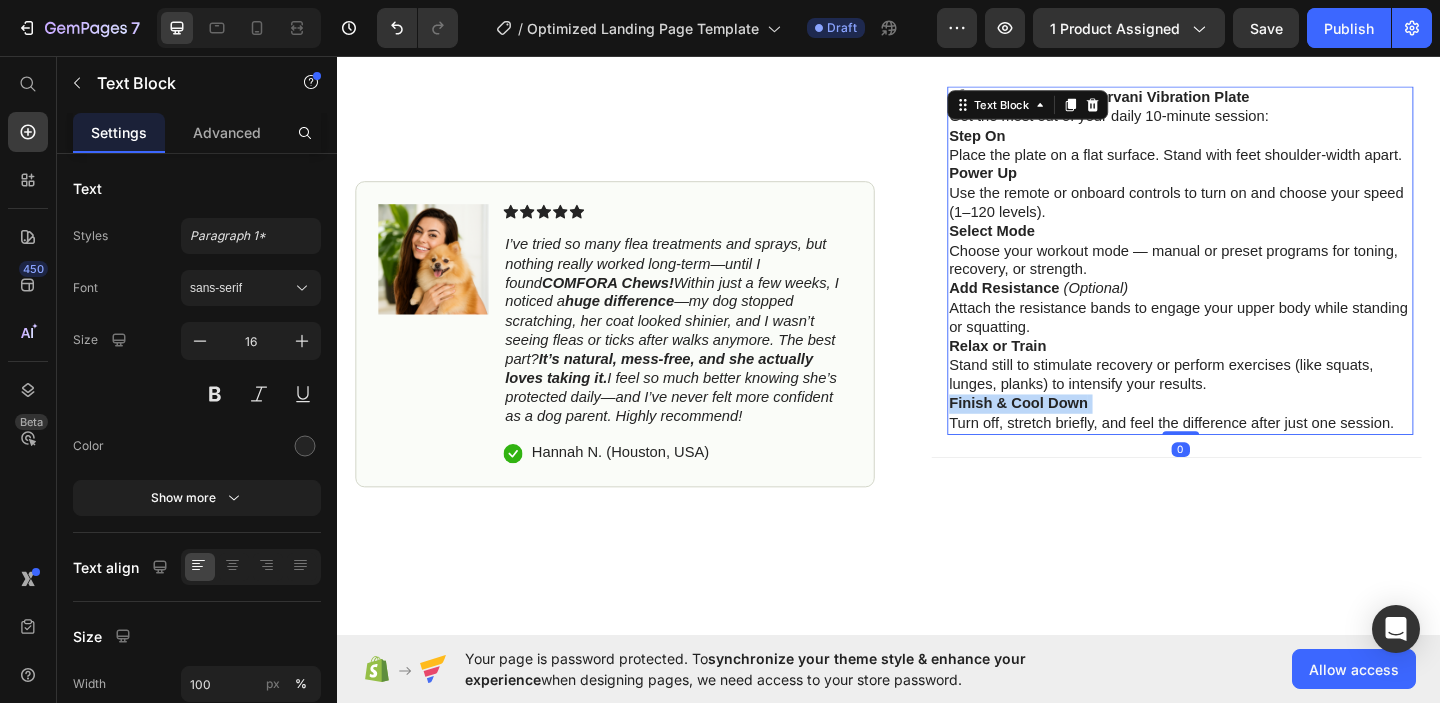 click on "Finish & Cool Down Turn off, stretch briefly, and feel the difference after just one session." at bounding box center (1254, 445) 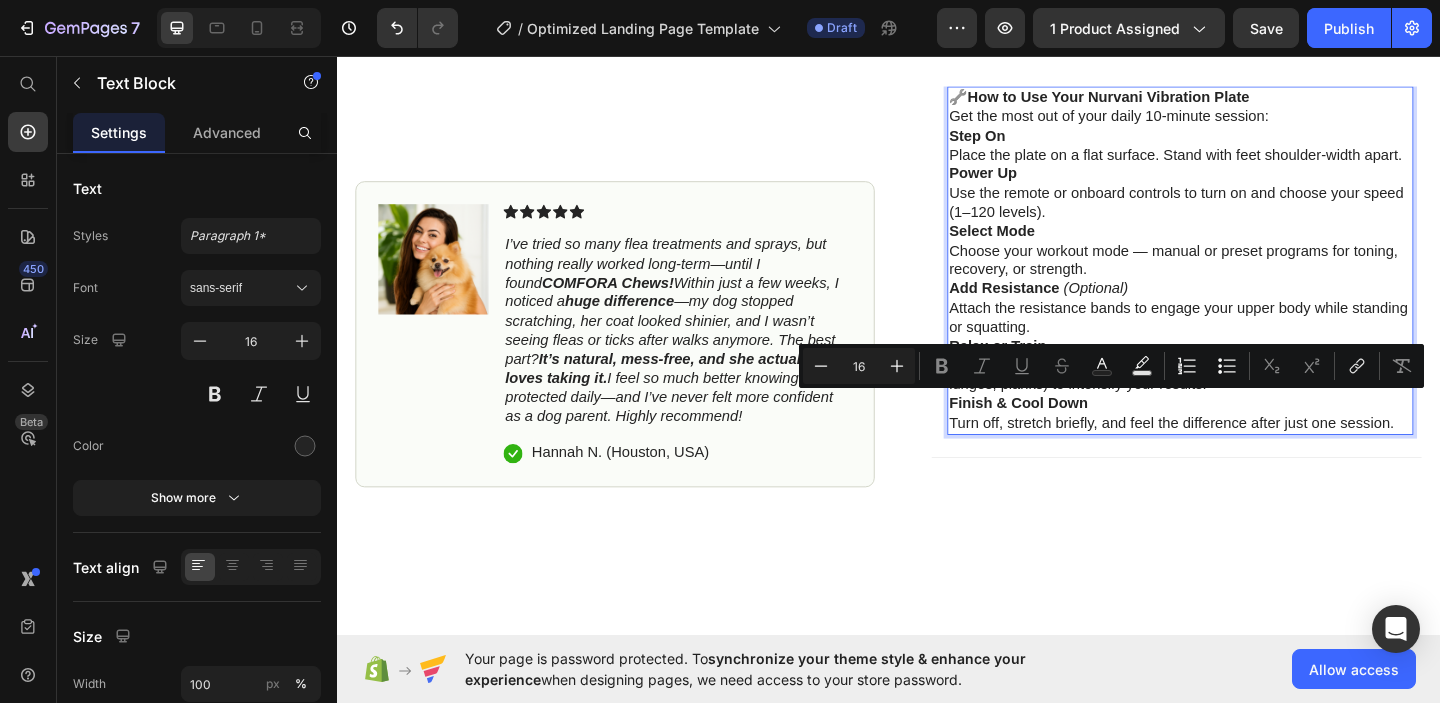 click on "Finish & Cool Down Turn off, stretch briefly, and feel the difference after just one session." at bounding box center [1254, 445] 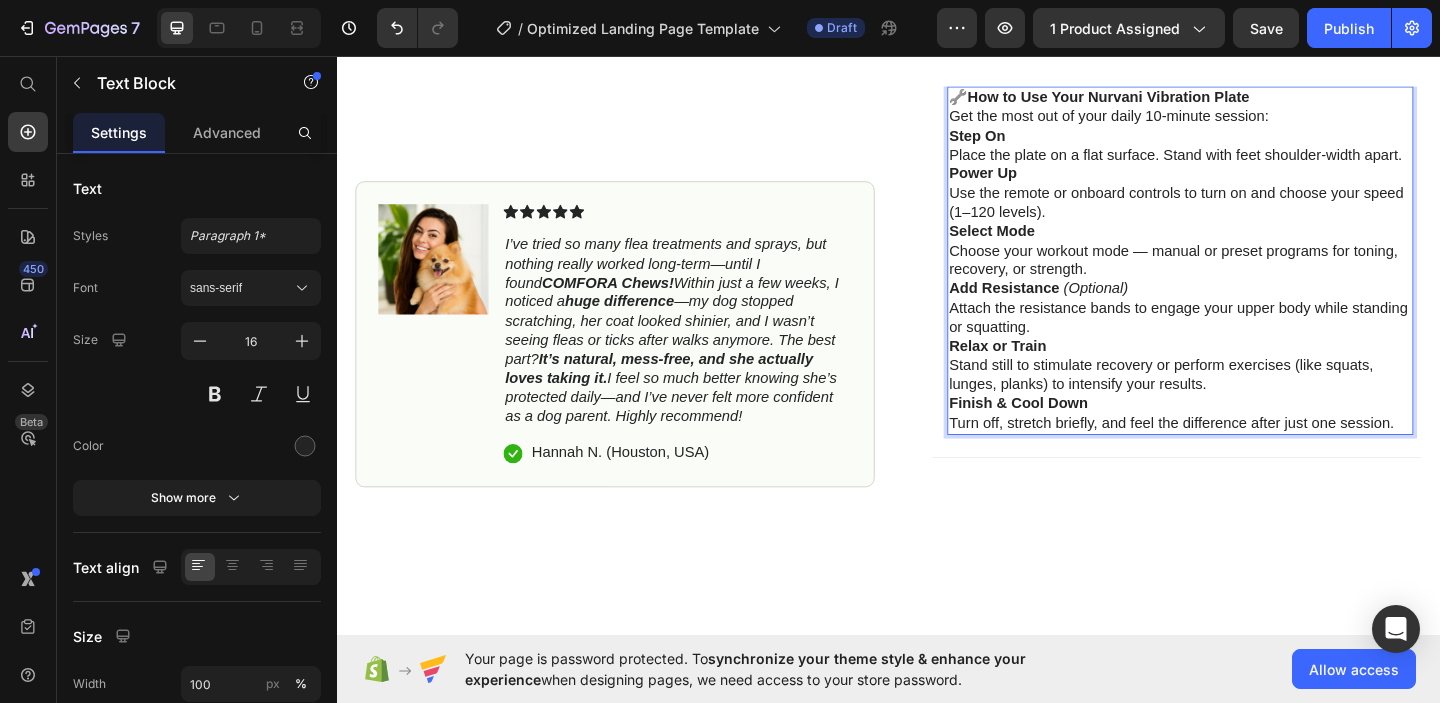click on "Finish & Cool Down Turn off, stretch briefly, and feel the difference after just one session." at bounding box center [1254, 445] 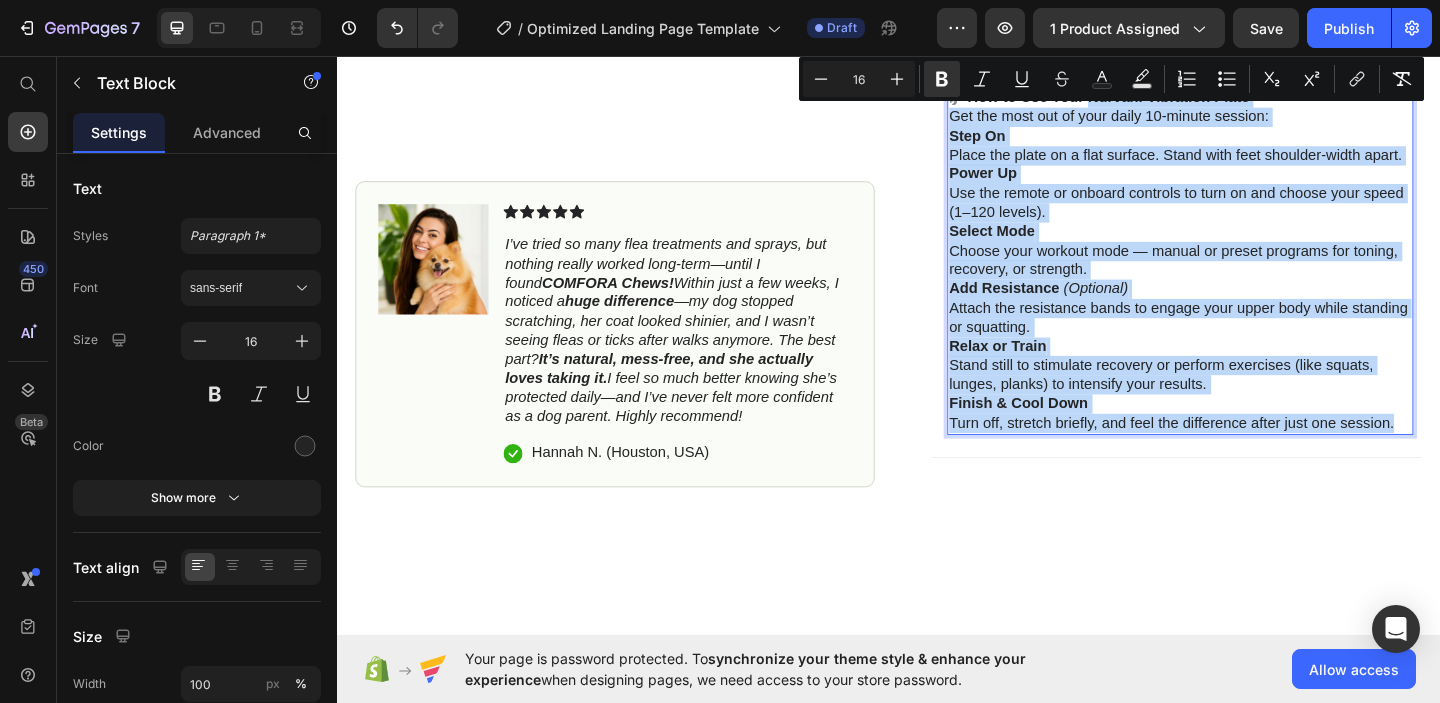 drag, startPoint x: 1485, startPoint y: 455, endPoint x: 1156, endPoint y: 111, distance: 476.00104 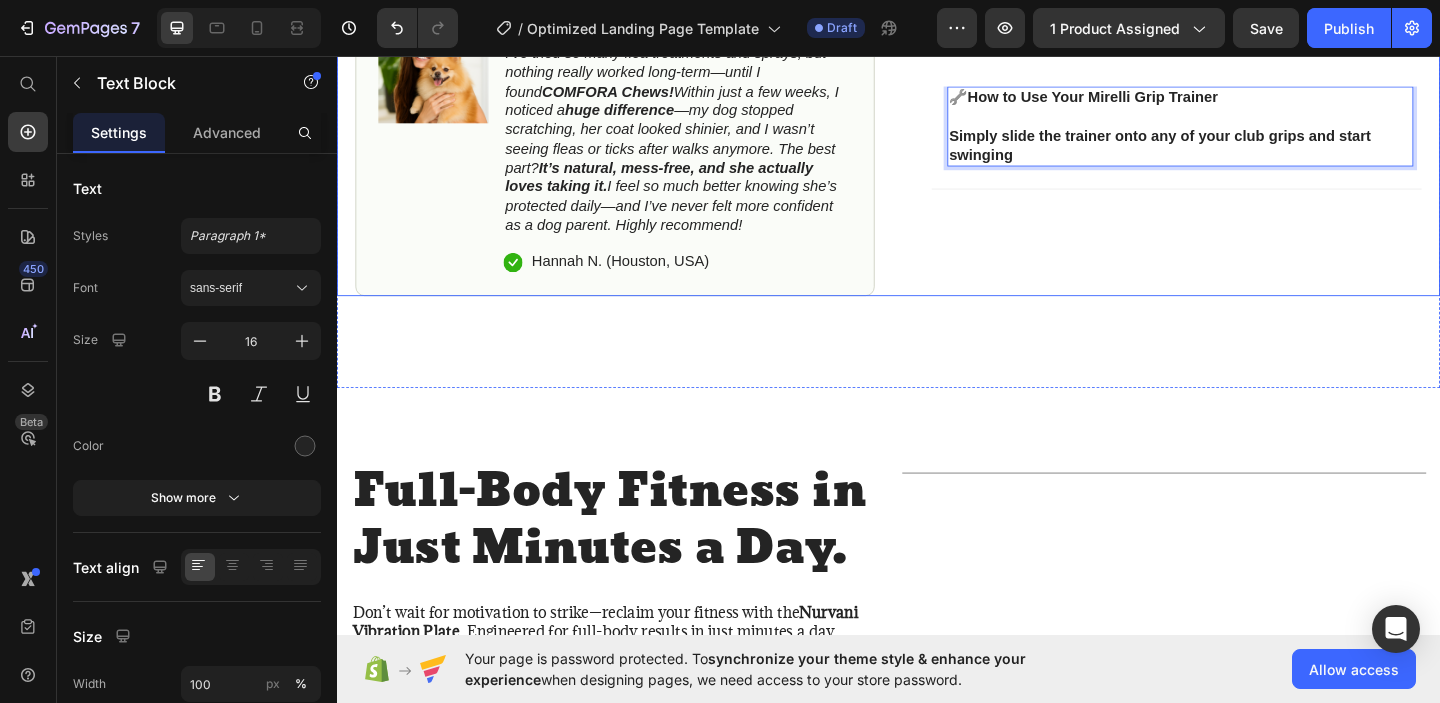 click on "Icon Icon Icon Icon Icon Icon List 4.8 based on 56,400 Customers Text Block Row Golf Grip Trainer Product Title
Full-Body Results in Minutes
Low-Impact, Joint-Friendly Movement
Supports Recovery & Flexibility
Compact, Quiet & Easy to Use Item List $24.99 Product Price $39.99 Product Price 38% OFF Discount Tag Row This product has only default variant Product Variants & Swatches
Icon Sold out Twice | Limited Stock Available Text Block Row add to cart Add to Cart
Icon Free Shipping on orders $50+ Text Block
Icon 60-Day MoneyBack Guarantee! Text Block
Icon Fast Tracked Shipping Worldwide! Text Block Row Image Icon Icon Icon Icon Icon Icon List “I knew the Nurvani Plate was working when my friends started asking, ‘What are you doing? You look stronger and more toned!’ Text Block
Icon [NAME] ([CITY], [COUNTRY]) Text Block Row Row
🔧" at bounding box center [1234, -195] 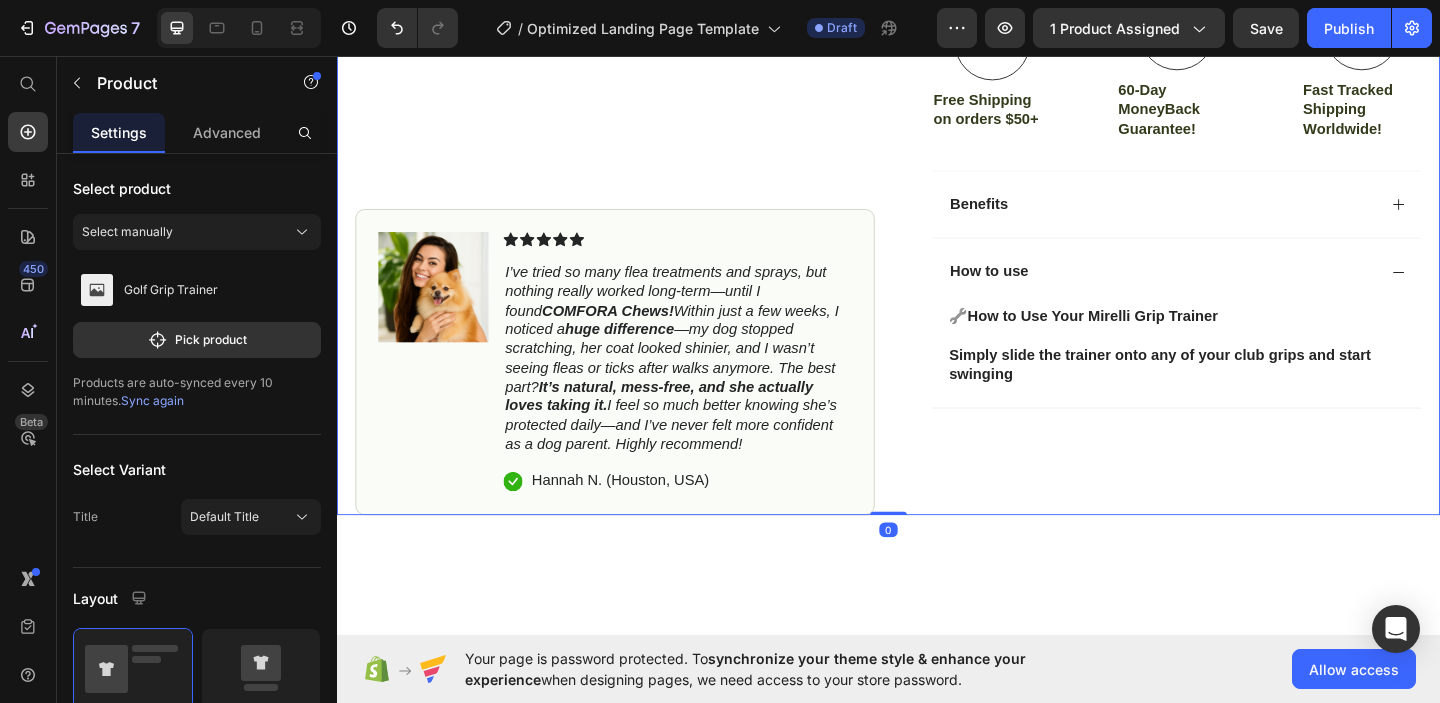scroll, scrollTop: 633, scrollLeft: 0, axis: vertical 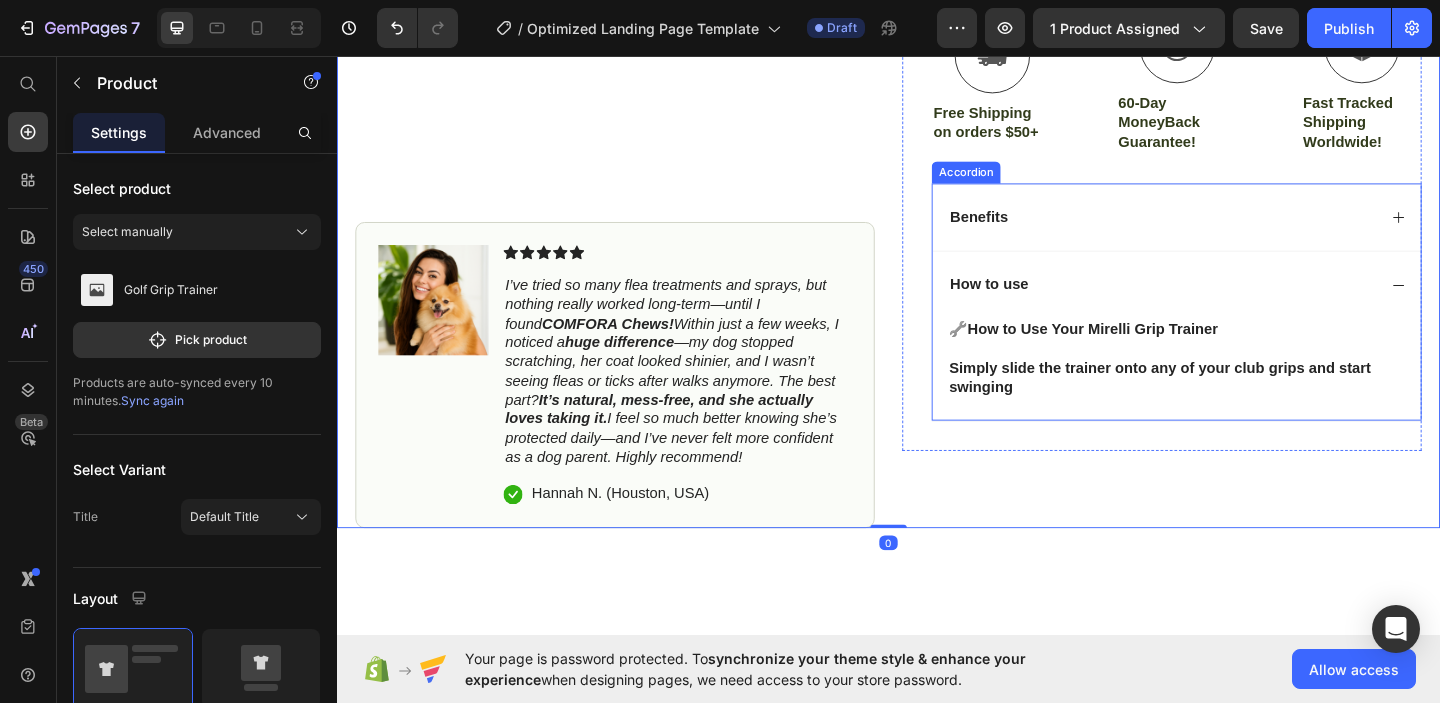 click on "How to use" at bounding box center (1234, 304) 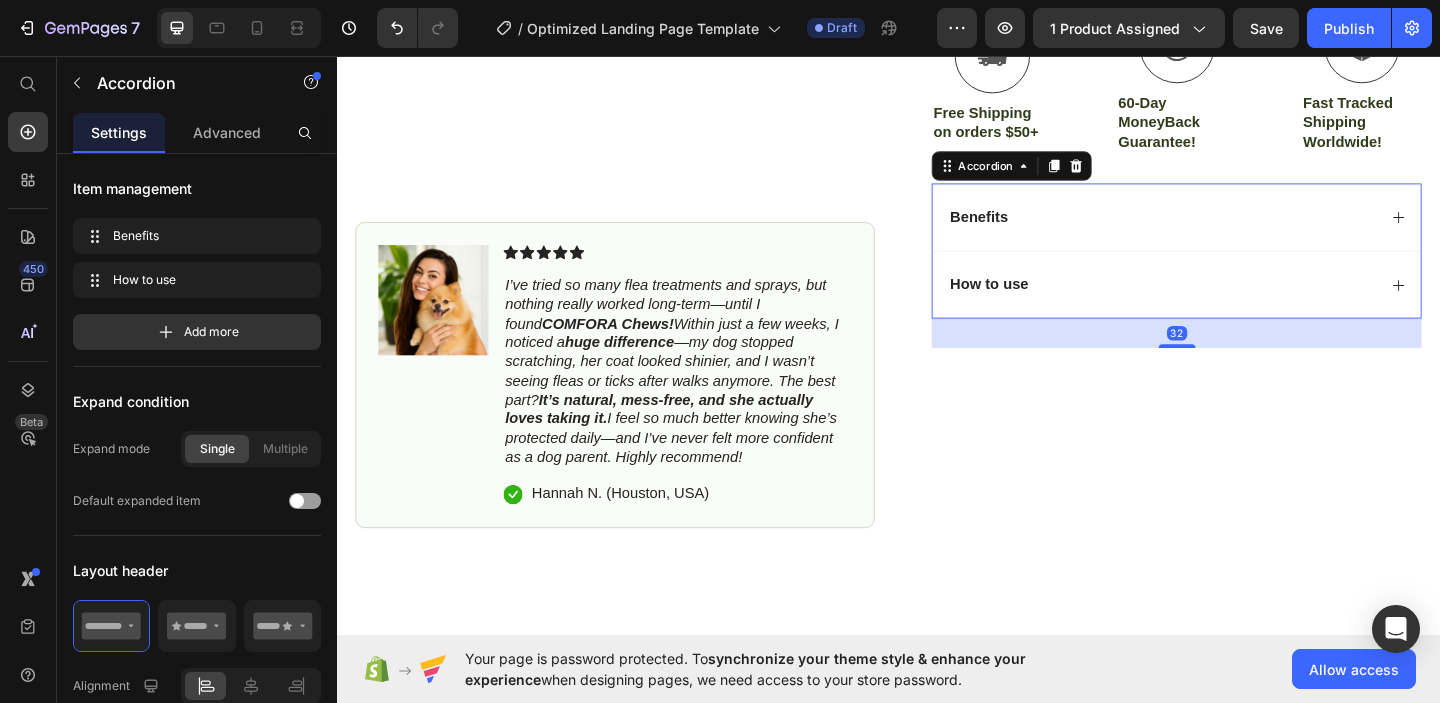 click on "How to use" at bounding box center (1234, 304) 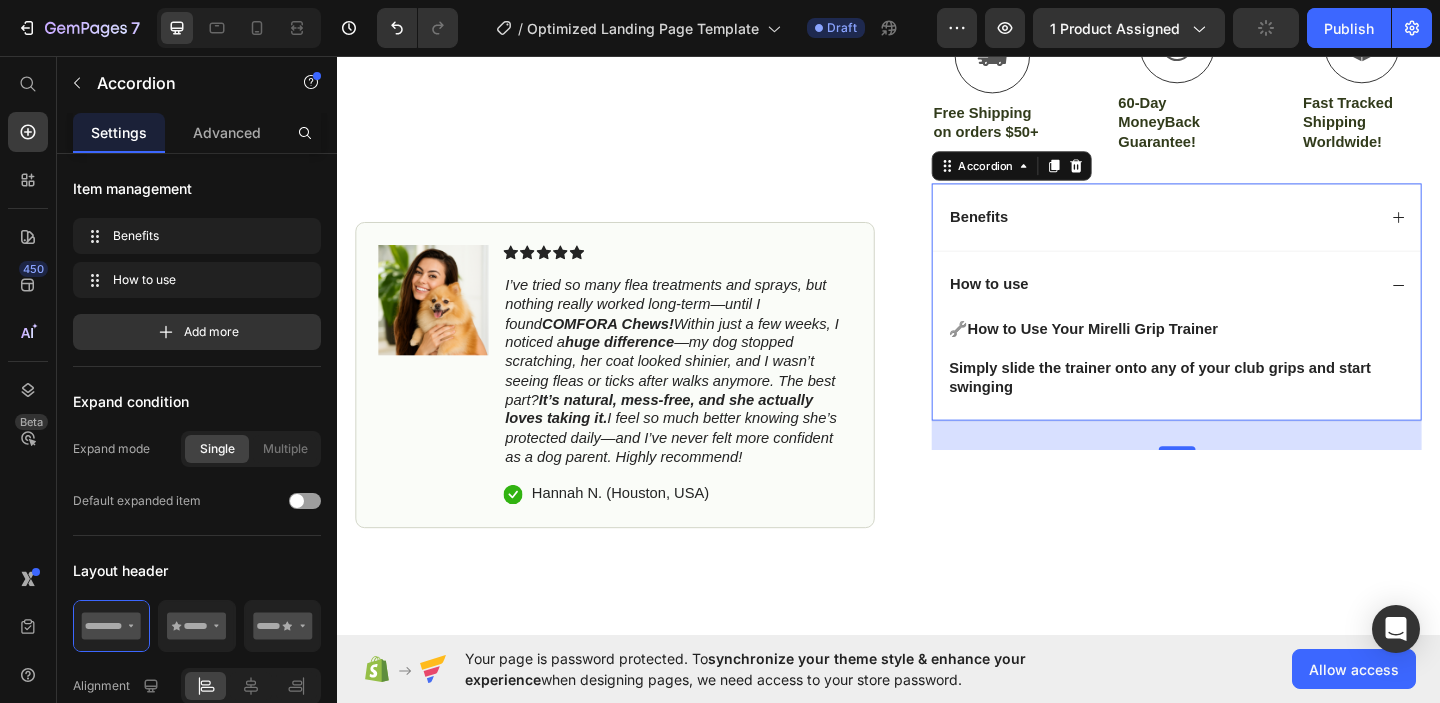 click on "How to use" at bounding box center (1234, 304) 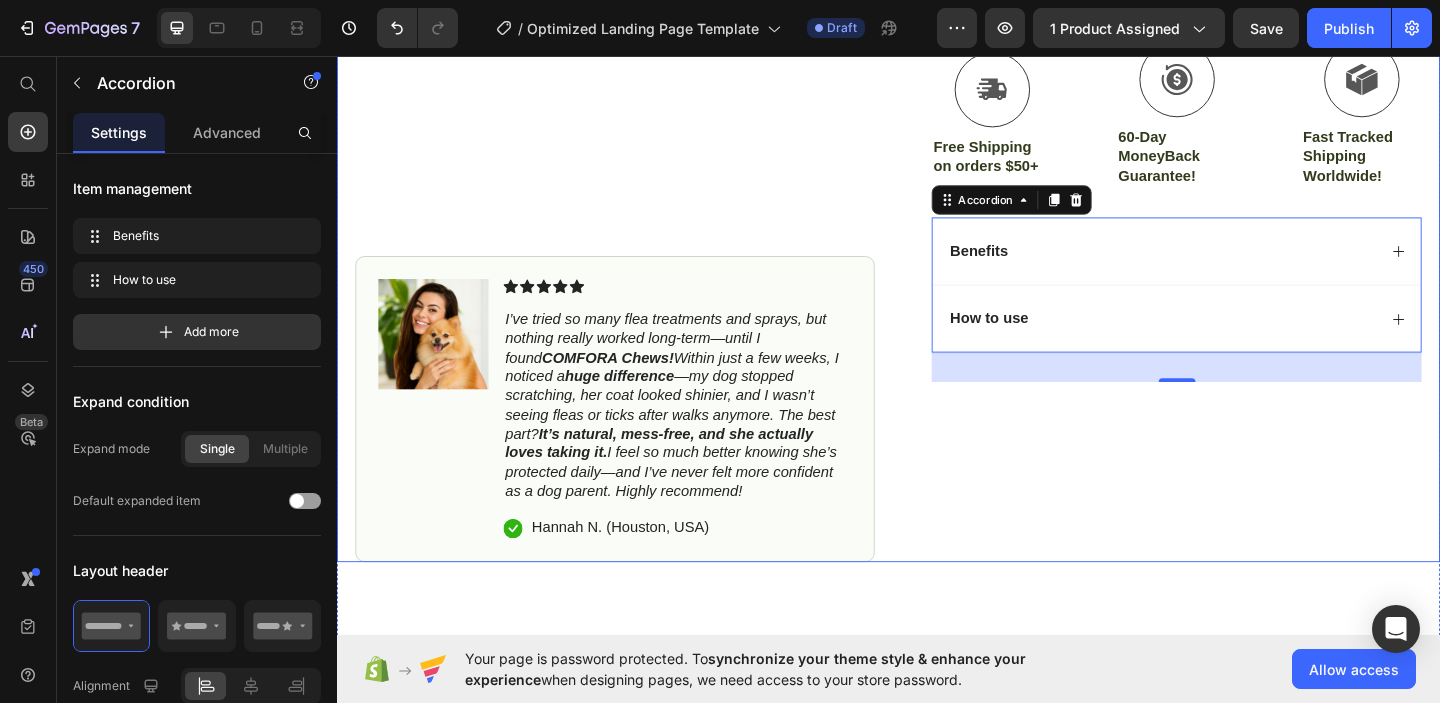 scroll, scrollTop: 590, scrollLeft: 0, axis: vertical 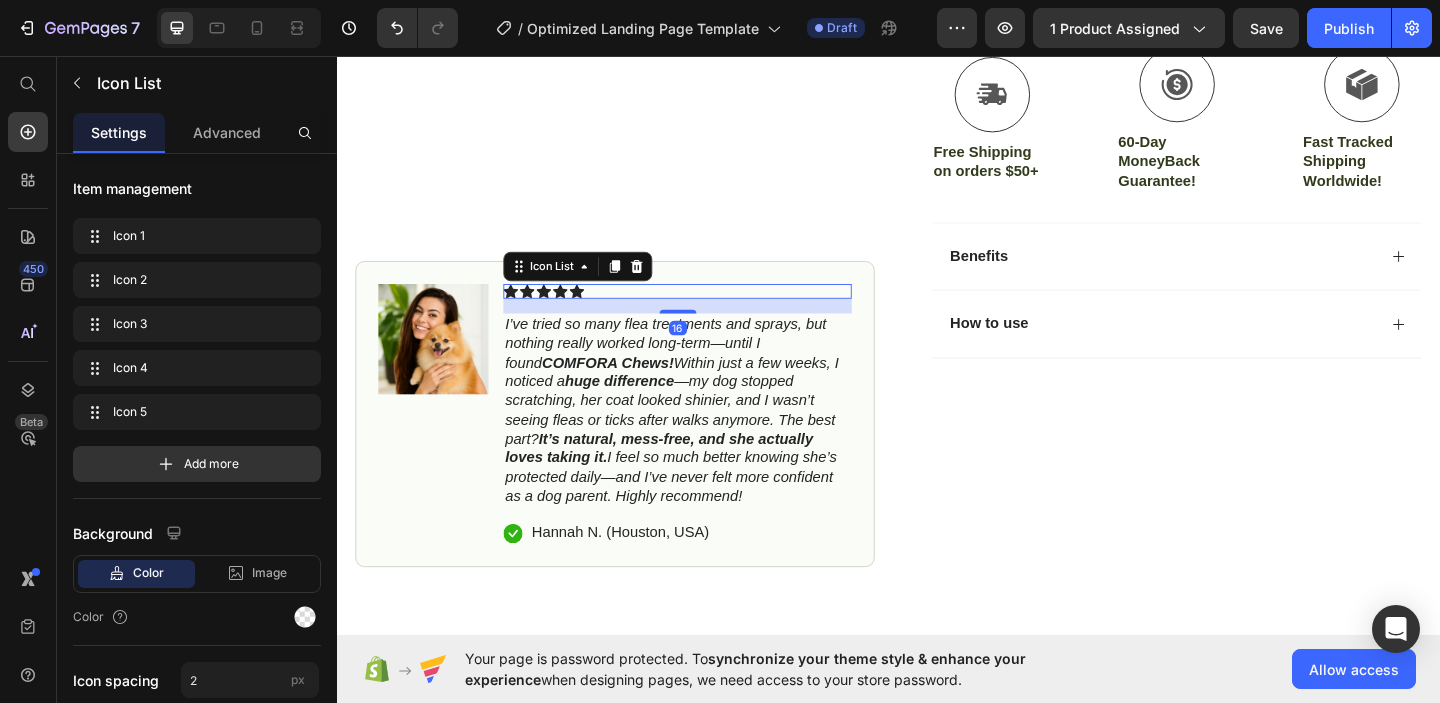 click on "Icon Icon Icon Icon Icon" at bounding box center (707, 312) 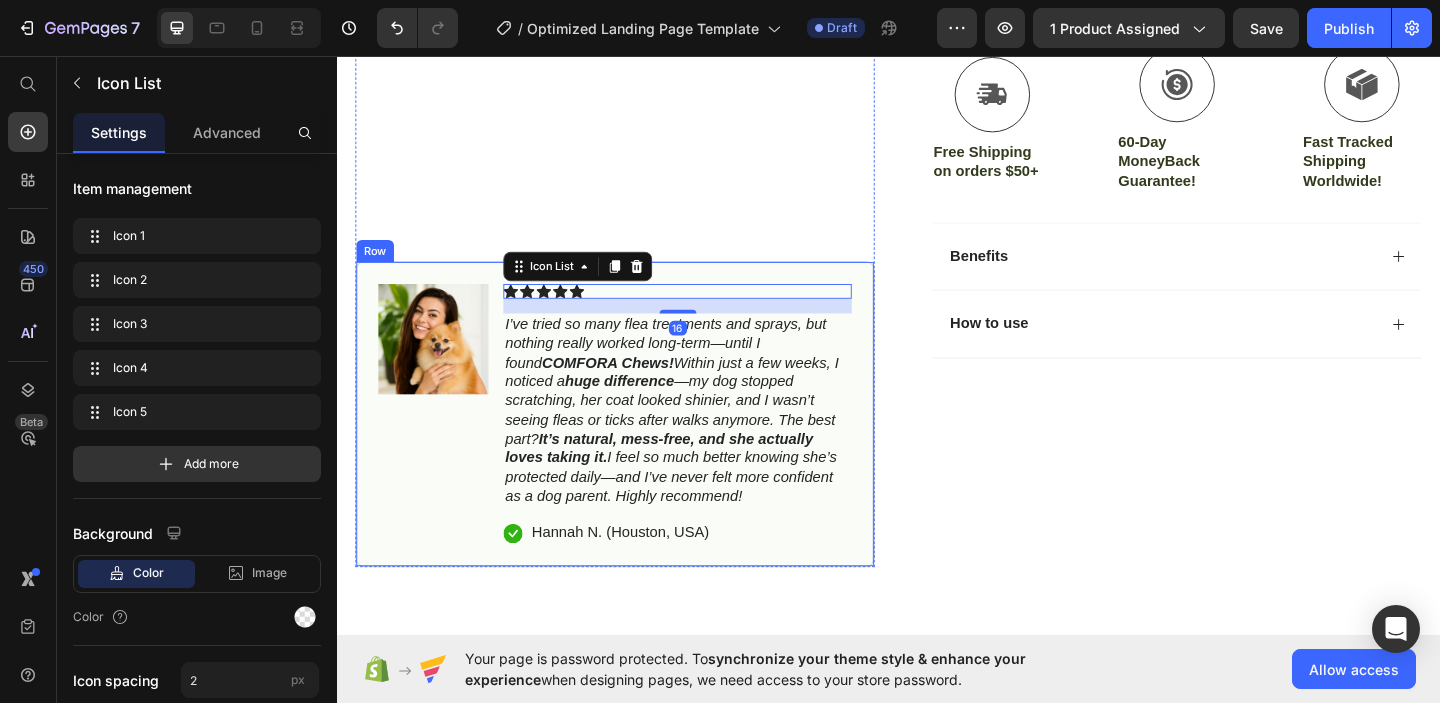 click on "Image" at bounding box center [442, 445] 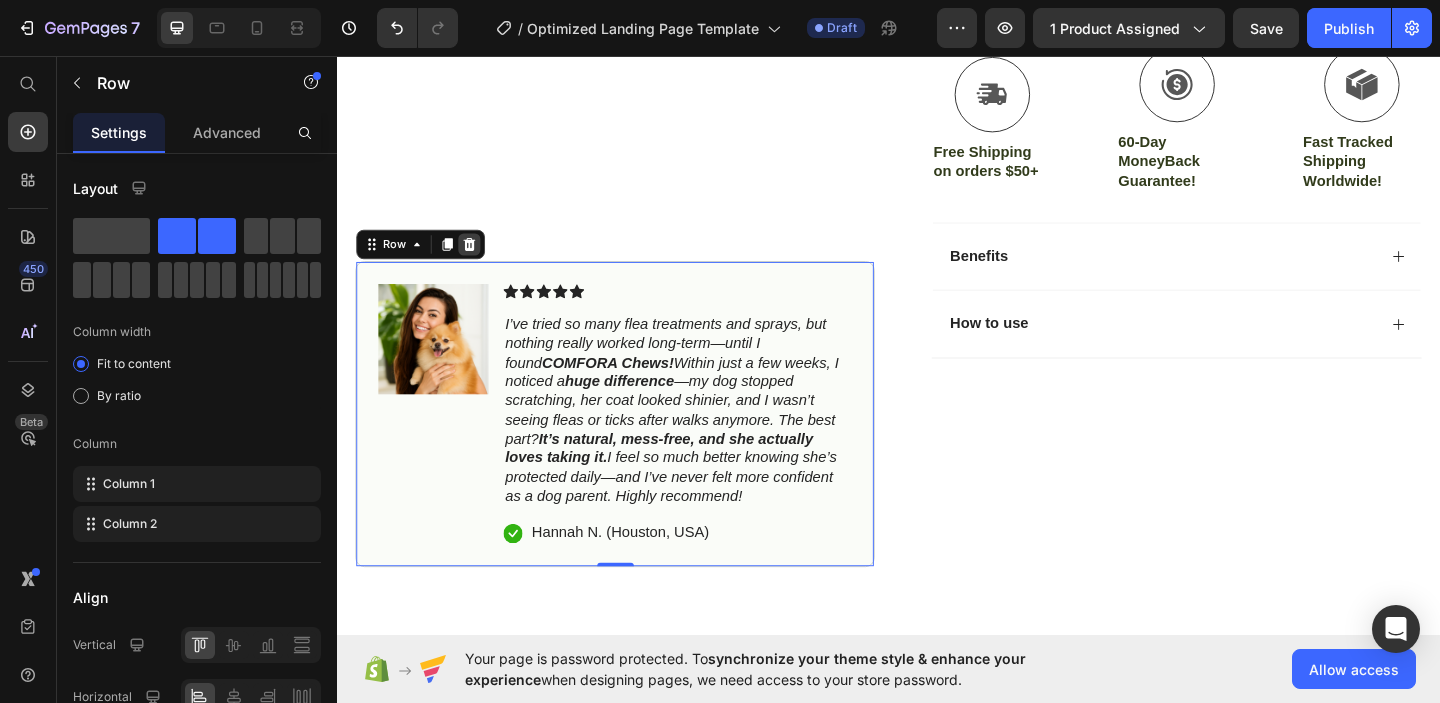 click 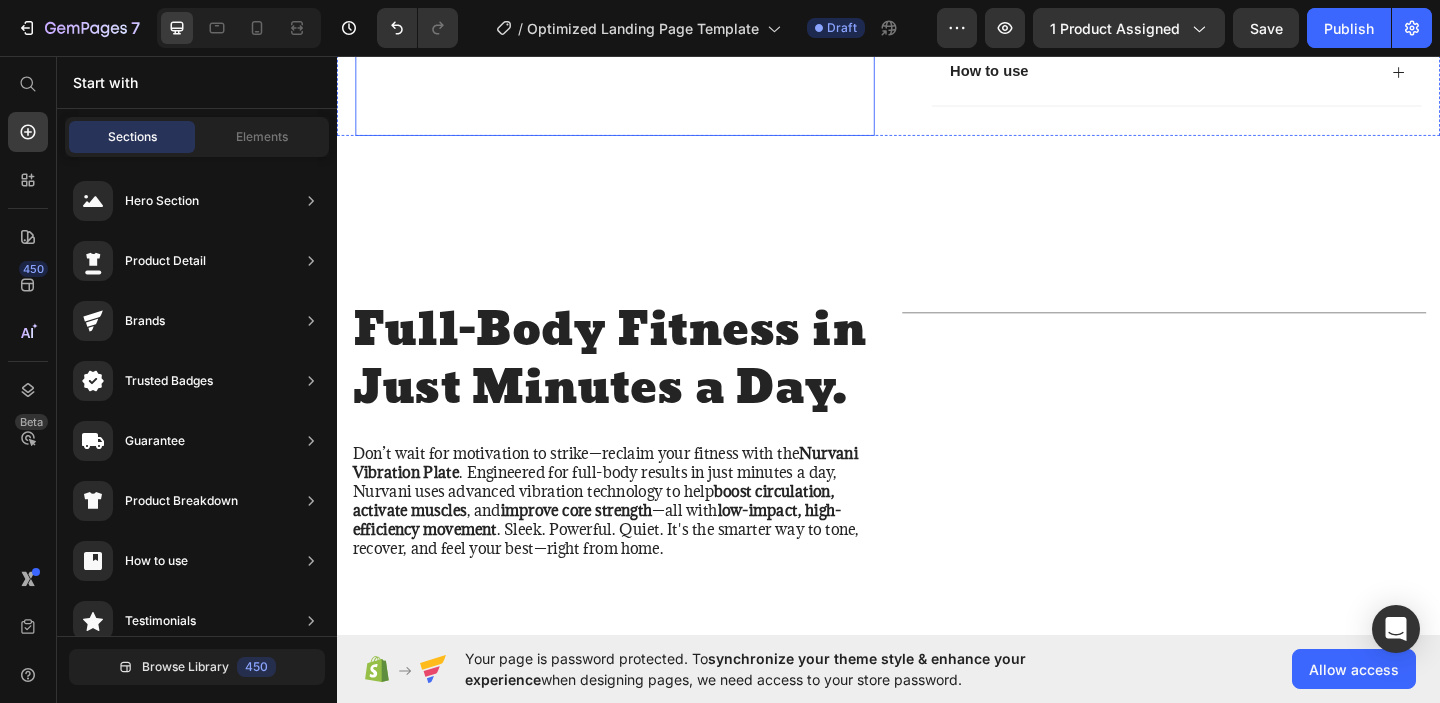 scroll, scrollTop: 907, scrollLeft: 0, axis: vertical 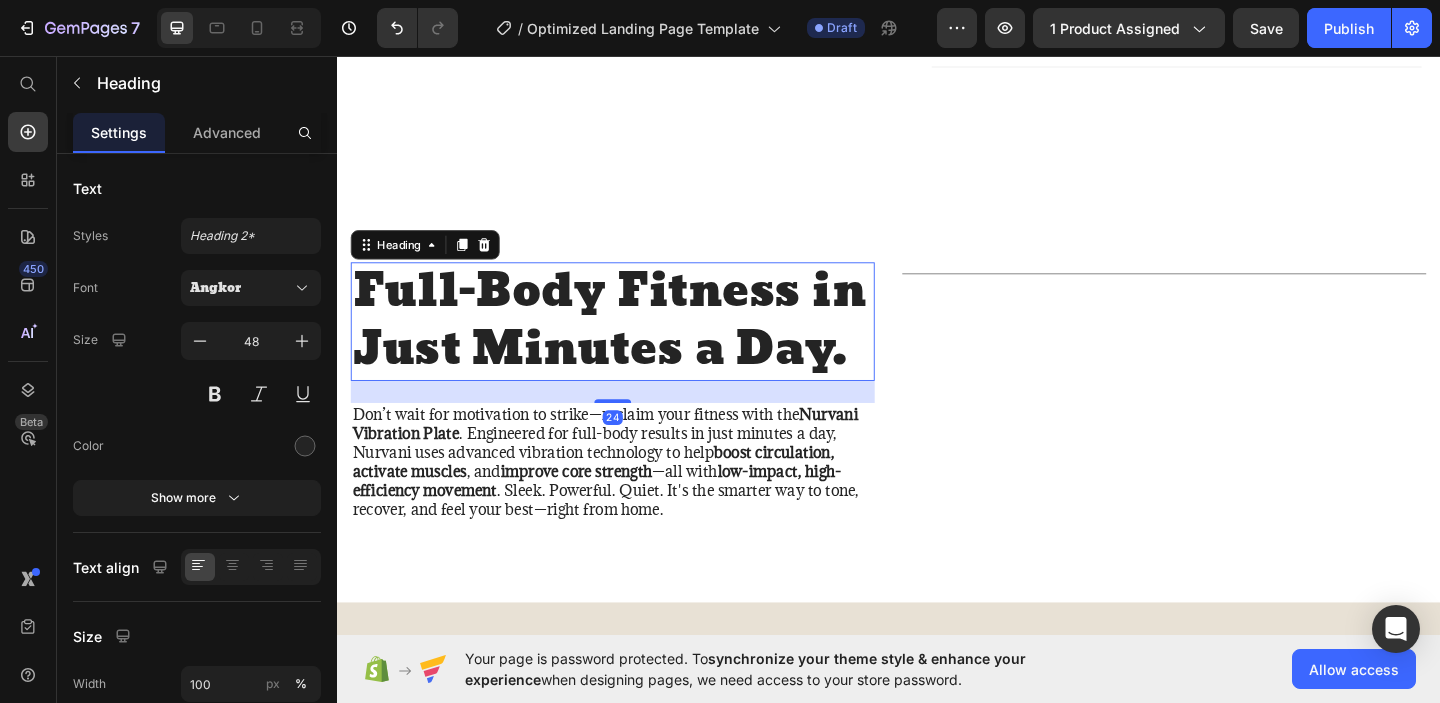 click on "Full-Body Fitness in Just Minutes a Day." at bounding box center (637, 344) 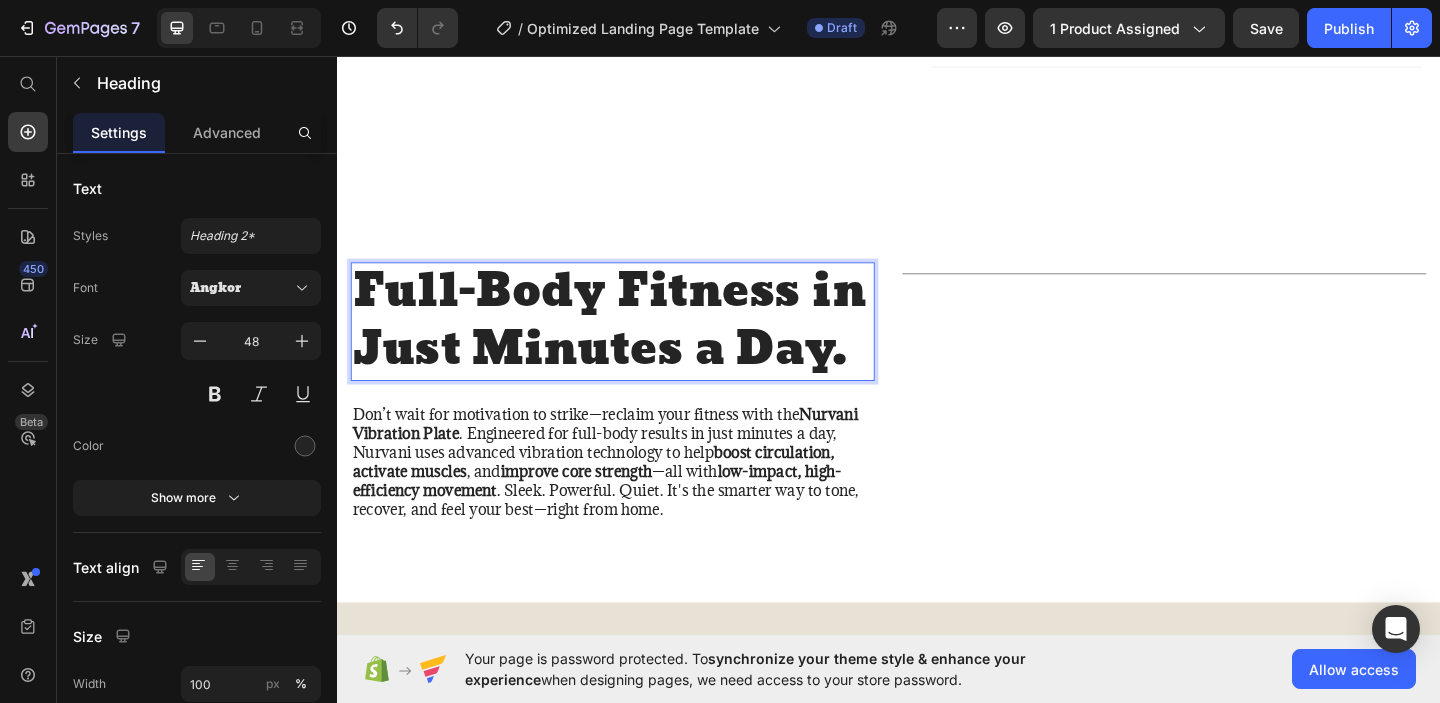 click on "Full-Body Fitness in Just Minutes a Day." at bounding box center (637, 344) 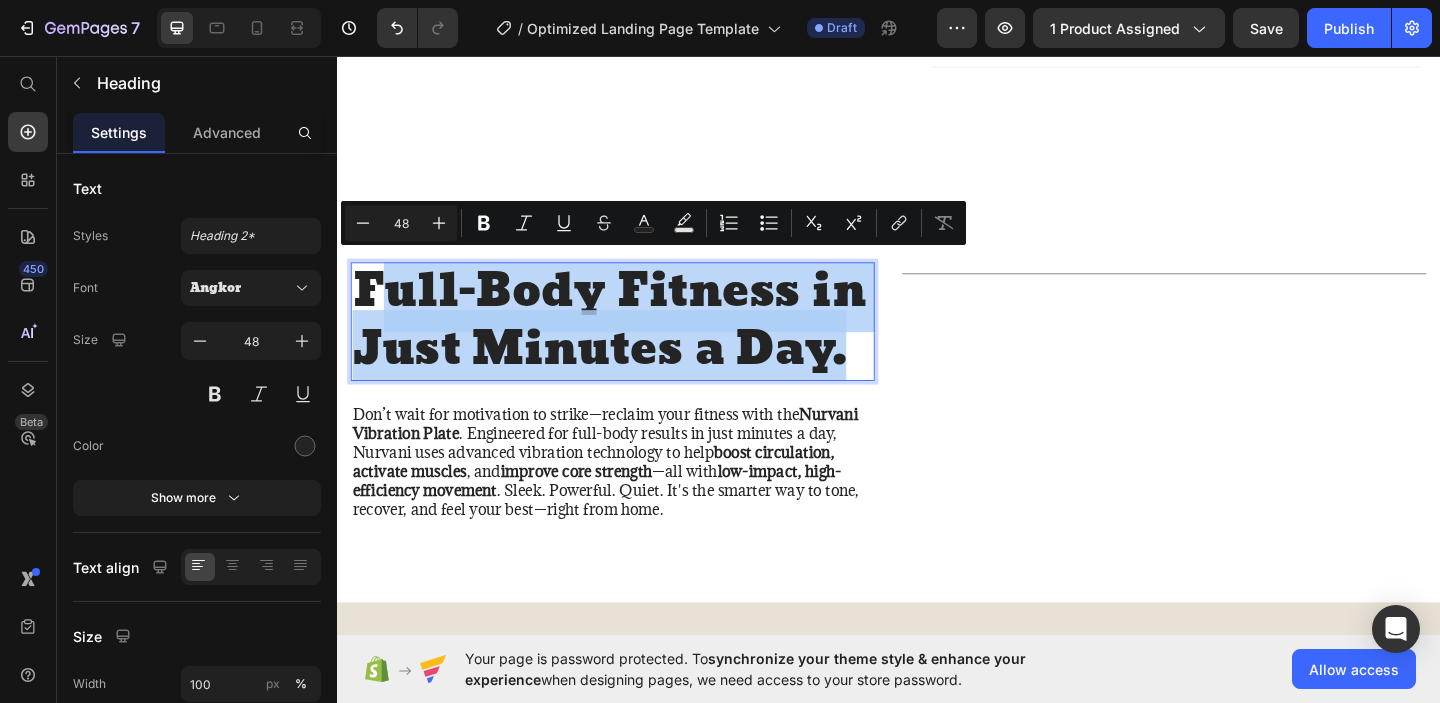 drag, startPoint x: 888, startPoint y: 379, endPoint x: 374, endPoint y: 290, distance: 521.6484 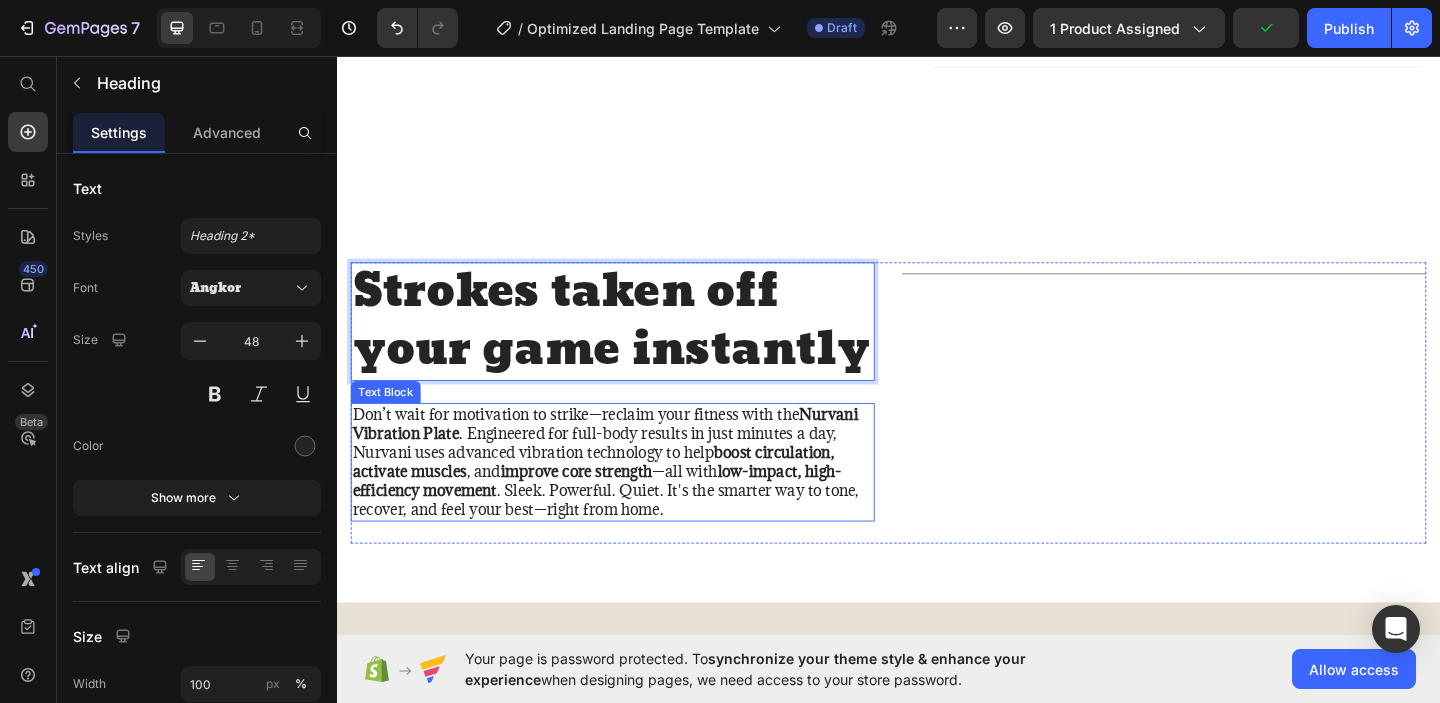 click on "Don’t wait for motivation to strike—reclaim your fitness with the  Nurvani Vibration Plate . Engineered for full-body results in just minutes a day, Nurvani uses advanced vibration technology to help  boost circulation, activate muscles , and  improve core strength —all with  low-impact, high-efficiency movement . Sleek. Powerful. Quiet. It's the smarter way to tone, recover, and feel your best—right from home." at bounding box center [637, 497] 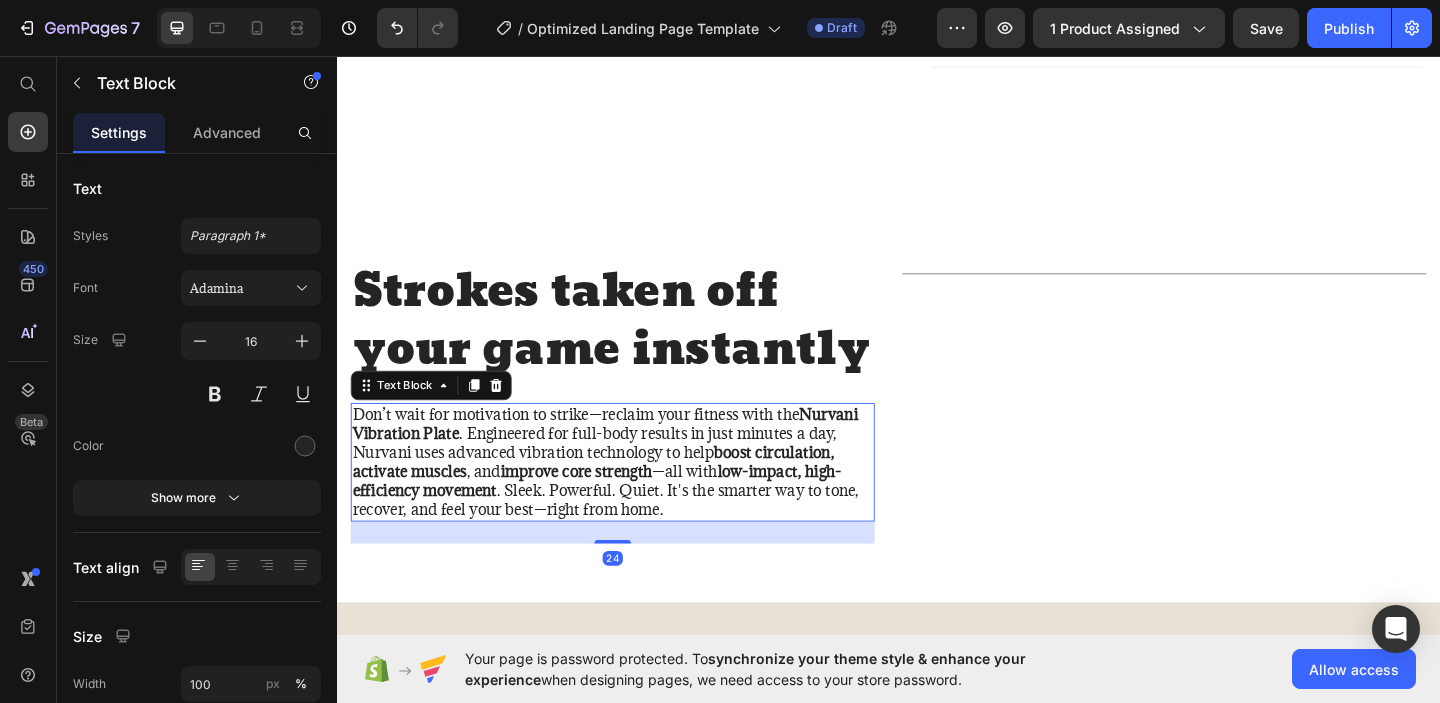 click on "Don’t wait for motivation to strike—reclaim your fitness with the  Nurvani Vibration Plate . Engineered for full-body results in just minutes a day, Nurvani uses advanced vibration technology to help  boost circulation, activate muscles , and  improve core strength —all with  low-impact, high-efficiency movement . Sleek. Powerful. Quiet. It's the smarter way to tone, recover, and feel your best—right from home." at bounding box center (637, 497) 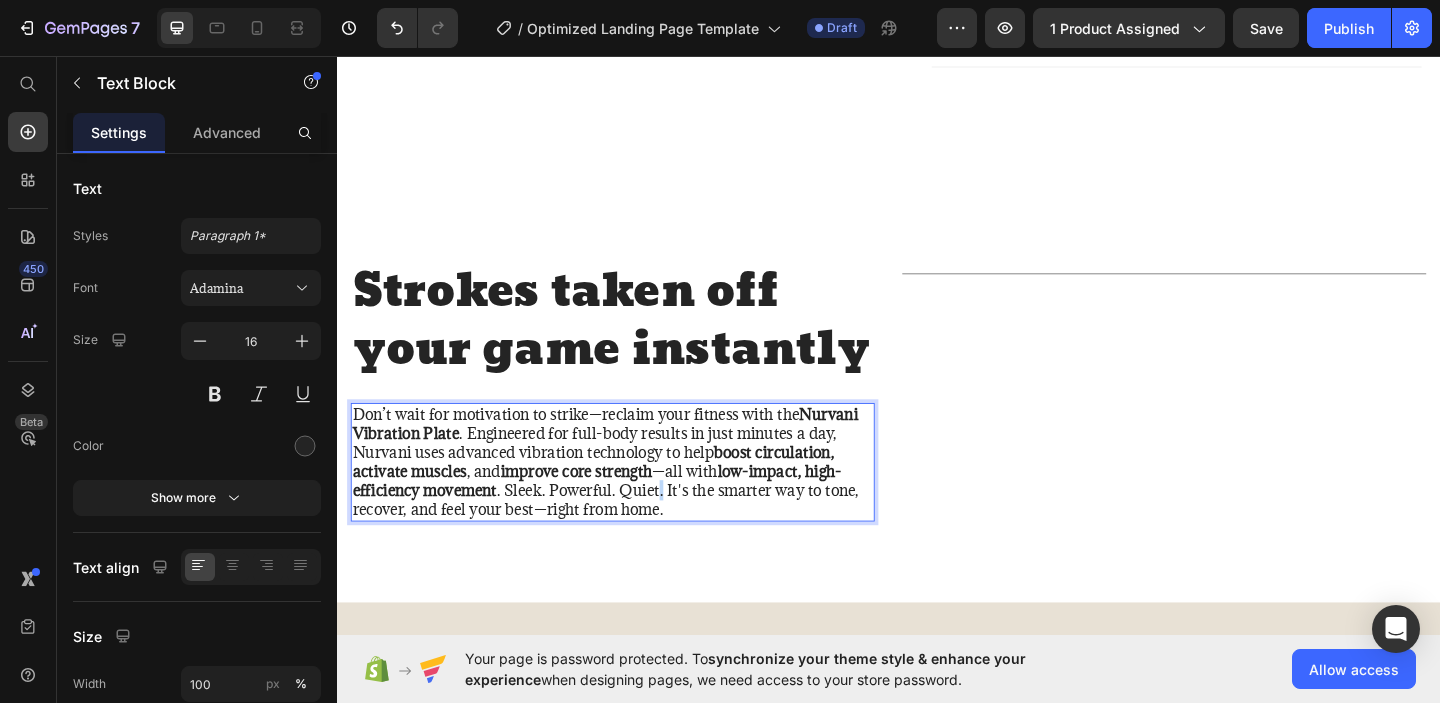click on "Don’t wait for motivation to strike—reclaim your fitness with the  Nurvani Vibration Plate . Engineered for full-body results in just minutes a day, Nurvani uses advanced vibration technology to help  boost circulation, activate muscles , and  improve core strength —all with  low-impact, high-efficiency movement . Sleek. Powerful. Quiet. It's the smarter way to tone, recover, and feel your best—right from home." at bounding box center (637, 497) 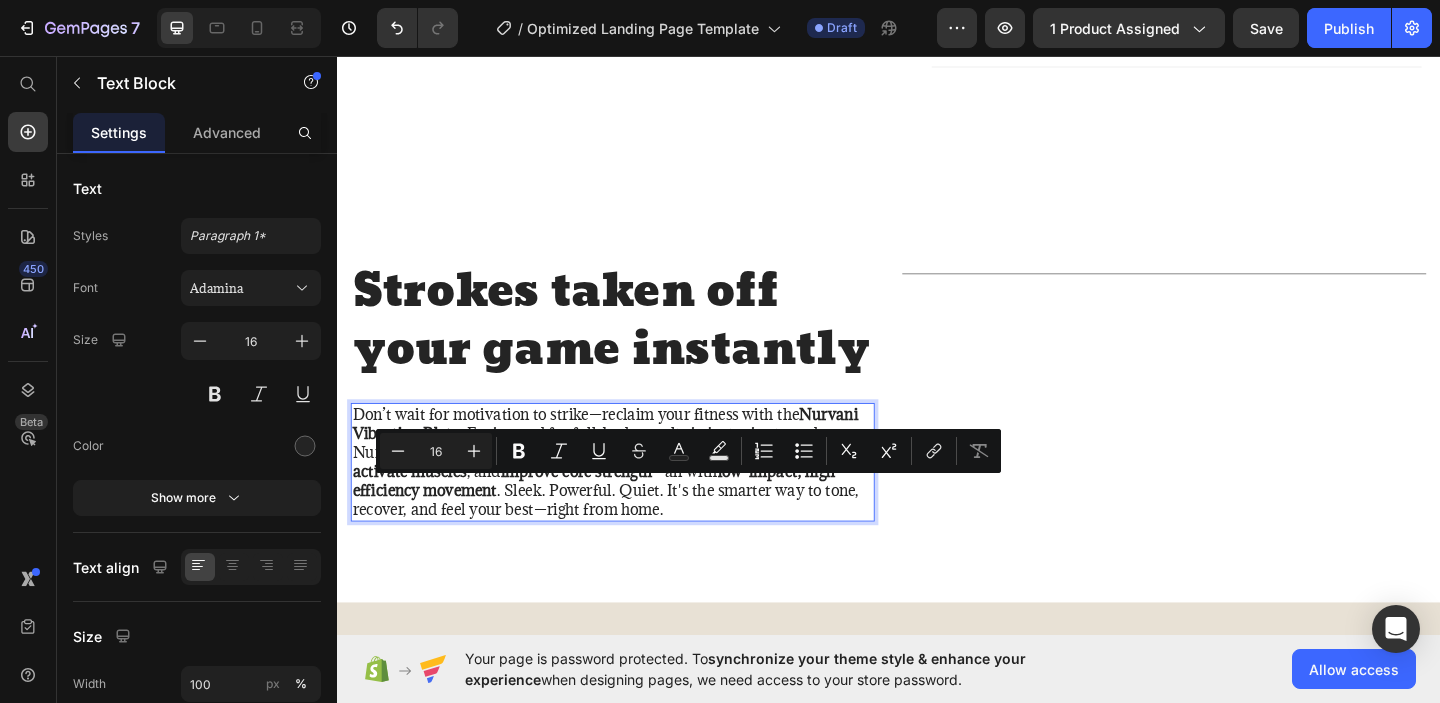 click on "Don’t wait for motivation to strike—reclaim your fitness with the  Nurvani Vibration Plate . Engineered for full-body results in just minutes a day, Nurvani uses advanced vibration technology to help  boost circulation, activate muscles , and  improve core strength —all with  low-impact, high-efficiency movement . Sleek. Powerful. Quiet. It's the smarter way to tone, recover, and feel your best—right from home." at bounding box center (637, 497) 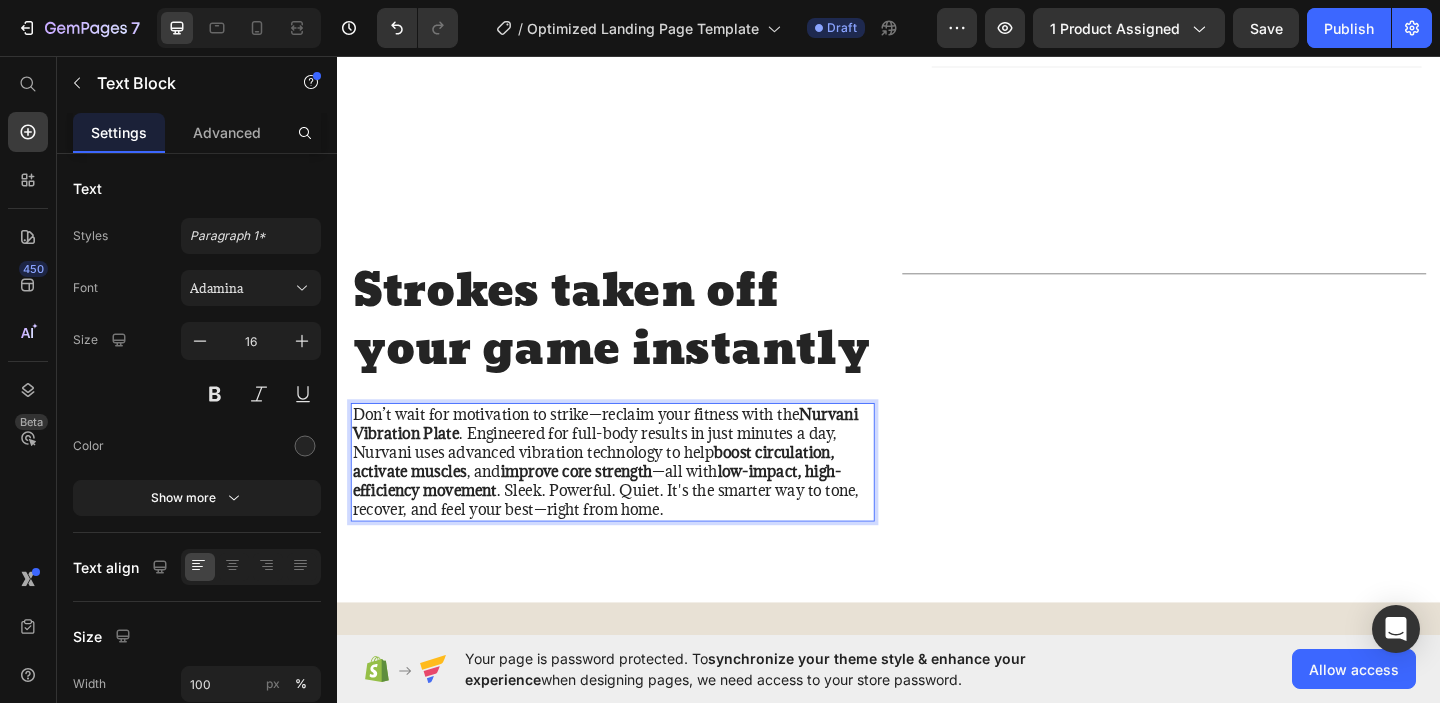 click on "Don’t wait for motivation to strike—reclaim your fitness with the  Nurvani Vibration Plate . Engineered for full-body results in just minutes a day, Nurvani uses advanced vibration technology to help  boost circulation, activate muscles , and  improve core strength —all with  low-impact, high-efficiency movement . Sleek. Powerful. Quiet. It's the smarter way to tone, recover, and feel your best—right from home." at bounding box center (637, 497) 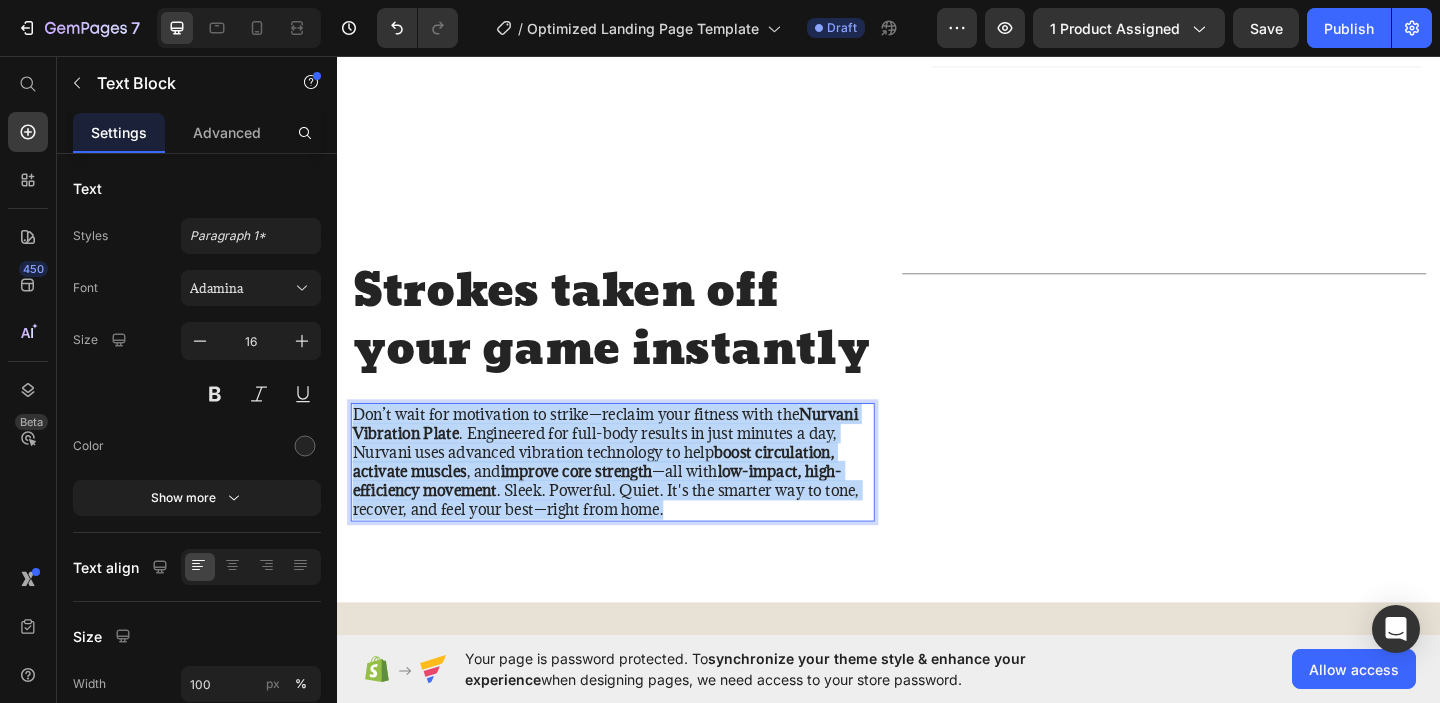 drag, startPoint x: 701, startPoint y: 548, endPoint x: 357, endPoint y: 445, distance: 359.0891 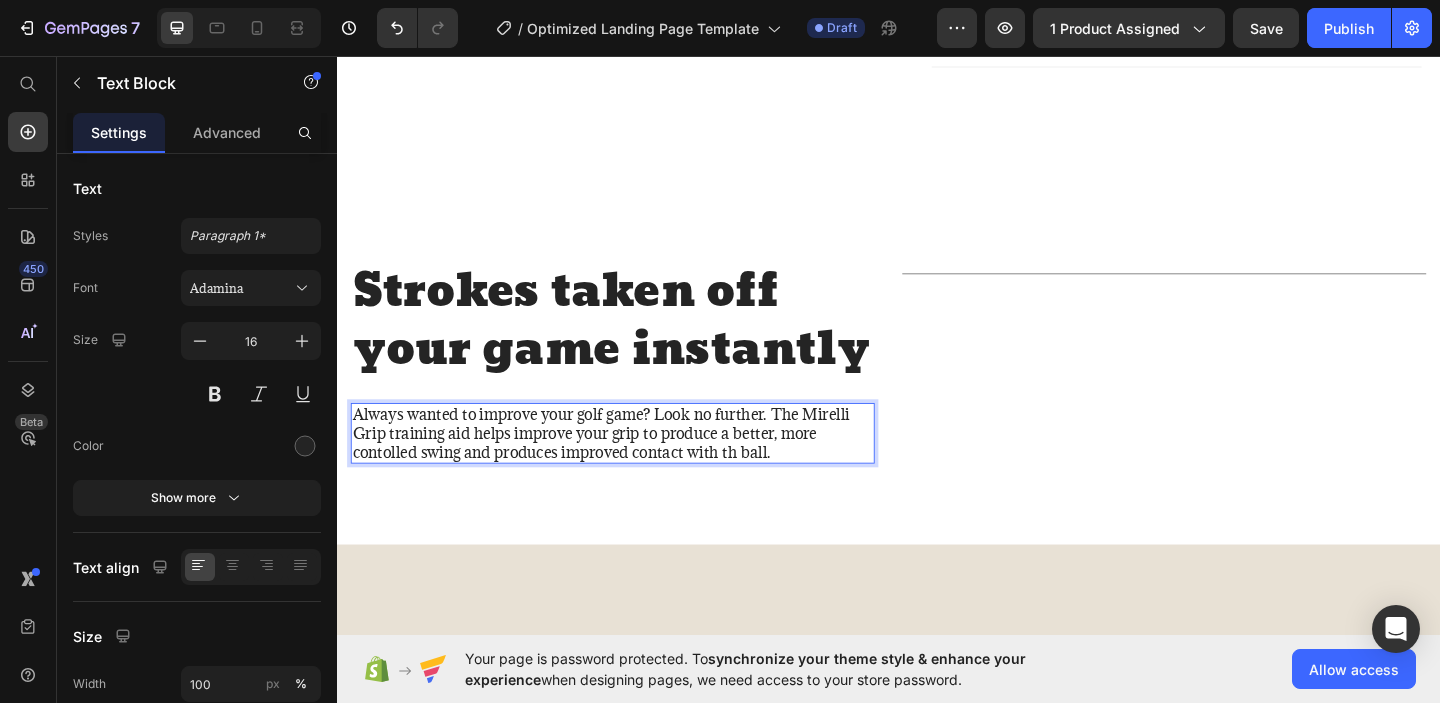click on "Always wanted to improve your golf game? Look no further. The Mirelli Grip training aid helps improve your grip to produce a better, more contolled swing and produces improved contact with th ball." at bounding box center (637, 466) 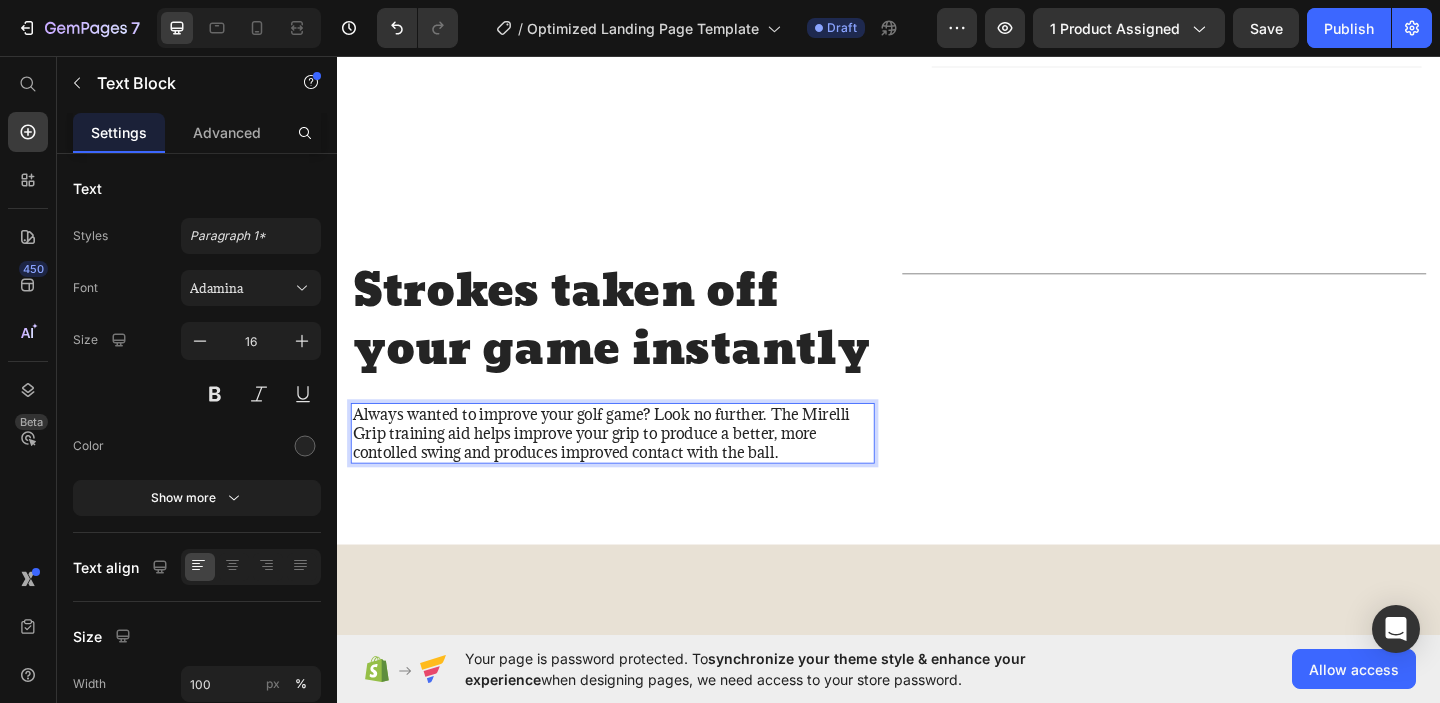 click on "Always wanted to improve your golf game? Look no further. The Mirelli Grip training aid helps improve your grip to produce a better, more contolled swing and produces improved contact with the ball." at bounding box center (637, 466) 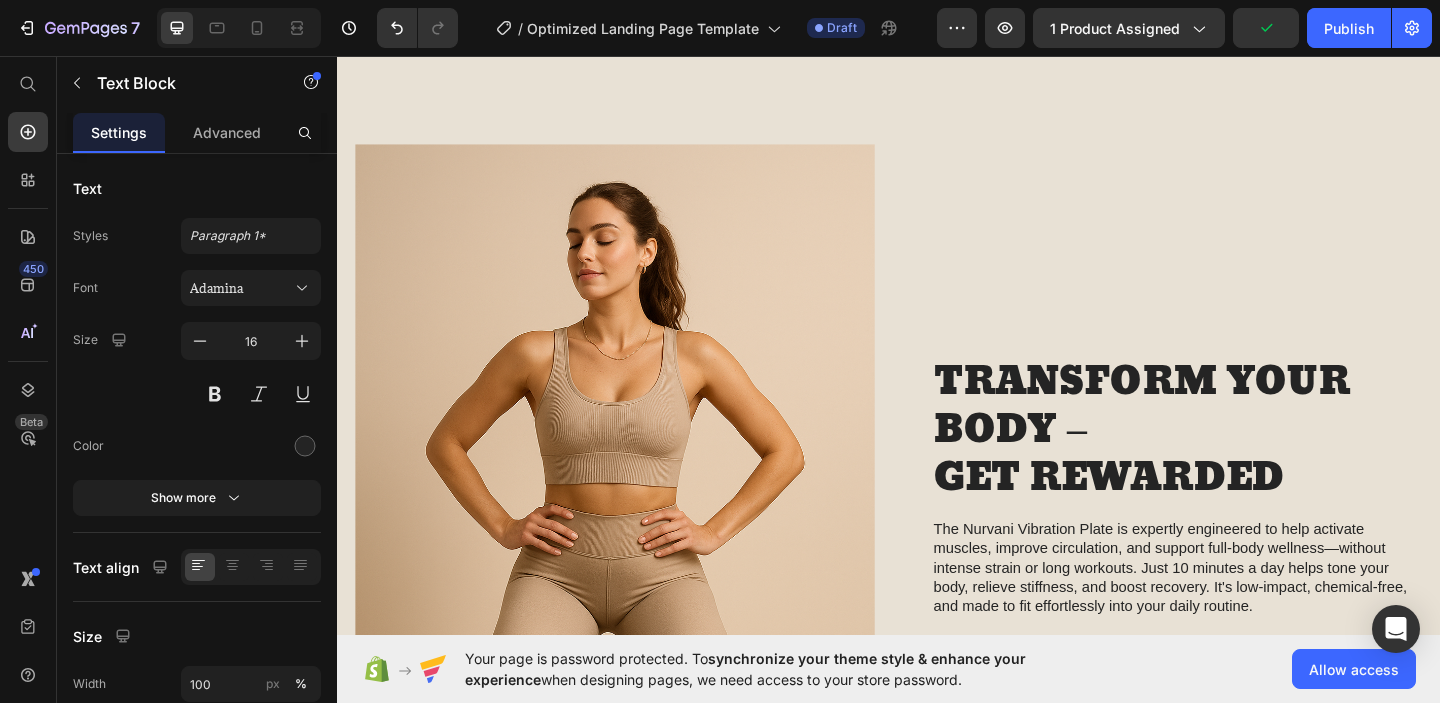 scroll, scrollTop: 1484, scrollLeft: 0, axis: vertical 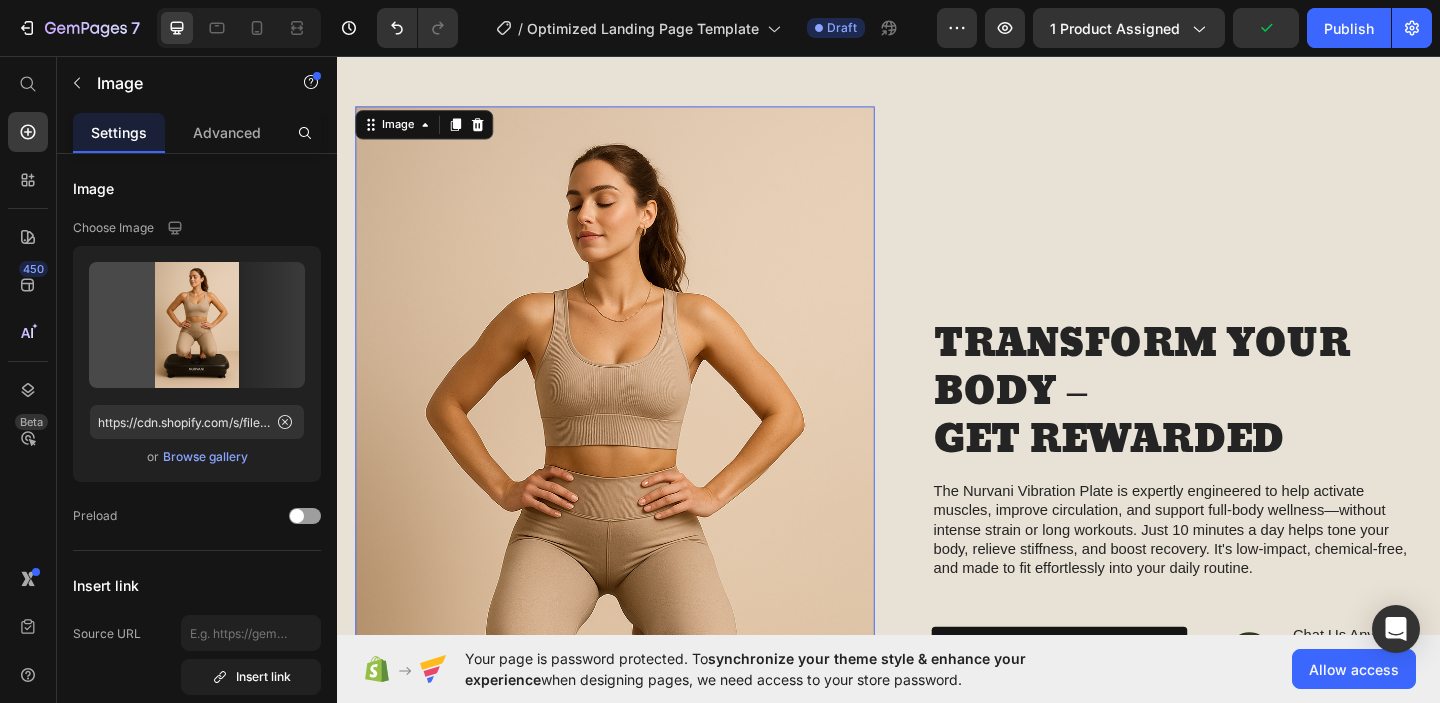 click at bounding box center [639, 534] 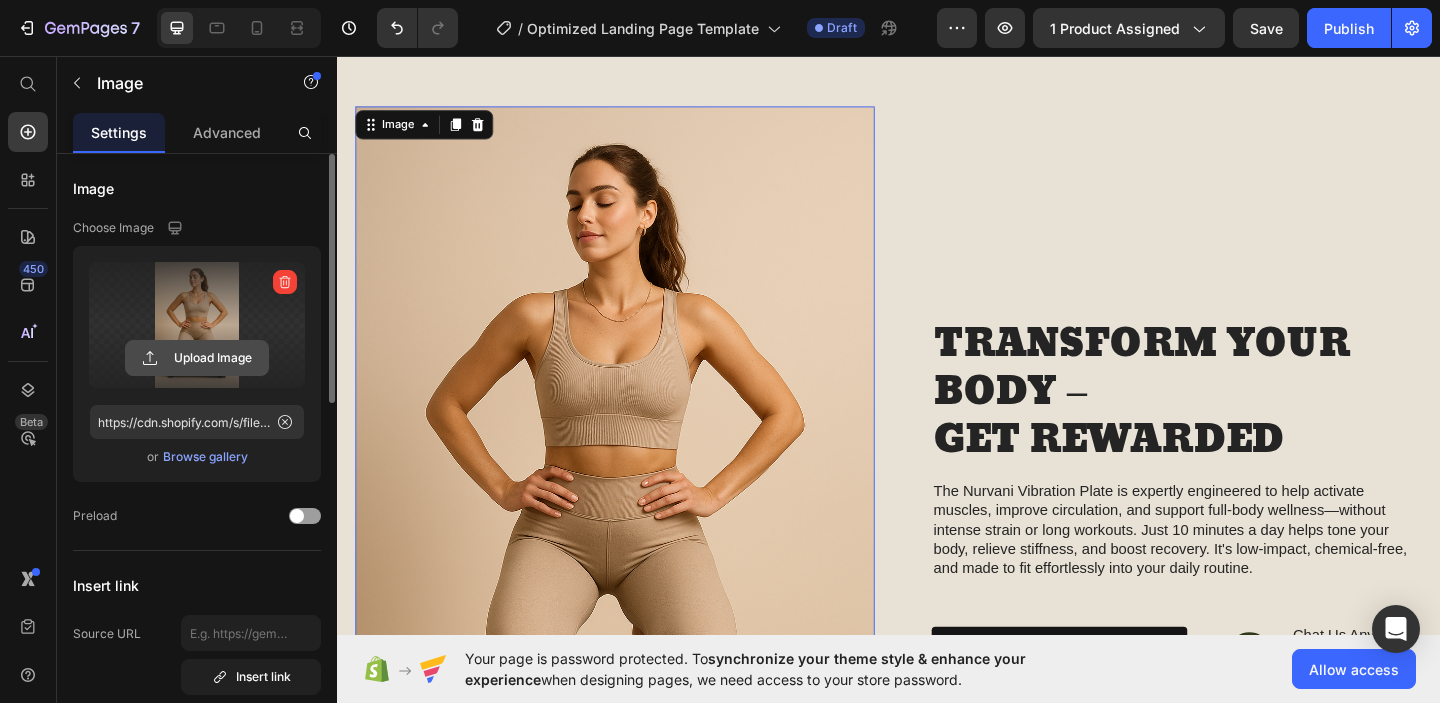 click 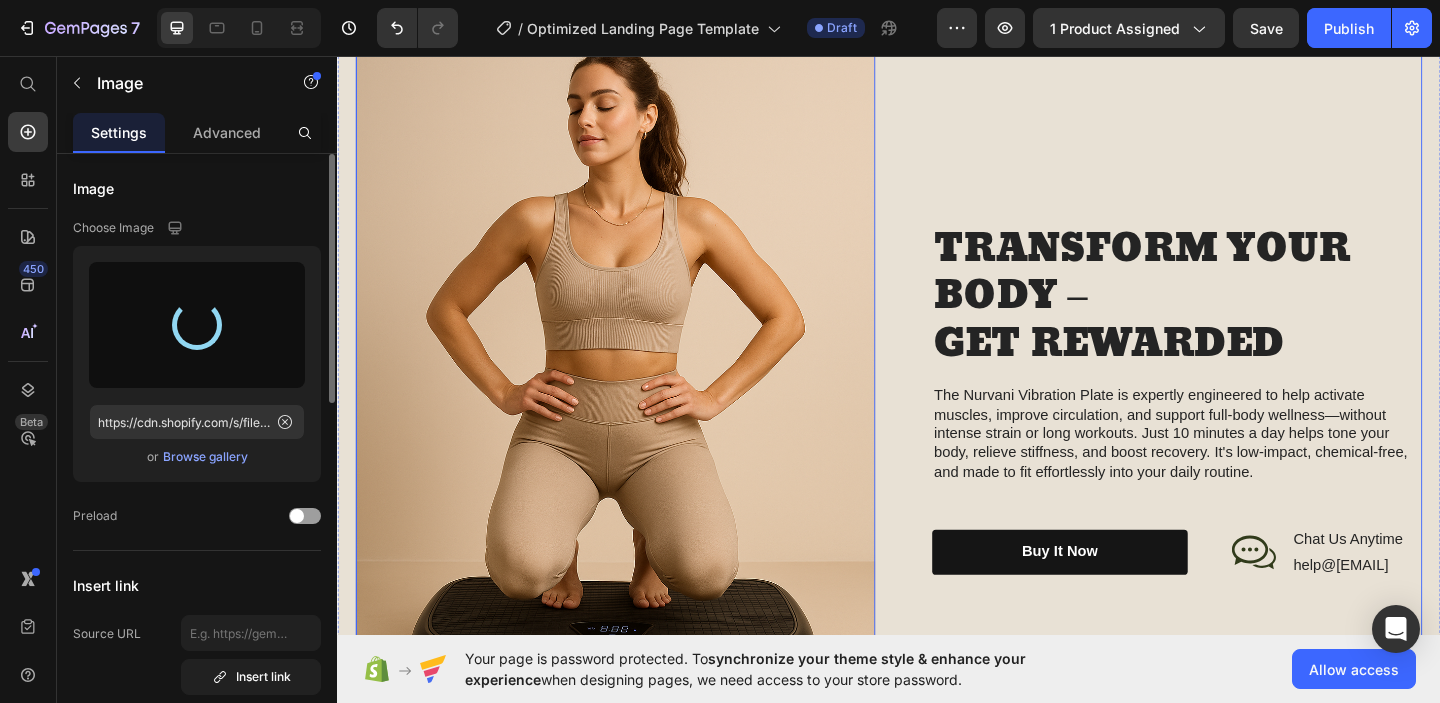 type on "https://cdn.shopify.com/s/files/1/0953/8696/0164/files/gempages_574986695015924848-0457625a-1895-410f-98da-990378d39522.png" 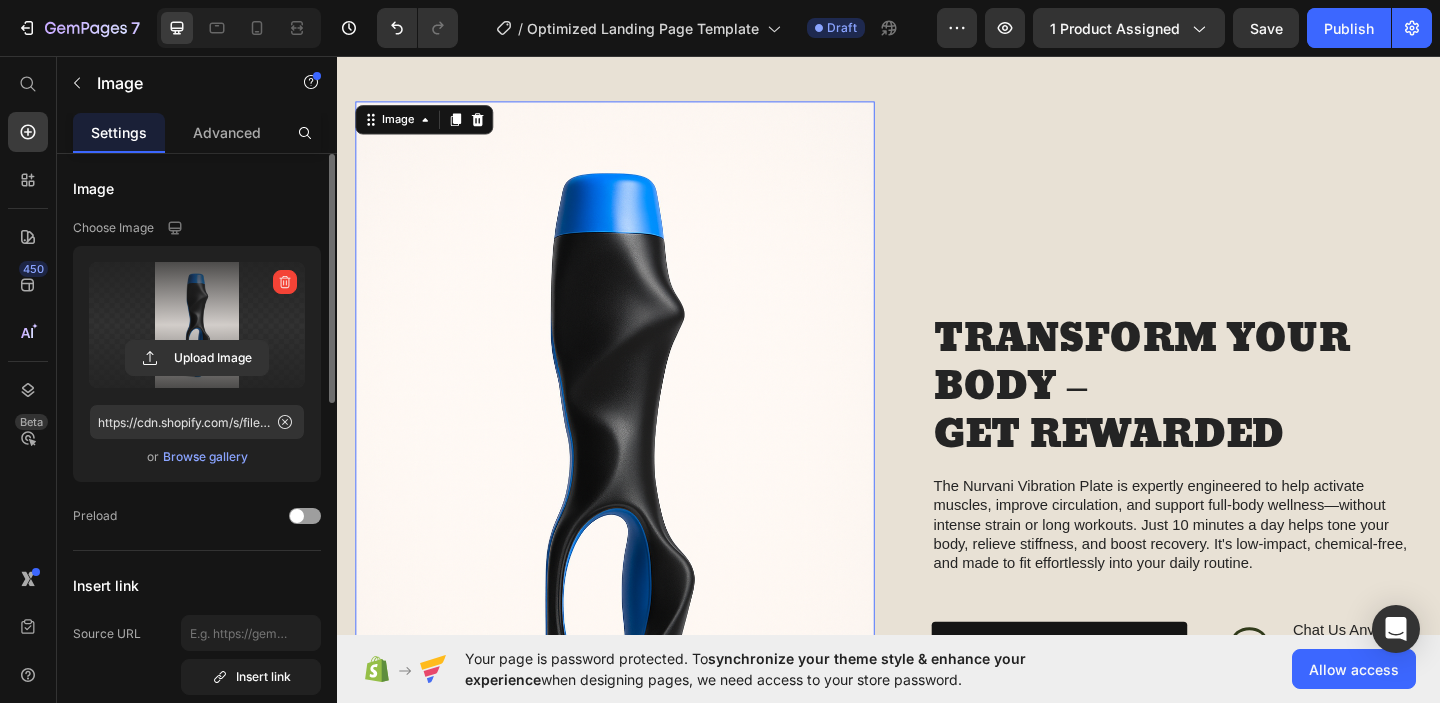 scroll, scrollTop: 1527, scrollLeft: 0, axis: vertical 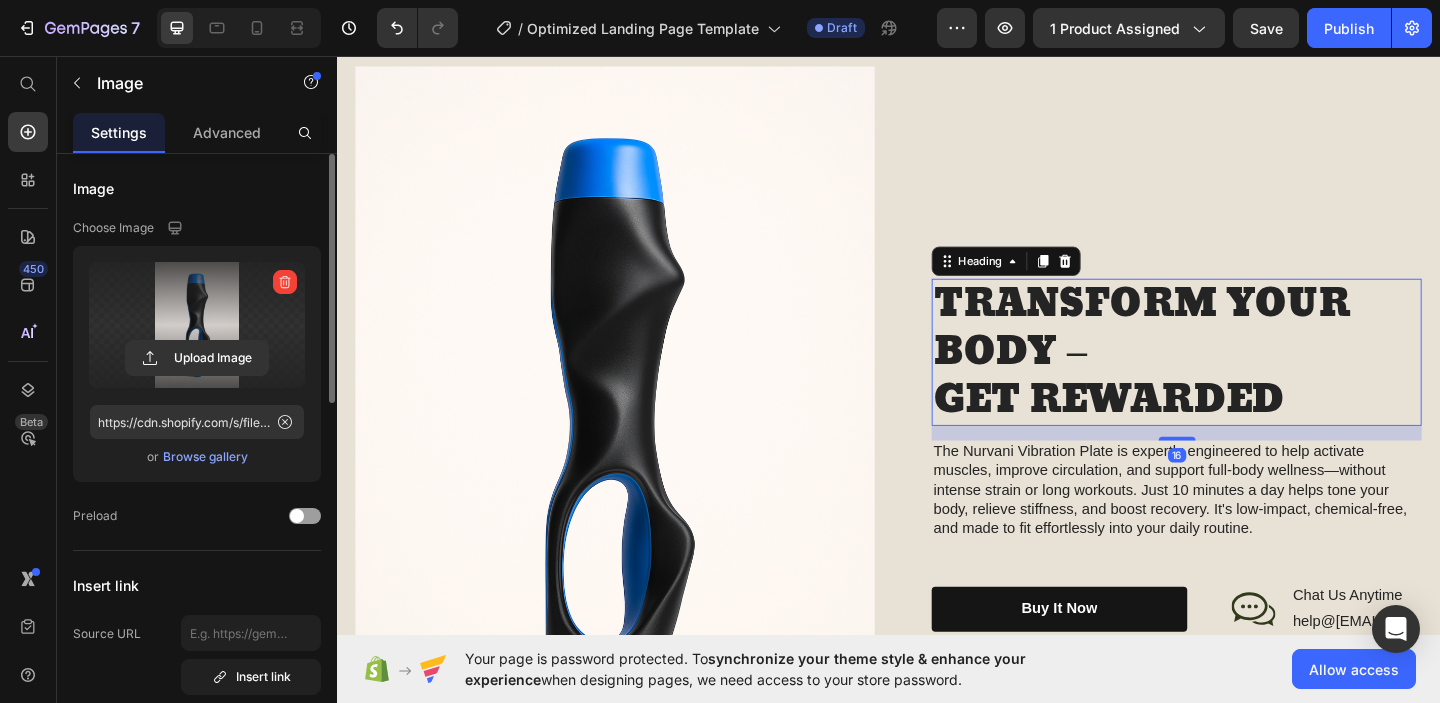click on "TRANSFORM YOUR BODY –  GET REWARDED" at bounding box center (1250, 378) 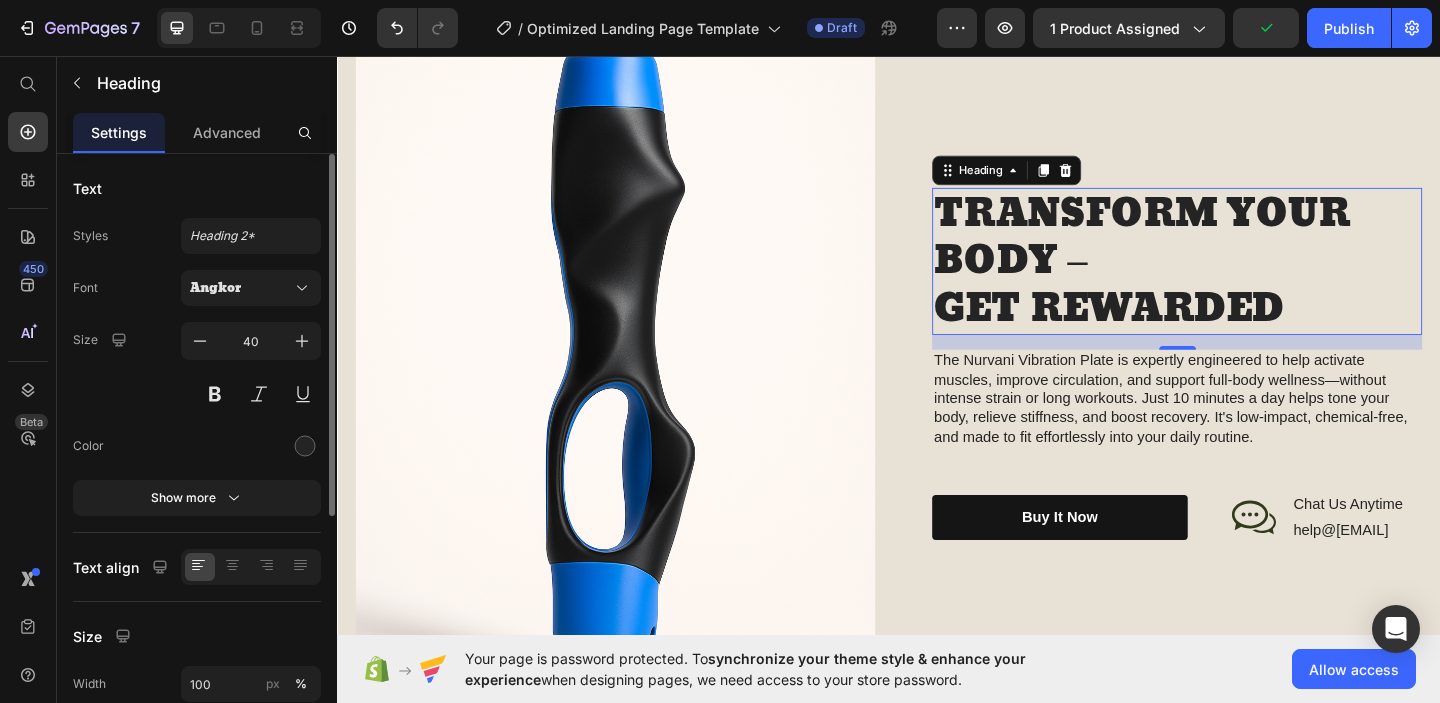 scroll, scrollTop: 1623, scrollLeft: 0, axis: vertical 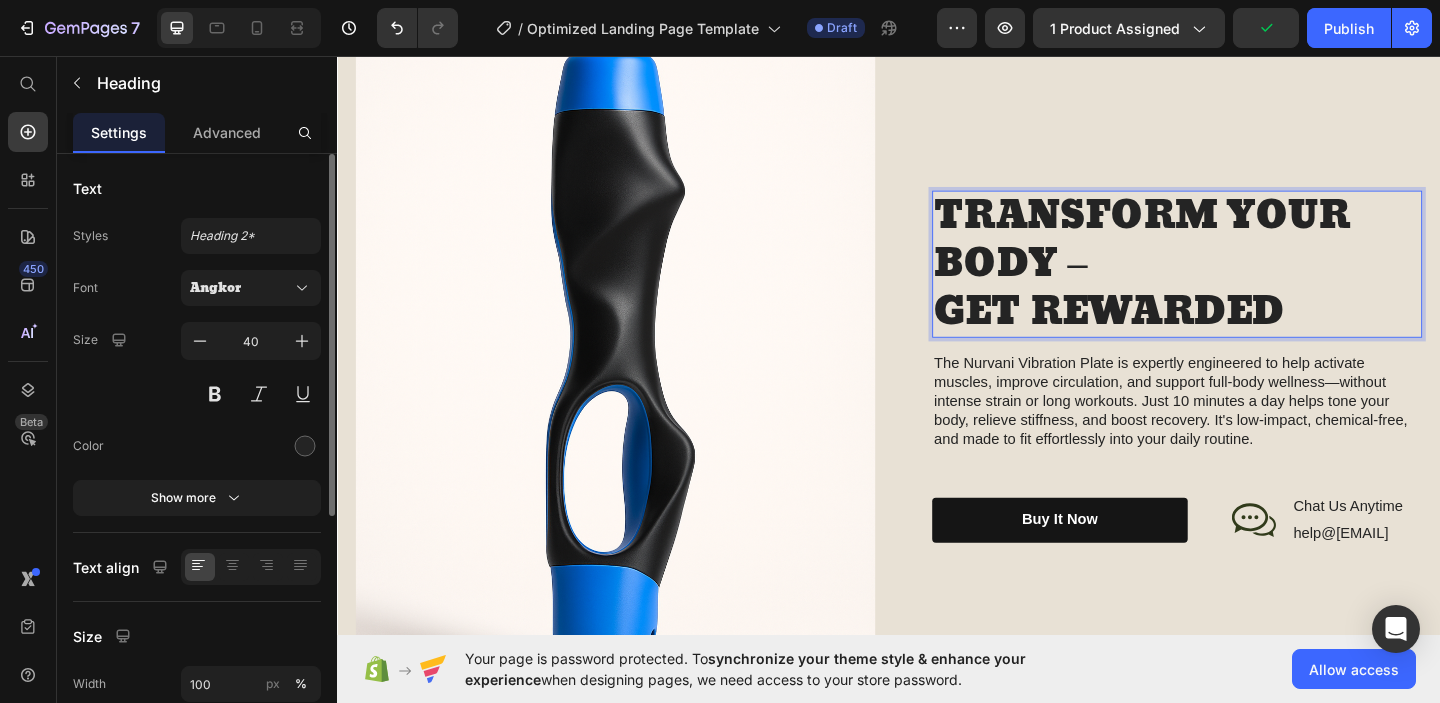click on "TRANSFORM YOUR BODY –  GET REWARDED" at bounding box center (1250, 282) 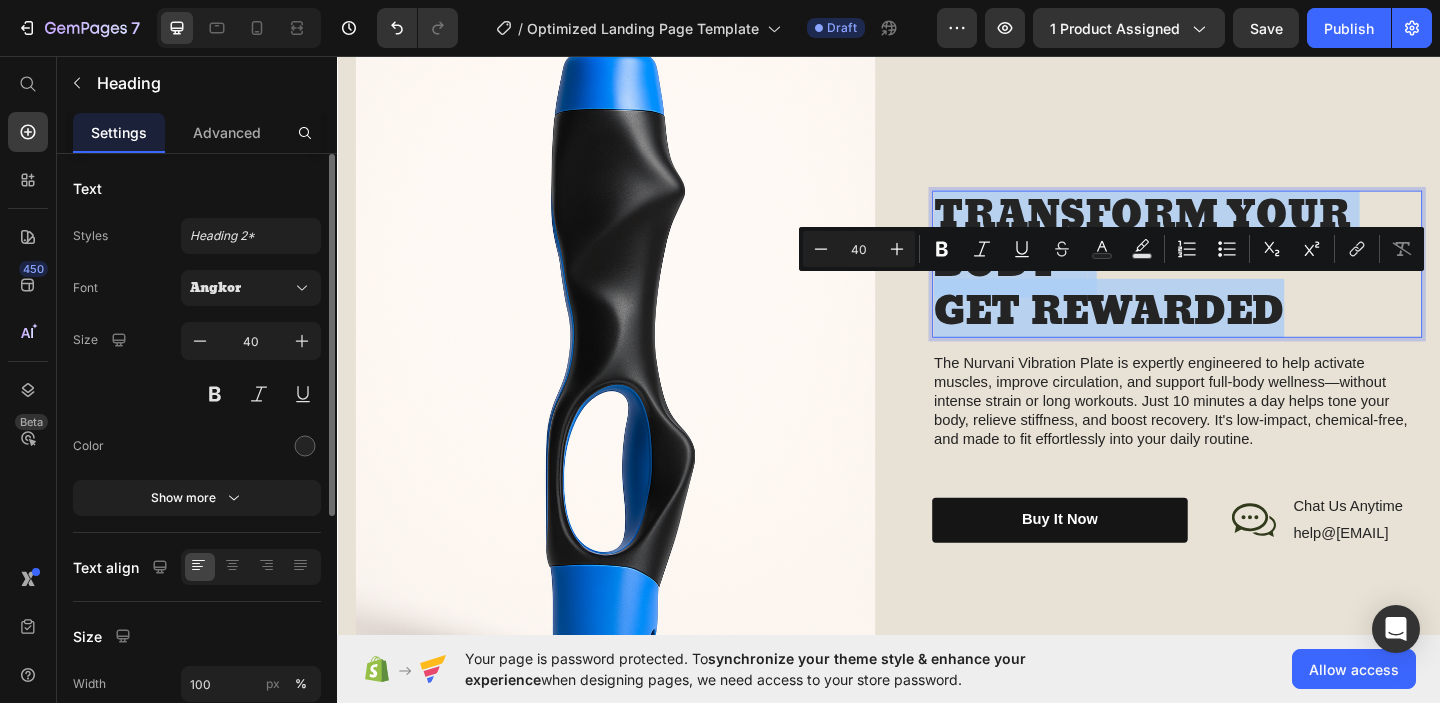 drag, startPoint x: 1386, startPoint y: 335, endPoint x: 1237, endPoint y: 281, distance: 158.48344 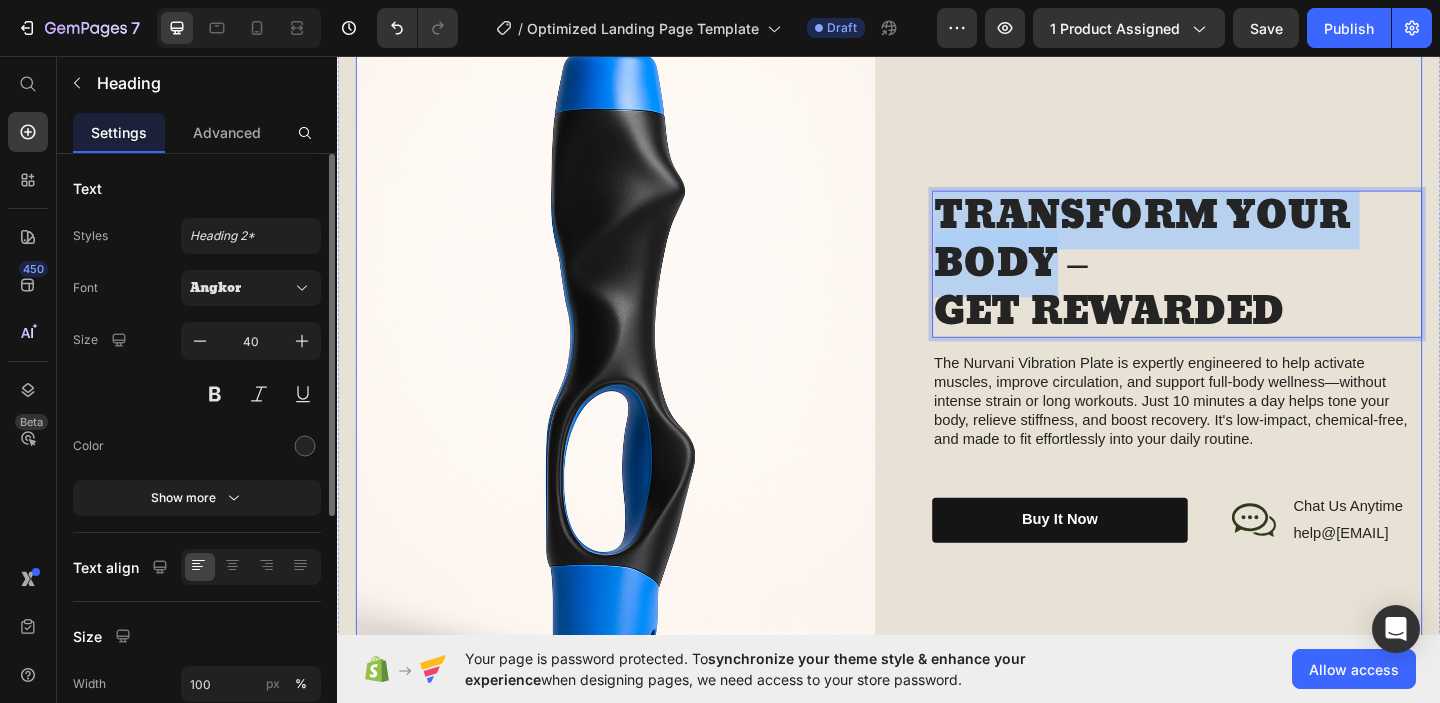 drag, startPoint x: 1118, startPoint y: 280, endPoint x: 948, endPoint y: 200, distance: 187.88295 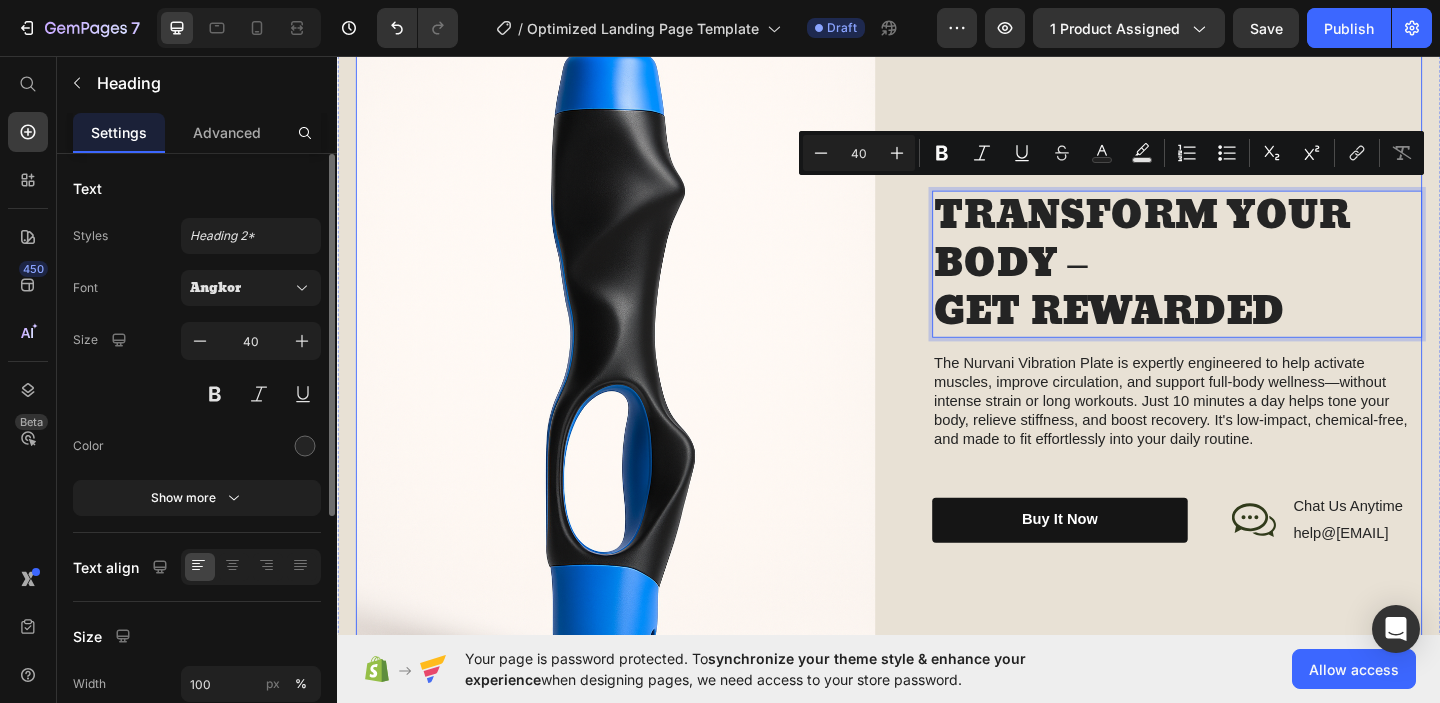 scroll, scrollTop: 1649, scrollLeft: 0, axis: vertical 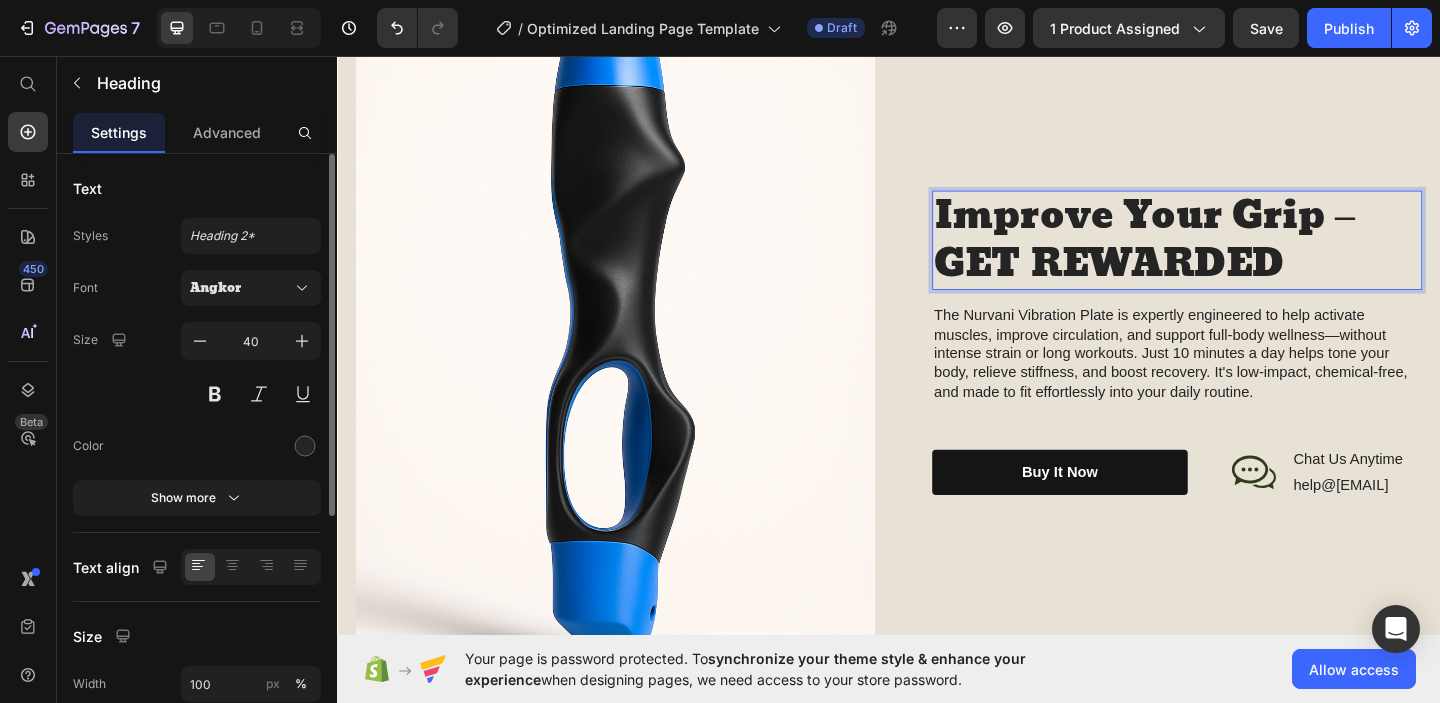 click on "Improve Your Grip –  GET REWARDED" at bounding box center [1250, 256] 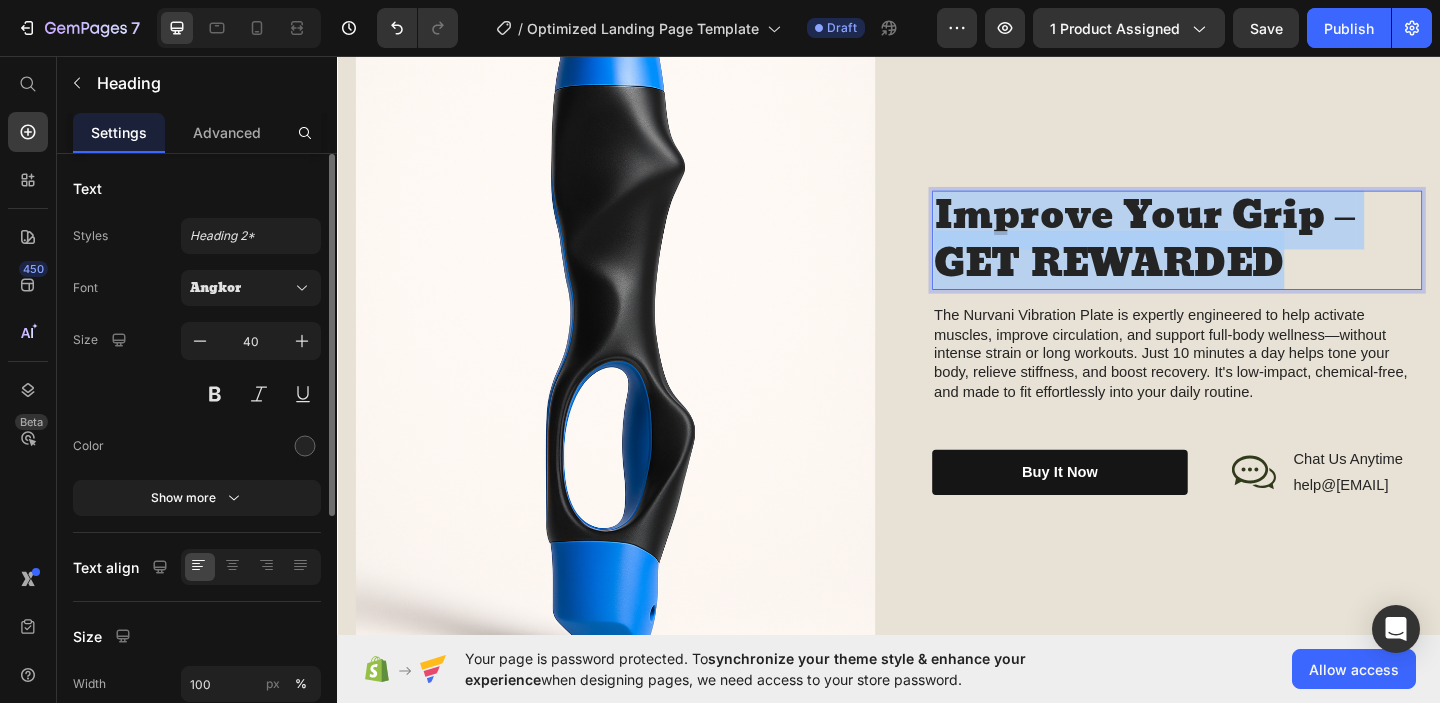drag, startPoint x: 1368, startPoint y: 266, endPoint x: 986, endPoint y: 250, distance: 382.33493 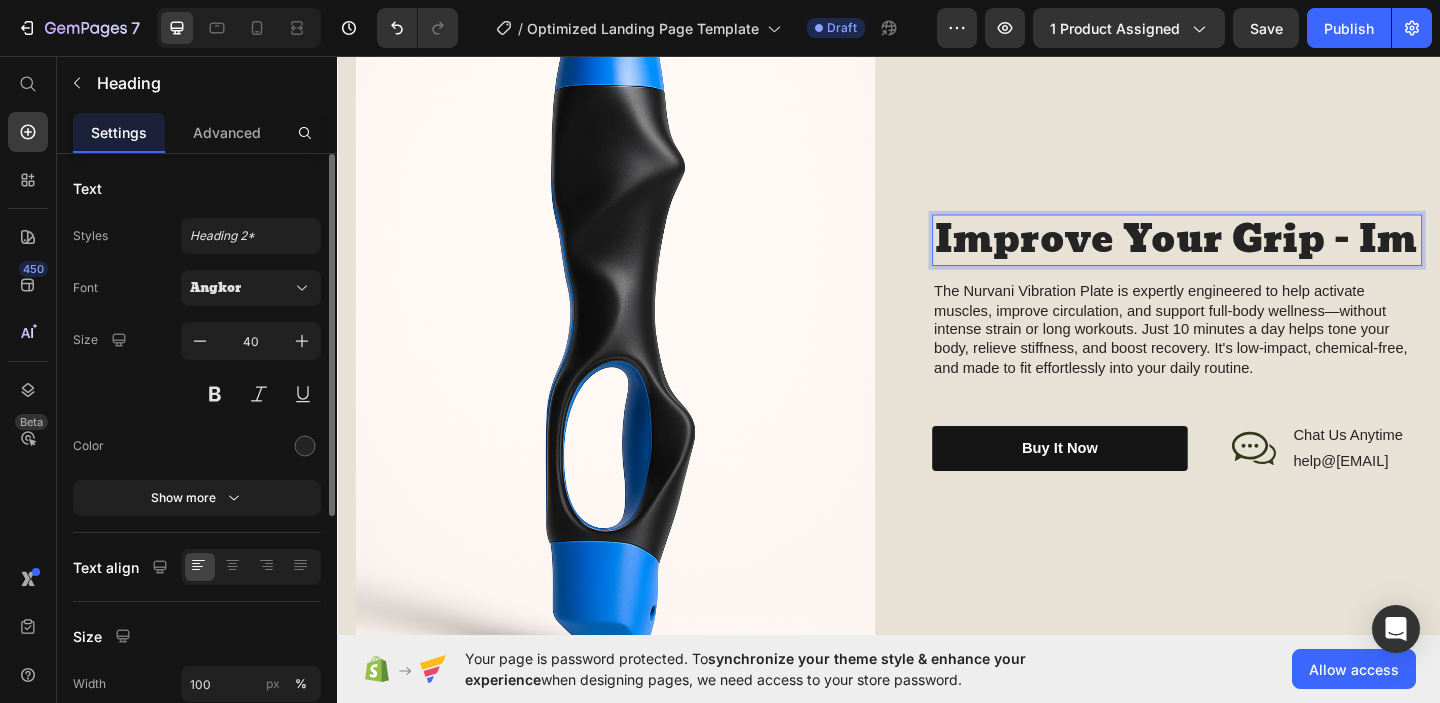 scroll, scrollTop: 1623, scrollLeft: 0, axis: vertical 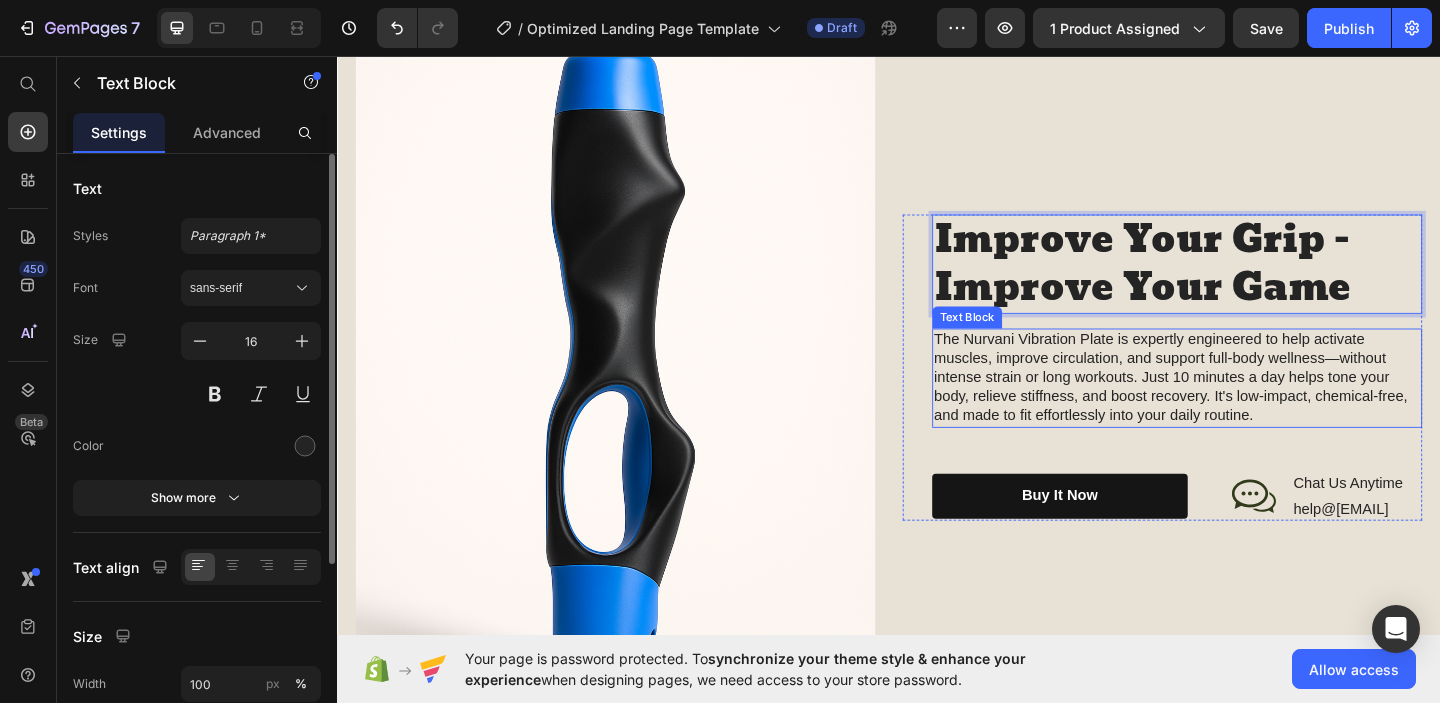 click on "The Nurvani Vibration Plate is expertly engineered to help activate muscles, improve circulation, and support full-body wellness—without intense strain or long workouts. Just 10 minutes a day helps tone your body, relieve stiffness, and boost recovery. It's low-impact, chemical-free, and made to fit effortlessly into your daily routine." at bounding box center (1250, 406) 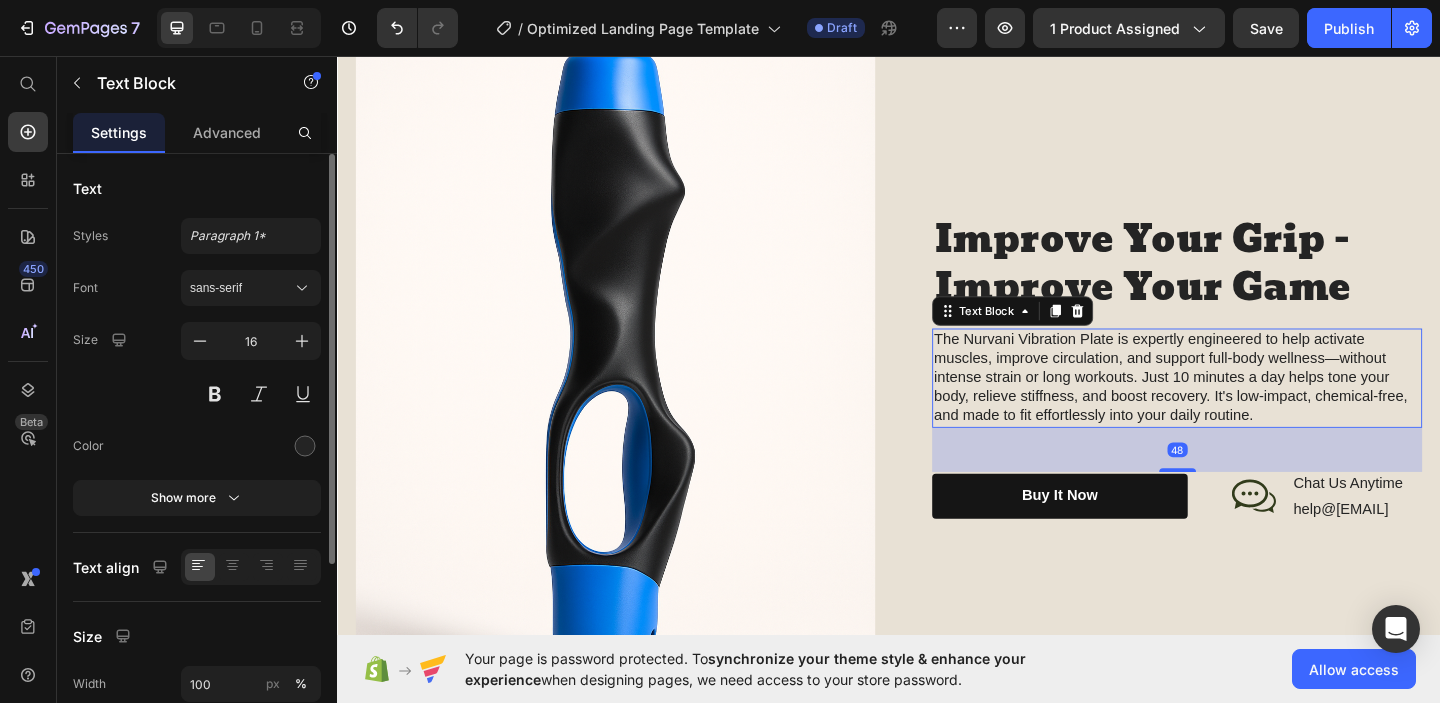 click on "The Nurvani Vibration Plate is expertly engineered to help activate muscles, improve circulation, and support full-body wellness—without intense strain or long workouts. Just 10 minutes a day helps tone your body, relieve stiffness, and boost recovery. It's low-impact, chemical-free, and made to fit effortlessly into your daily routine." at bounding box center (1250, 406) 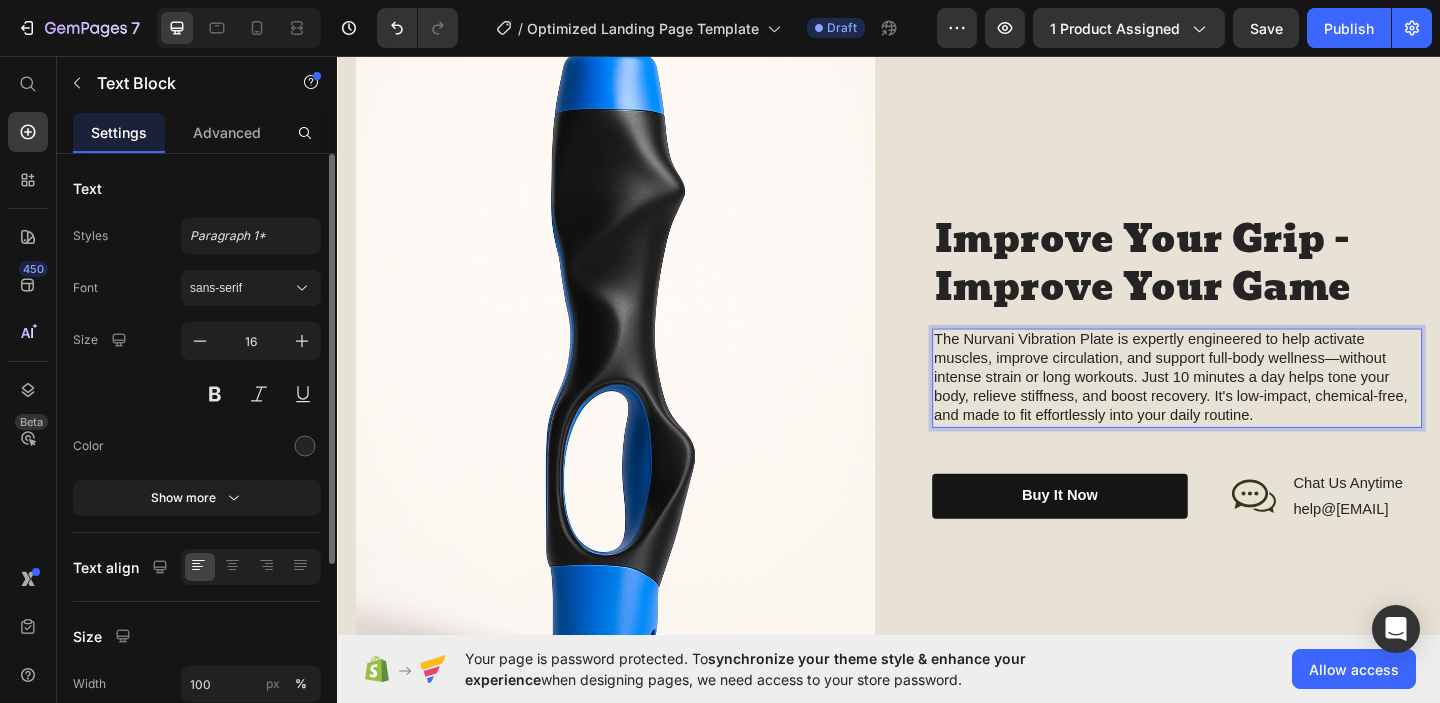 click on "The Nurvani Vibration Plate is expertly engineered to help activate muscles, improve circulation, and support full-body wellness—without intense strain or long workouts. Just 10 minutes a day helps tone your body, relieve stiffness, and boost recovery. It's low-impact, chemical-free, and made to fit effortlessly into your daily routine." at bounding box center (1250, 406) 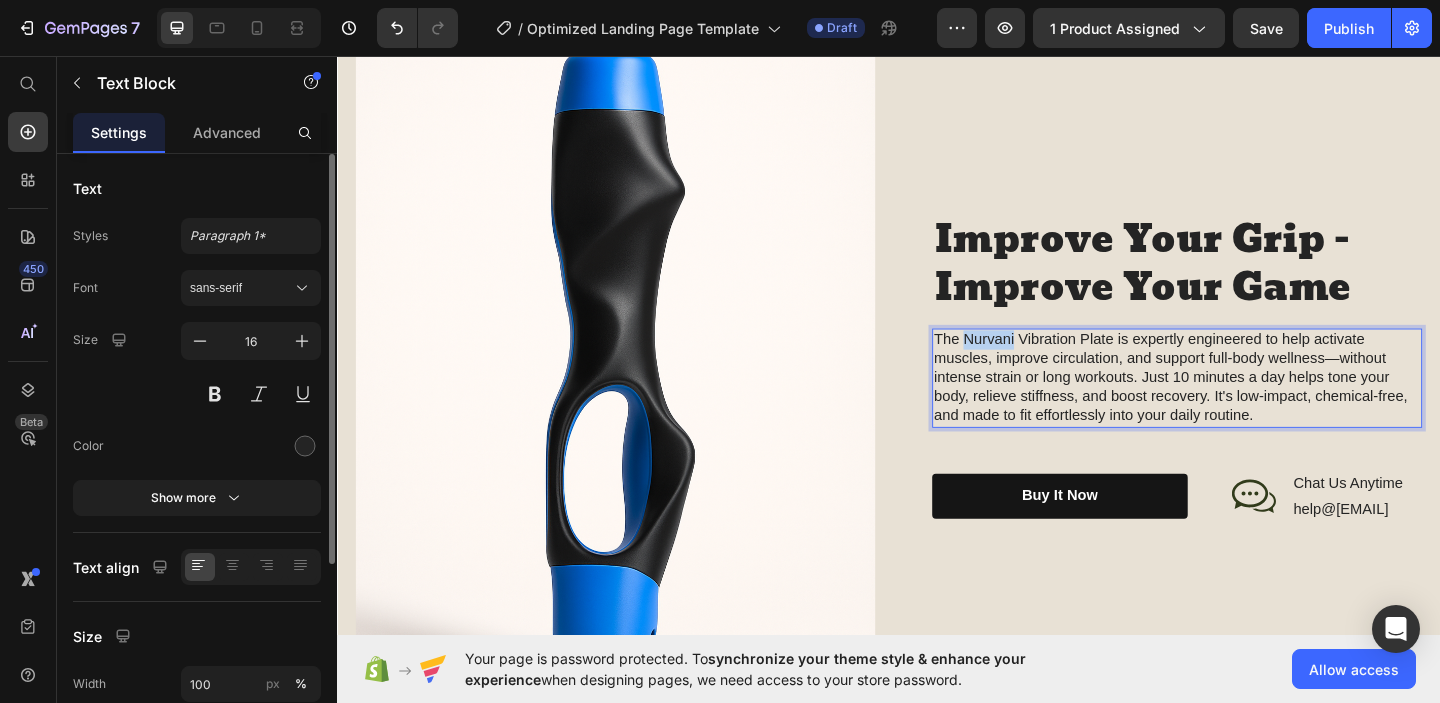 click on "The Nurvani Vibration Plate is expertly engineered to help activate muscles, improve circulation, and support full-body wellness—without intense strain or long workouts. Just 10 minutes a day helps tone your body, relieve stiffness, and boost recovery. It's low-impact, chemical-free, and made to fit effortlessly into your daily routine." at bounding box center [1250, 406] 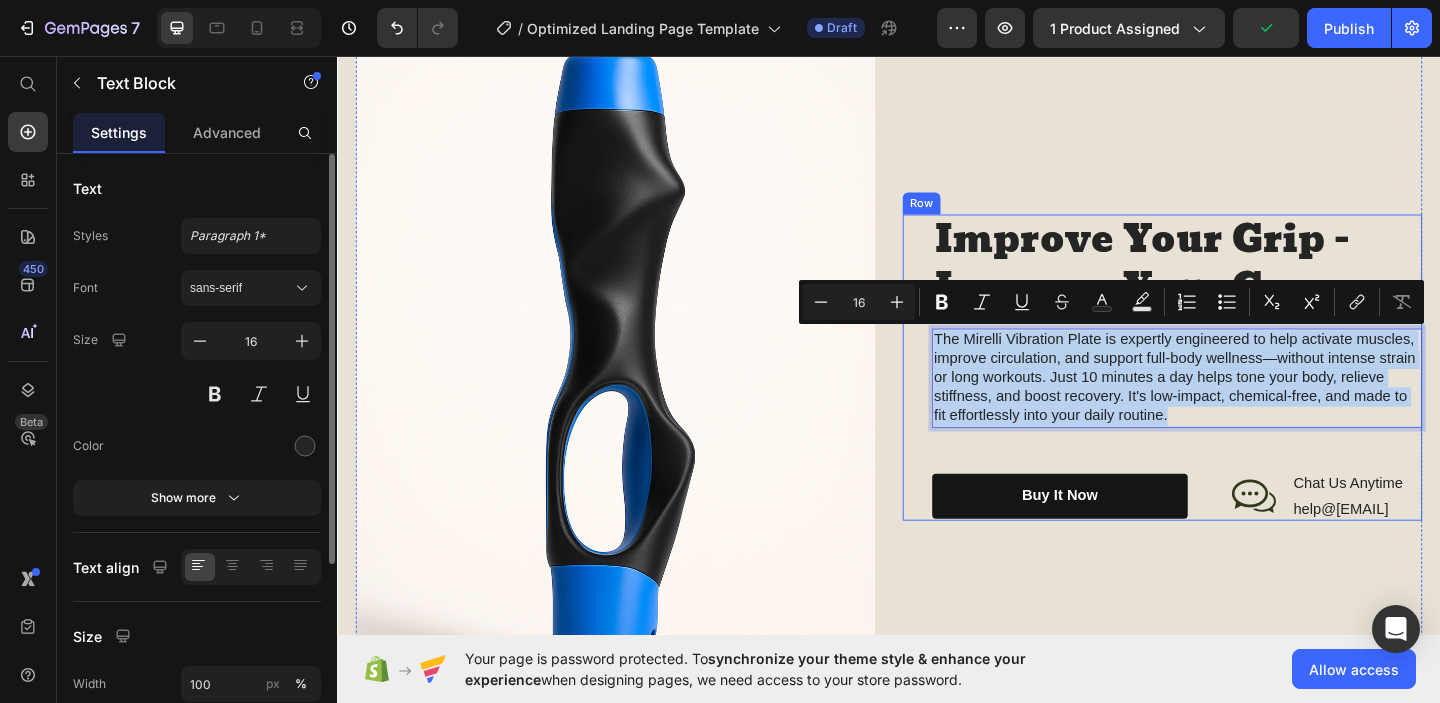 drag, startPoint x: 1252, startPoint y: 451, endPoint x: 970, endPoint y: 356, distance: 297.57184 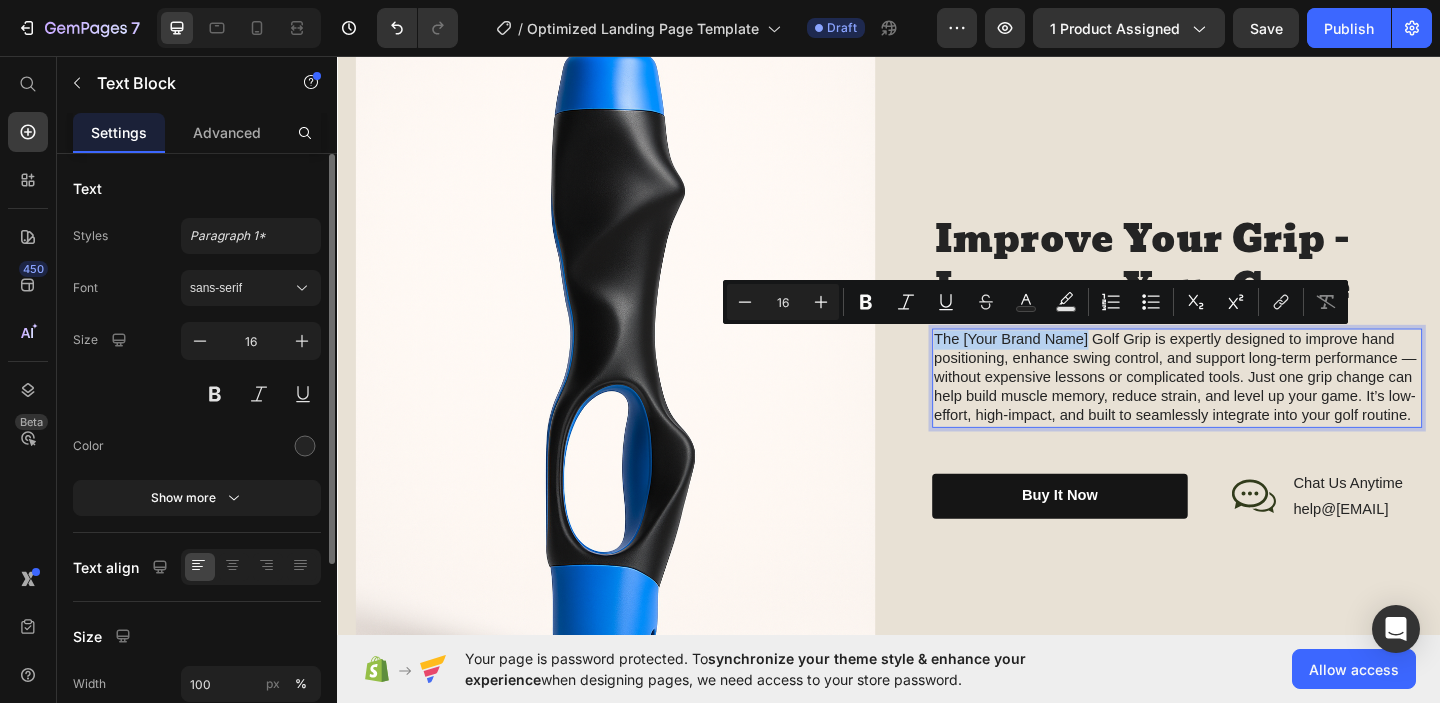 drag, startPoint x: 1153, startPoint y: 362, endPoint x: 1016, endPoint y: 353, distance: 137.2953 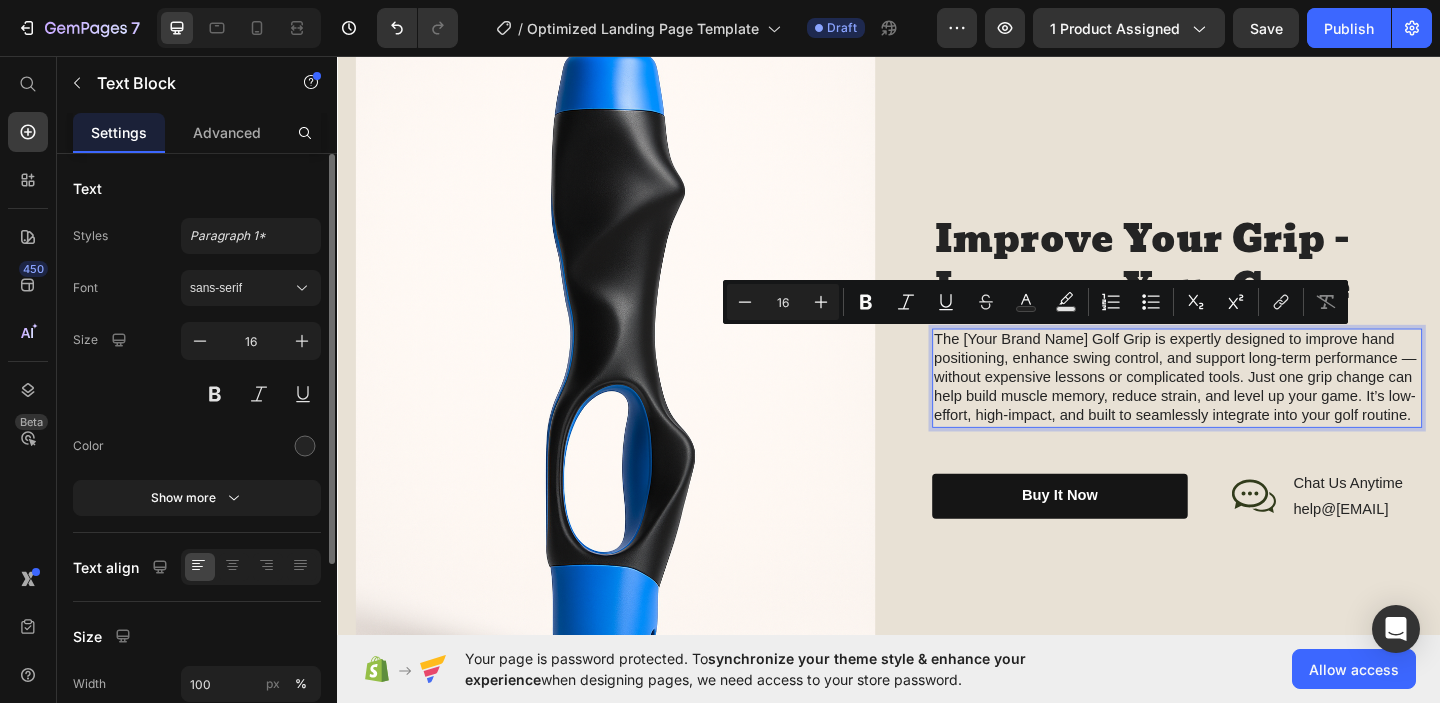 click on "The [Your Brand Name] Golf Grip is expertly designed to improve hand positioning, enhance swing control, and support long-term performance — without expensive lessons or complicated tools. Just one grip change can help build muscle memory, reduce strain, and level up your game. It’s low-effort, high-impact, and built to seamlessly integrate into your golf routine." at bounding box center [1250, 406] 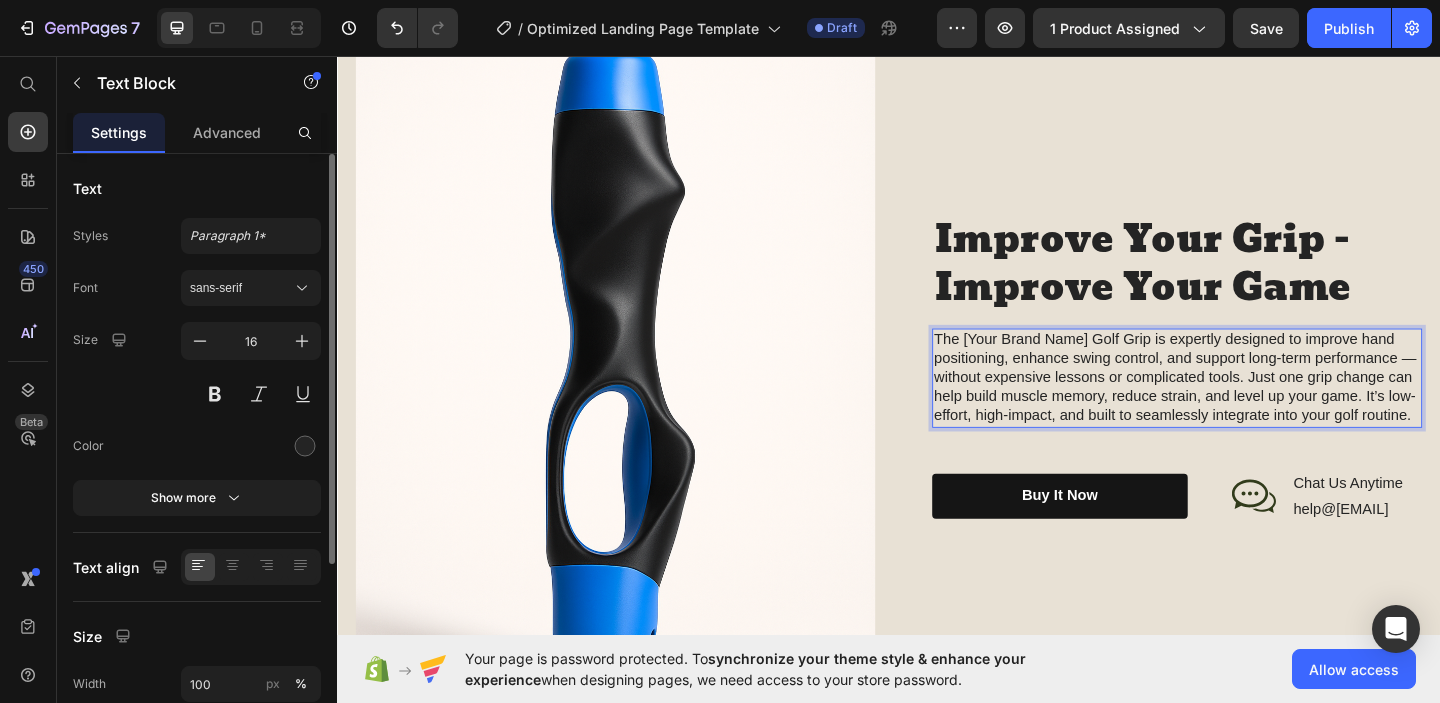 click on "The [Your Brand Name] Golf Grip is expertly designed to improve hand positioning, enhance swing control, and support long-term performance — without expensive lessons or complicated tools. Just one grip change can help build muscle memory, reduce strain, and level up your game. It’s low-effort, high-impact, and built to seamlessly integrate into your golf routine." at bounding box center (1250, 406) 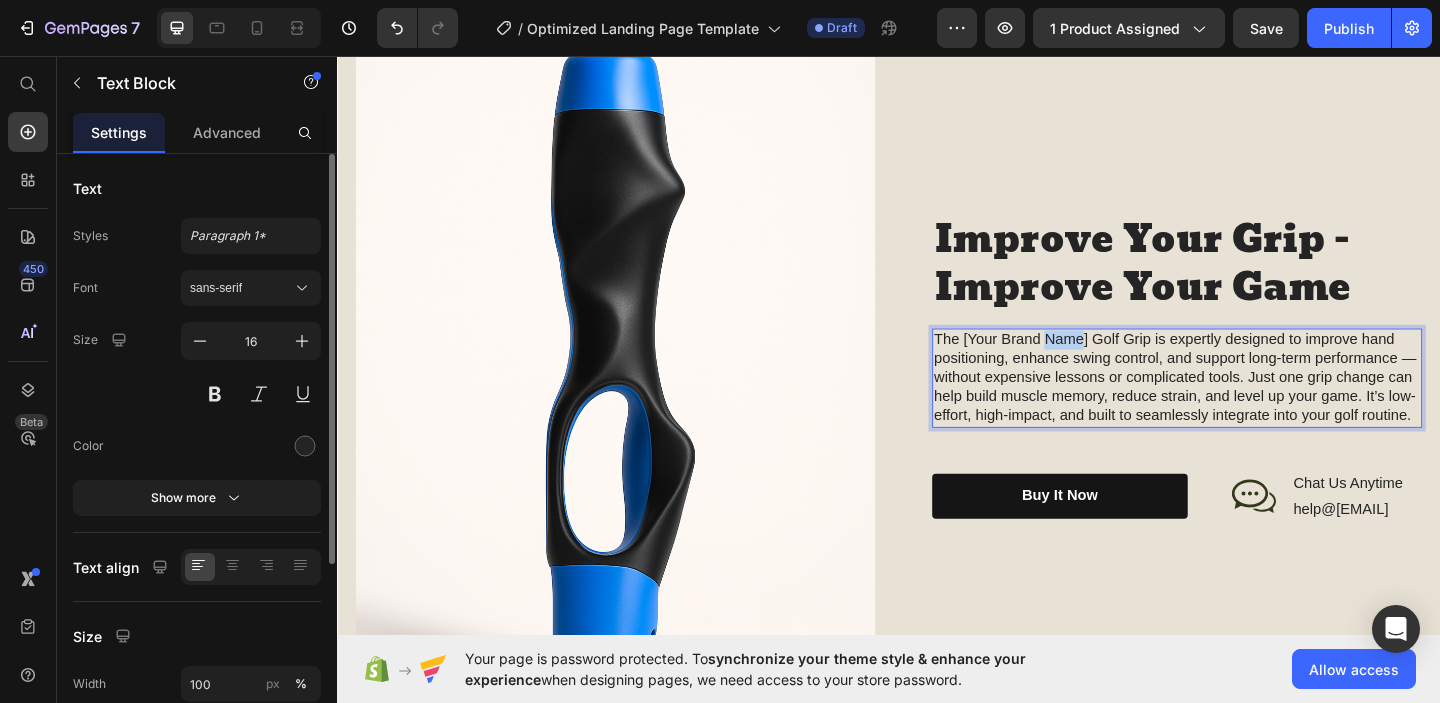 click on "The [Your Brand Name] Golf Grip is expertly designed to improve hand positioning, enhance swing control, and support long-term performance — without expensive lessons or complicated tools. Just one grip change can help build muscle memory, reduce strain, and level up your game. It’s low-effort, high-impact, and built to seamlessly integrate into your golf routine." at bounding box center (1250, 406) 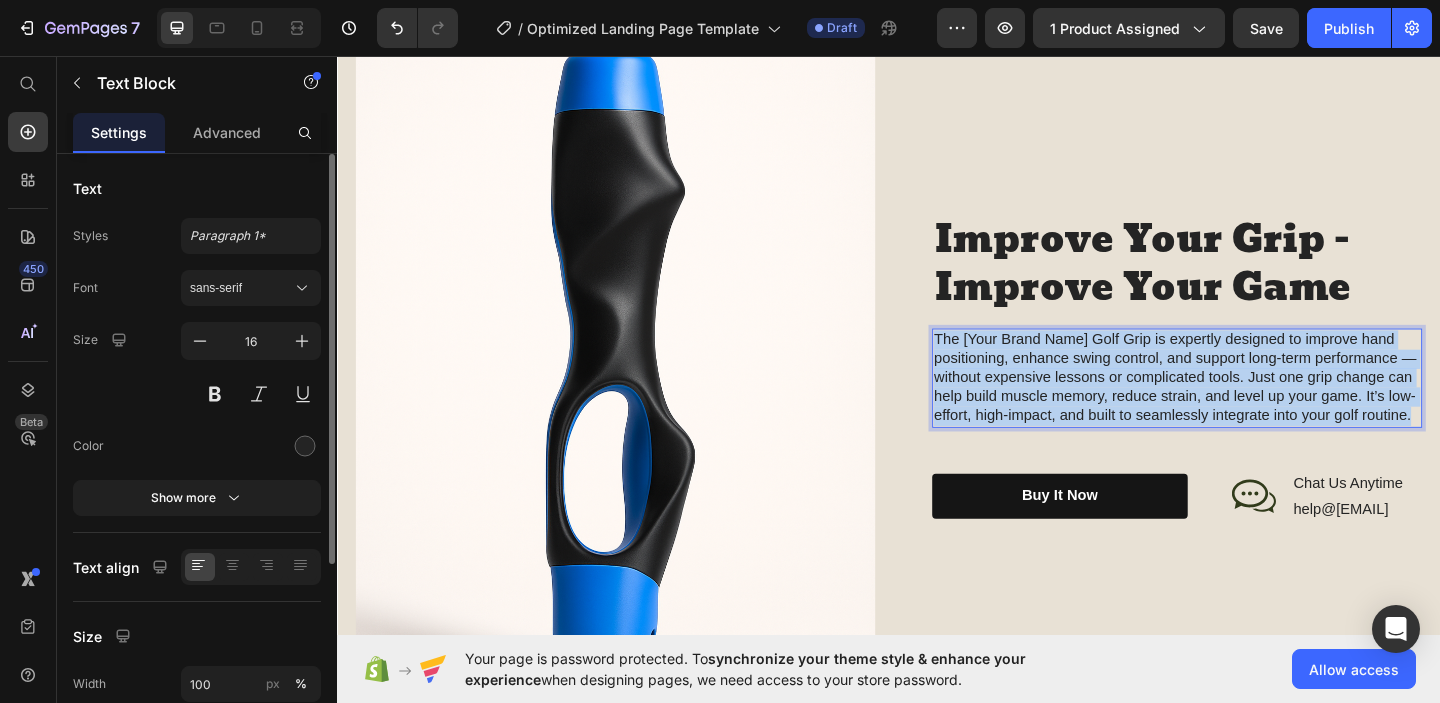 click on "The [Your Brand Name] Golf Grip is expertly designed to improve hand positioning, enhance swing control, and support long-term performance — without expensive lessons or complicated tools. Just one grip change can help build muscle memory, reduce strain, and level up your game. It’s low-effort, high-impact, and built to seamlessly integrate into your golf routine." at bounding box center (1250, 406) 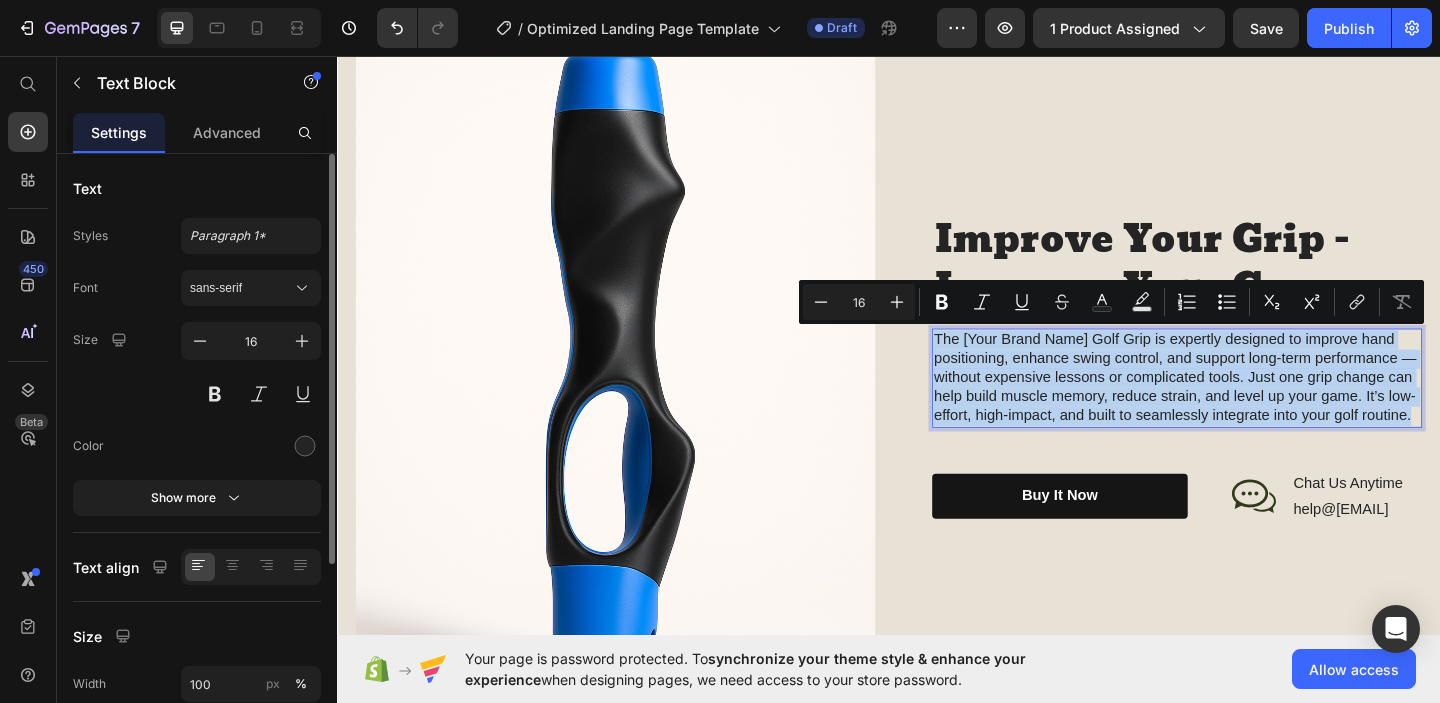 click on "The [Your Brand Name] Golf Grip is expertly designed to improve hand positioning, enhance swing control, and support long-term performance — without expensive lessons or complicated tools. Just one grip change can help build muscle memory, reduce strain, and level up your game. It’s low-effort, high-impact, and built to seamlessly integrate into your golf routine." at bounding box center [1250, 406] 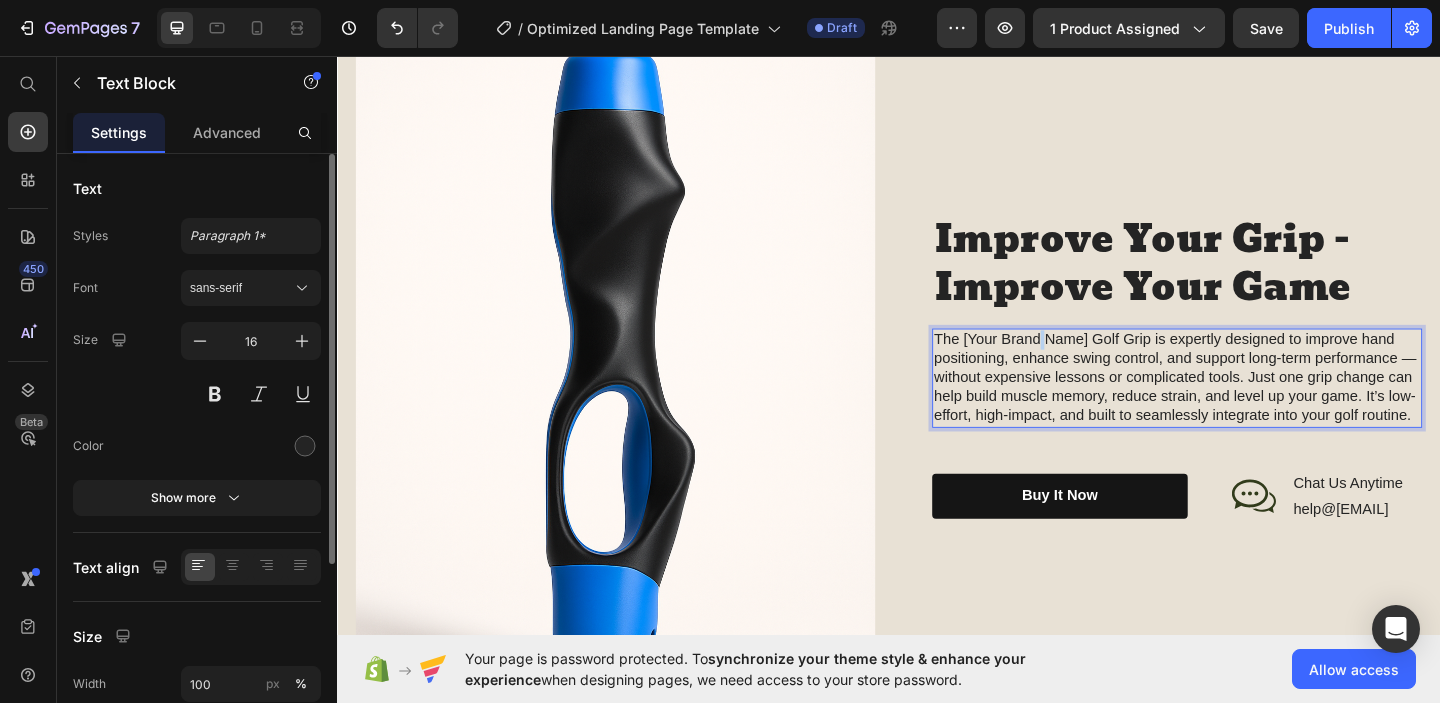 click on "The [Your Brand Name] Golf Grip is expertly designed to improve hand positioning, enhance swing control, and support long-term performance — without expensive lessons or complicated tools. Just one grip change can help build muscle memory, reduce strain, and level up your game. It’s low-effort, high-impact, and built to seamlessly integrate into your golf routine." at bounding box center [1250, 406] 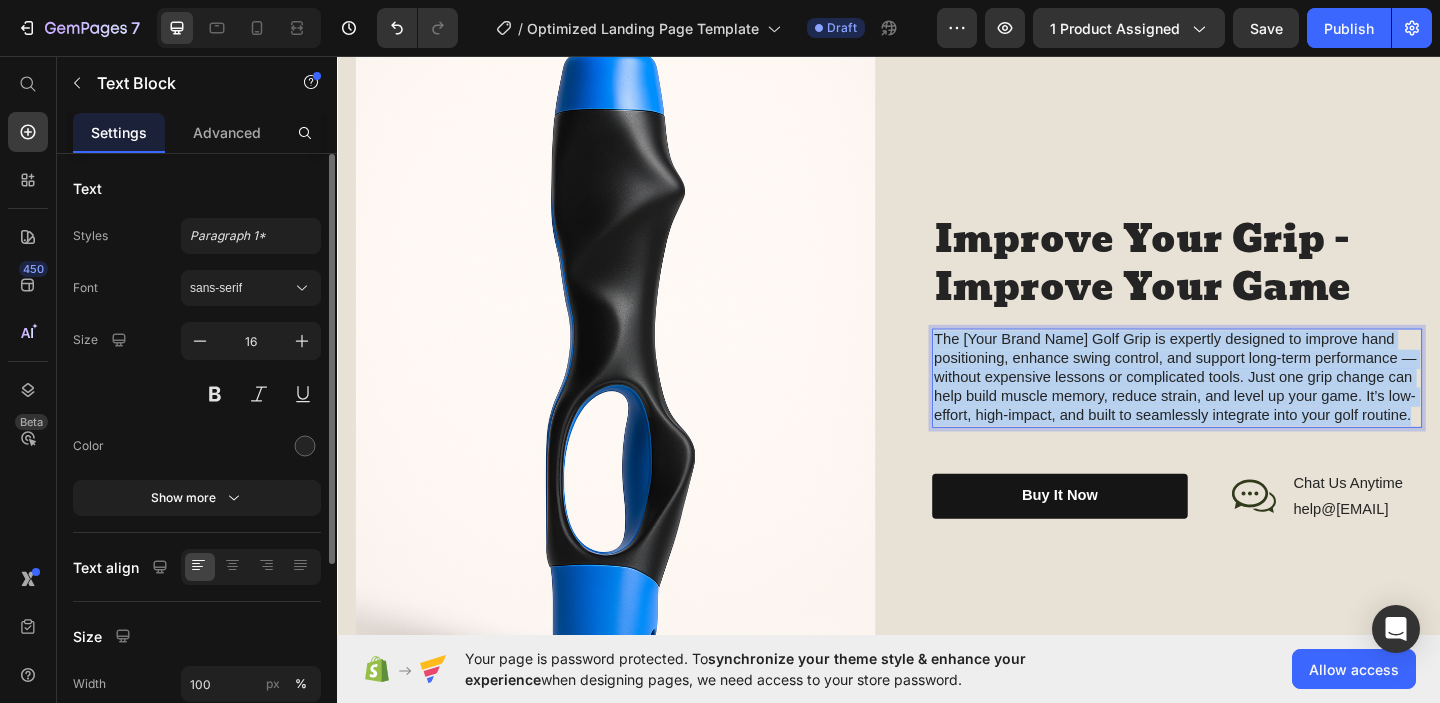 click on "The [Your Brand Name] Golf Grip is expertly designed to improve hand positioning, enhance swing control, and support long-term performance — without expensive lessons or complicated tools. Just one grip change can help build muscle memory, reduce strain, and level up your game. It’s low-effort, high-impact, and built to seamlessly integrate into your golf routine." at bounding box center [1250, 406] 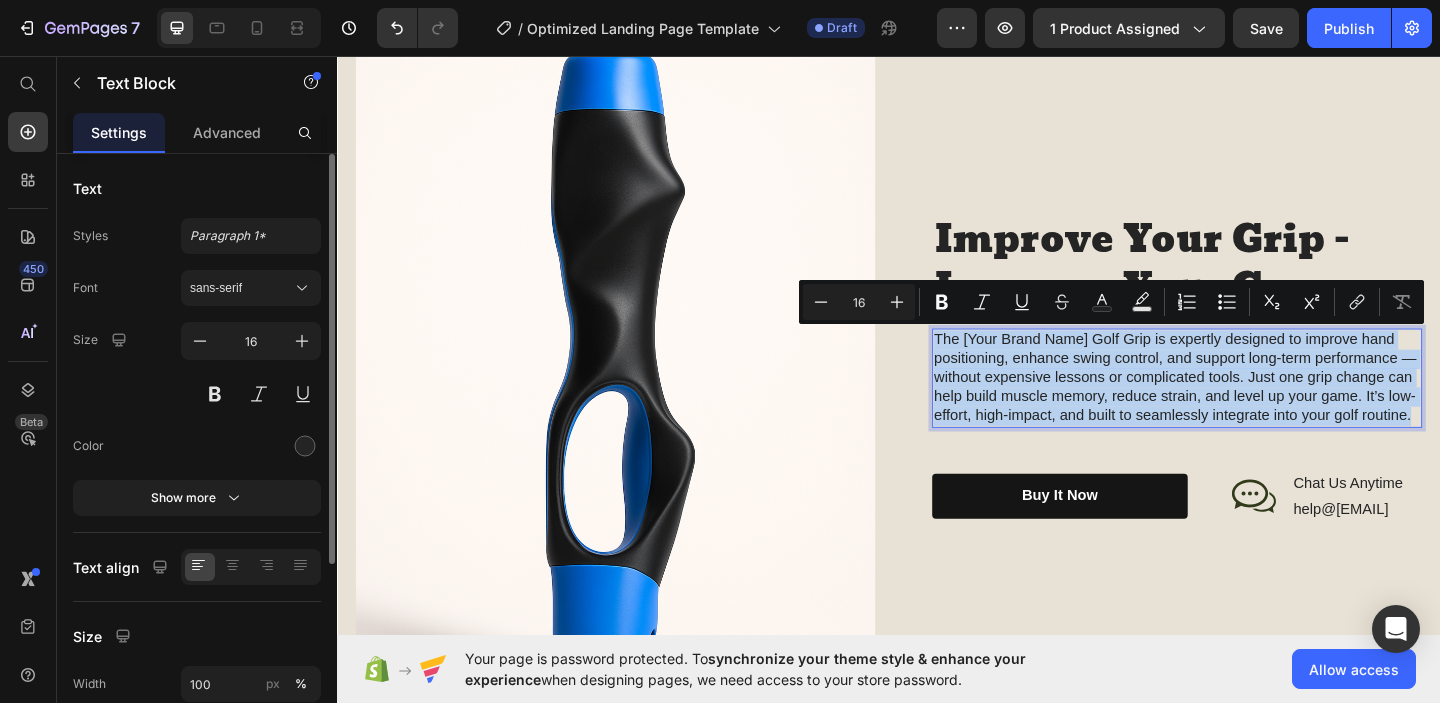 click on "The [Your Brand Name] Golf Grip is expertly designed to improve hand positioning, enhance swing control, and support long-term performance — without expensive lessons or complicated tools. Just one grip change can help build muscle memory, reduce strain, and level up your game. It’s low-effort, high-impact, and built to seamlessly integrate into your golf routine." at bounding box center [1250, 406] 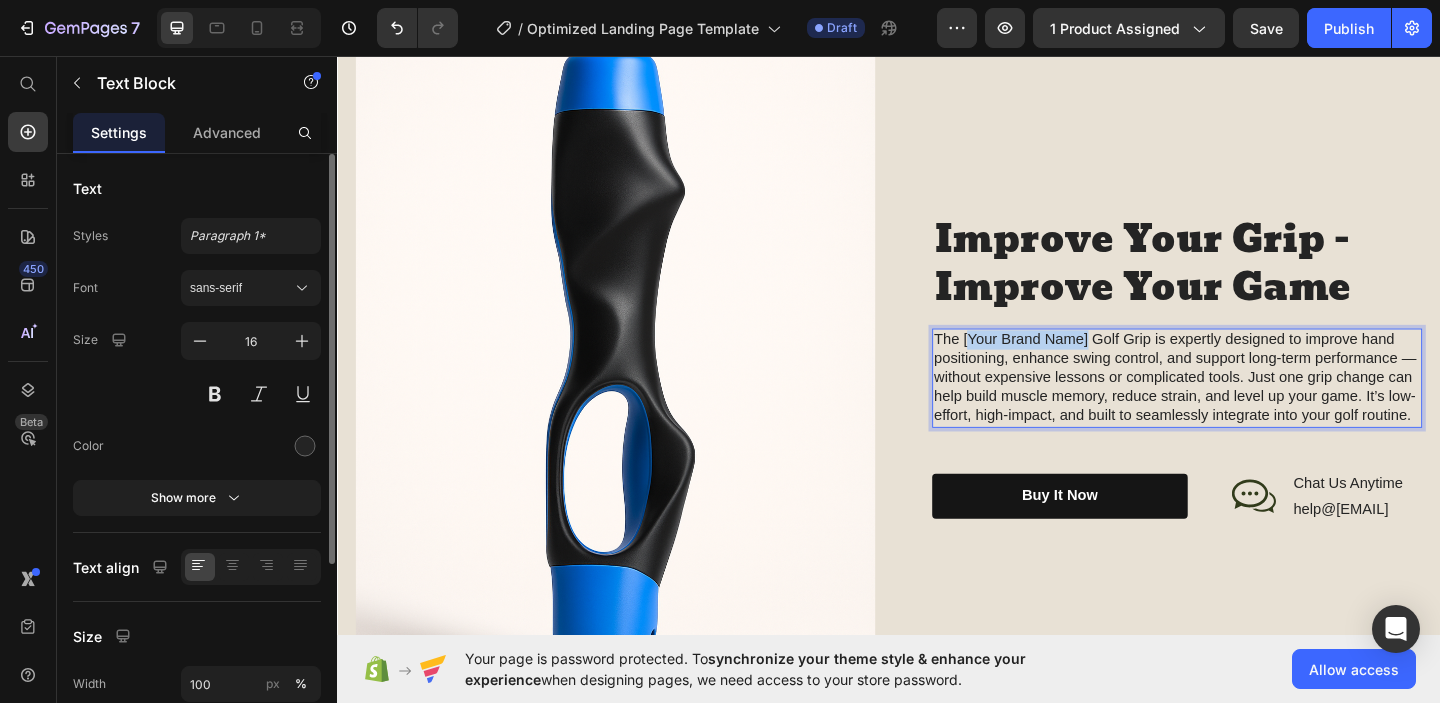 drag, startPoint x: 1152, startPoint y: 363, endPoint x: 1027, endPoint y: 359, distance: 125.06398 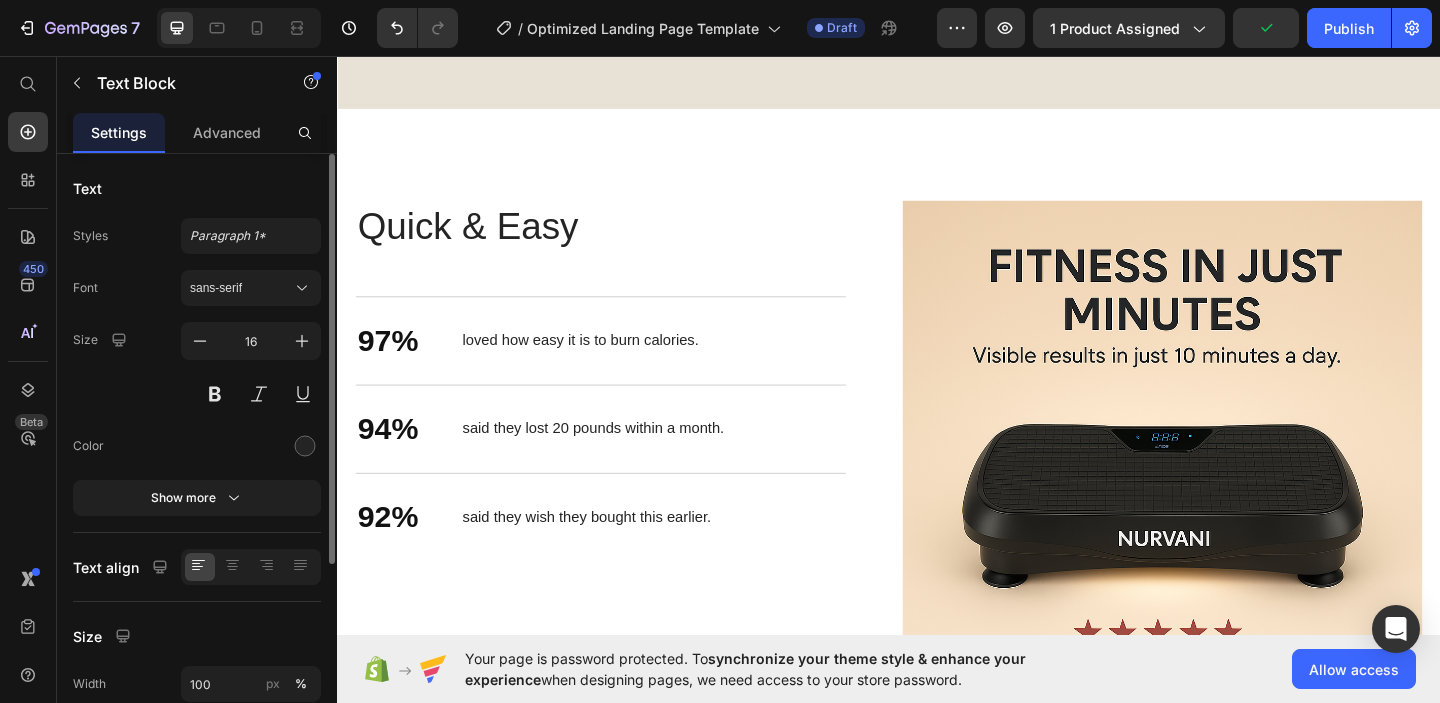 scroll, scrollTop: 2427, scrollLeft: 0, axis: vertical 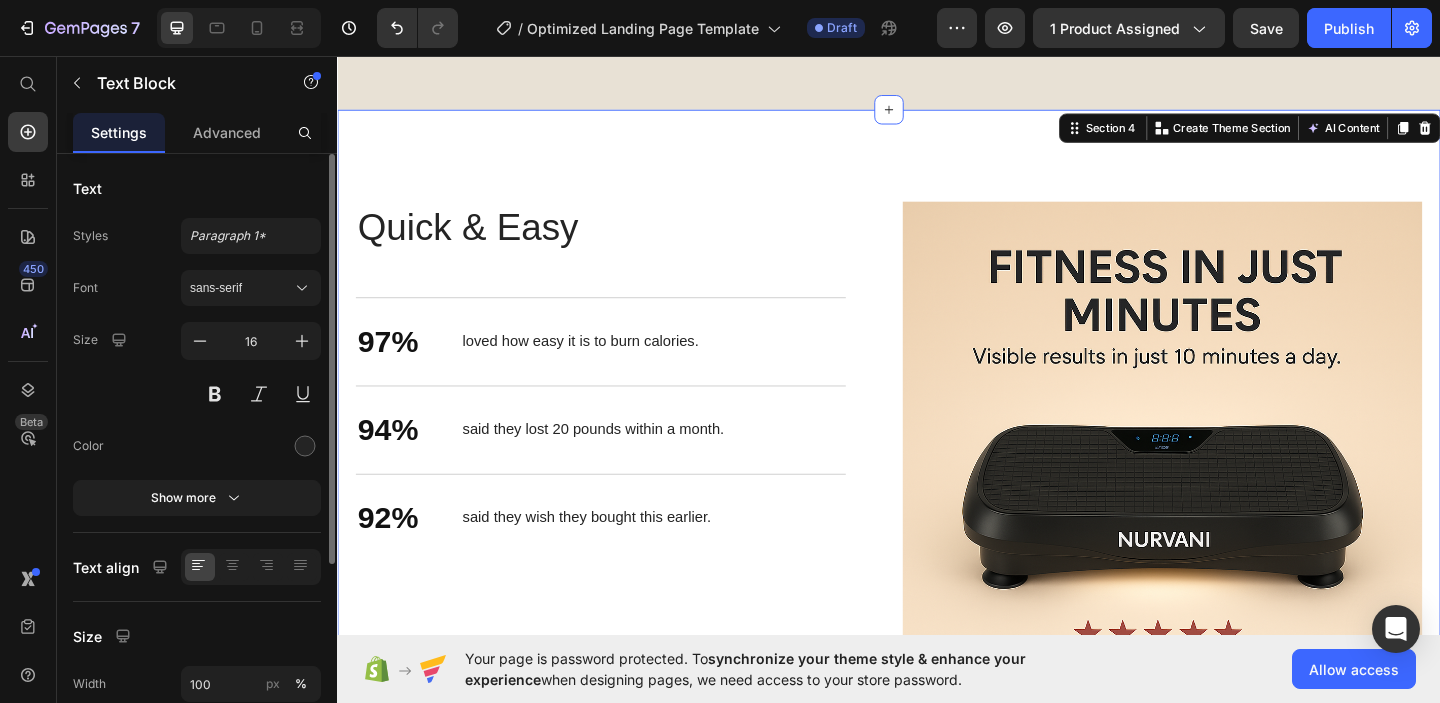 click on "Stronger Body. Better You. Heading Quick & Easy Heading 97% Text Block loved how easy it is to burn calories. Text Block Row 94% Text Block said they lost 20 pounds within a month. Text Block Row 92% Text Block said they wish they bought this earlier. Text Block Row Row Image Row Section 4   You can create reusable sections Create Theme Section AI Content Write with GemAI What would you like to describe here? Tone and Voice Persuasive Product Show more Generate" at bounding box center (937, 496) 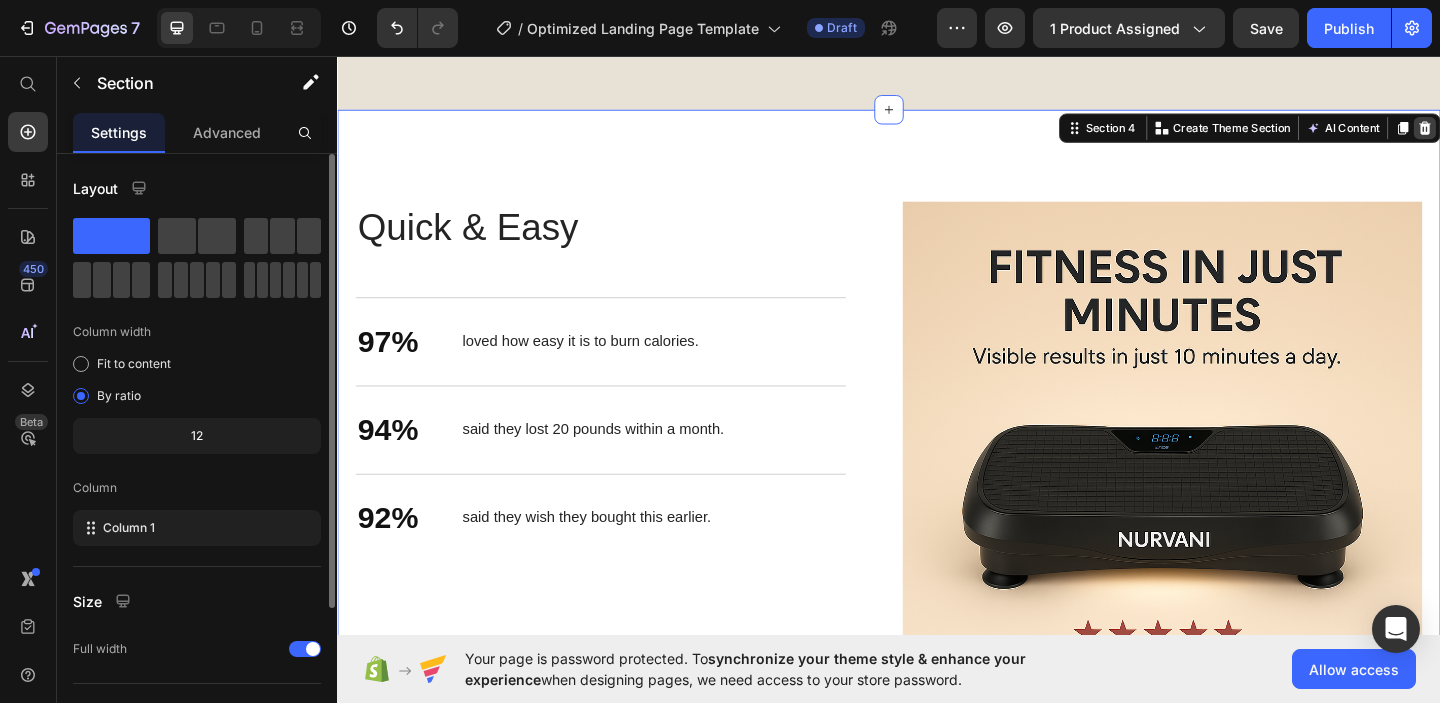 click 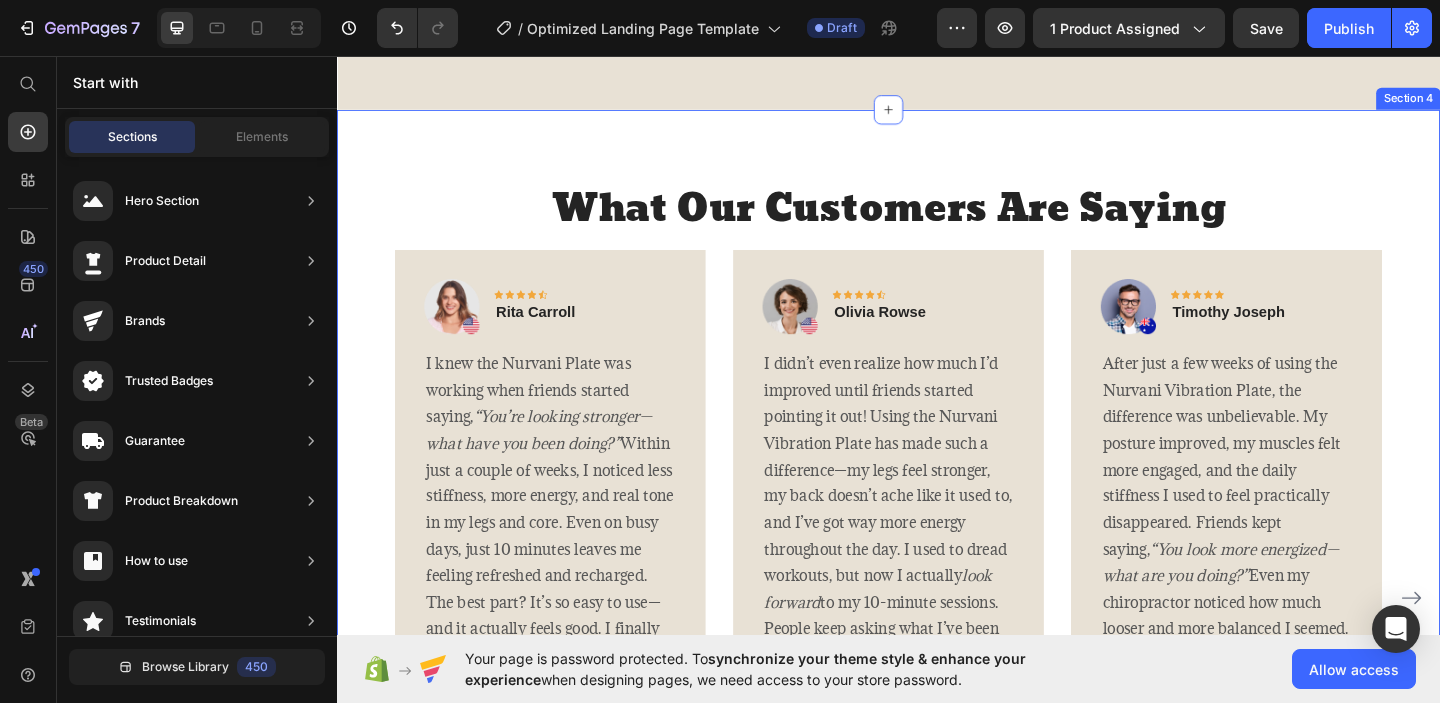click on "Image
Icon
Icon
Icon
Icon
Icon Row [FIRST] [LAST] Text block Row I knew the Nurvani Plate was working when friends started saying,  “You’re looking stronger—what have you been doing?”  Within just a couple of weeks, I noticed less stiffness, more energy, and real tone in my legs and core. Even on busy days, just 10 minutes leaves me feeling refreshed and recharged. The best part? It’s so easy to use—and it actually feels good. I finally feel like I have a sustainable way to stay active and feel better every day. Text block                Title Line (P) Images & Gallery Golf Grip Trainer (P) Title $24.99 (P) Price $39.99 (P) Price Row Buy Now (P) Cart Button Product Row Image
Icon
Icon
Icon
Icon
Icon Row [FIRST] [LAST] Text block Row look forward Text block                Title Line (P) Title" at bounding box center (937, 622) 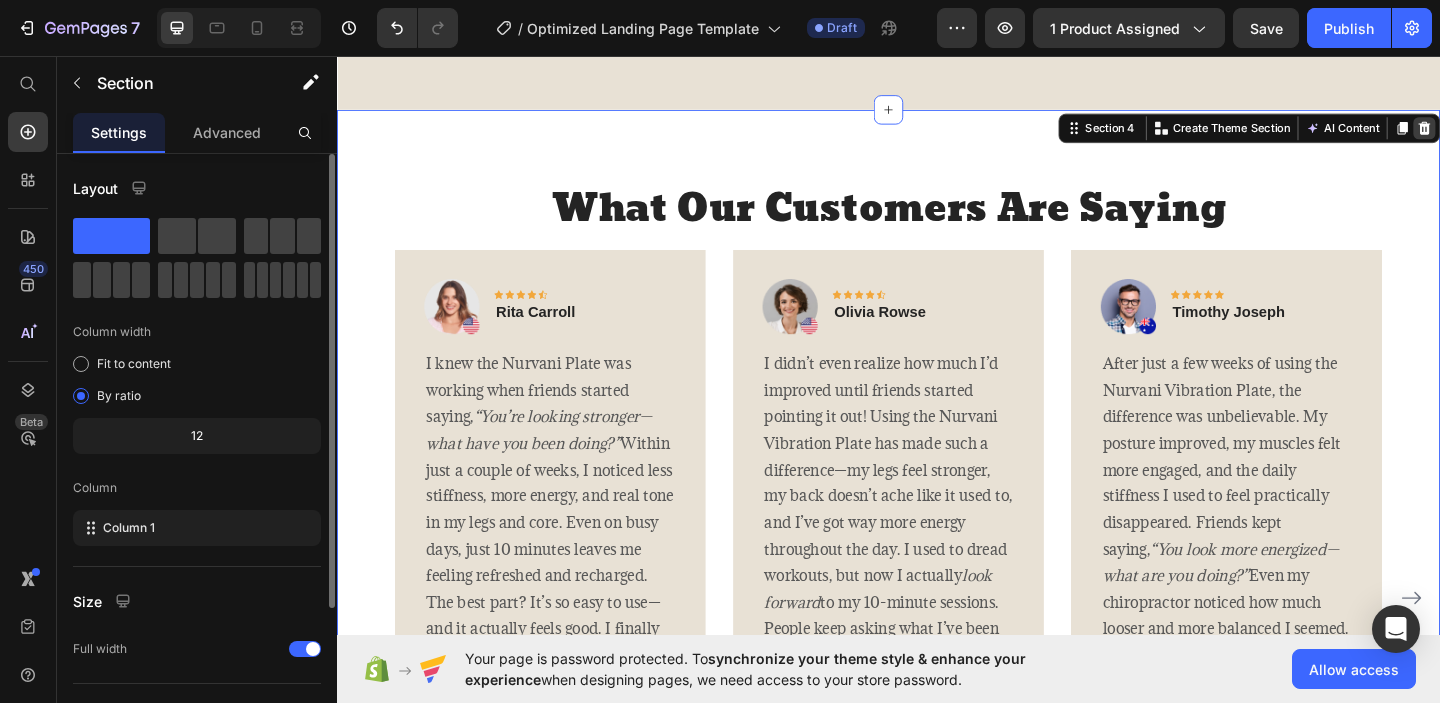 click 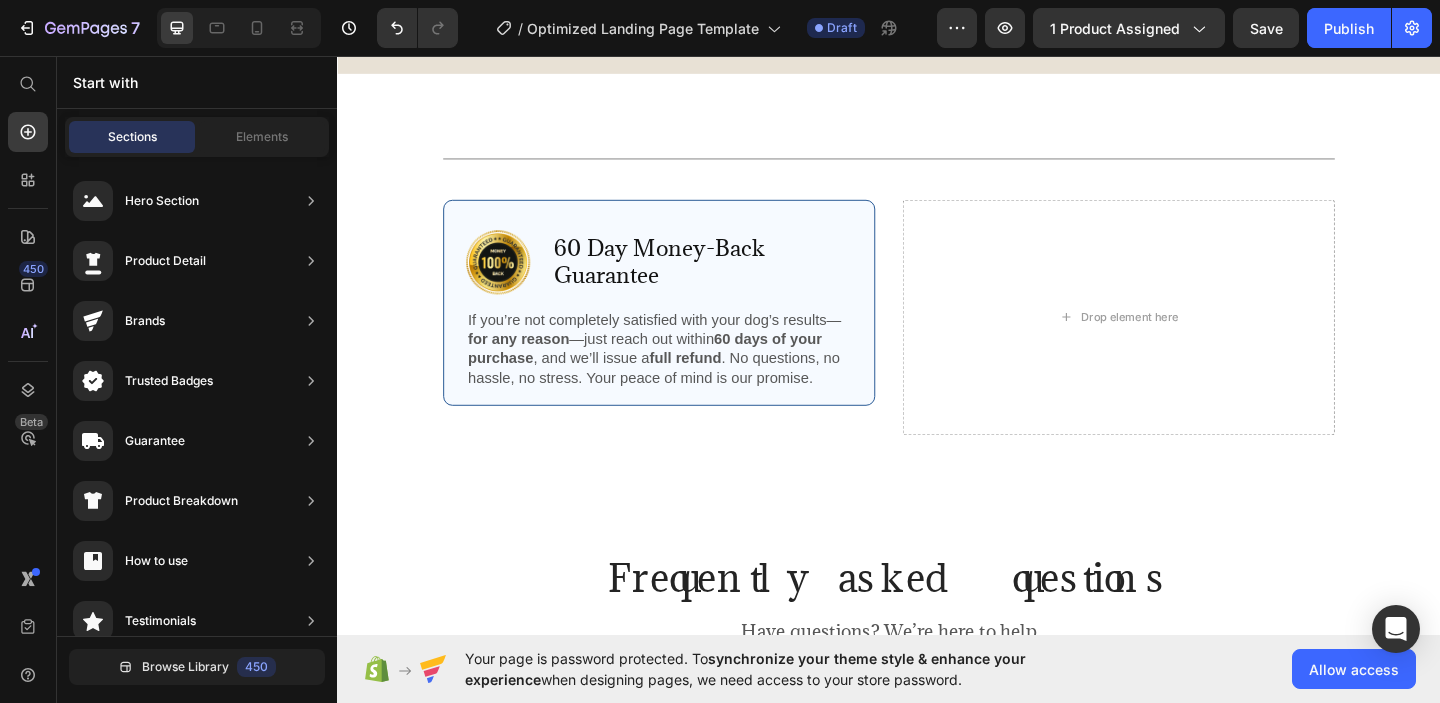 scroll, scrollTop: 2465, scrollLeft: 0, axis: vertical 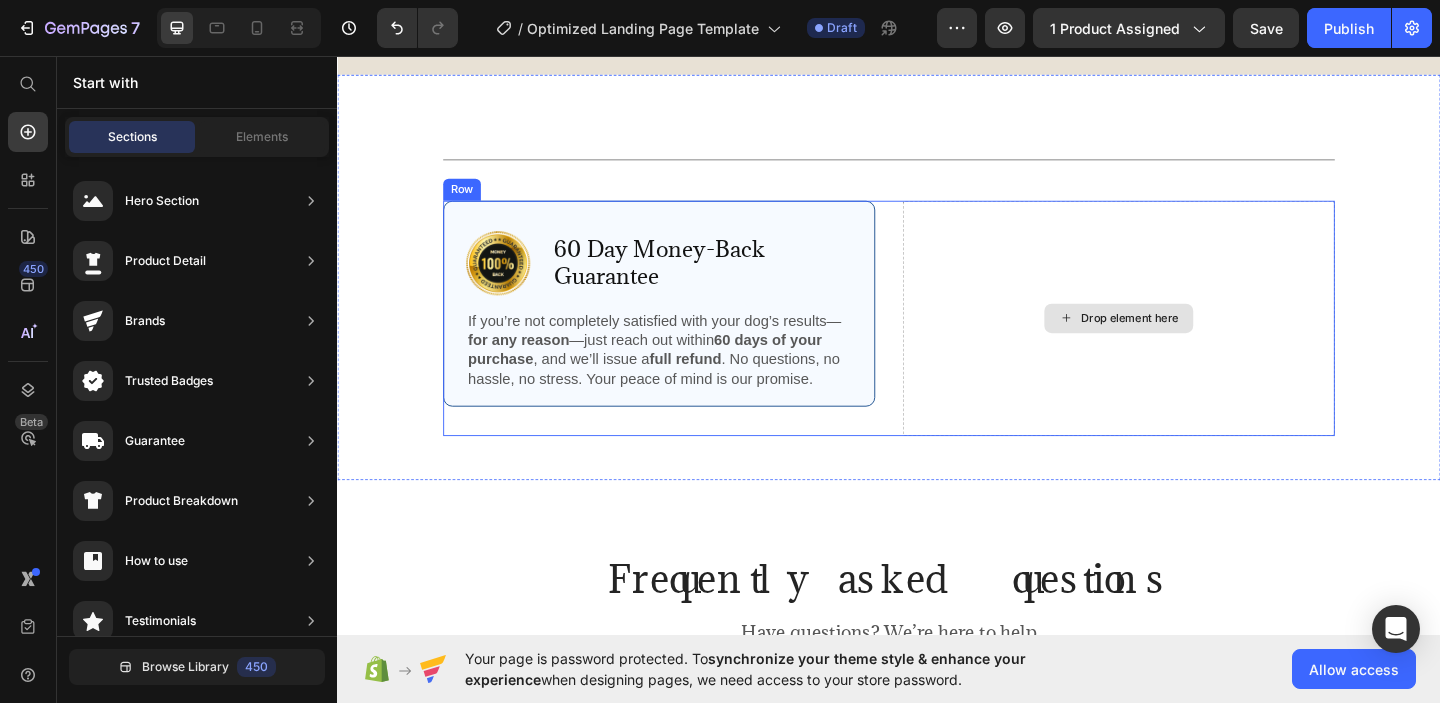 click on "Drop element here" at bounding box center [1199, 341] 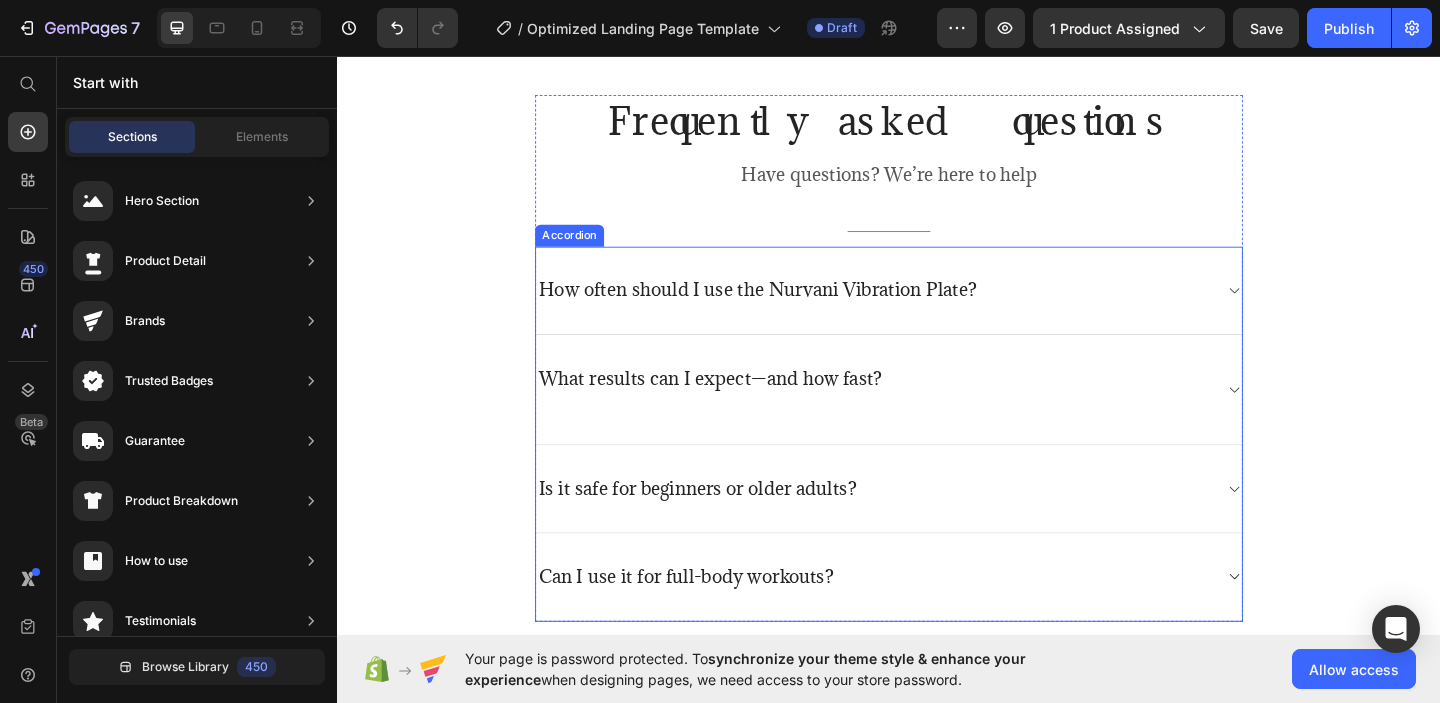 scroll, scrollTop: 2978, scrollLeft: 0, axis: vertical 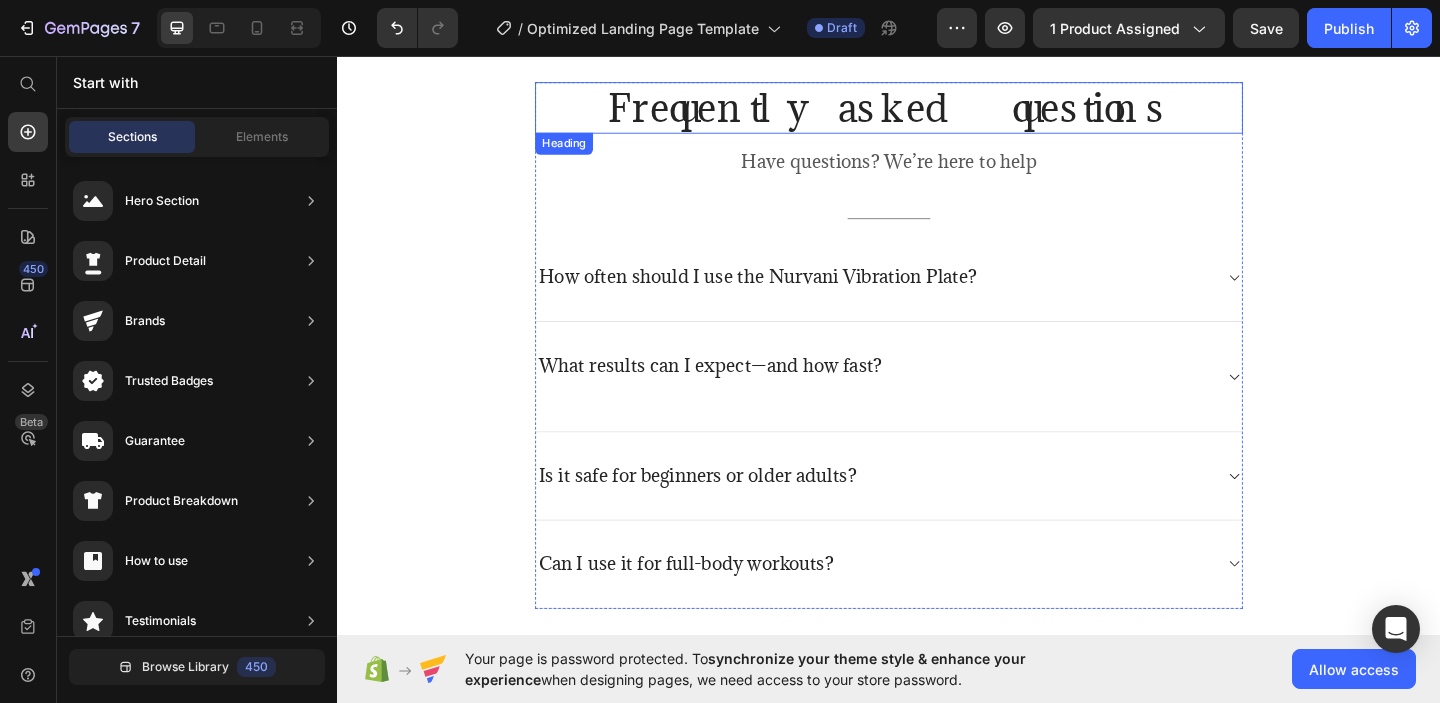 click on "Frequently asked questions" at bounding box center [937, 112] 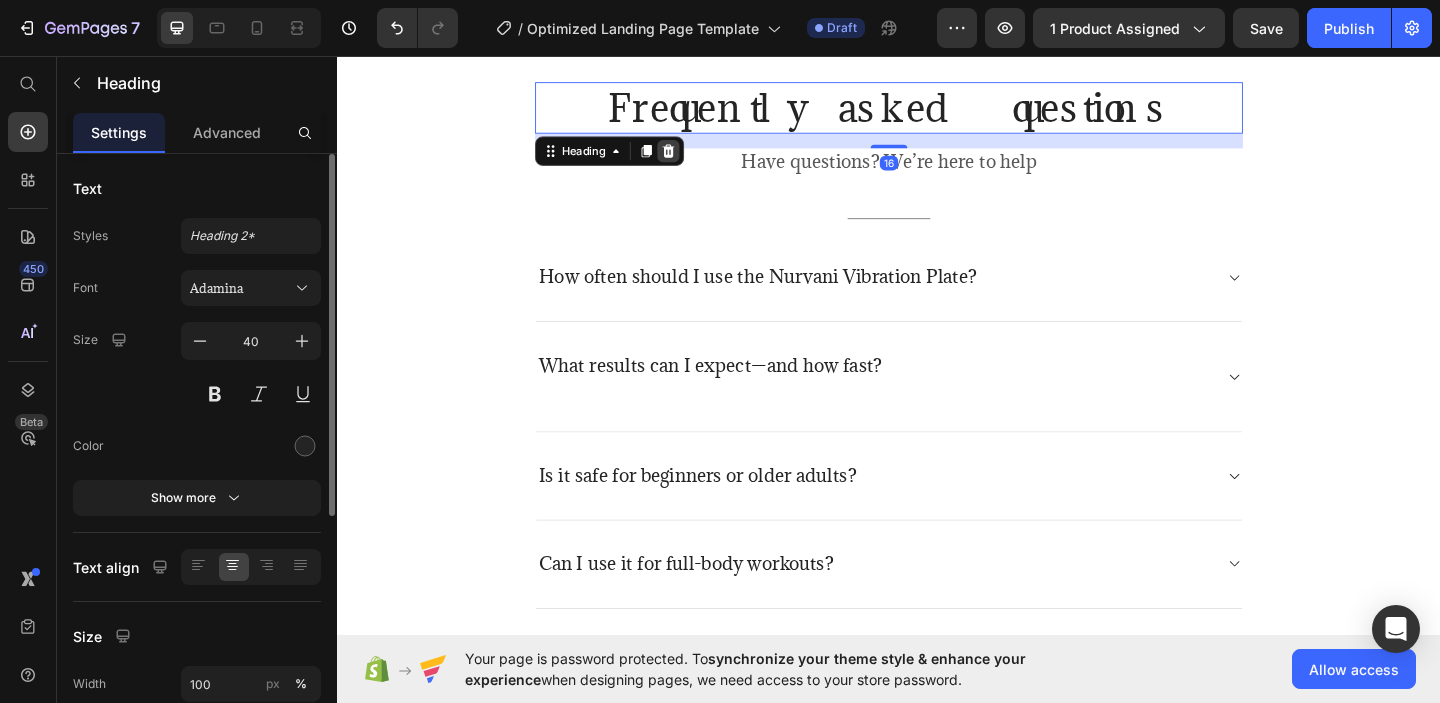 click 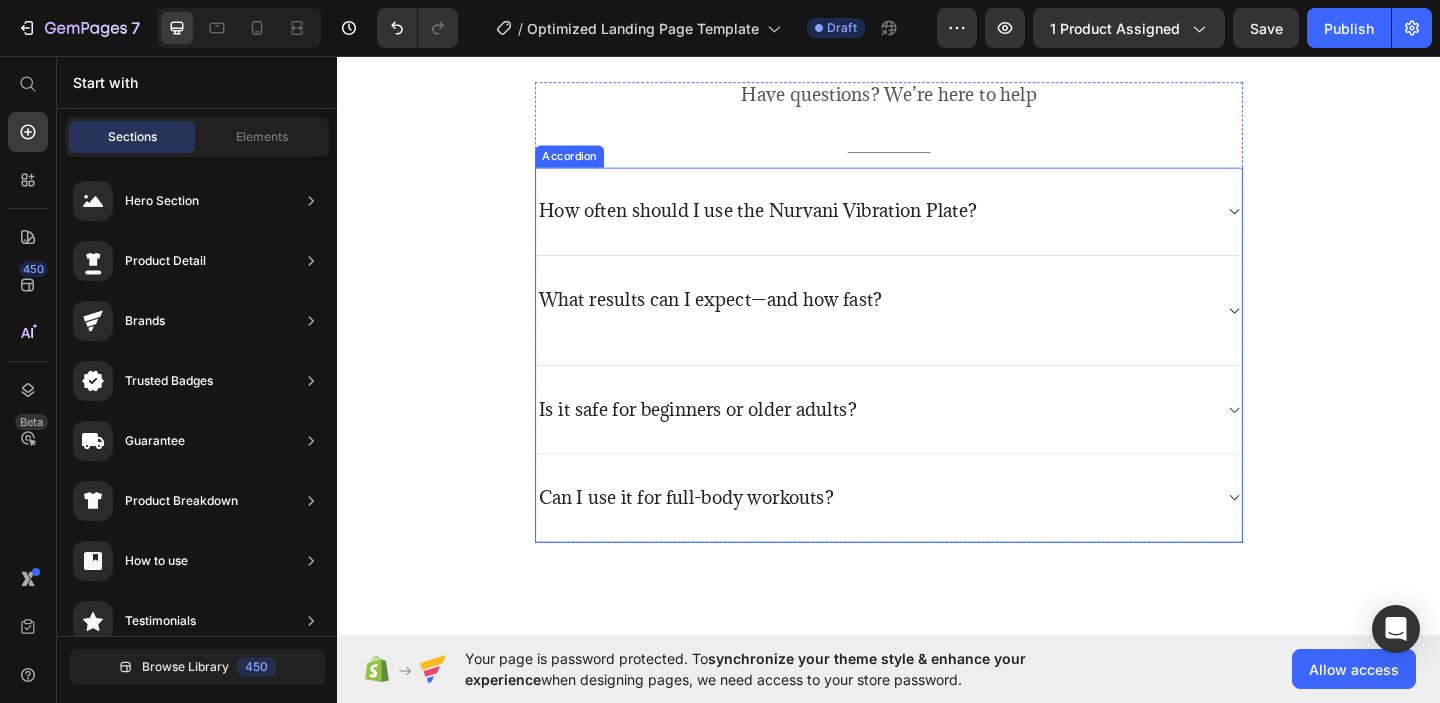 click on "How often should I use the Nurvani Vibration Plate?" at bounding box center [794, 224] 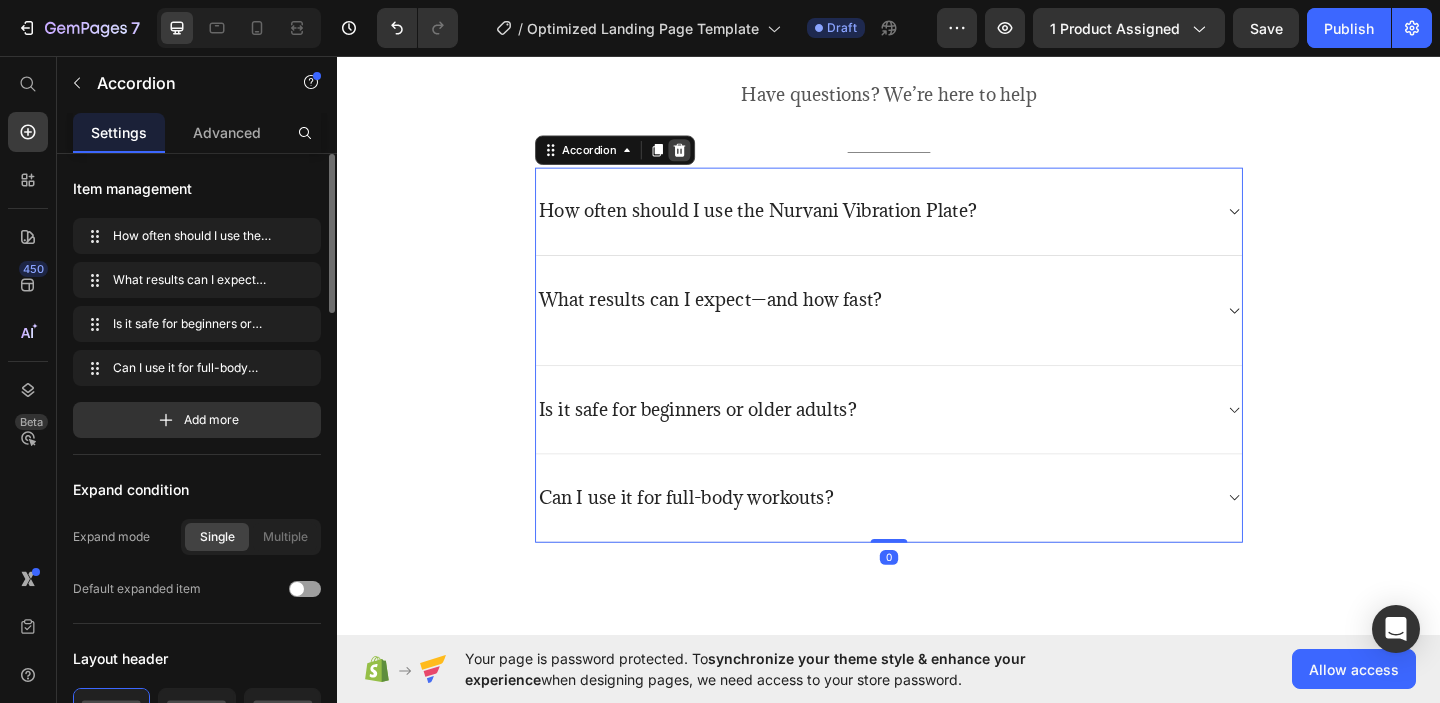 click 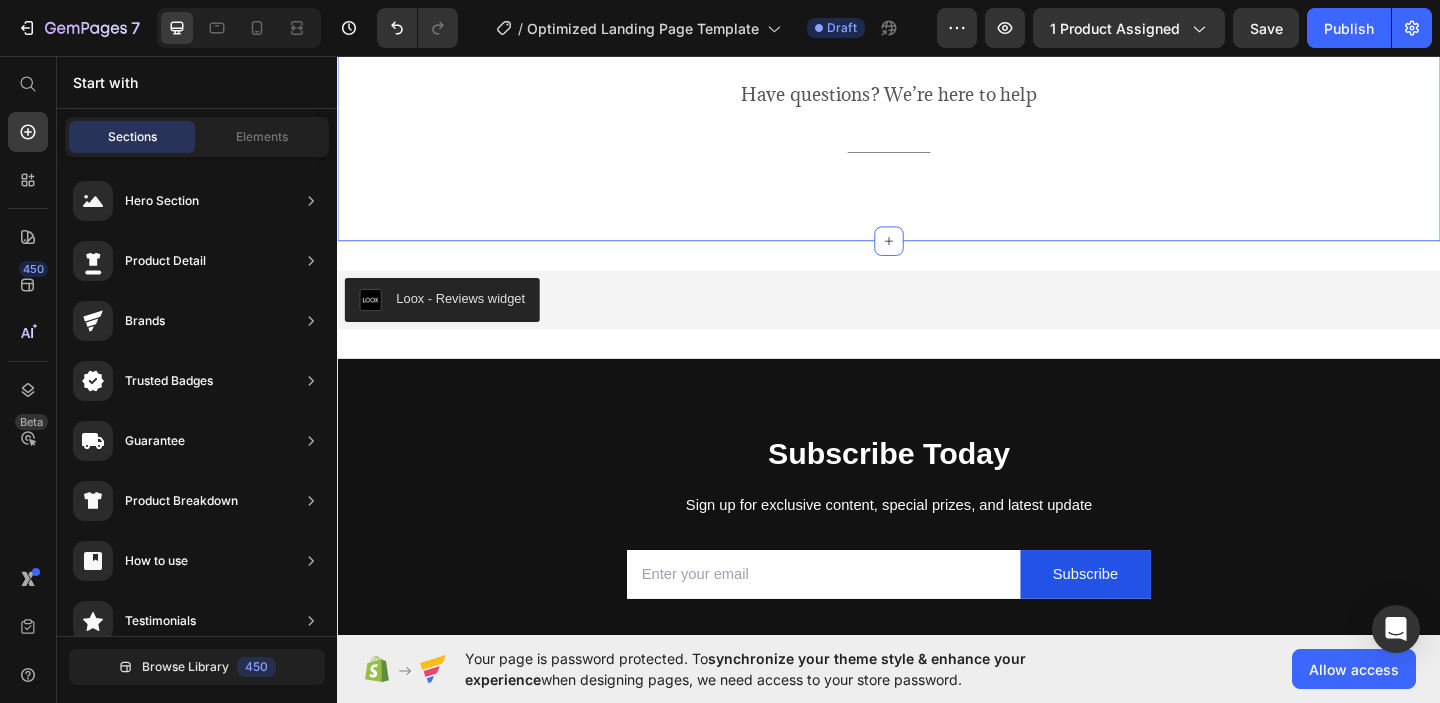 scroll, scrollTop: 2836, scrollLeft: 0, axis: vertical 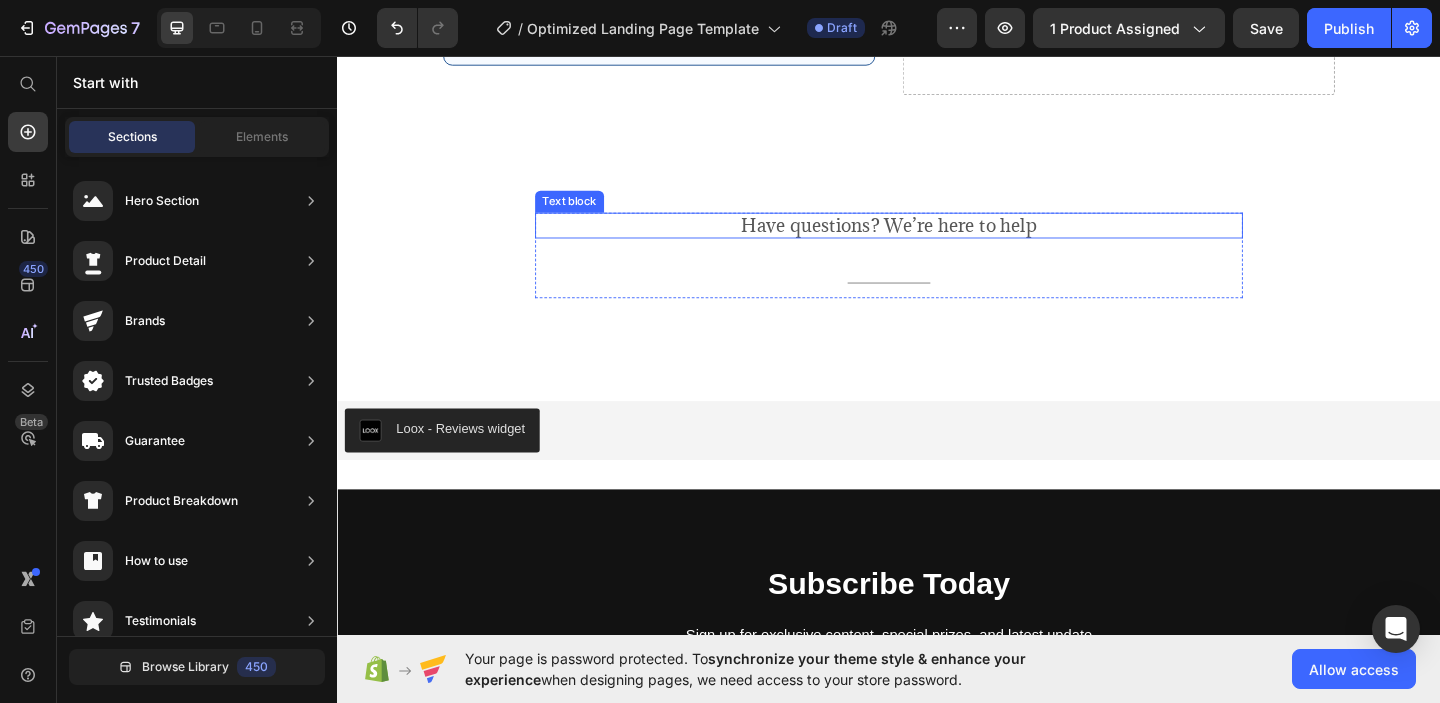 click on "Have questions? We’re here to help" at bounding box center [937, 240] 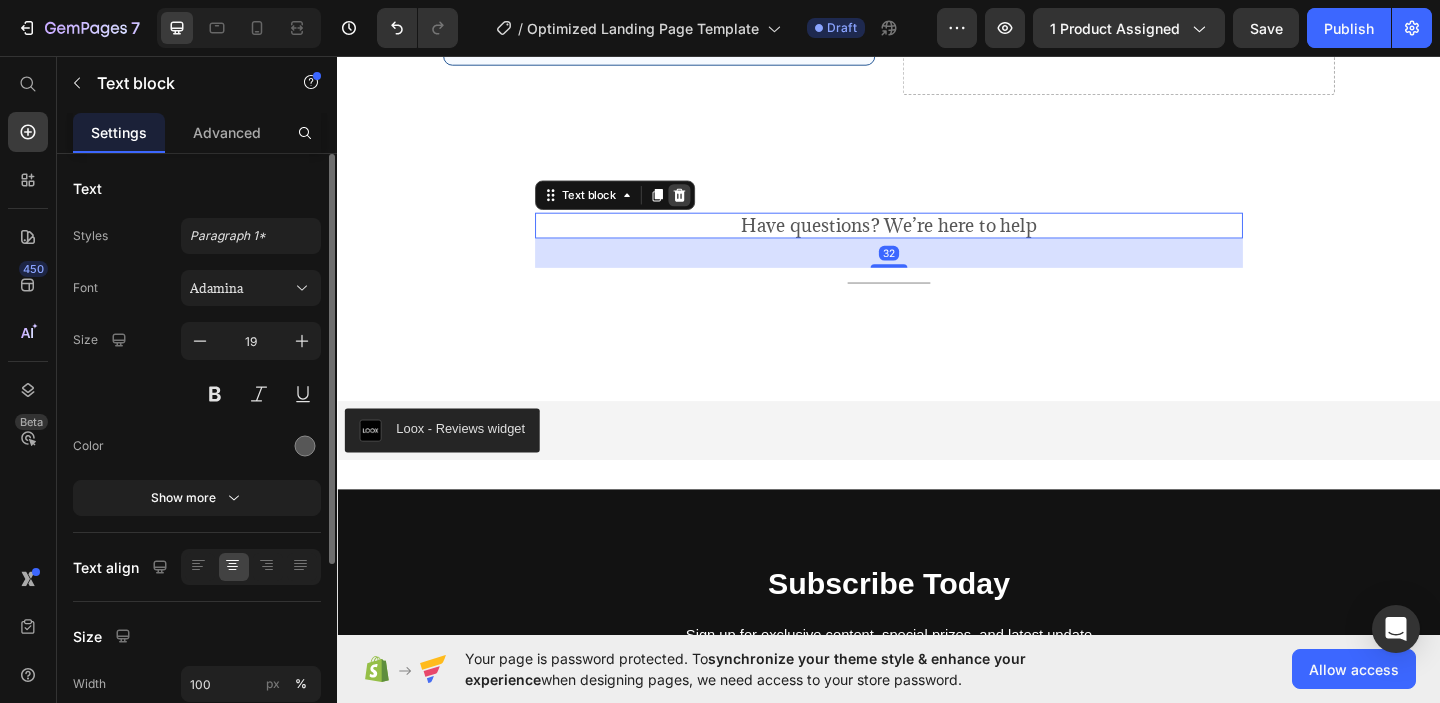 click 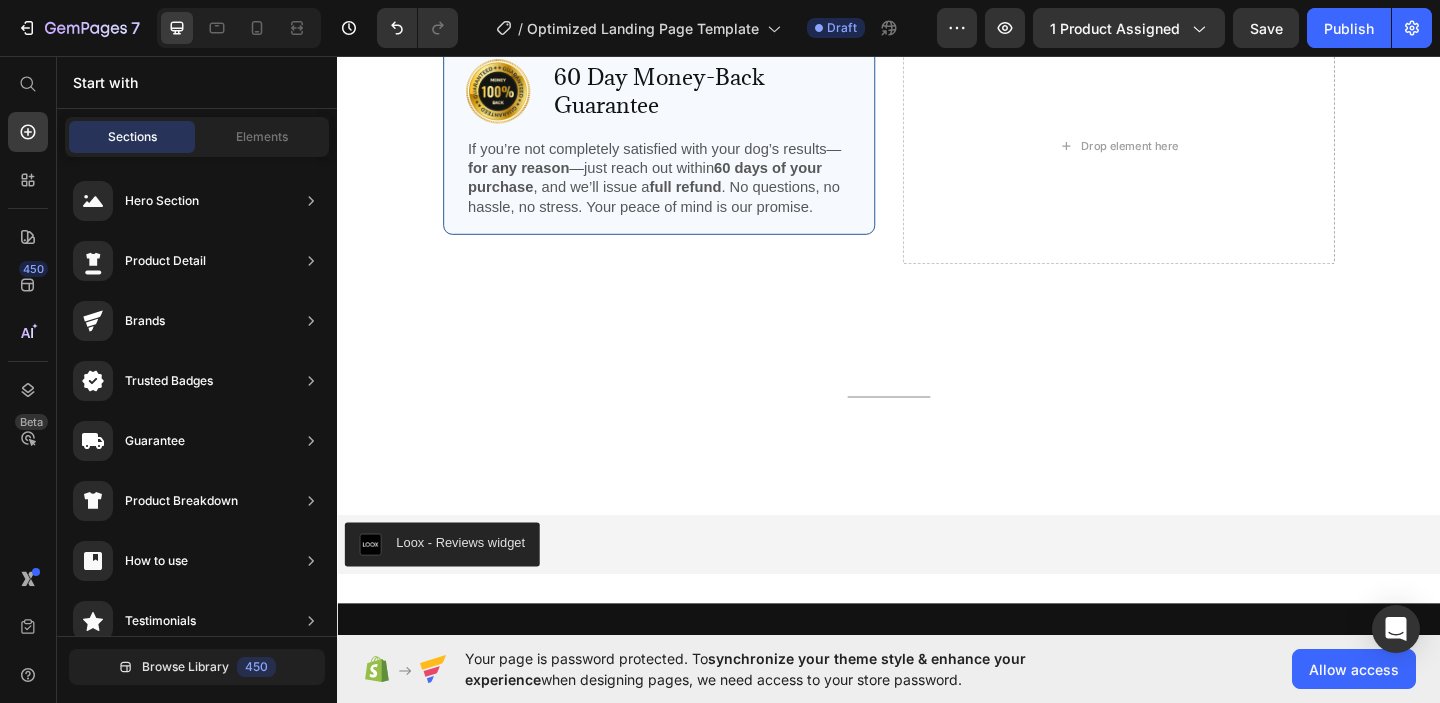 scroll, scrollTop: 2646, scrollLeft: 0, axis: vertical 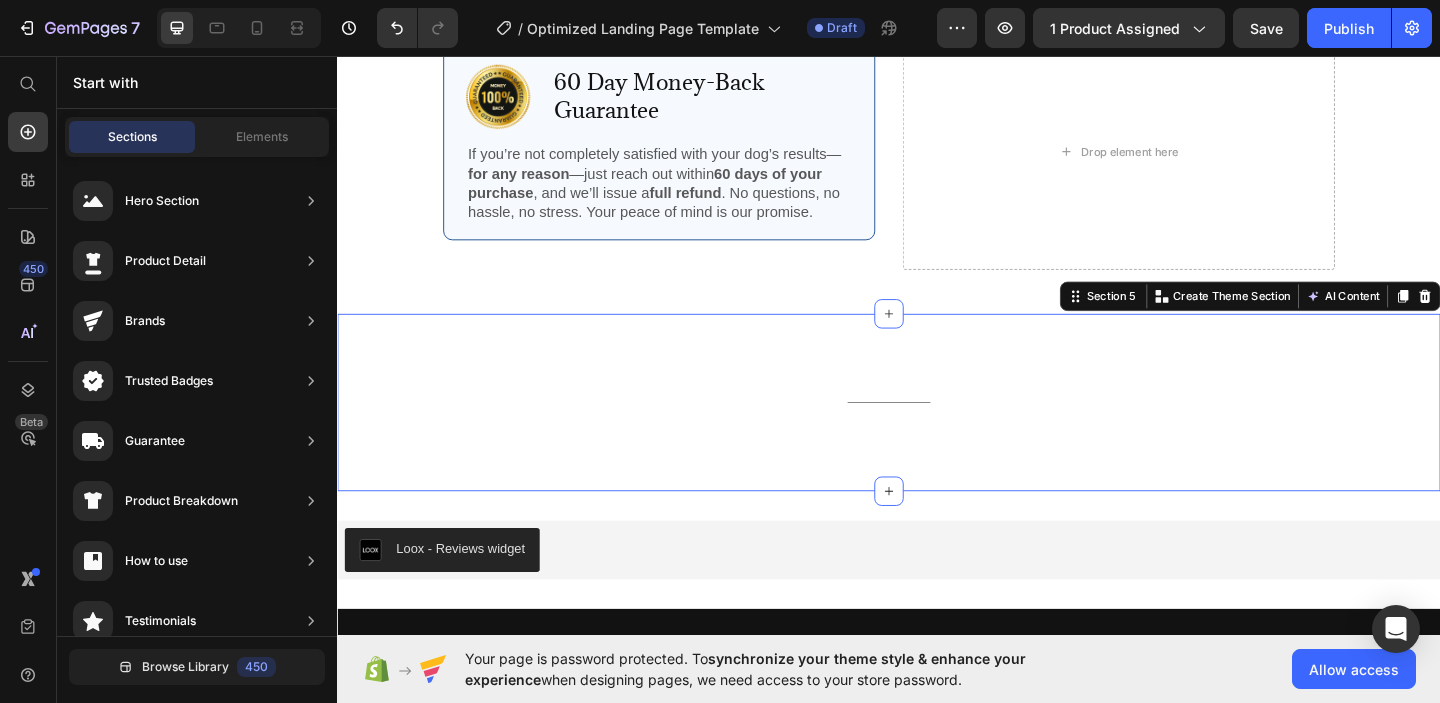 click on "Title Line Row Section 5   You can create reusable sections Create Theme Section AI Content Write with GemAI What would you like to describe here? Tone and Voice Persuasive Product Show more Generate" at bounding box center (937, 432) 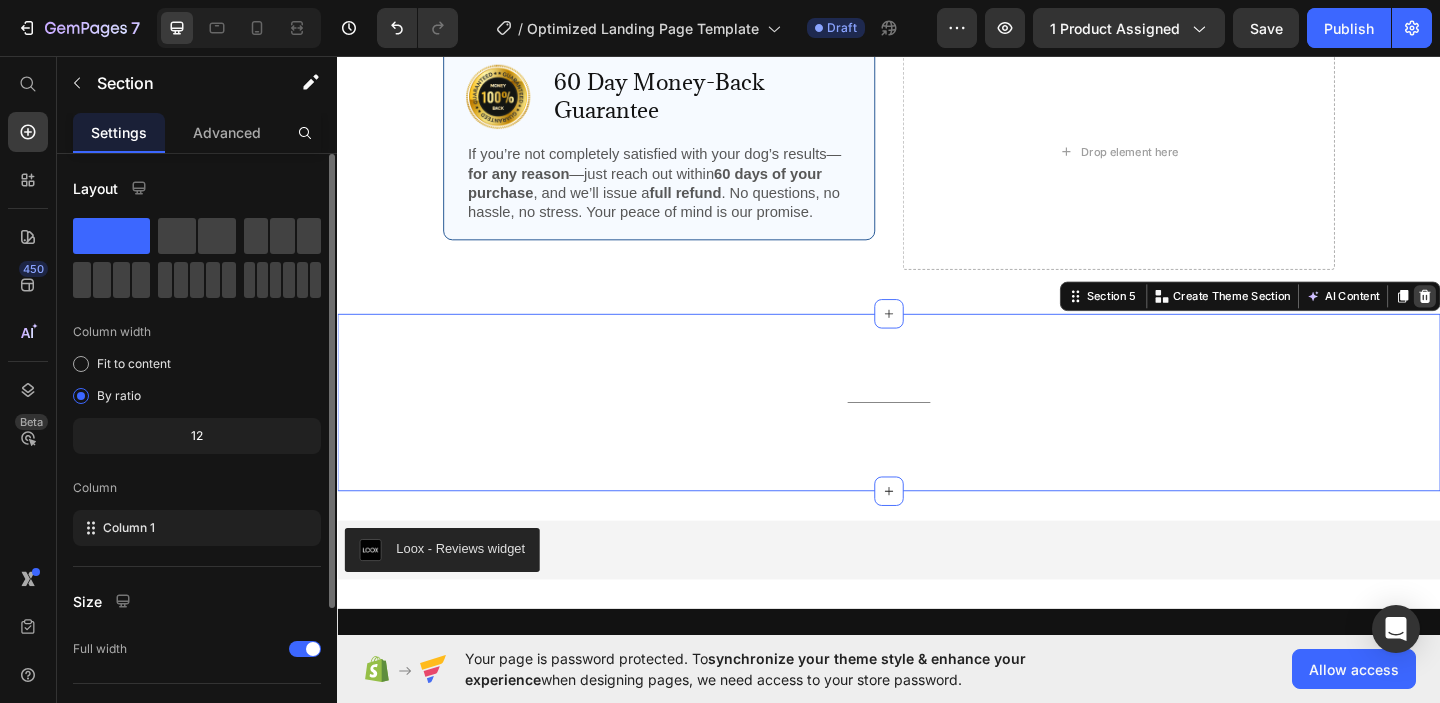 click at bounding box center (1520, 317) 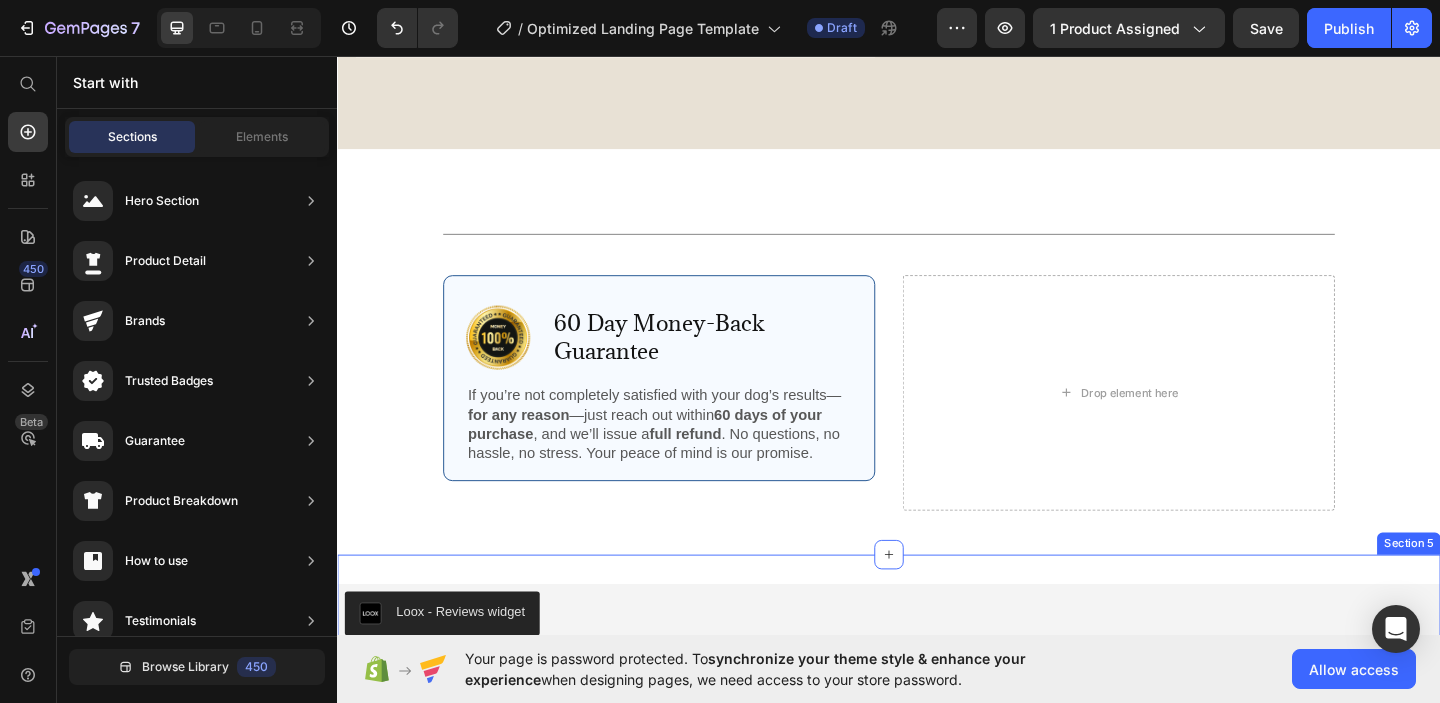 scroll, scrollTop: 2383, scrollLeft: 0, axis: vertical 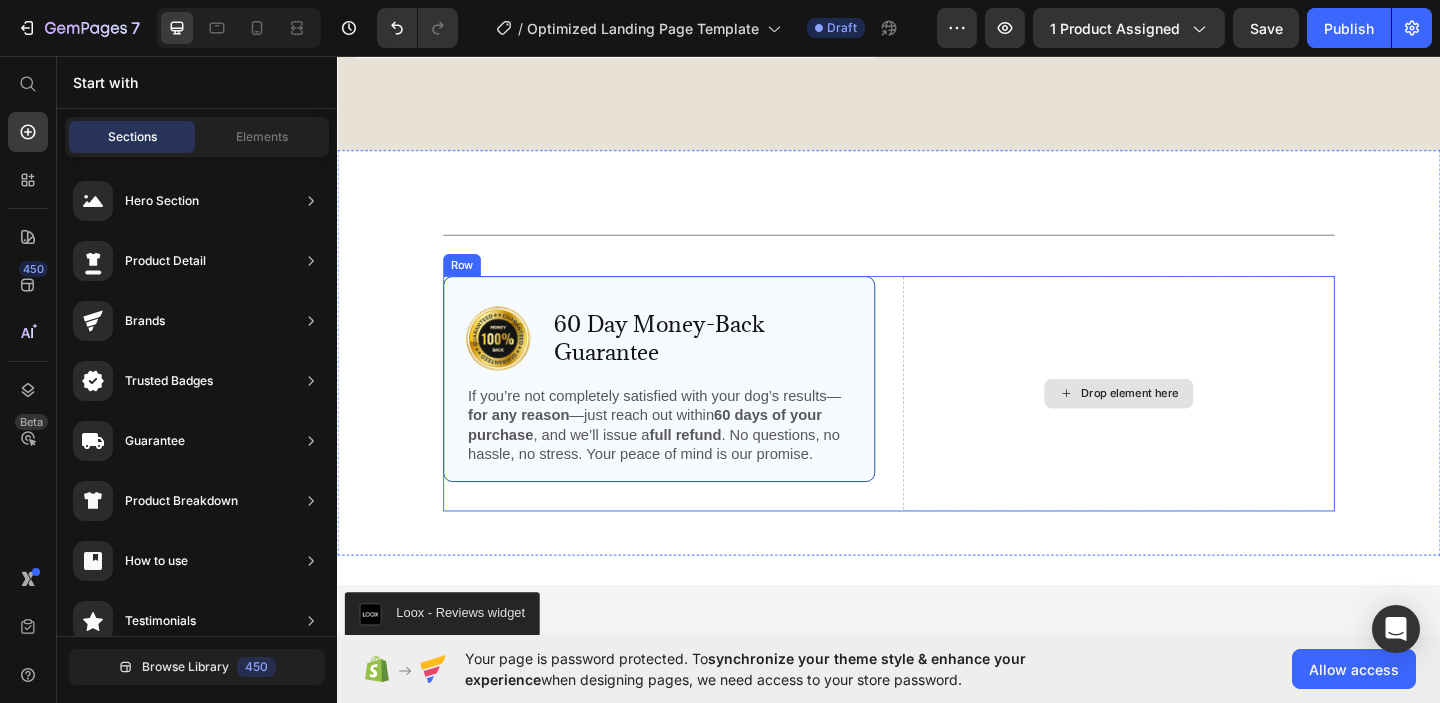 click on "Drop element here" at bounding box center [1187, 423] 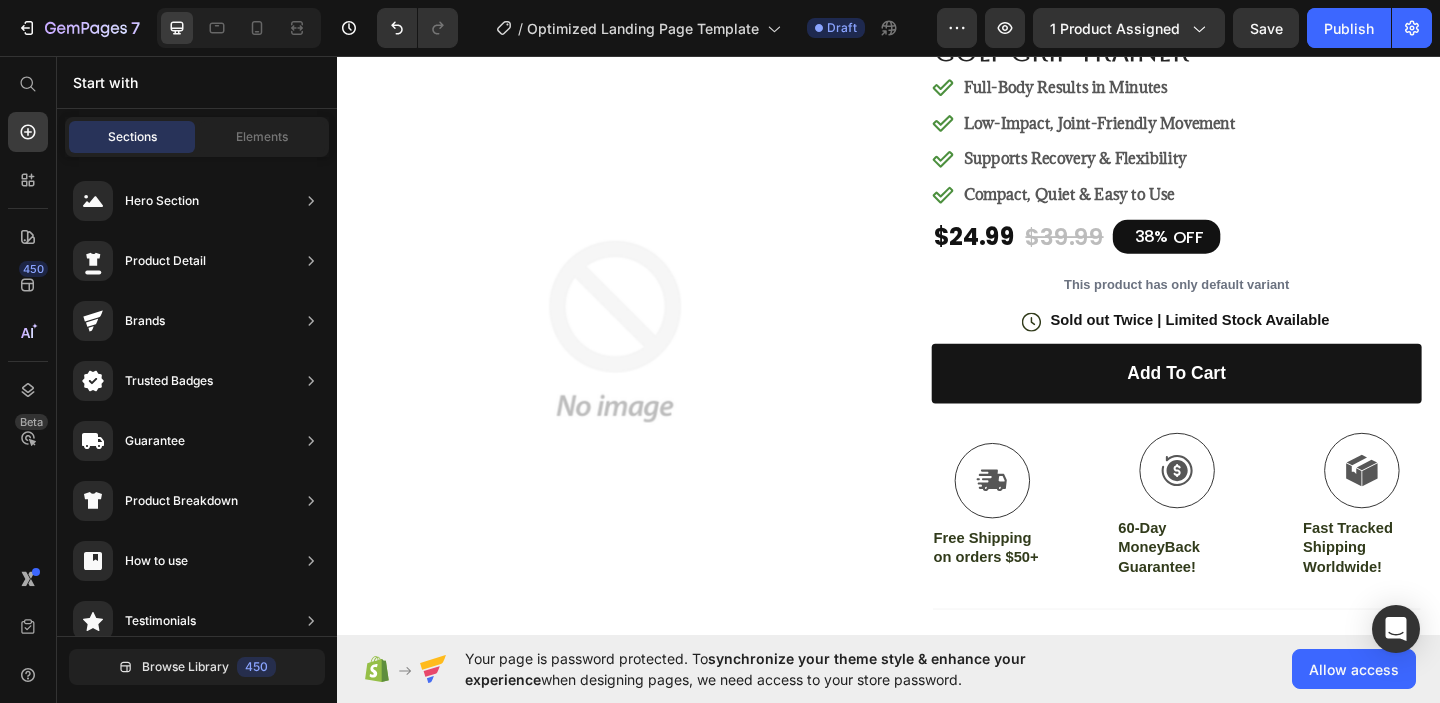 scroll, scrollTop: 167, scrollLeft: 0, axis: vertical 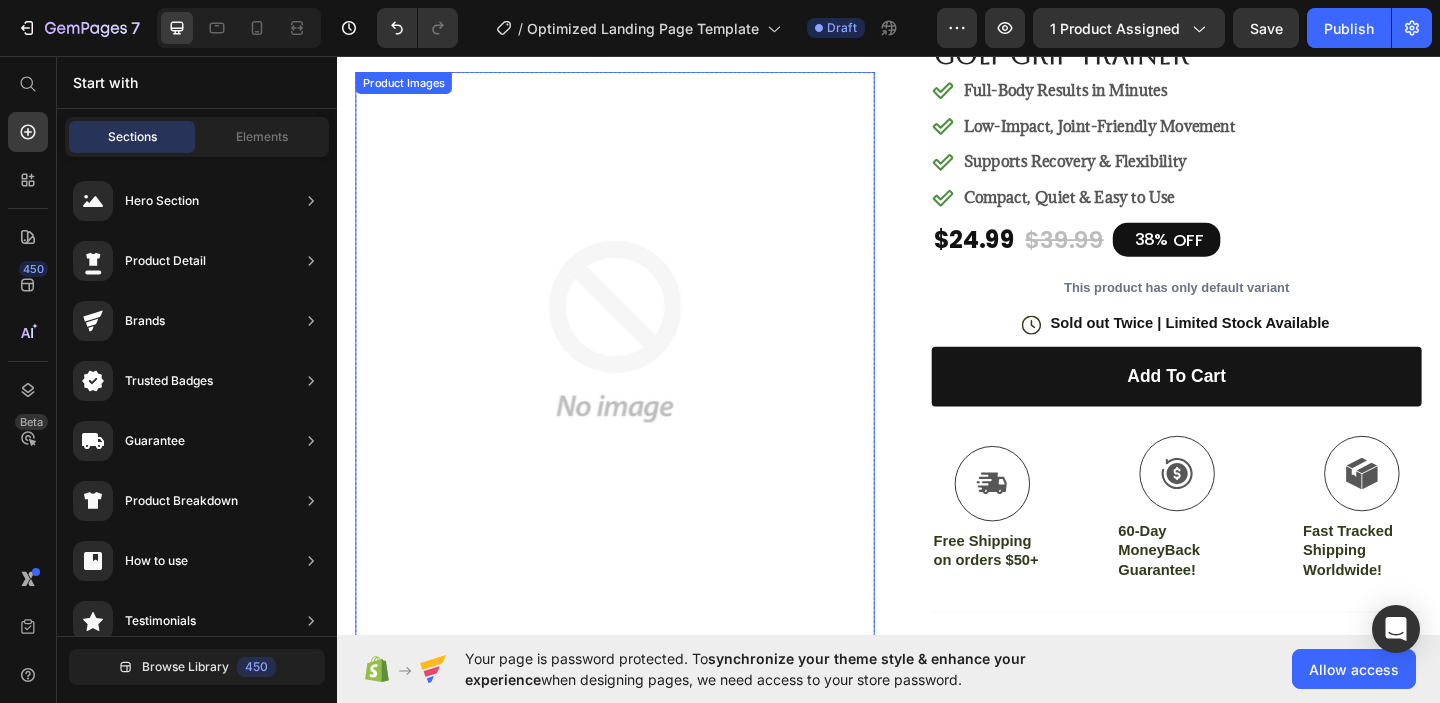 click at bounding box center (639, 355) 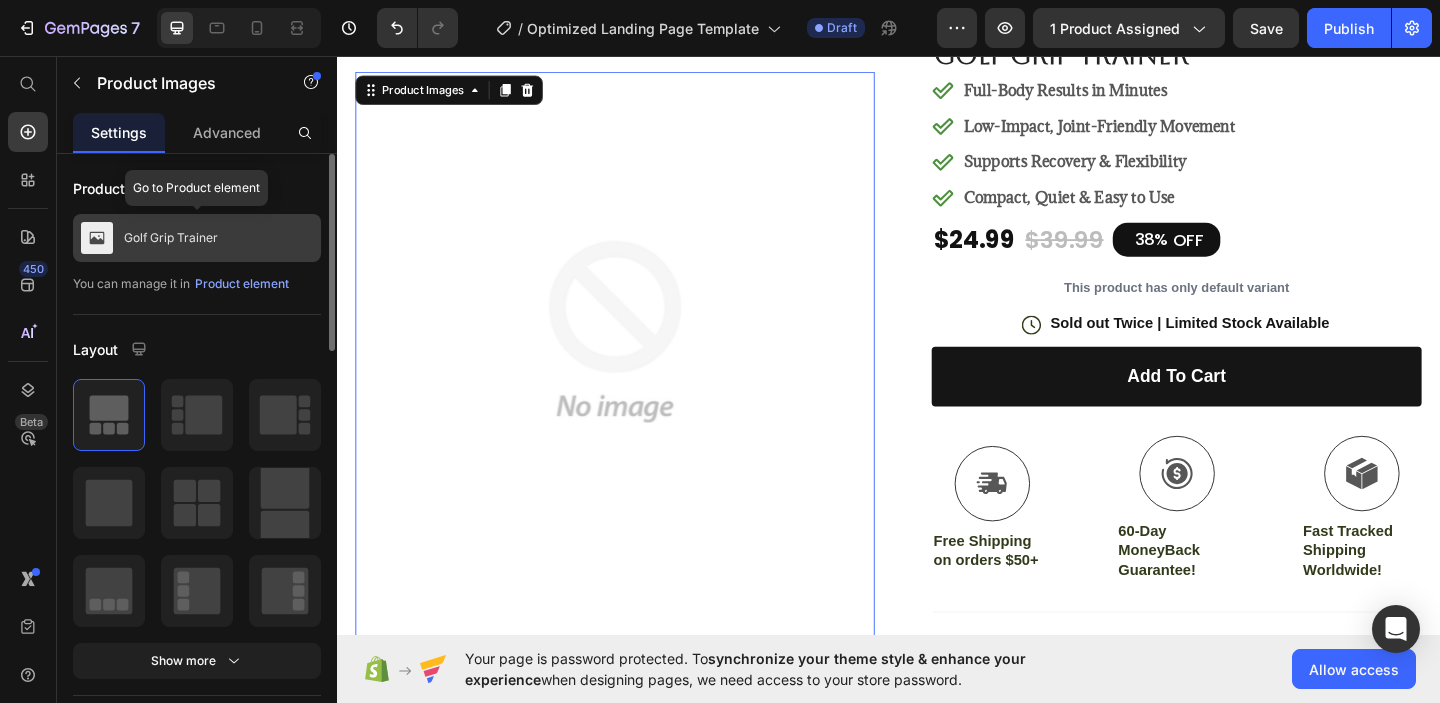 click on "Golf Grip Trainer" at bounding box center [171, 238] 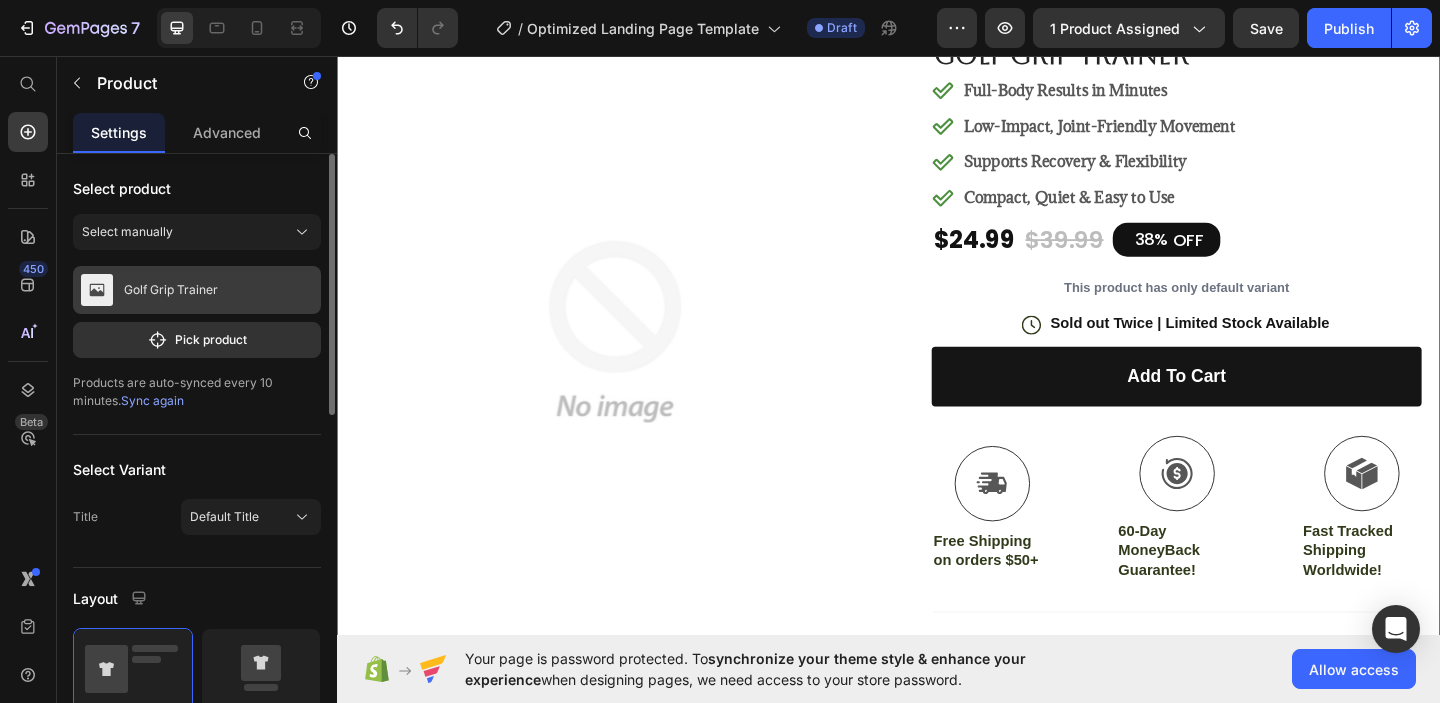 click on "Golf Grip Trainer" at bounding box center (197, 290) 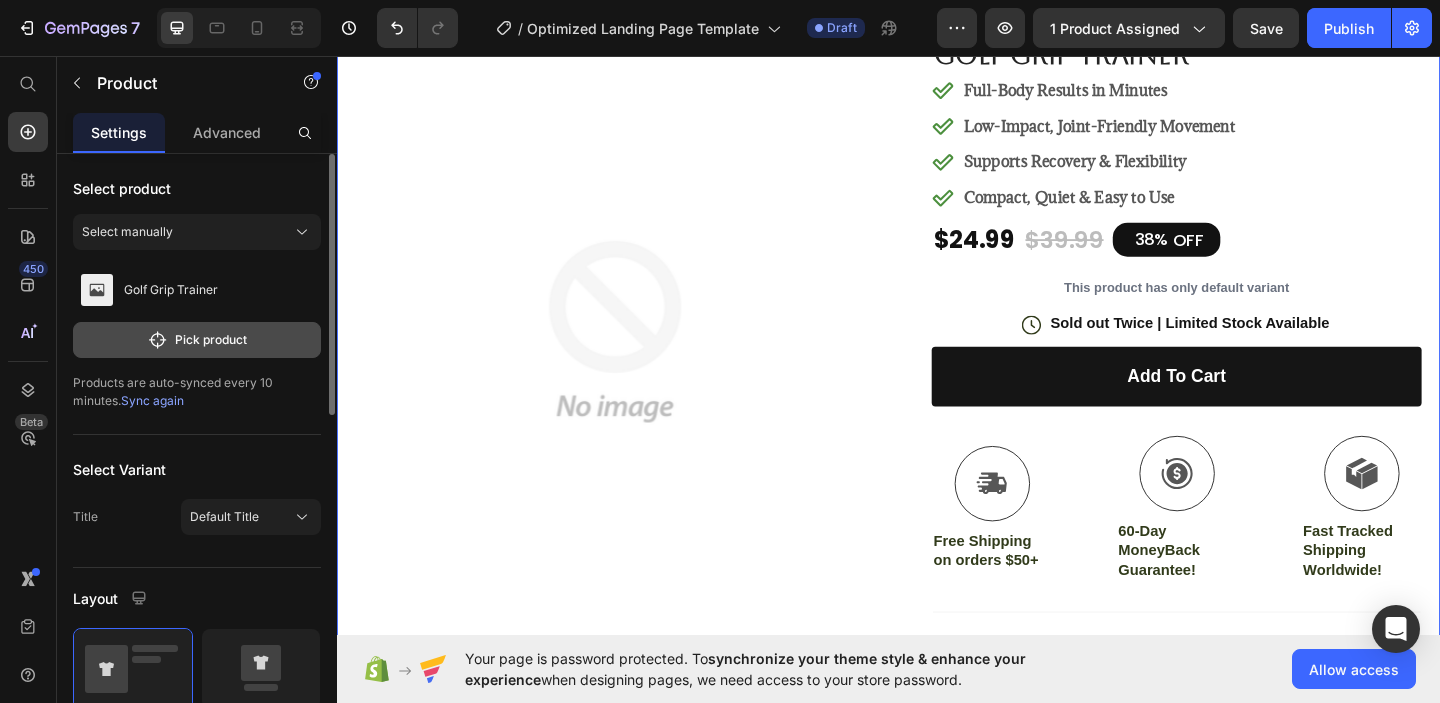 click on "Pick product" at bounding box center [197, 340] 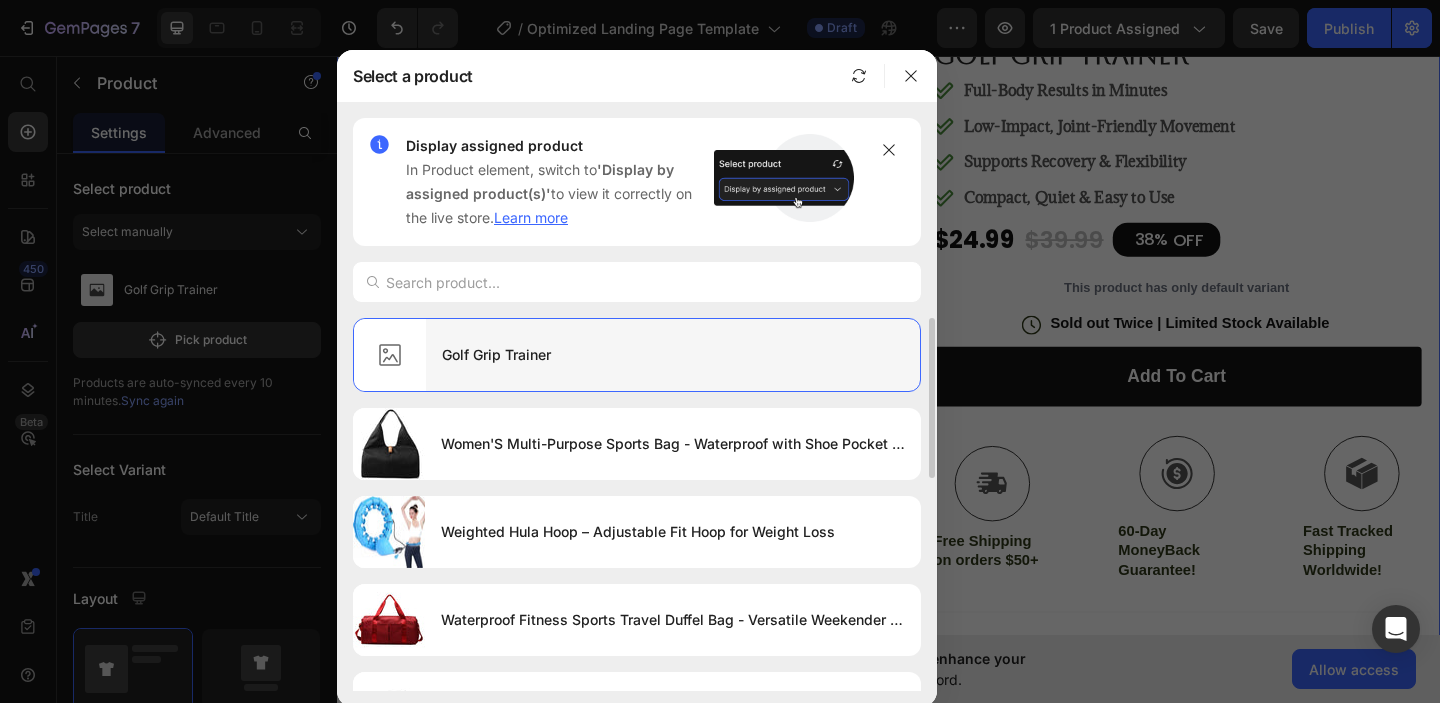 click on "Golf Grip Trainer" at bounding box center [673, 355] 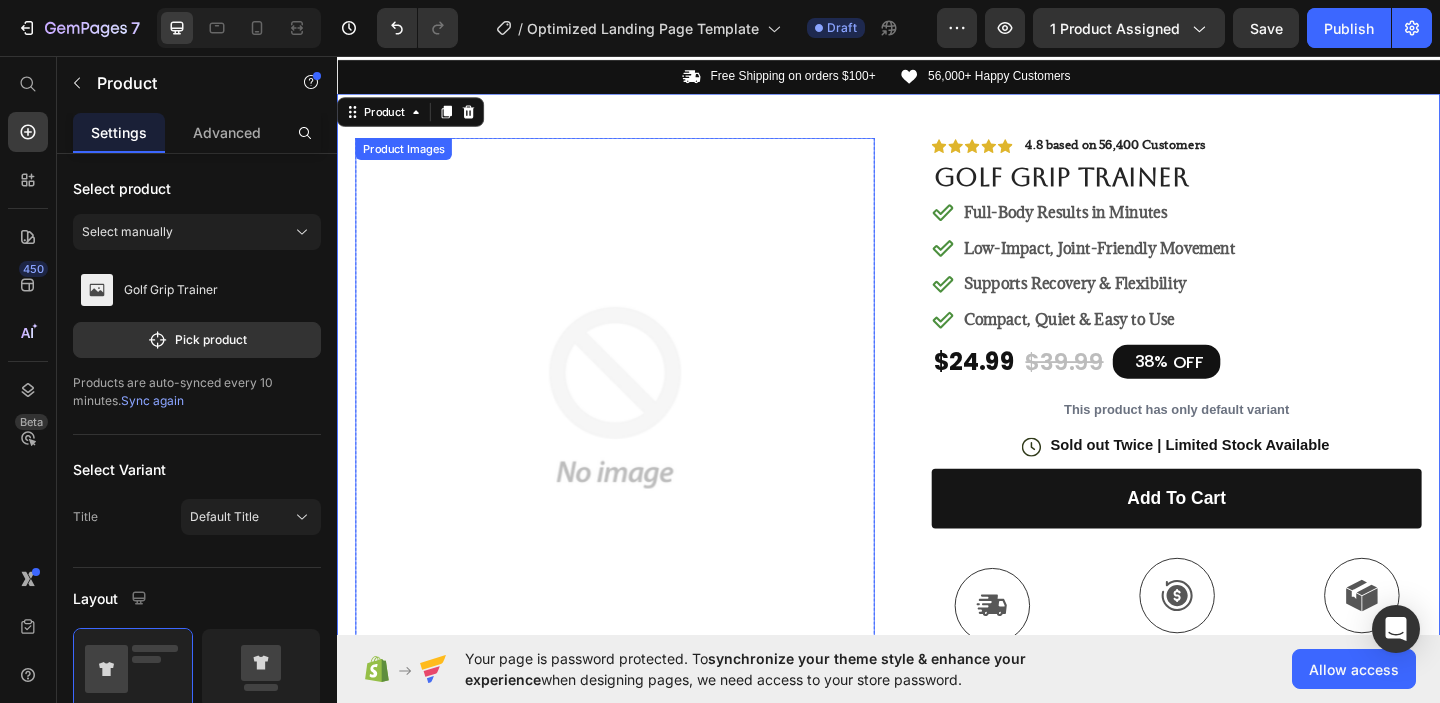 scroll, scrollTop: 0, scrollLeft: 0, axis: both 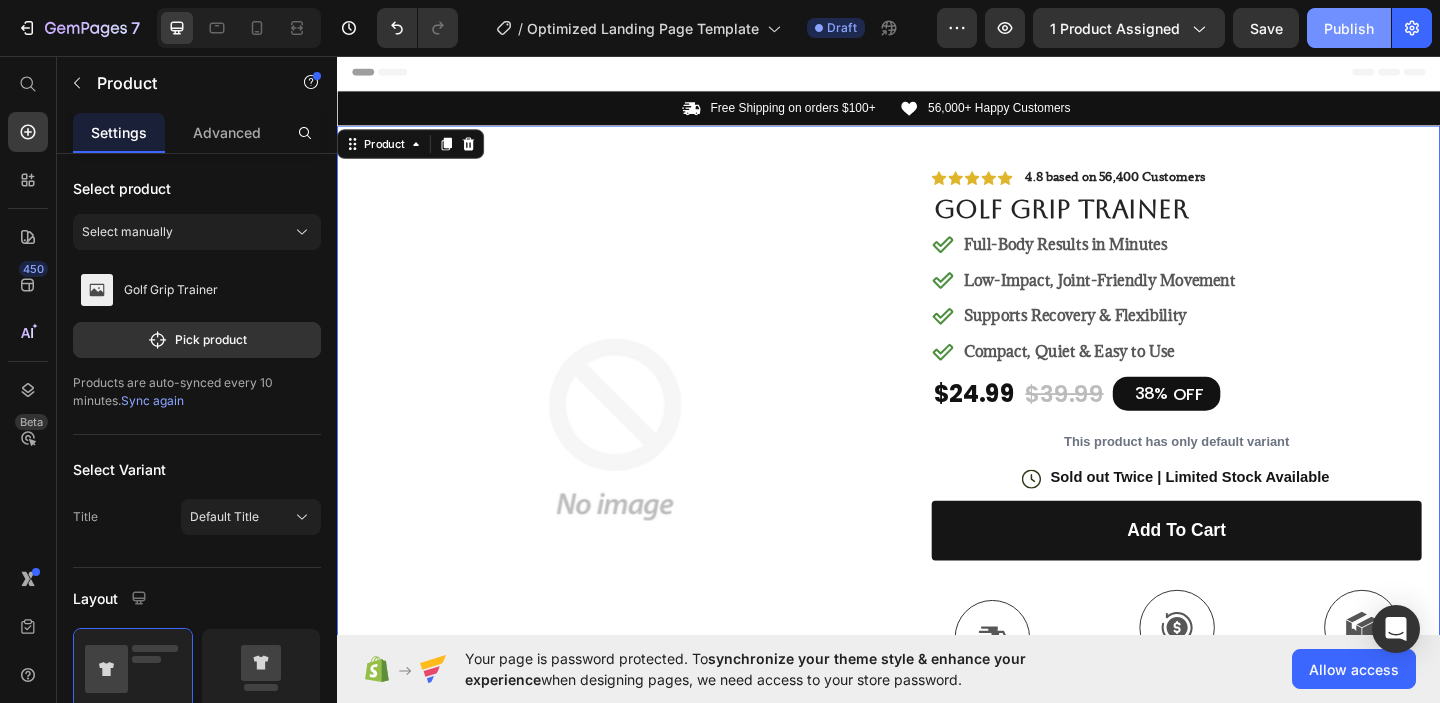 click on "Publish" at bounding box center (1349, 28) 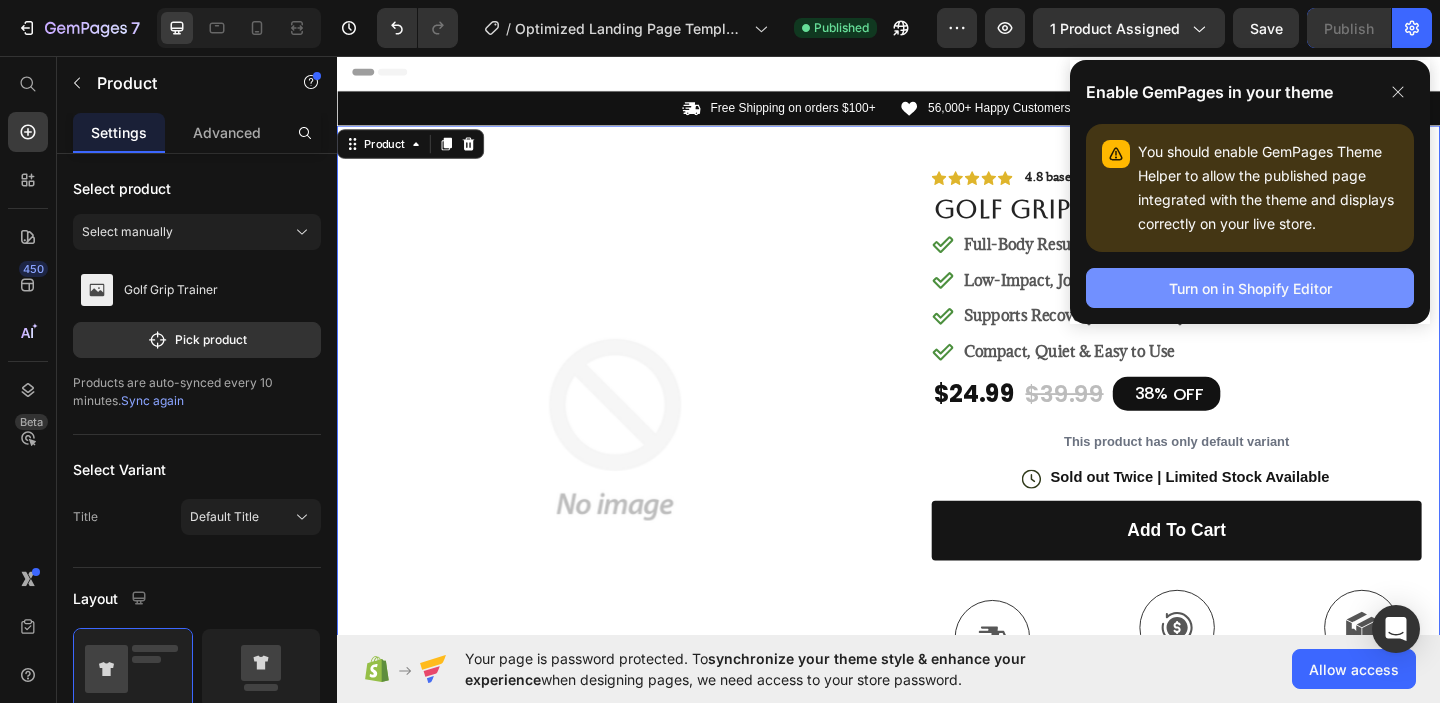 click on "Turn on in Shopify Editor" at bounding box center (1250, 288) 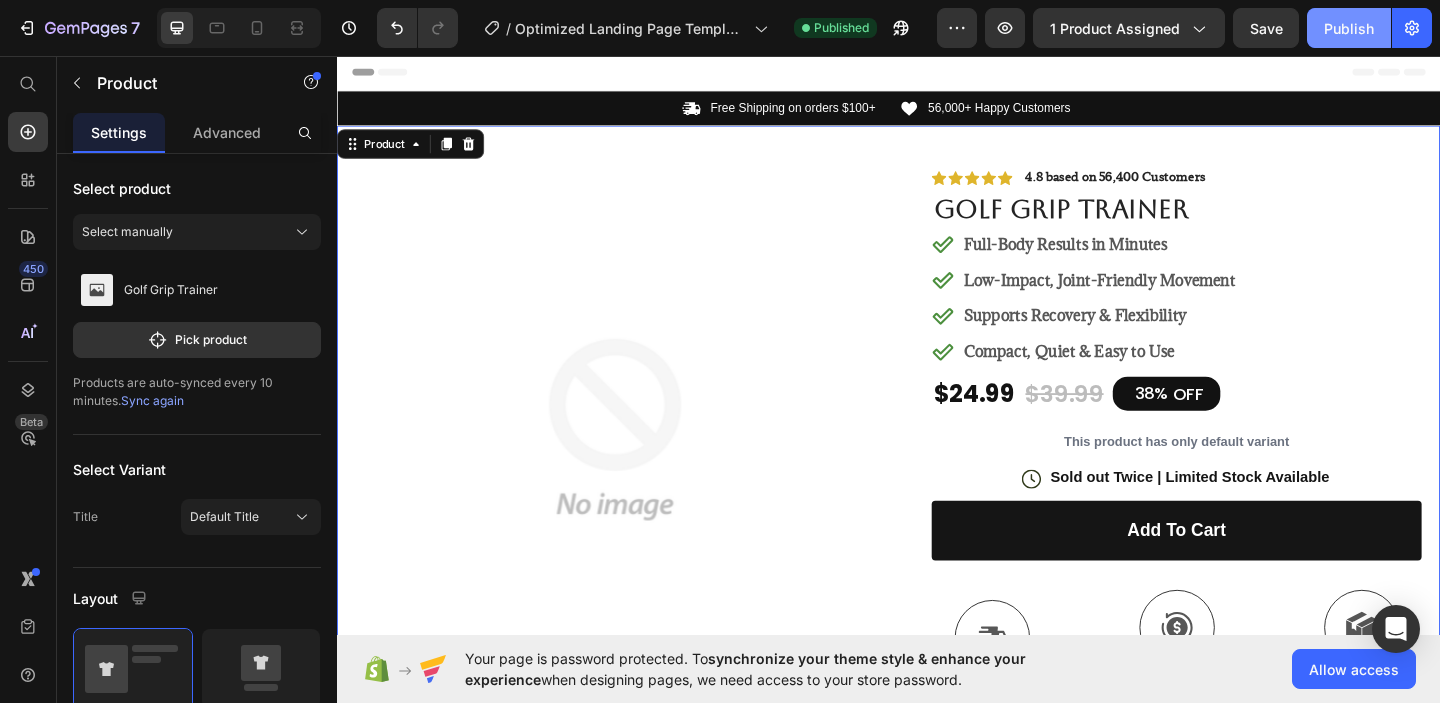 click on "Publish" at bounding box center (1349, 28) 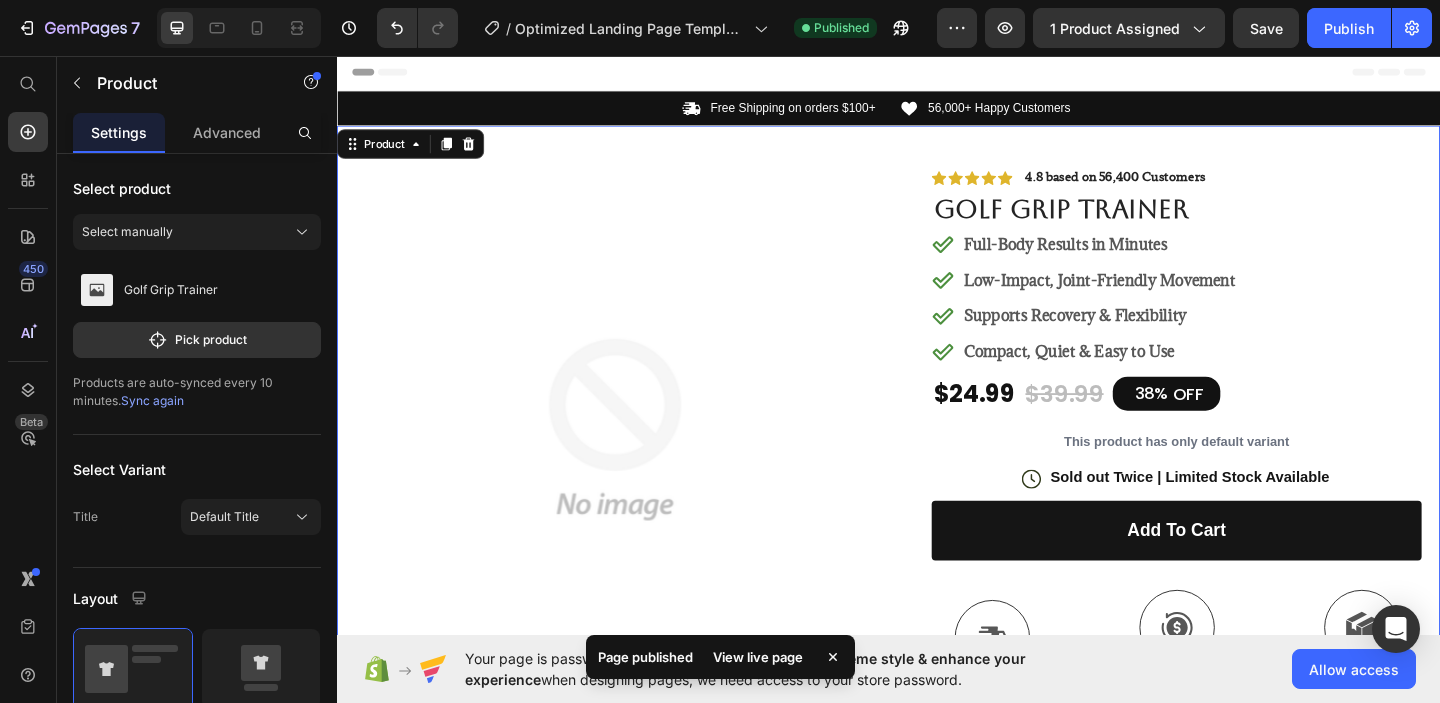 click on "View live page" at bounding box center [758, 657] 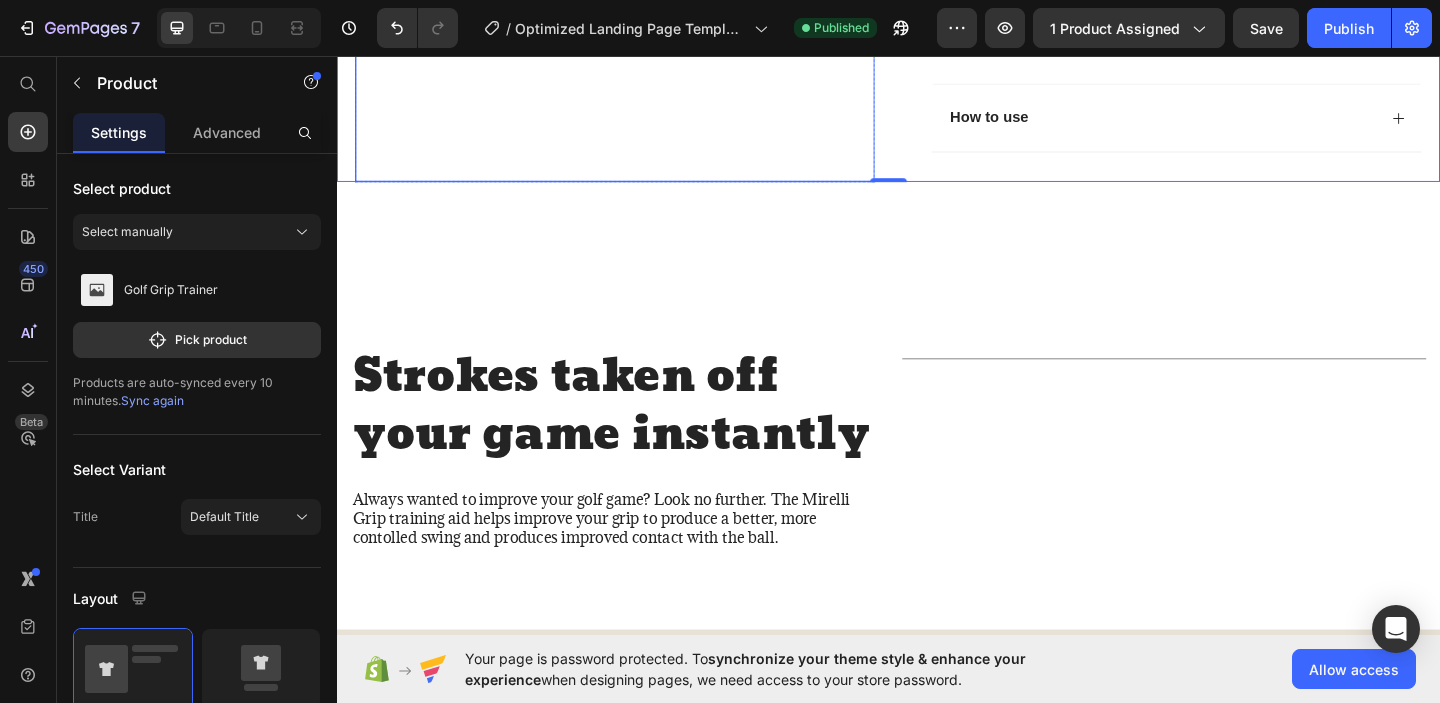 scroll, scrollTop: 827, scrollLeft: 0, axis: vertical 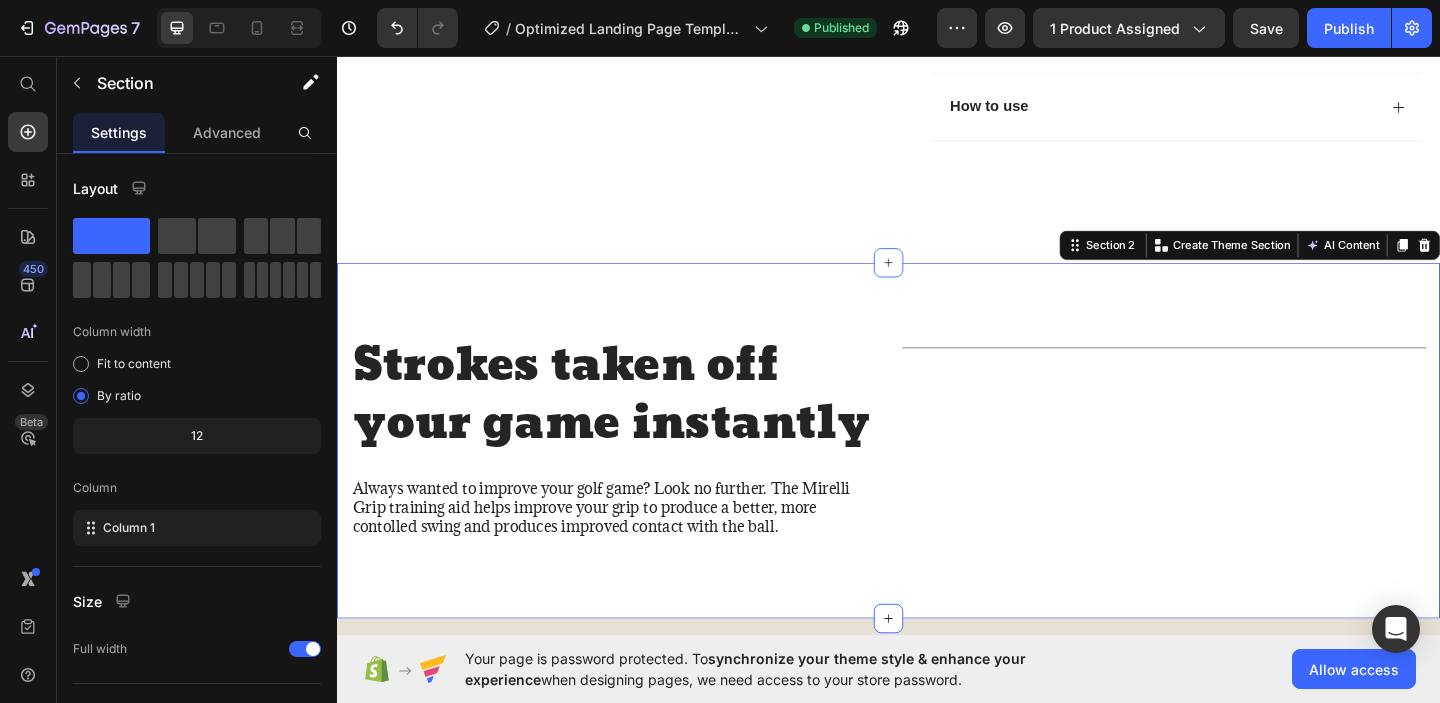 click on "Strokes taken off your game instantly Heading Always wanted to improve your golf game? Look no further. The Mirelli Grip training aid helps improve your grip to produce a better, more contolled swing and produces improved contact with the ball.  Text Block                Title Line Row Section 2   You can create reusable sections Create Theme Section AI Content Write with GemAI What would you like to describe here? Tone and Voice Persuasive Product Golf Grip Trainer Show more Generate" at bounding box center (937, 473) 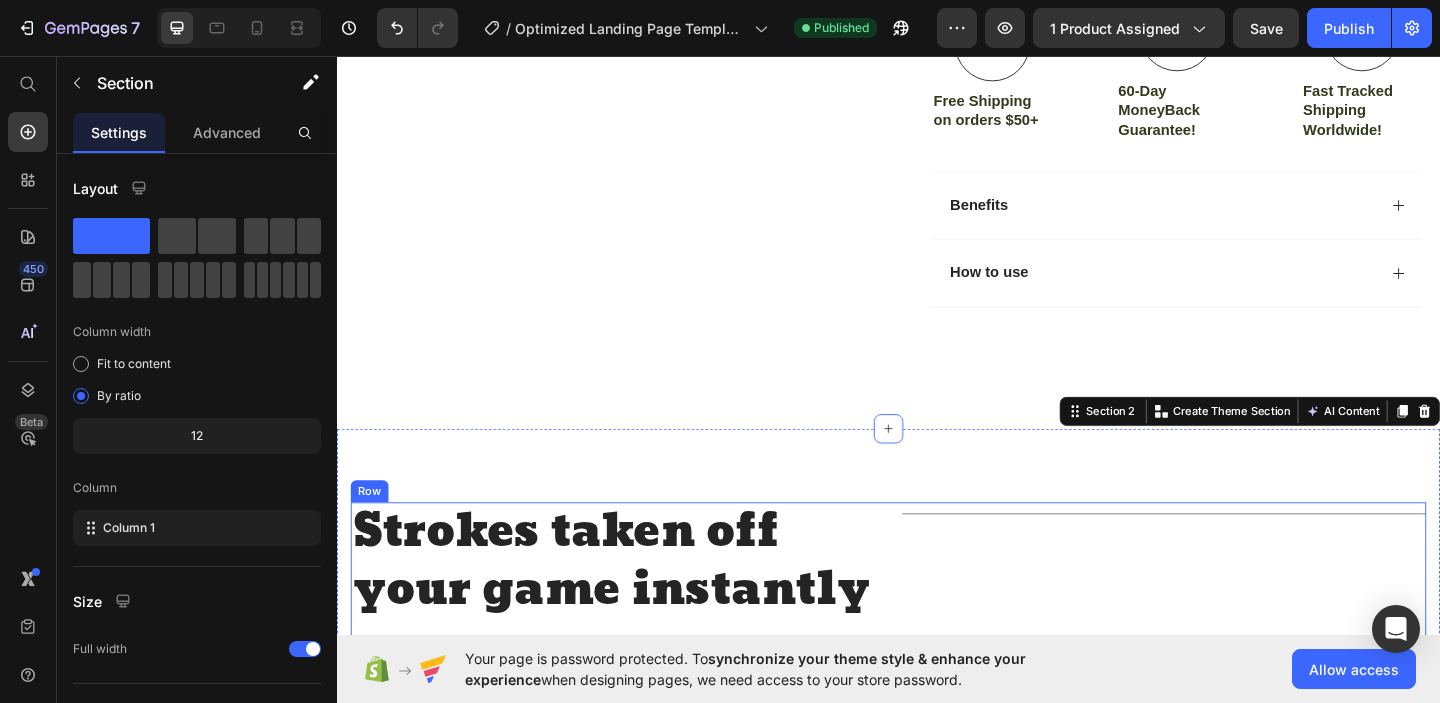 scroll, scrollTop: 583, scrollLeft: 0, axis: vertical 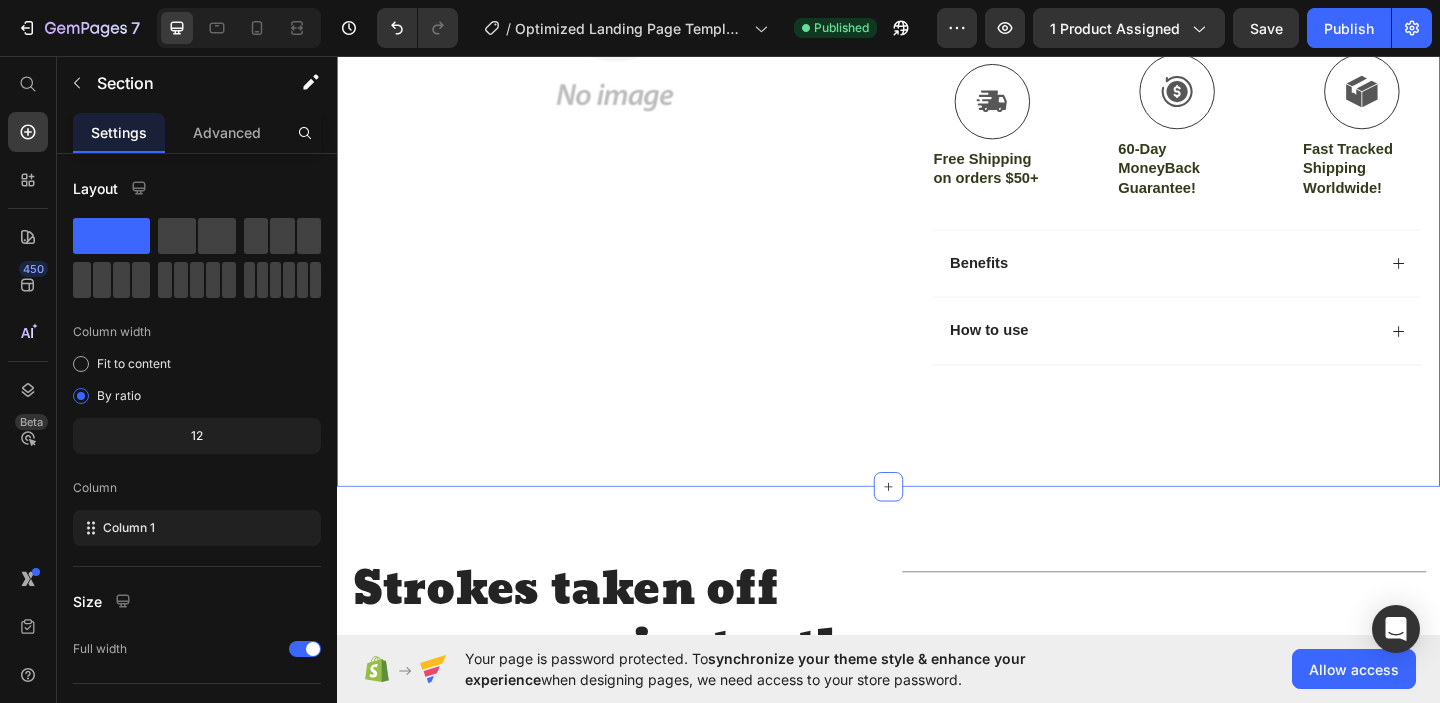 click on "Icon Free Shipping on orders $100+ Text Block Row
Icon 56,000+ Happy Customers Text Block Row Carousel Row Product Images #1 Home fitness Product of 2024 Text Block Row Icon Icon Icon Icon Icon Icon List 4.8 based on 56,400 Customers Text Block Row Golf Grip Trainer Product Title
Full-Body Results in Minutes
Low-Impact, Joint-Friendly Movement
Supports Recovery & Flexibility
Compact, Quiet & Easy to Use Item List $24.99 Product Price $39.99 Product Price 38% OFF Discount Tag Row This product has only default variant Product Variants & Swatches
Icon Sold out Twice | Limited Stock Available Text Block Row add to cart Add to Cart
Icon Free Shipping on orders $50+ Text Block
Icon 60-Day MoneyBack Guarantee! Text Block
Icon Fast Tracked Shipping Worldwide! Text Block Row Image Icon Icon Icon Icon Icon Icon List Text Block
Icon [FIRST] [LAST] ([CITY], [COUNTRY]) Row Row" at bounding box center (937, 17) 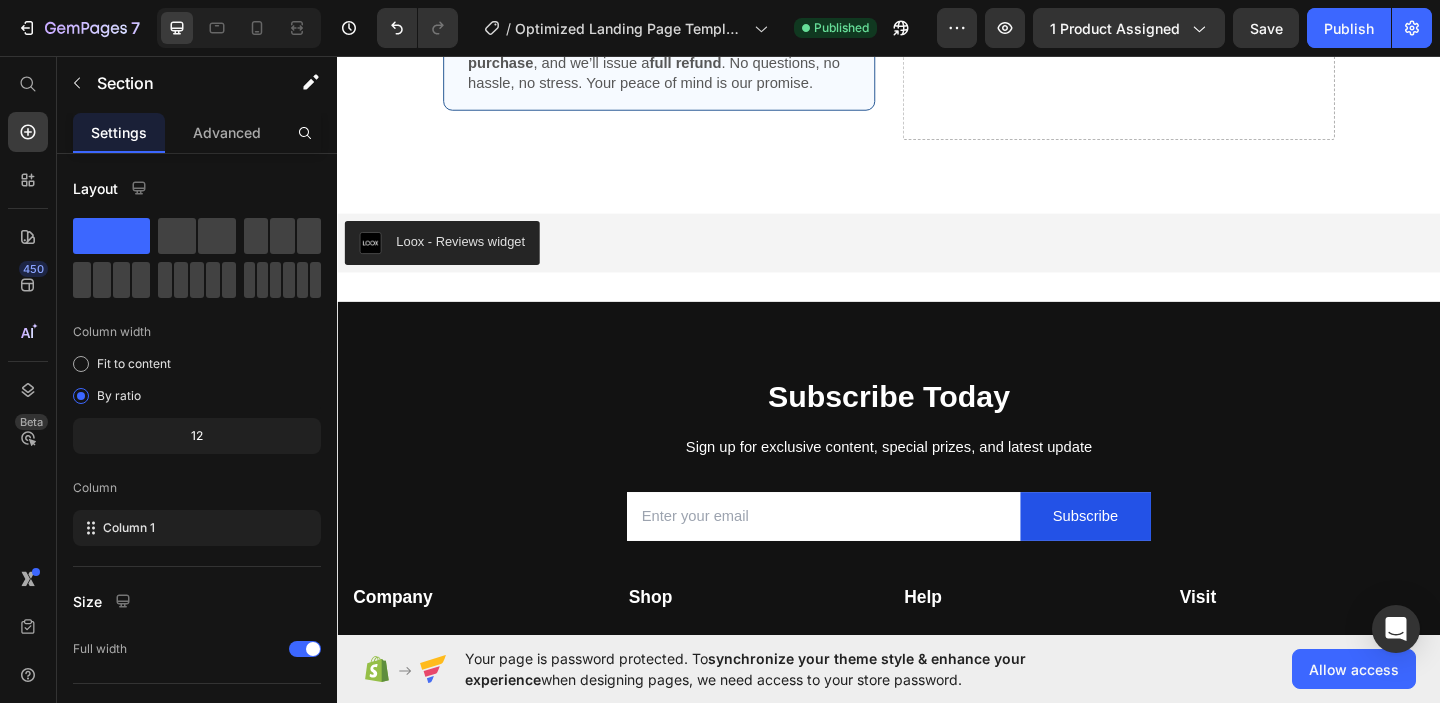 scroll, scrollTop: 2473, scrollLeft: 0, axis: vertical 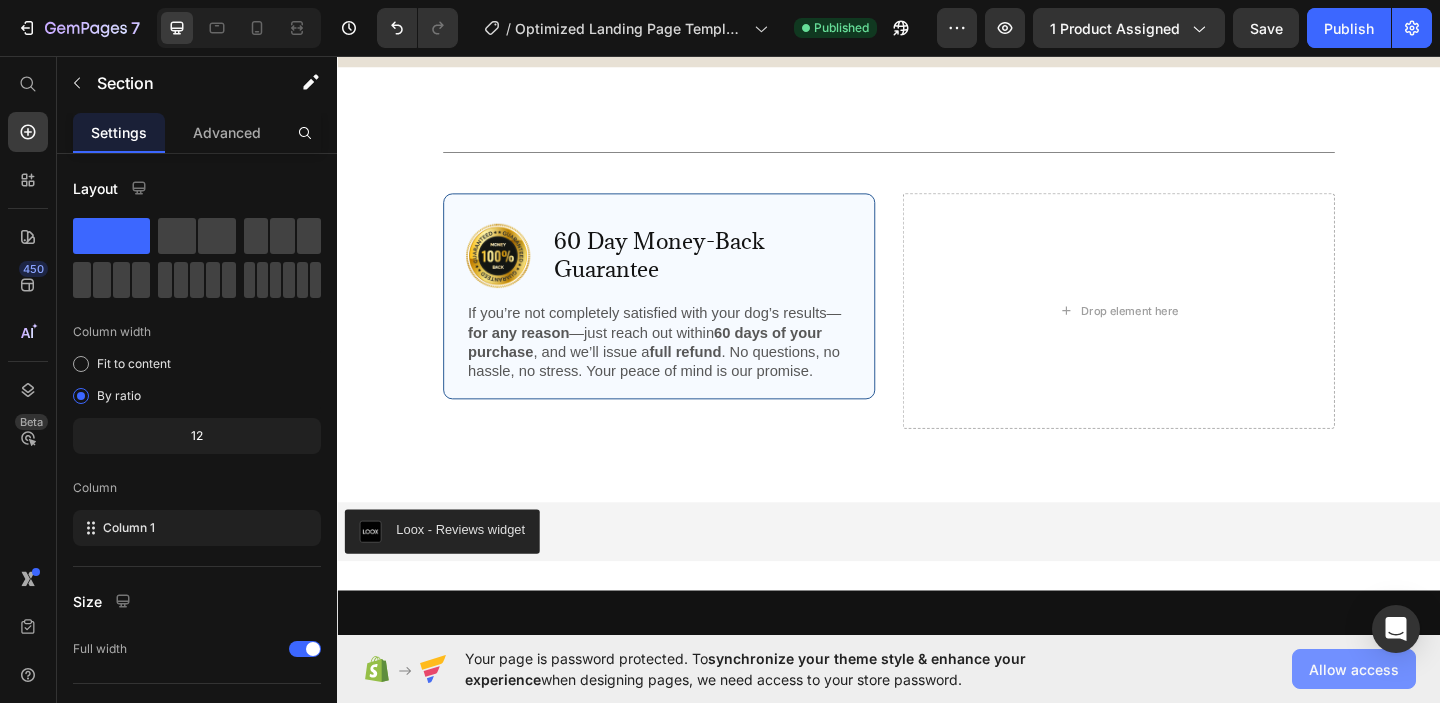 click on "Allow access" 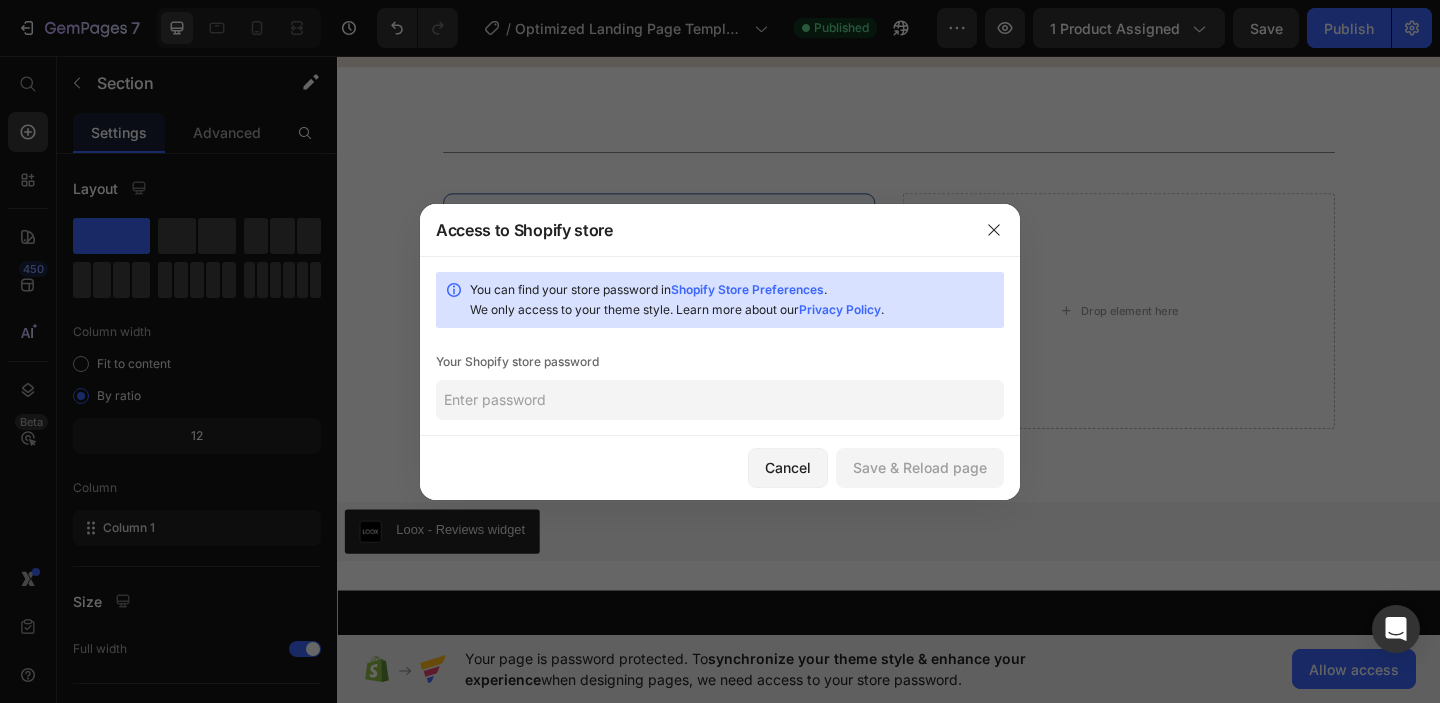 click 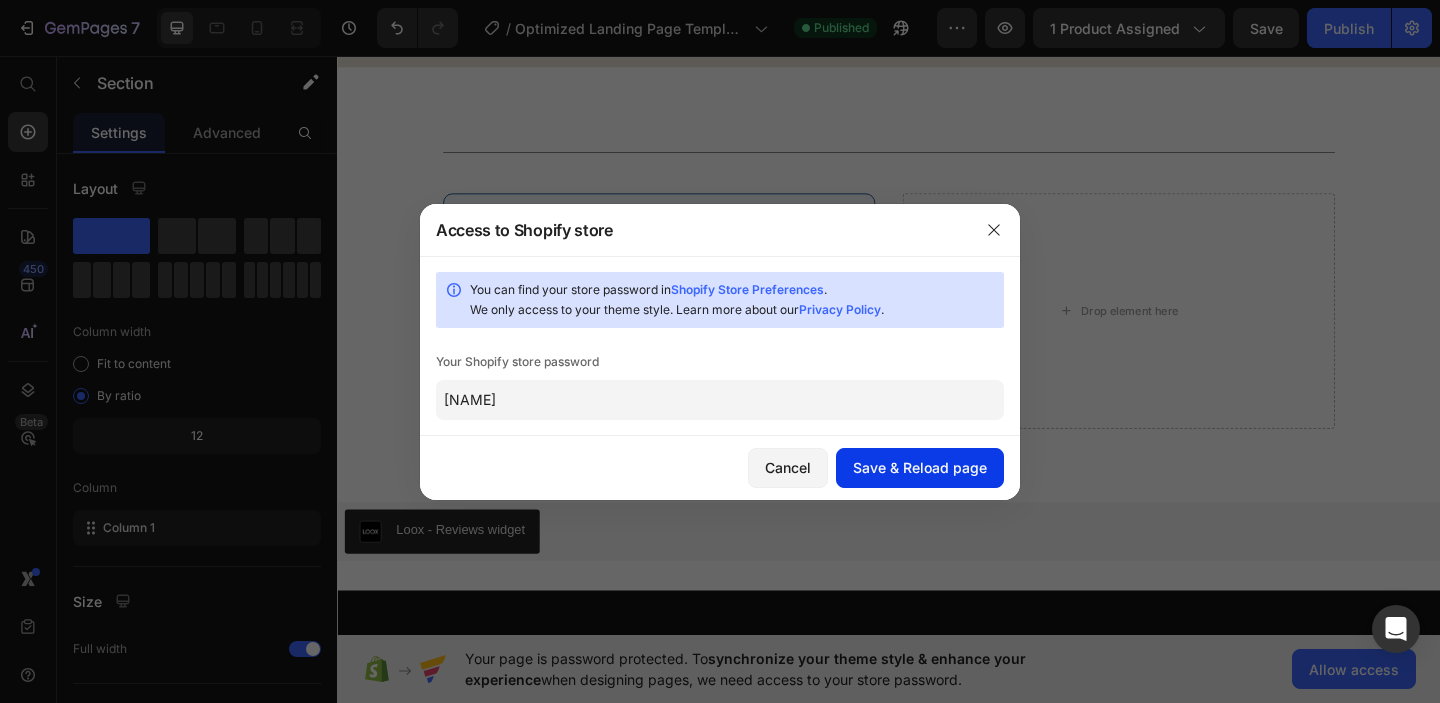type on "[NAME]" 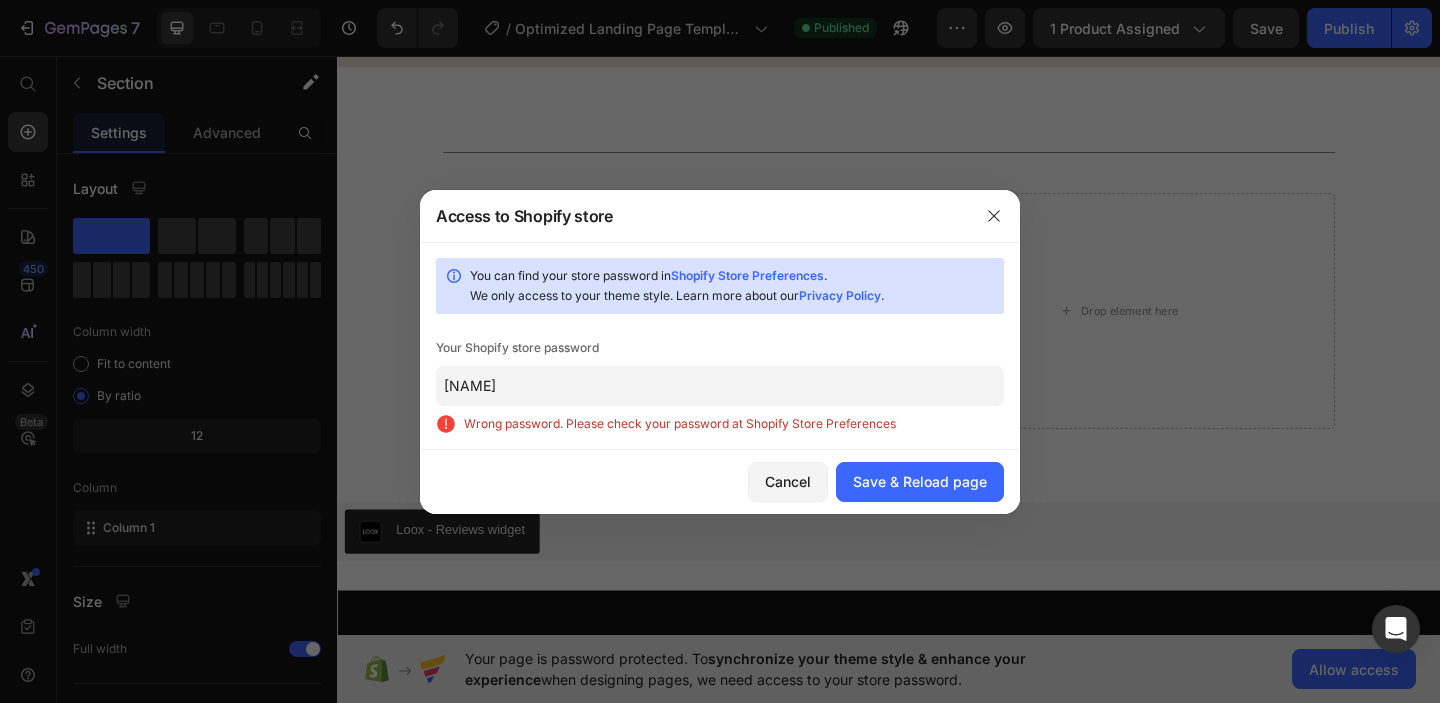drag, startPoint x: 622, startPoint y: 385, endPoint x: 393, endPoint y: 29, distance: 423.29303 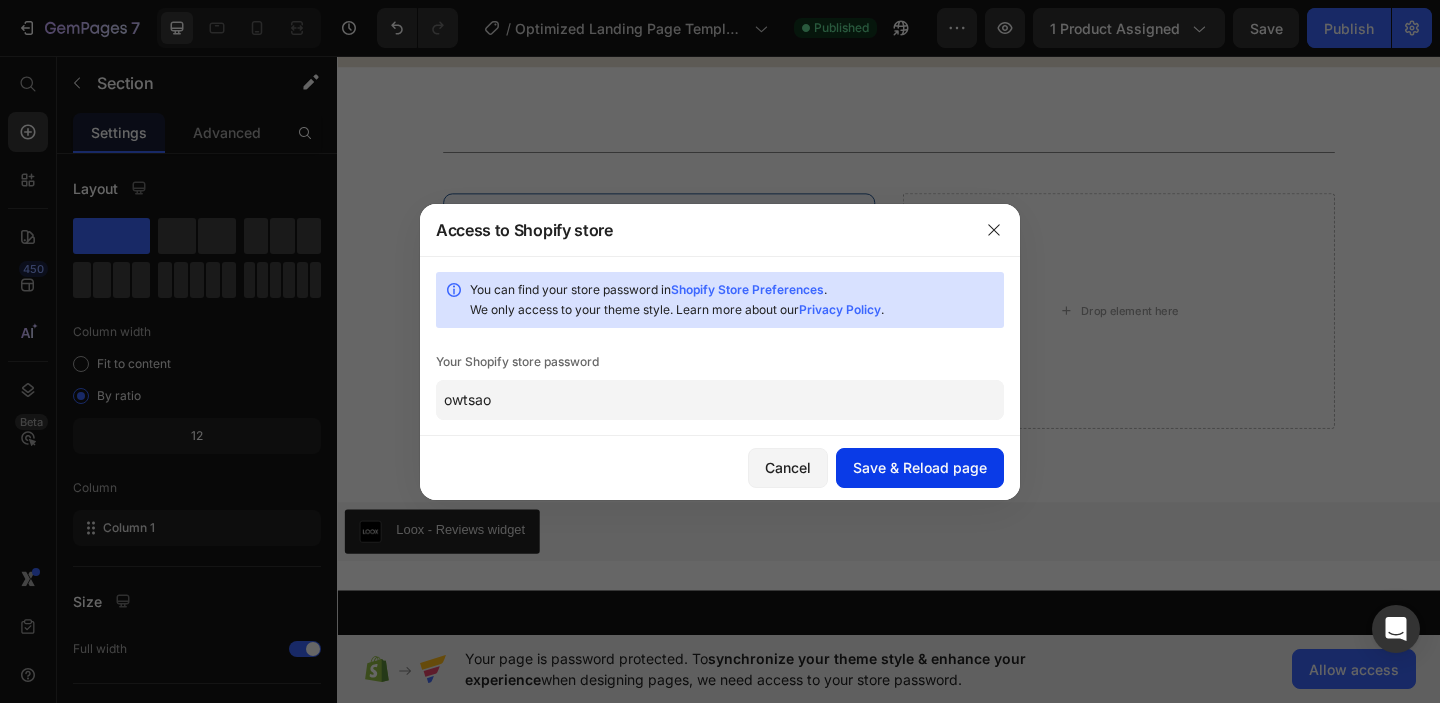 type on "owtsao" 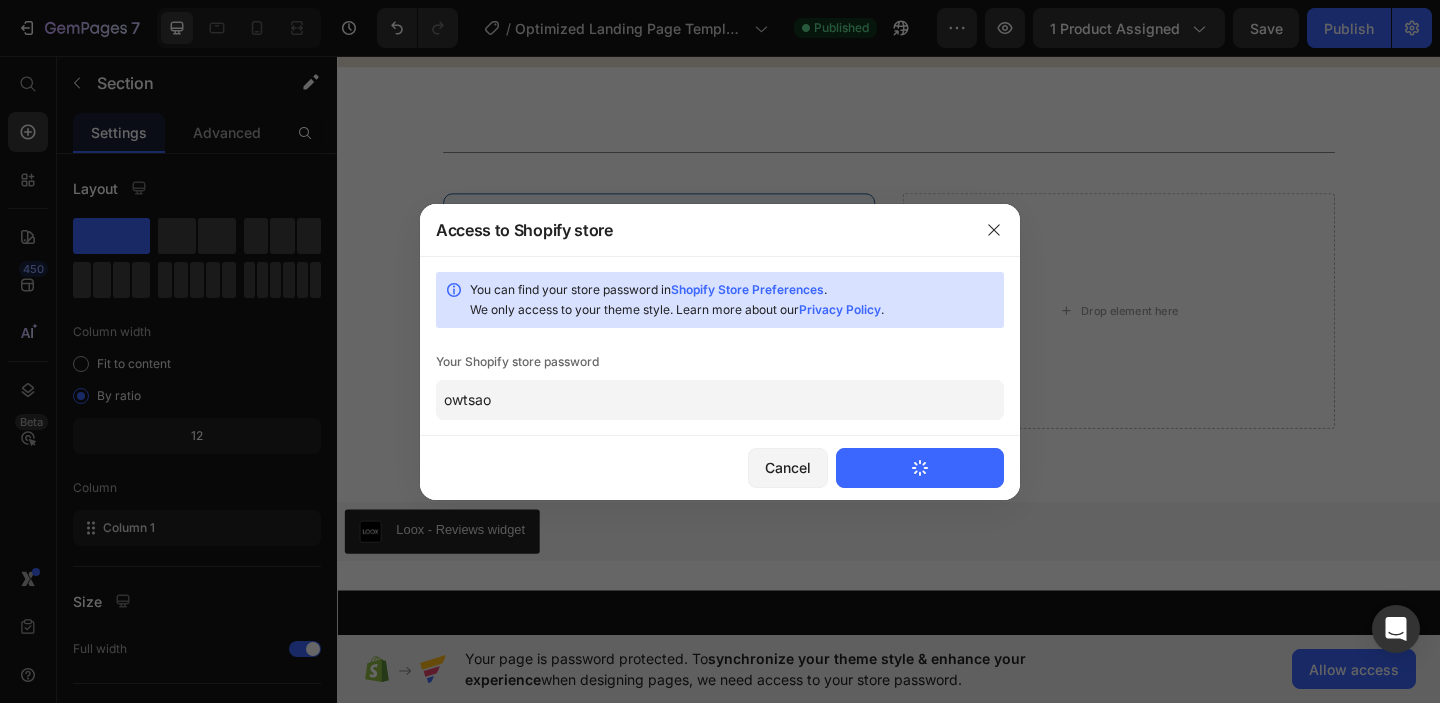 type 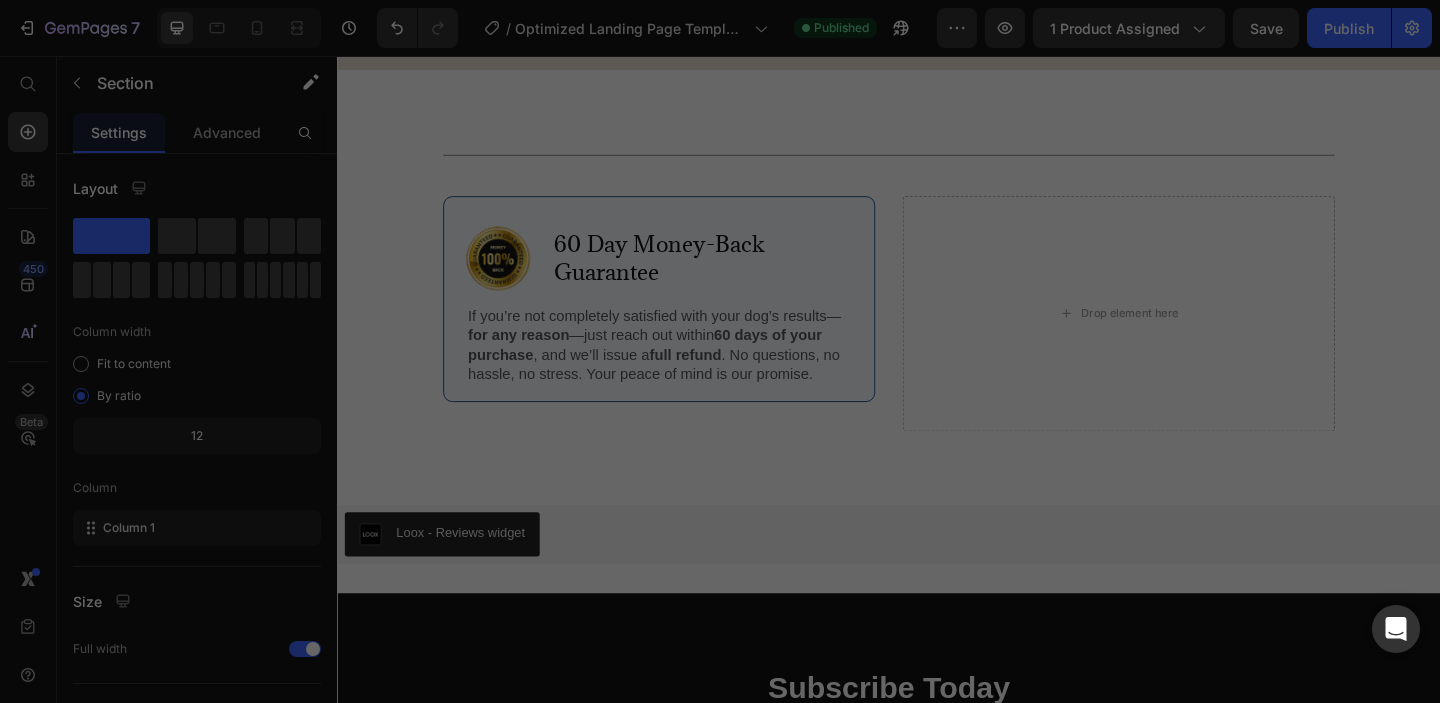 scroll, scrollTop: 0, scrollLeft: 0, axis: both 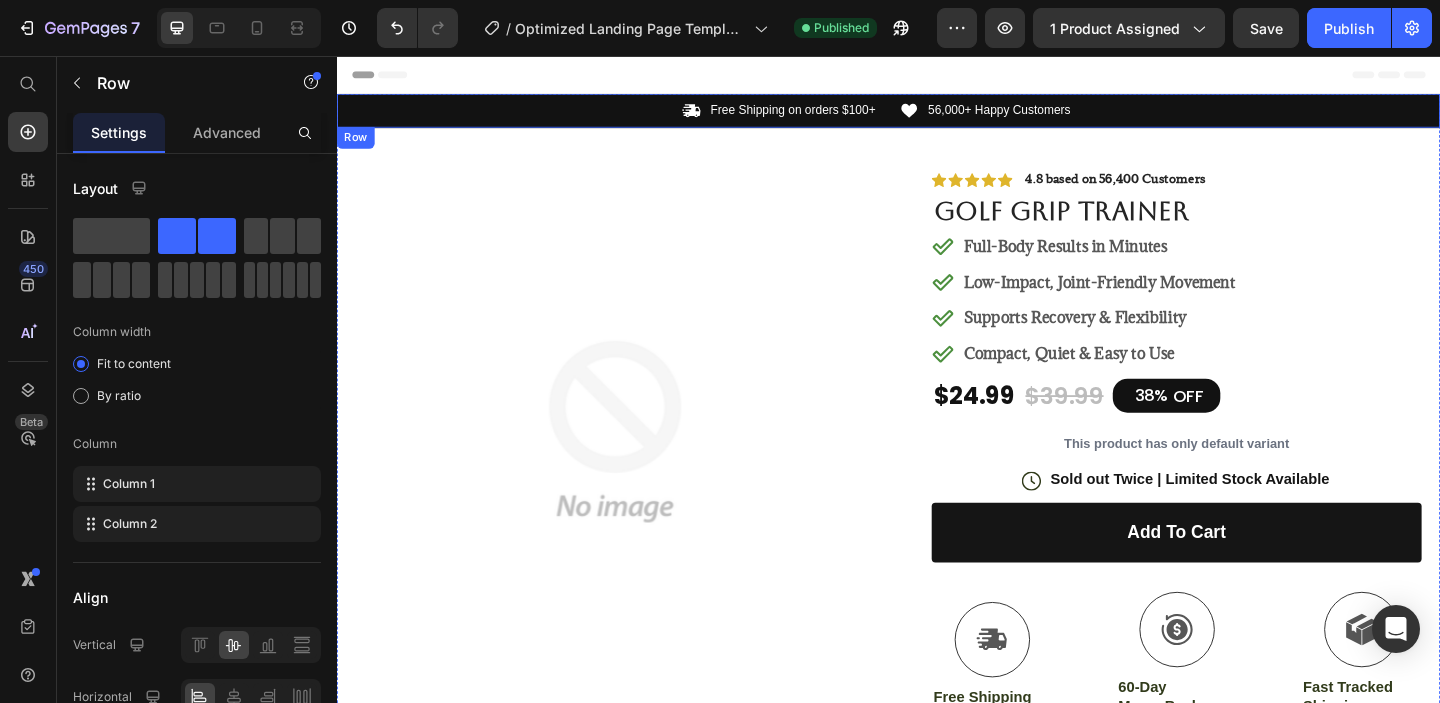click on "Icon 56,000+ Happy Customers Text Block Row" at bounding box center (1243, 115) 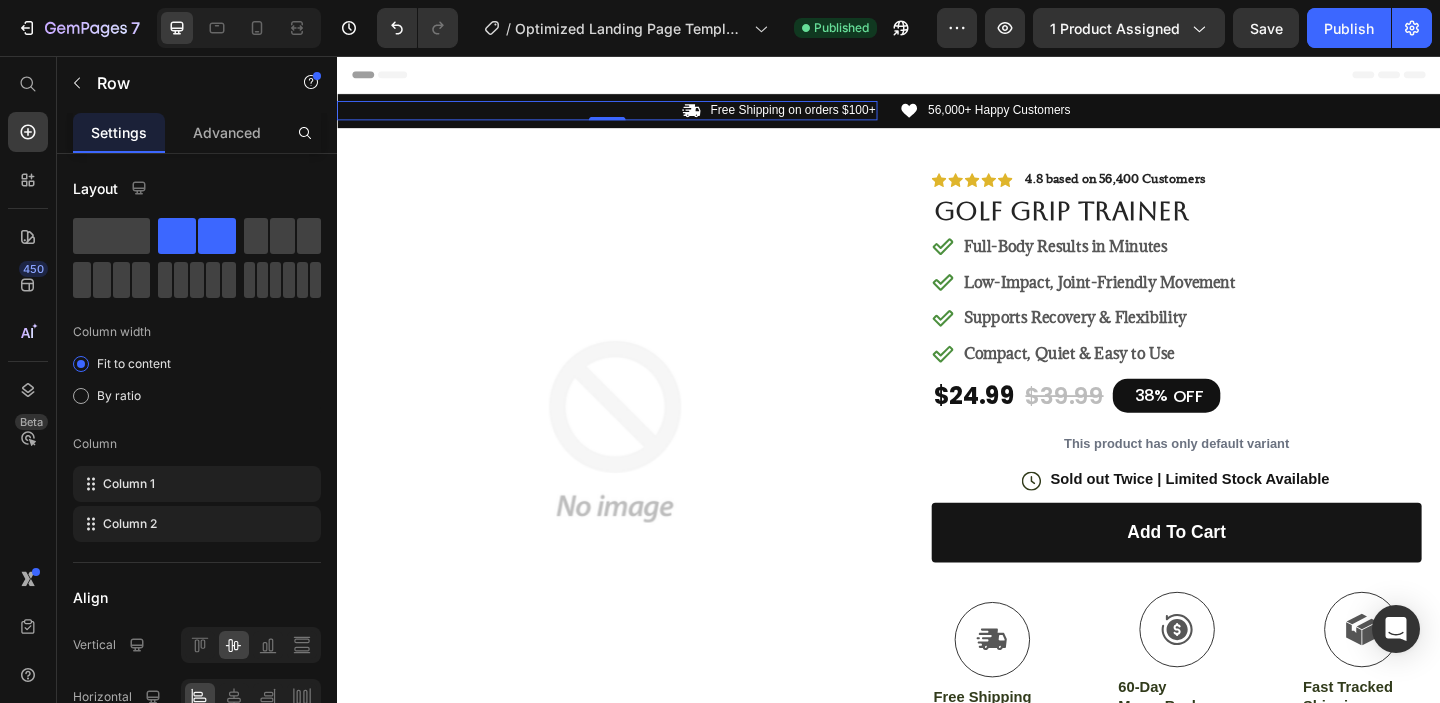 click on "Icon Free Shipping on orders $100+ Text Block Row   0" at bounding box center (631, 115) 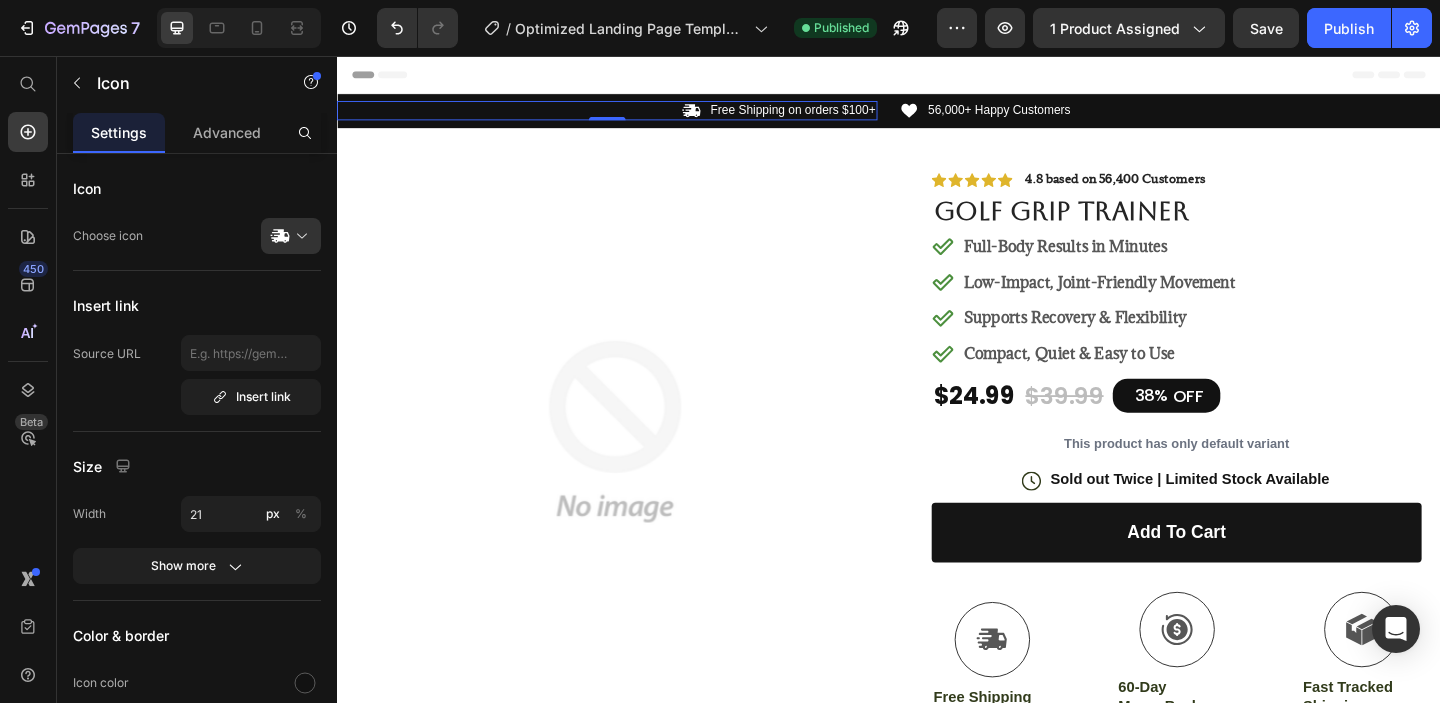 click 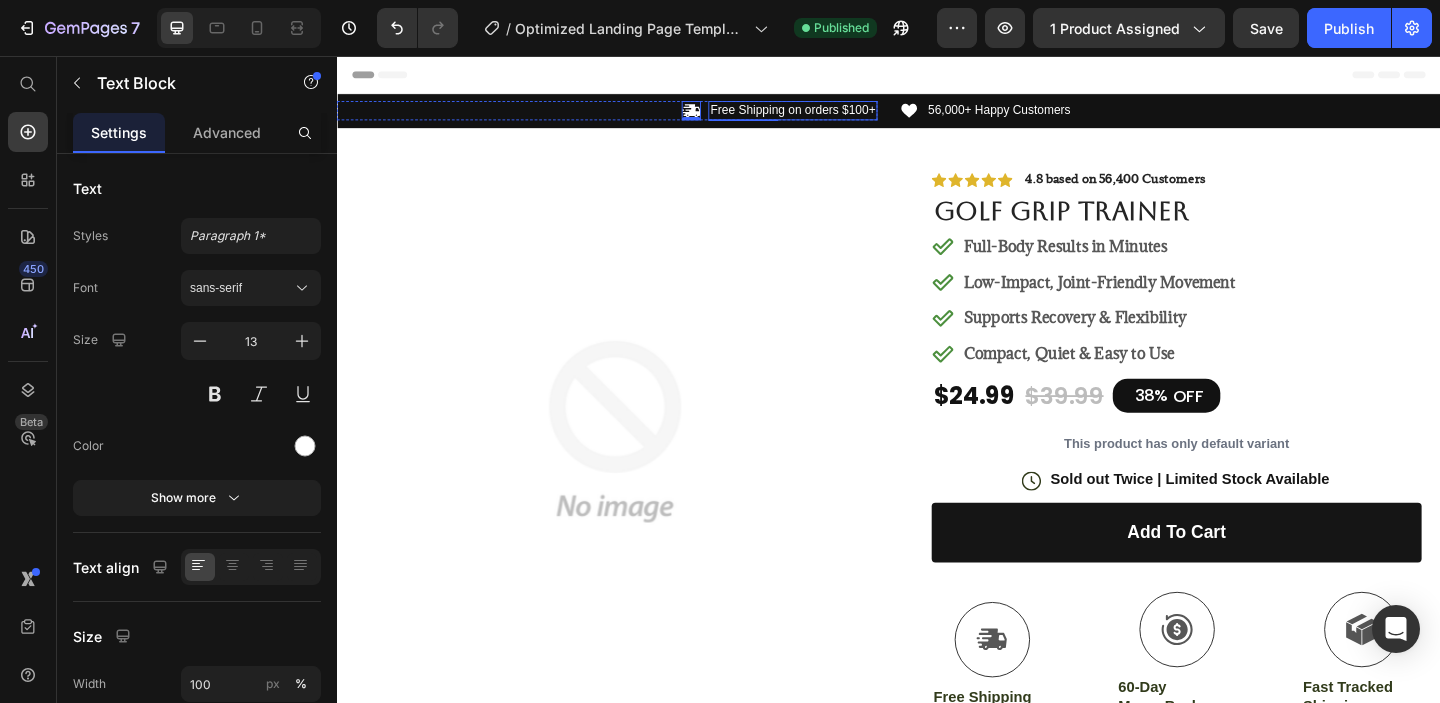 click on "Free Shipping on orders $100+" at bounding box center (833, 115) 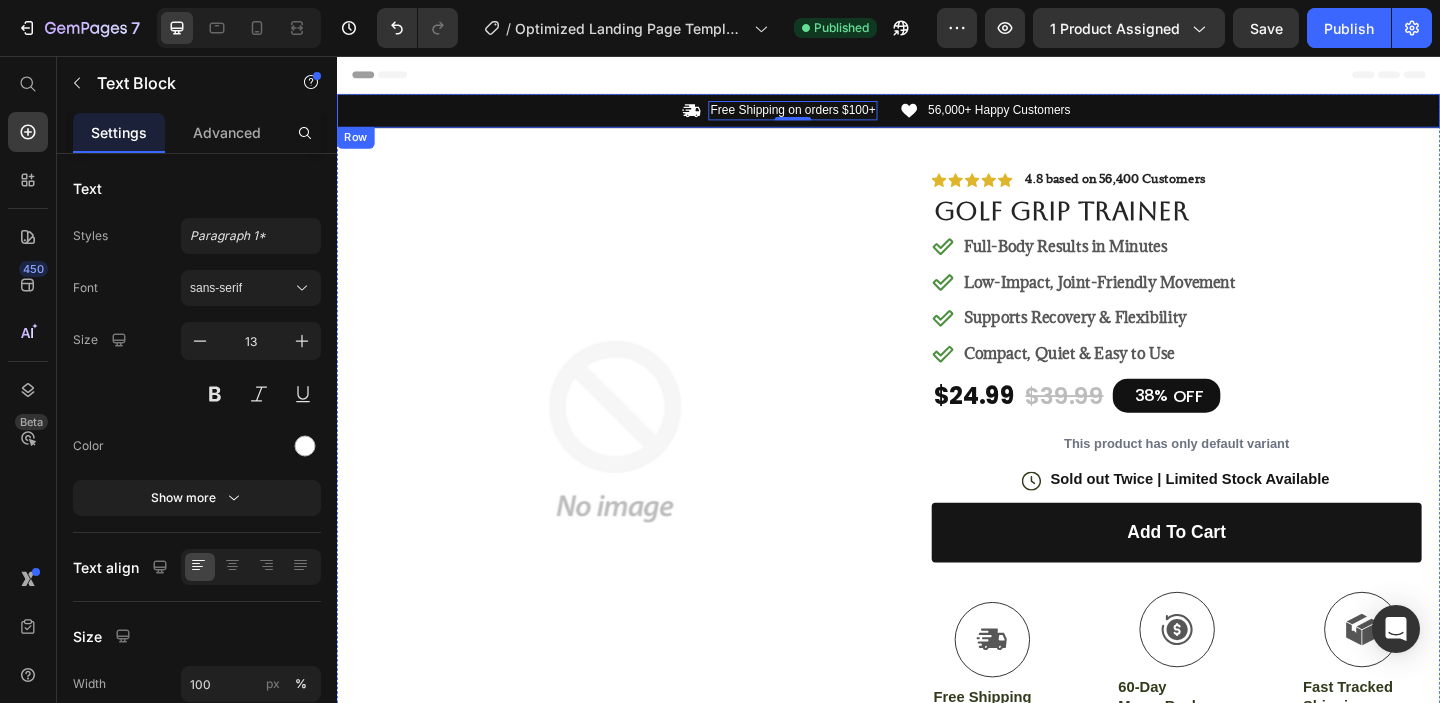click on "Icon Free Shipping on orders $100+ Text Block   0 Row
Icon 56,000+ Happy Customers Text Block Row Carousel Row" at bounding box center [937, 115] 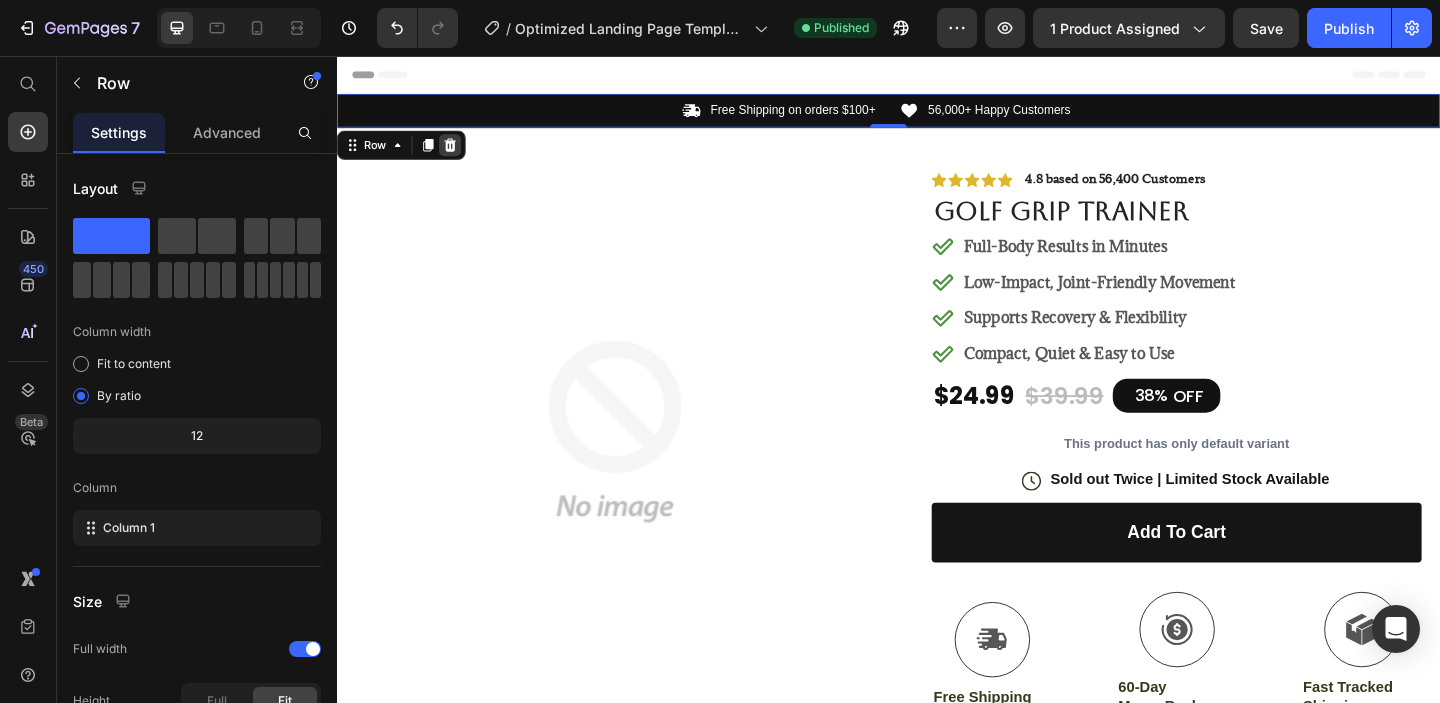 click at bounding box center [460, 153] 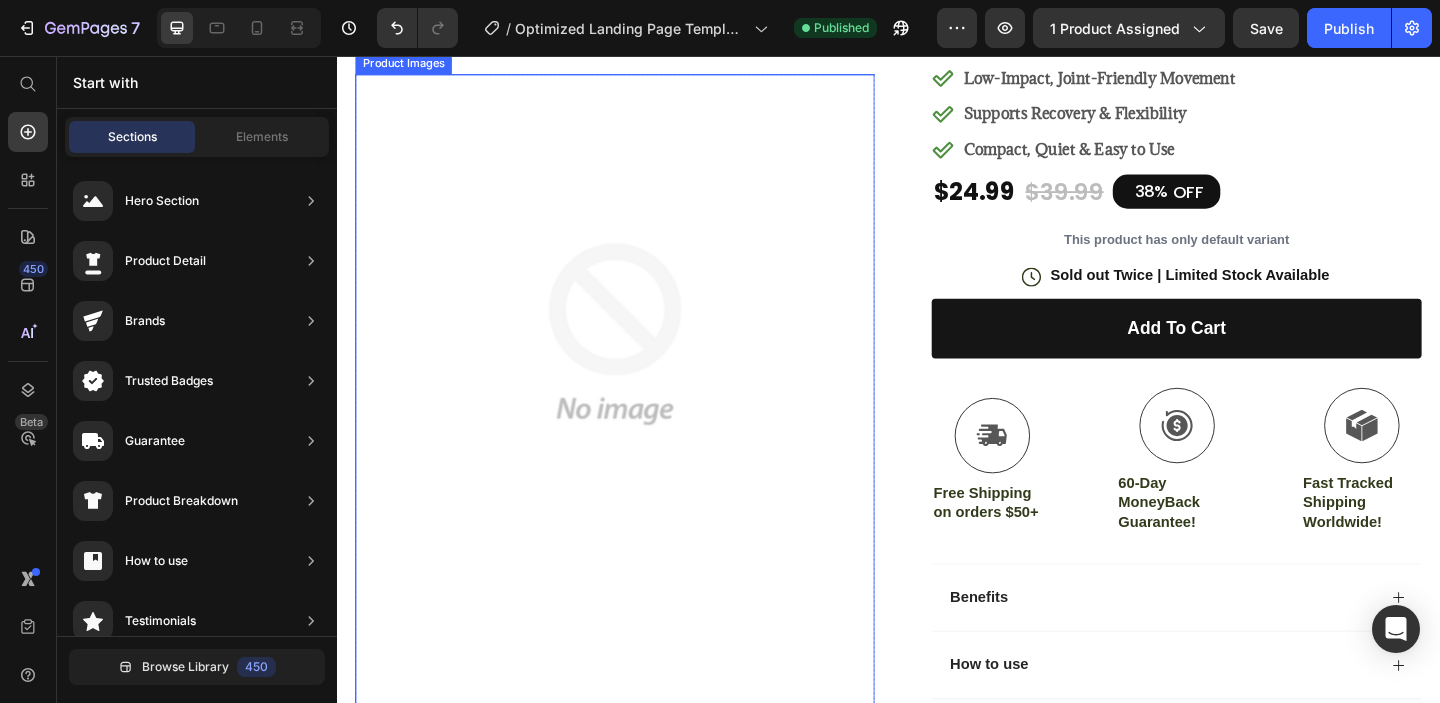 scroll, scrollTop: 193, scrollLeft: 0, axis: vertical 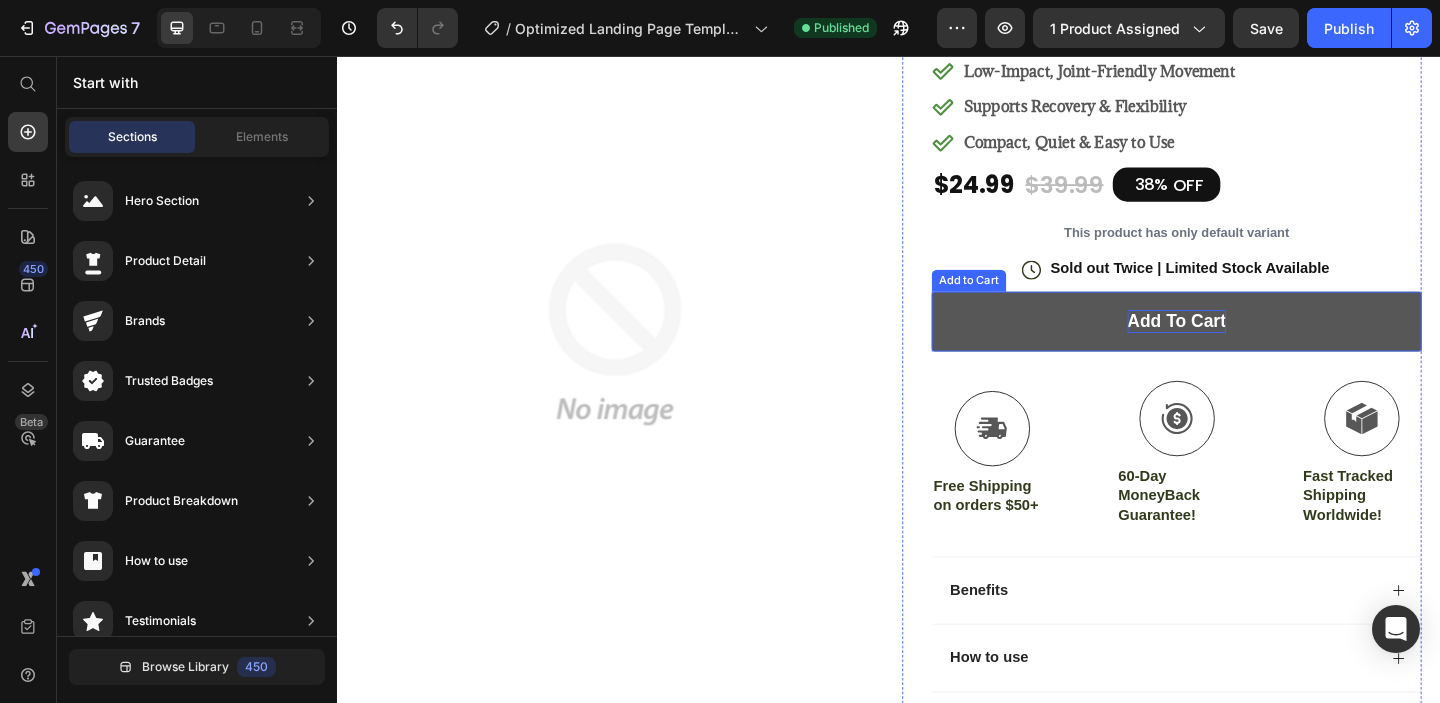 click on "add to cart" at bounding box center [1250, 344] 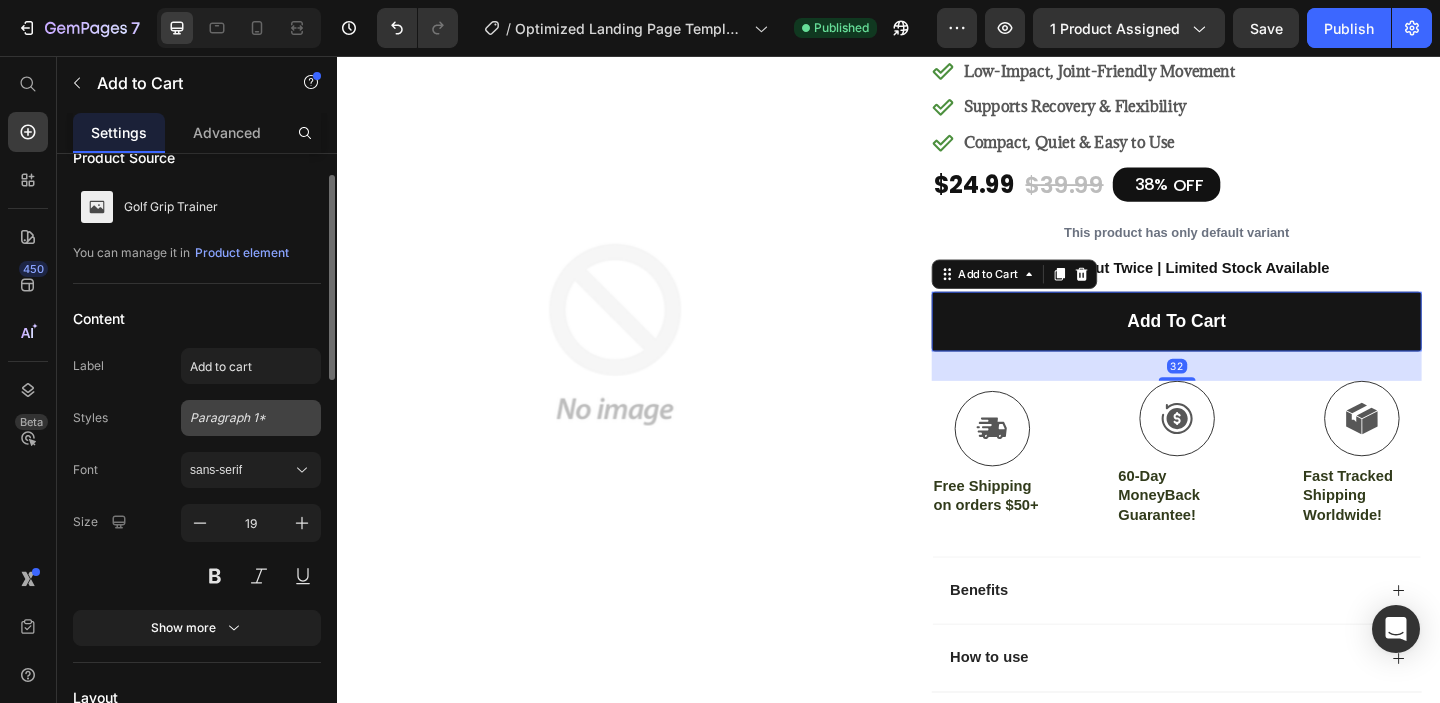 scroll, scrollTop: 47, scrollLeft: 0, axis: vertical 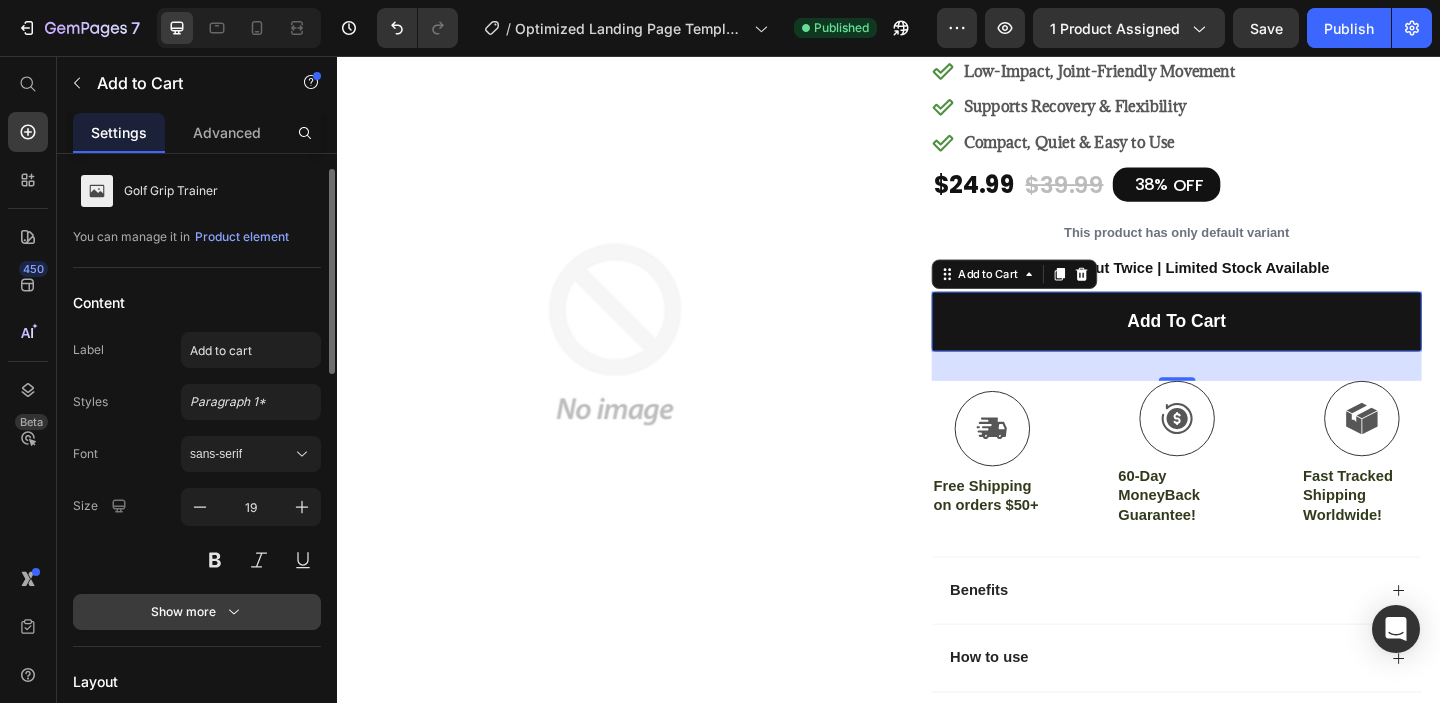 click on "Show more" at bounding box center (197, 612) 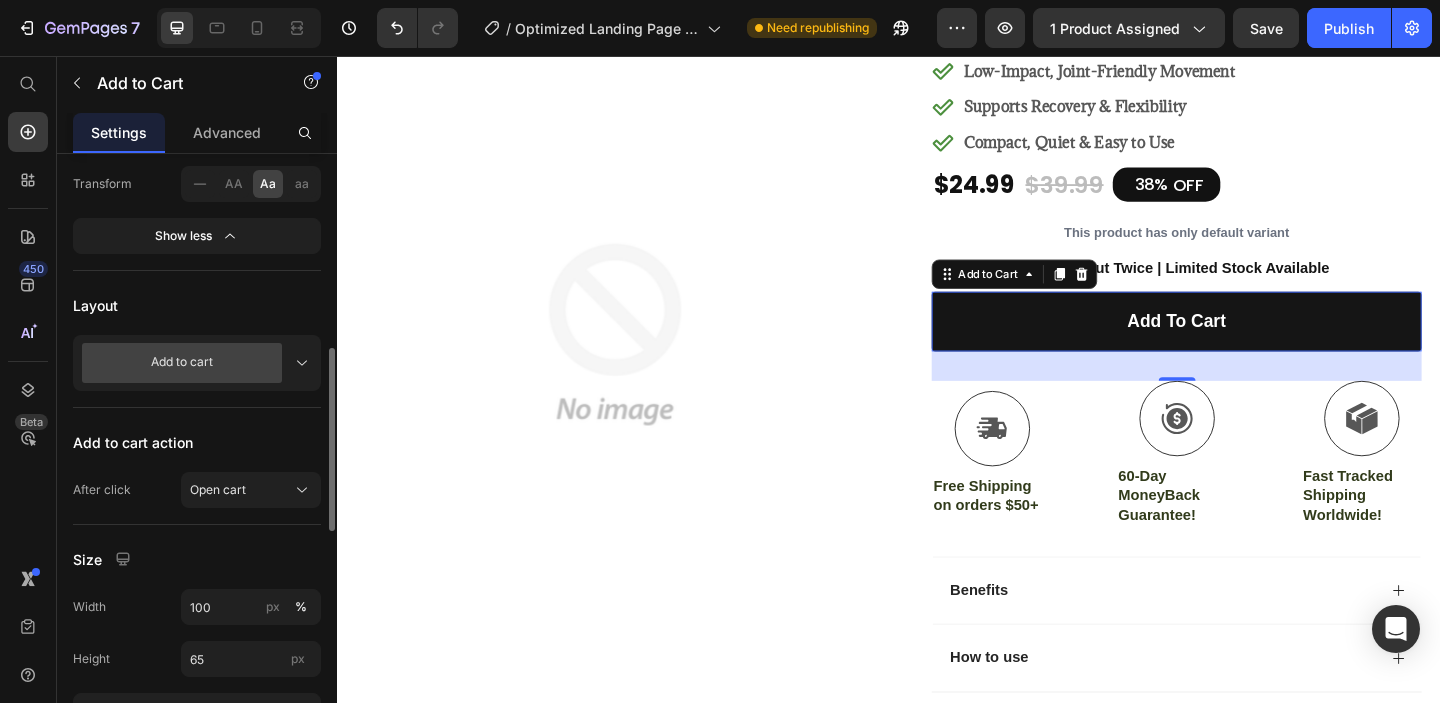 scroll, scrollTop: 634, scrollLeft: 0, axis: vertical 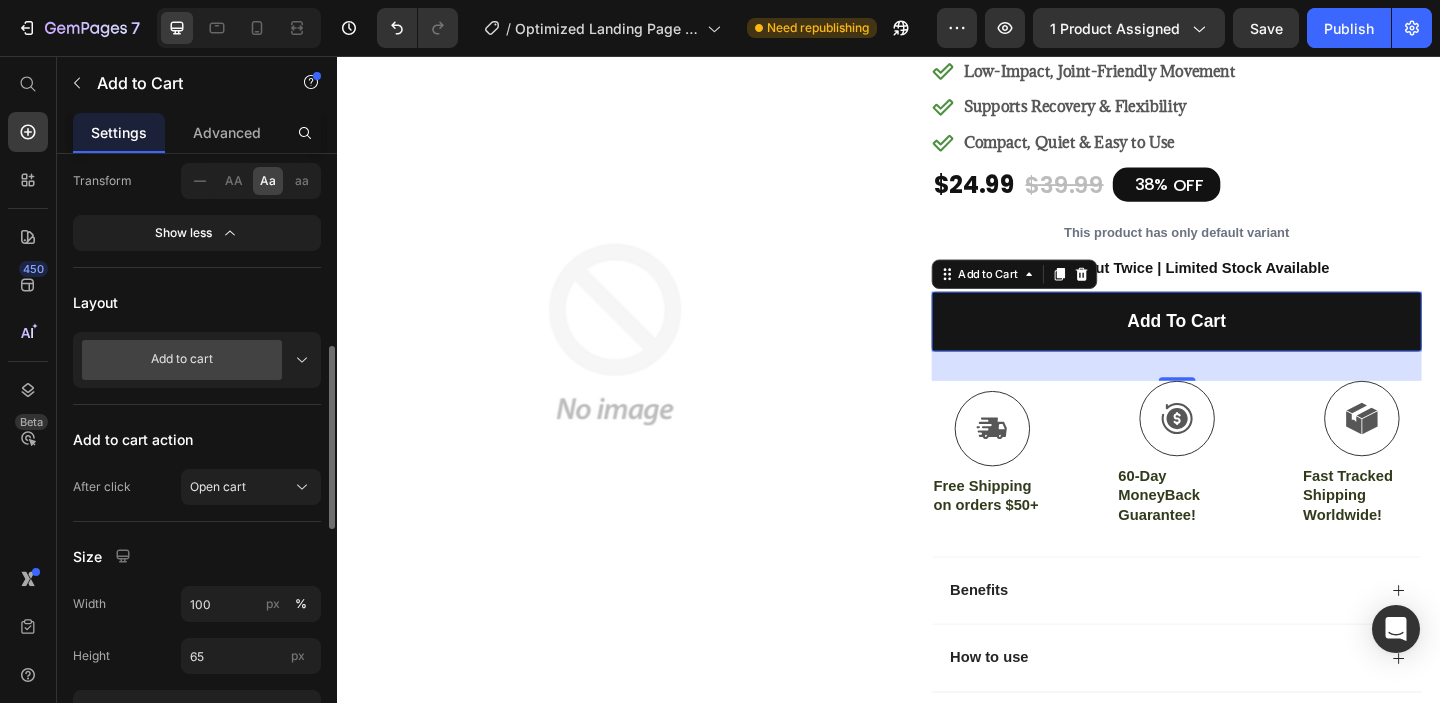 click 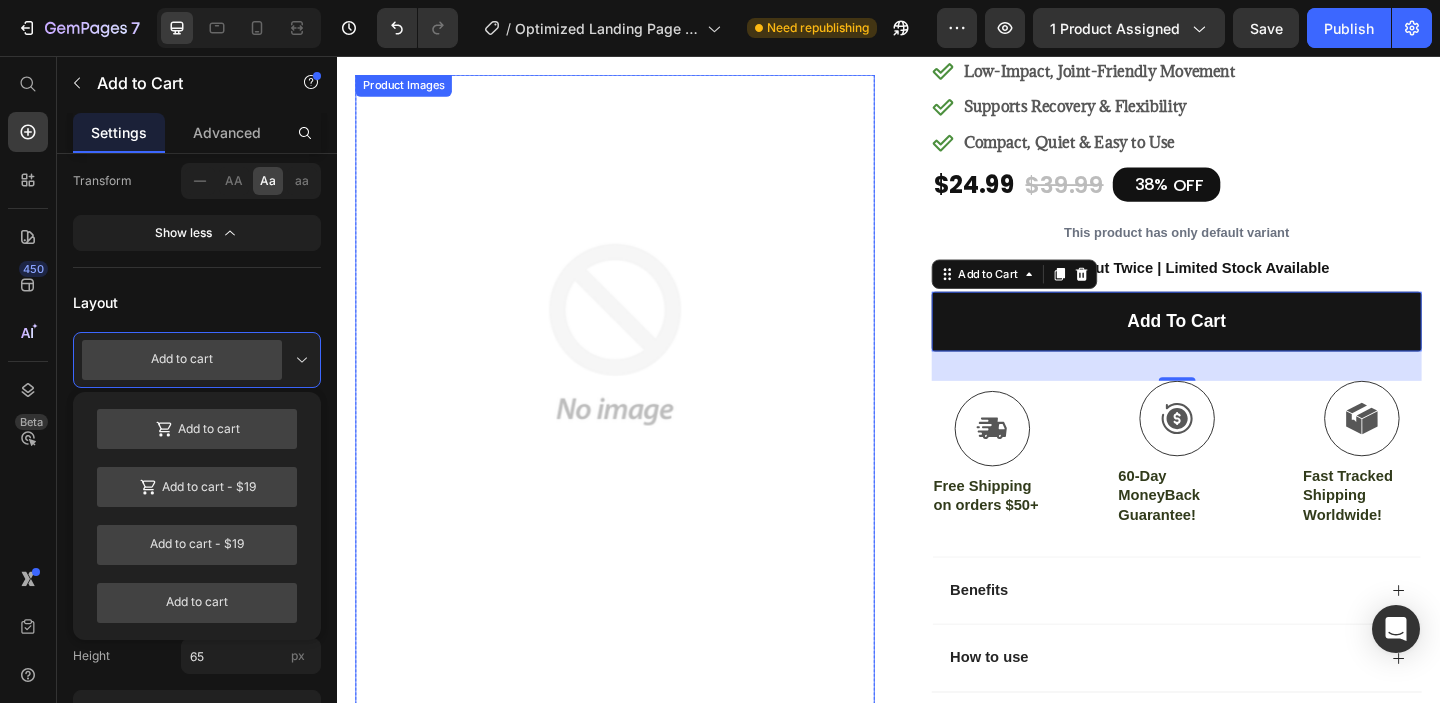 click at bounding box center (639, 358) 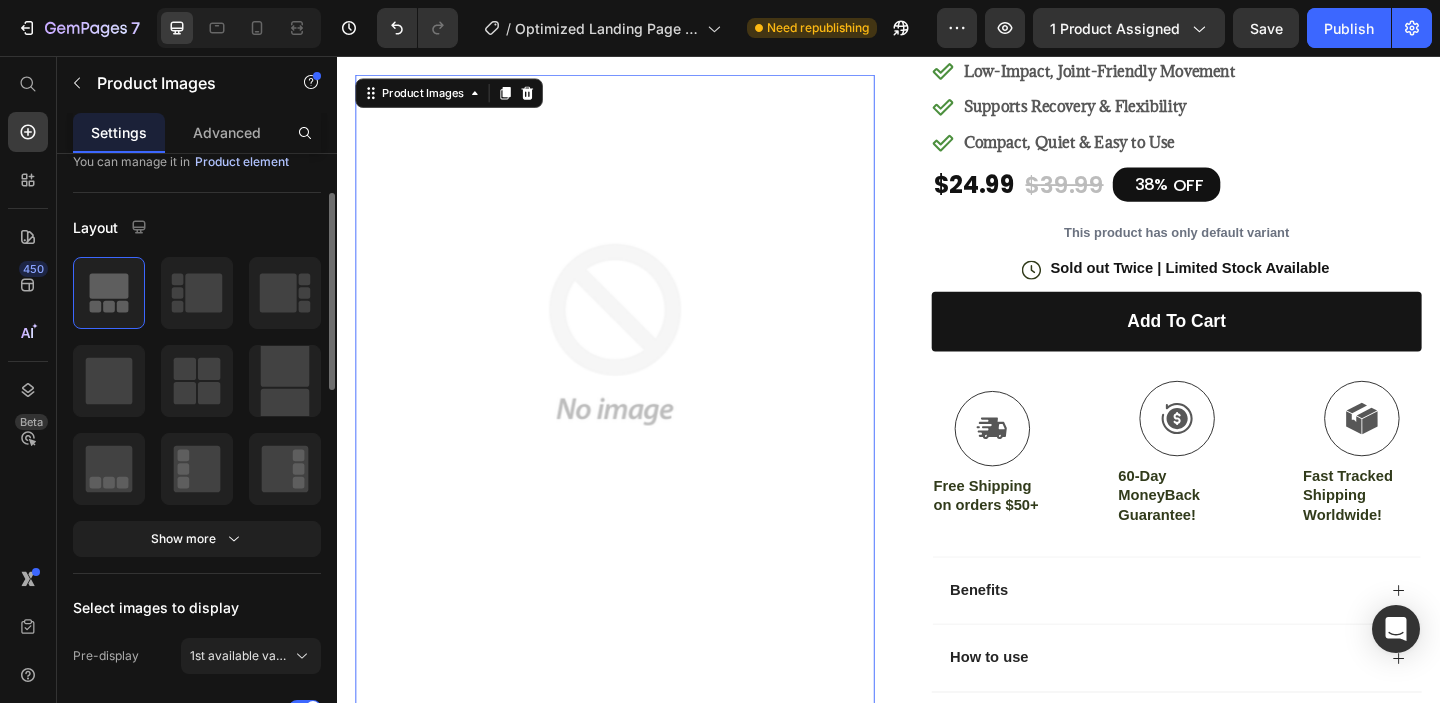 scroll, scrollTop: 126, scrollLeft: 0, axis: vertical 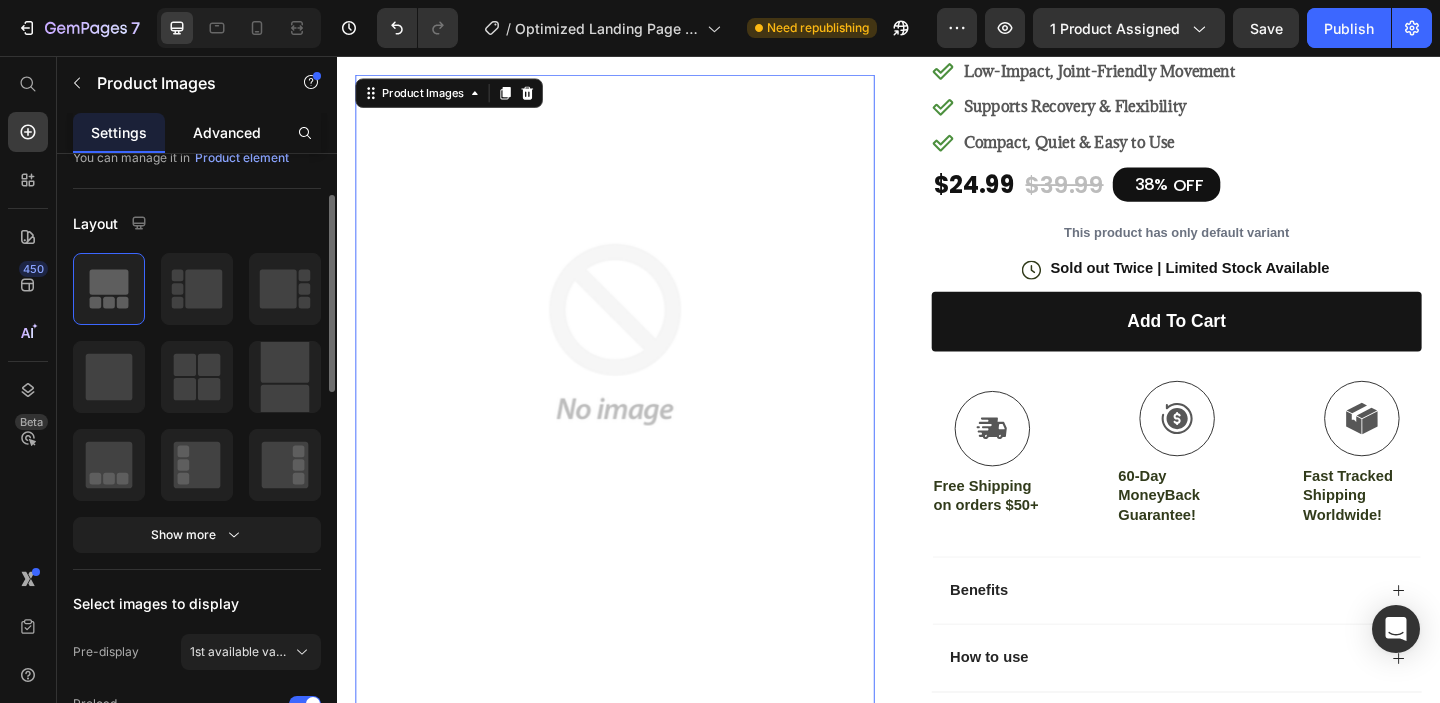click on "Advanced" at bounding box center [227, 132] 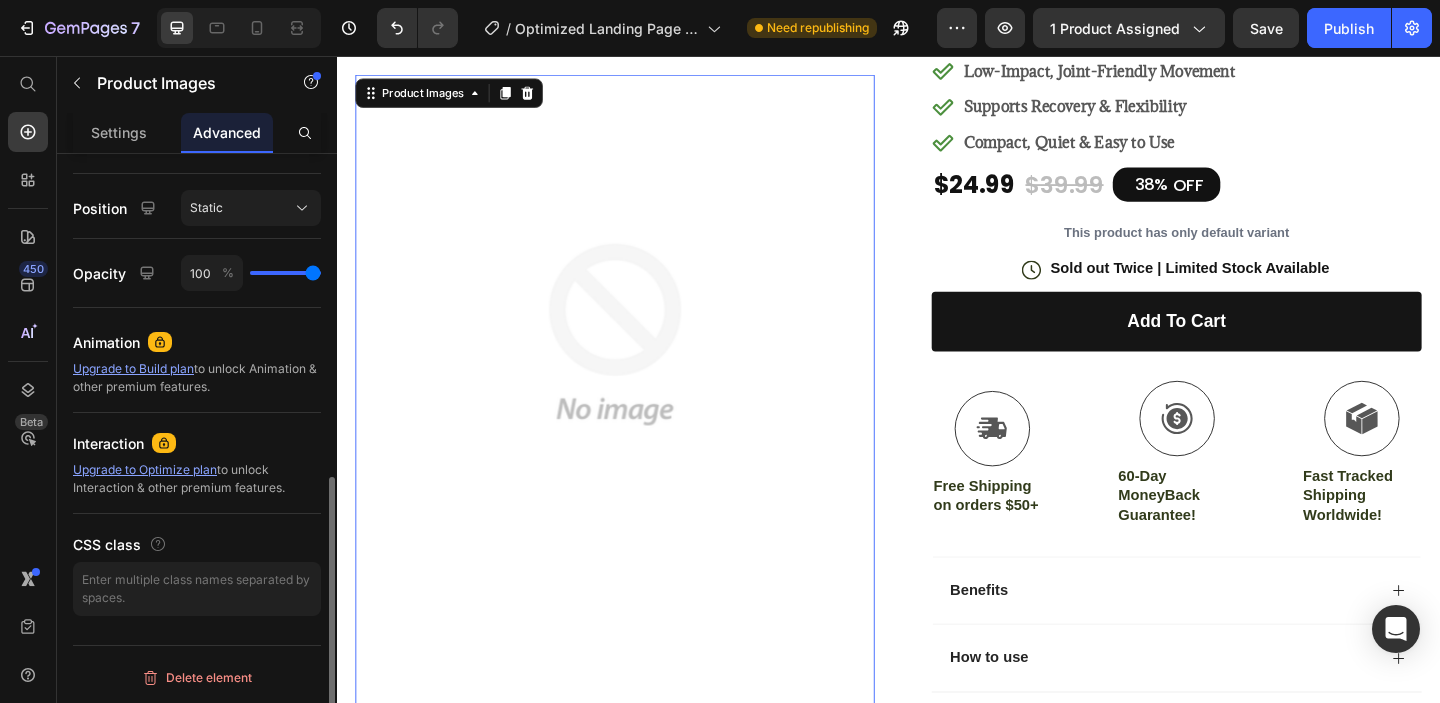 scroll, scrollTop: 698, scrollLeft: 0, axis: vertical 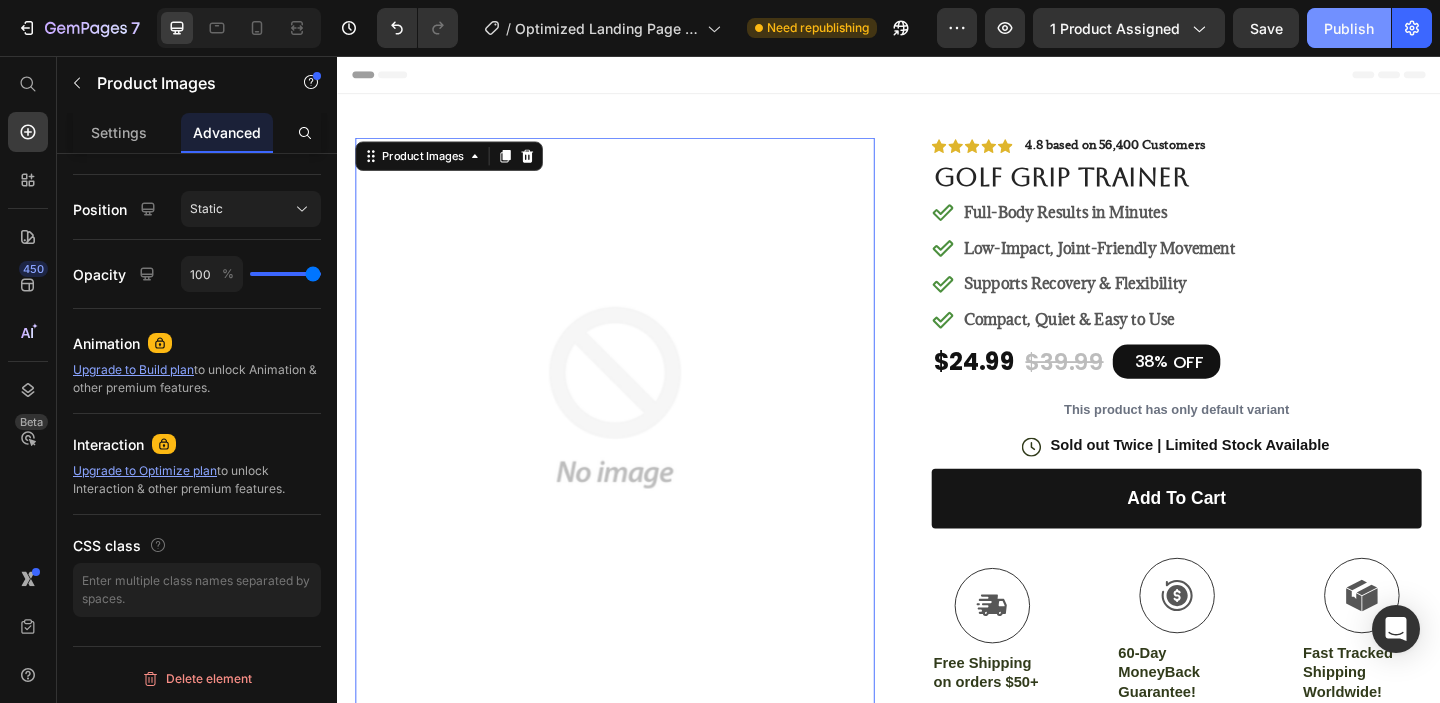 click on "Publish" at bounding box center [1349, 28] 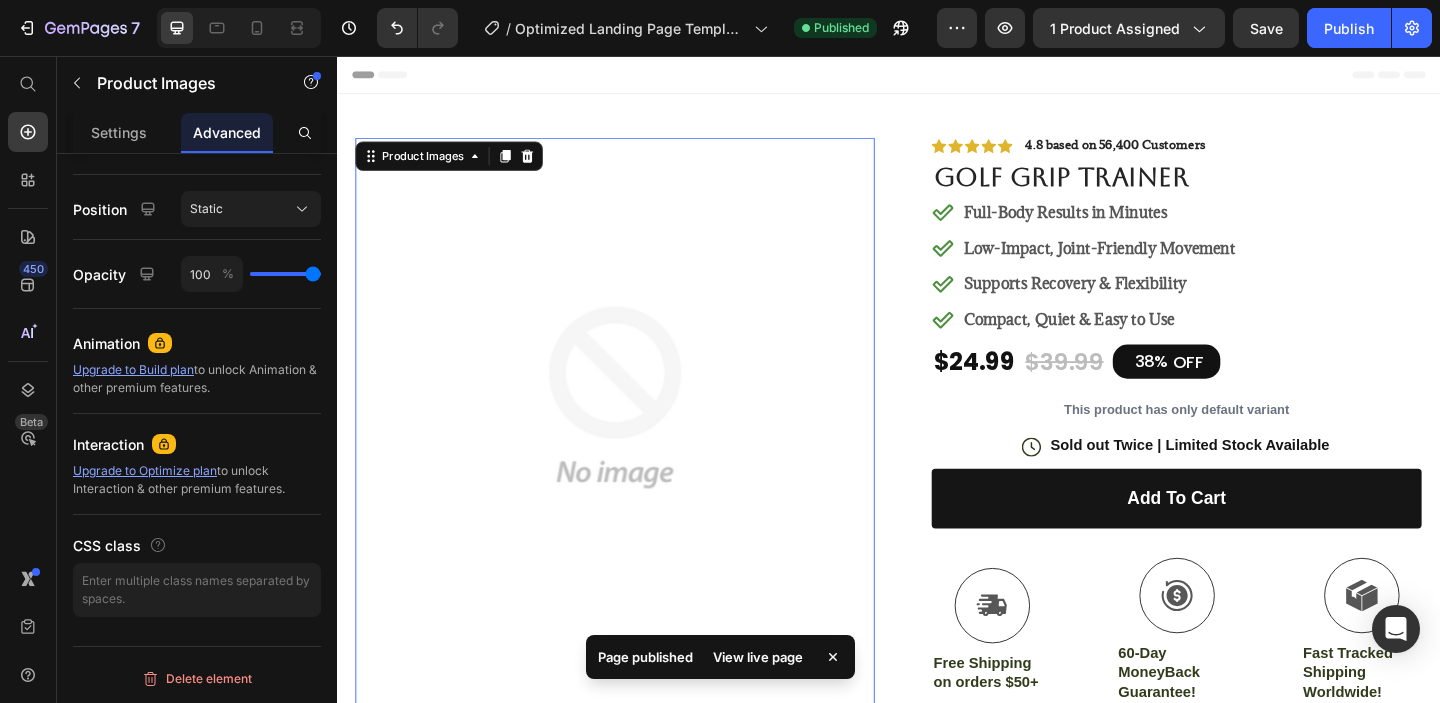 click on "View live page" at bounding box center (758, 657) 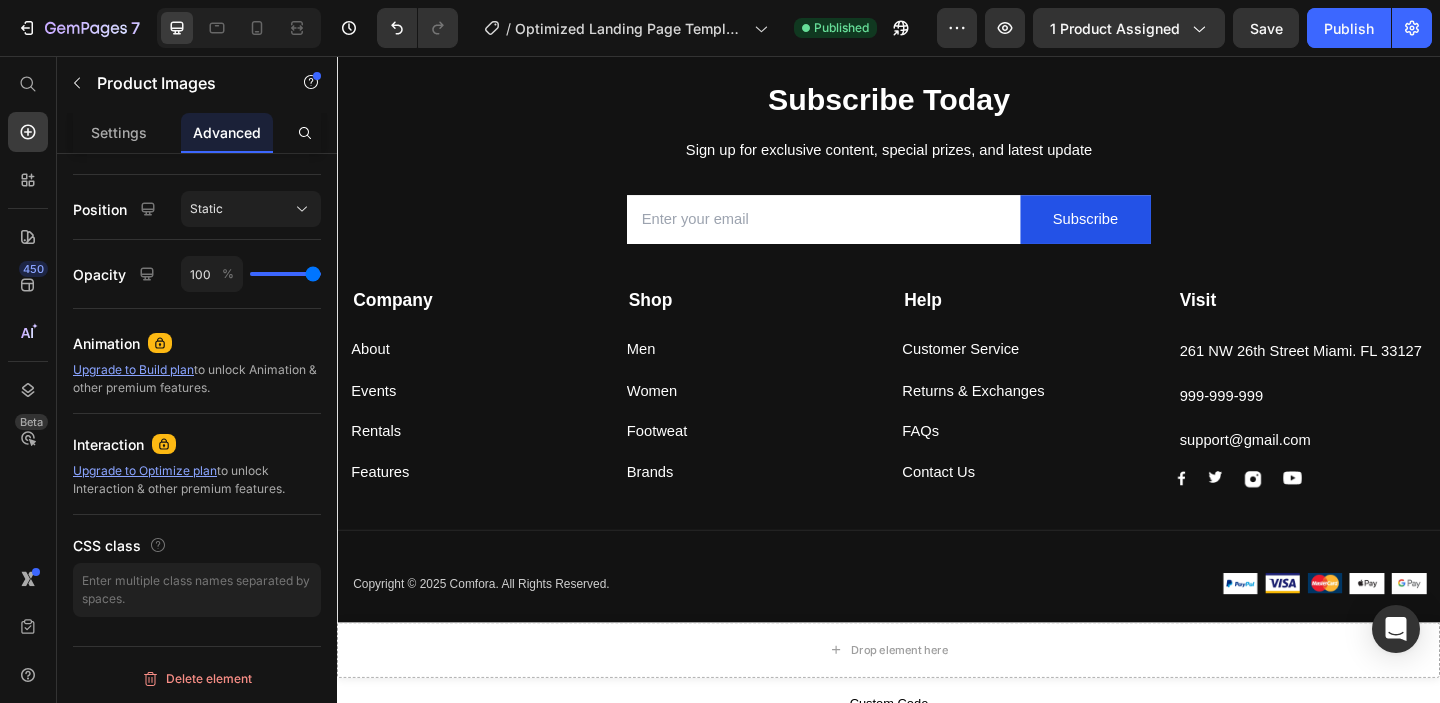 scroll, scrollTop: 3072, scrollLeft: 0, axis: vertical 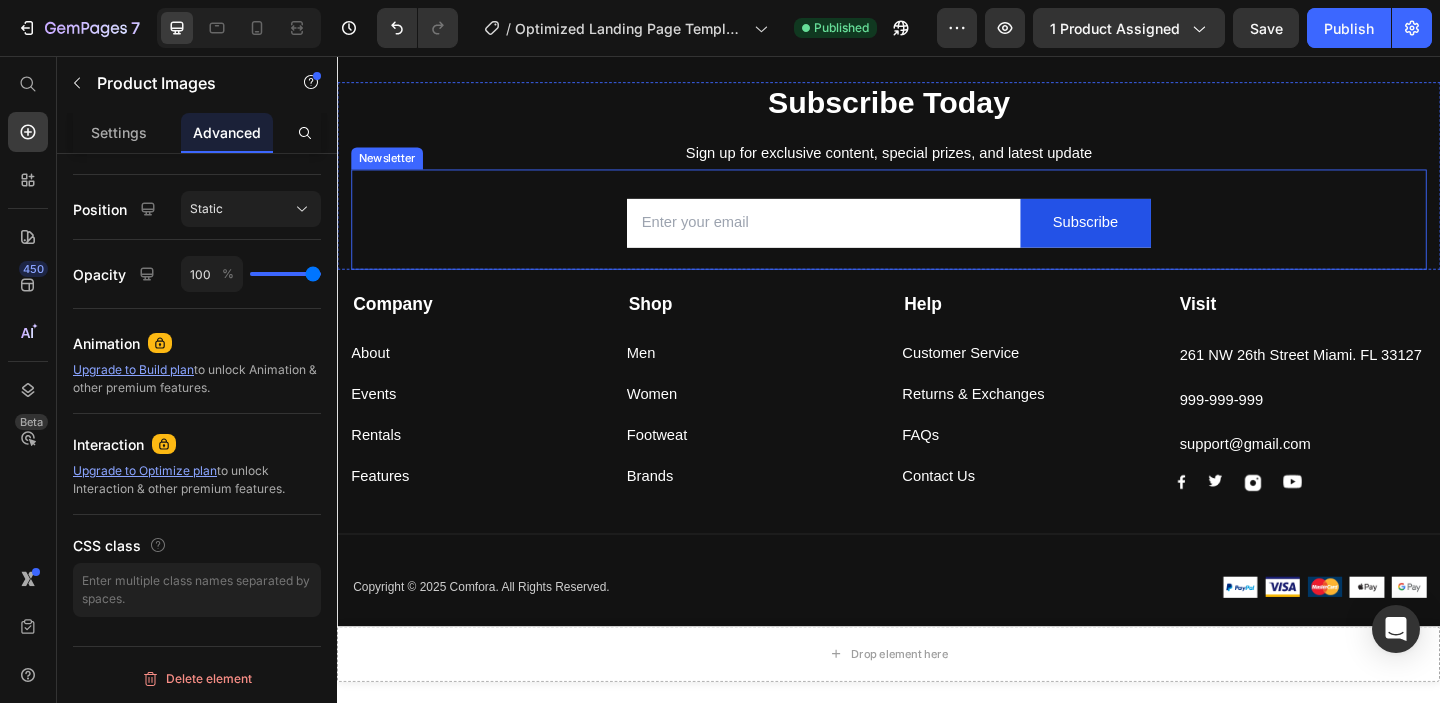 click on "Email Field Subscribe Submit Button Row Newsletter" at bounding box center (937, 233) 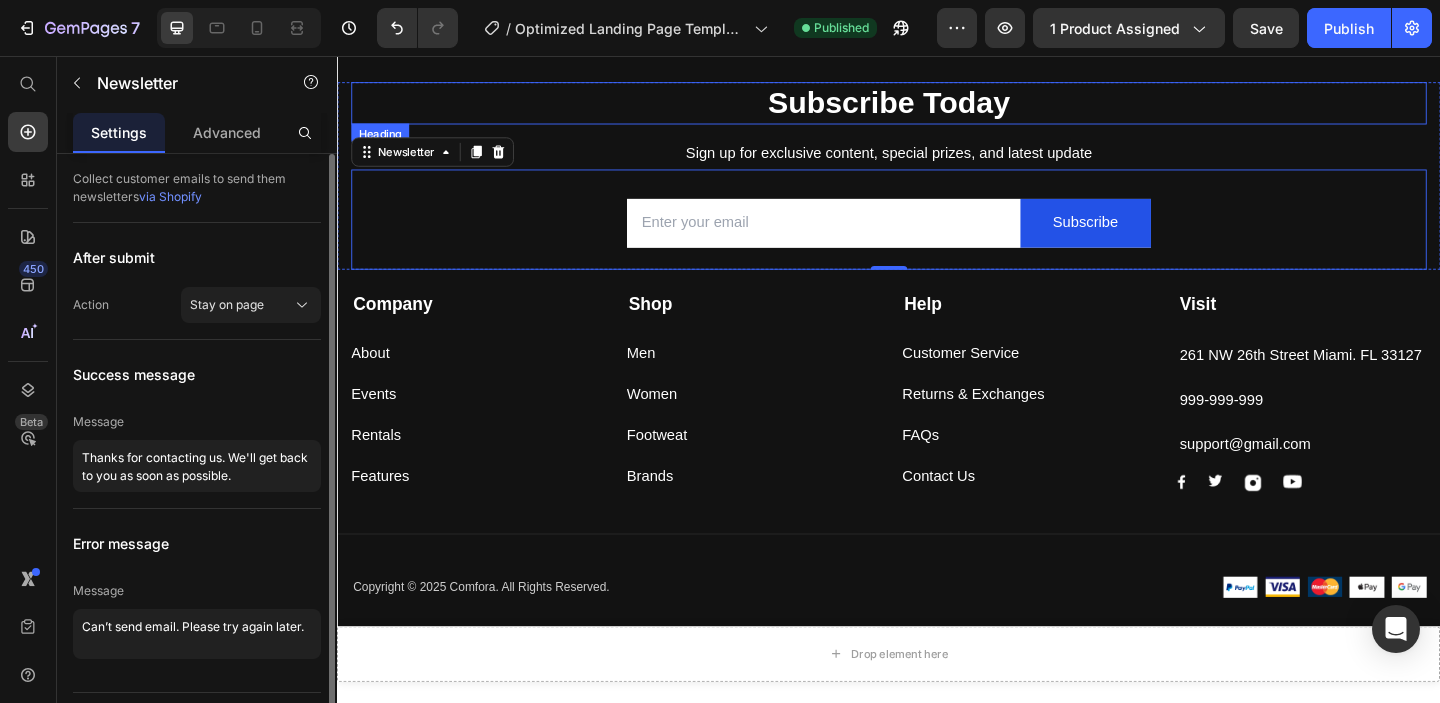 click on "Subscribe Today" at bounding box center (937, 107) 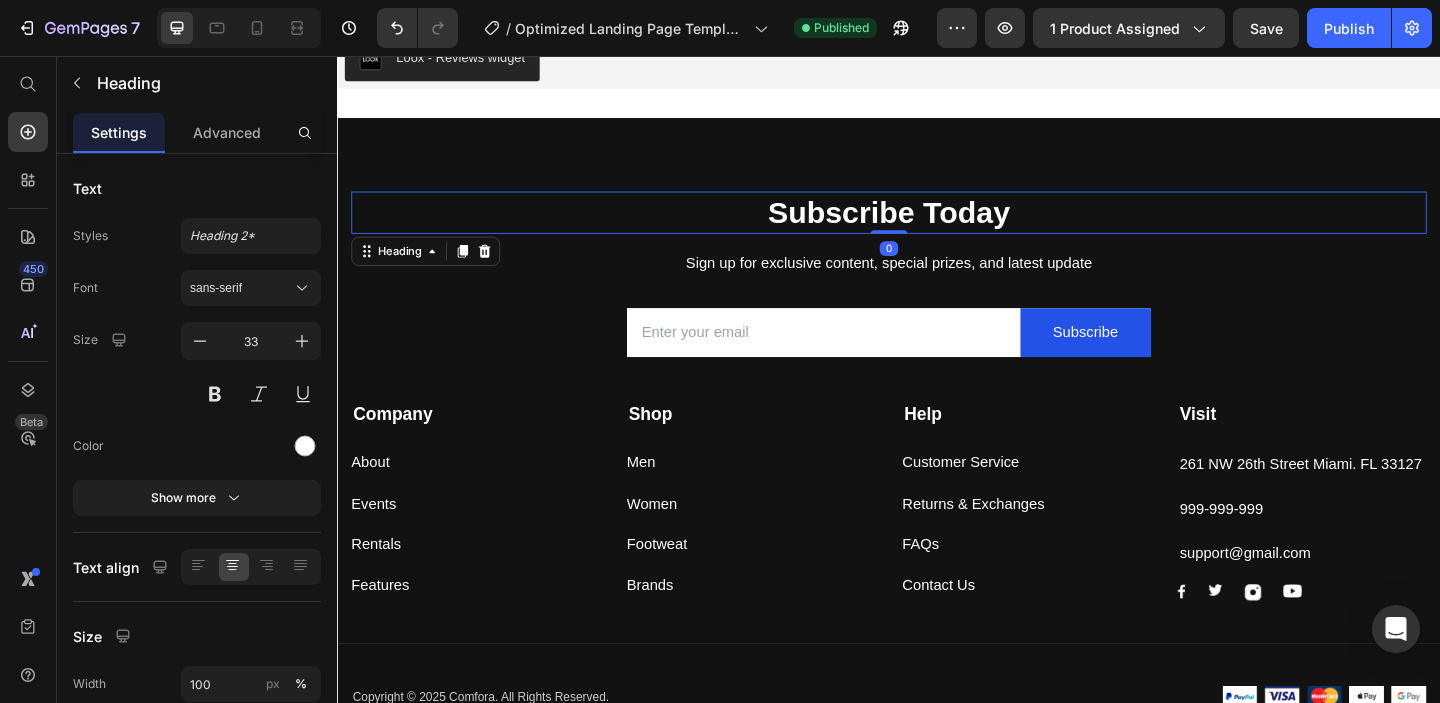 scroll, scrollTop: 2907, scrollLeft: 0, axis: vertical 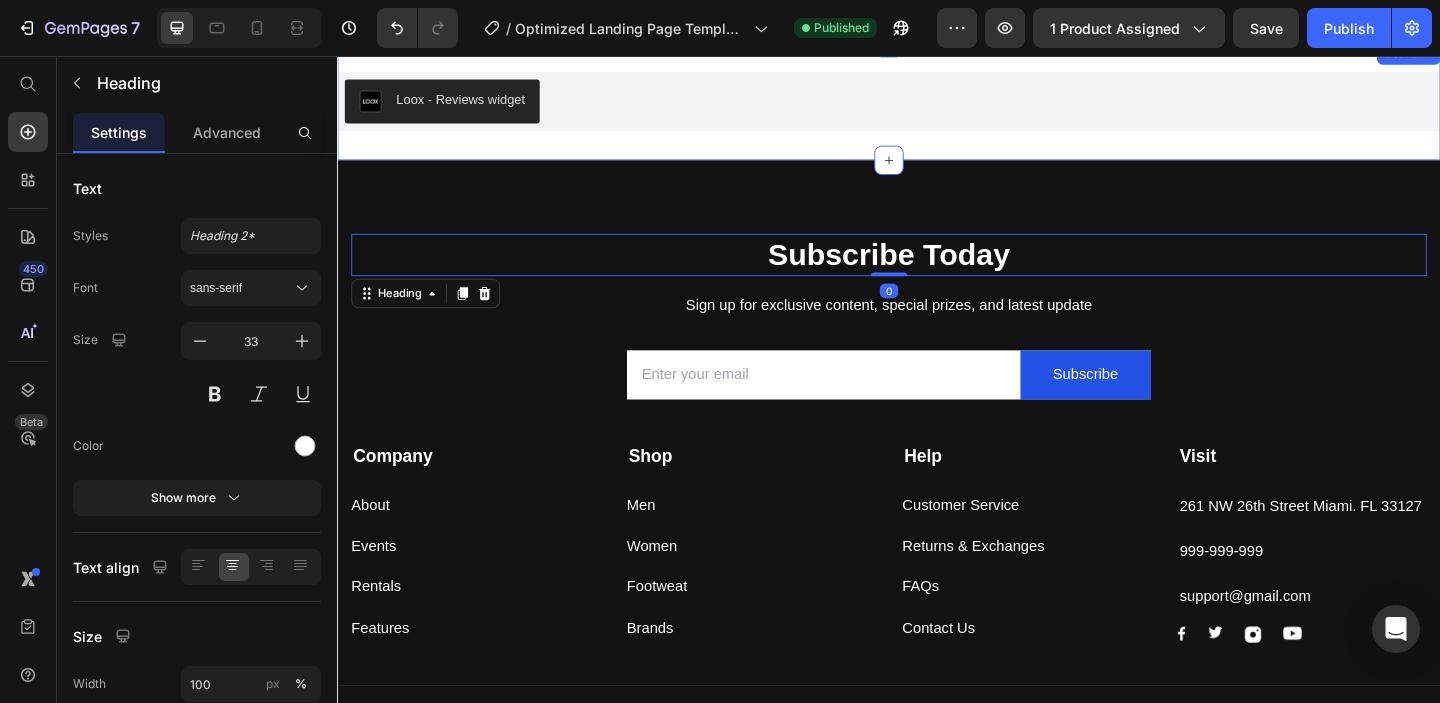 click on "Visit Text block 261 NW 26th Street [CITY], [STATE] [ZIP] Text block 999-999-999 Text block support@[EMAIL] Text block Image Image Image Image Row Row
Company
Help
Visit Accordion Row                Title Line Copyright © 2025 Comfora. All Rights Reserved. Text block Image Image Image Image Image Row Row Section 6" at bounding box center (937, 505) 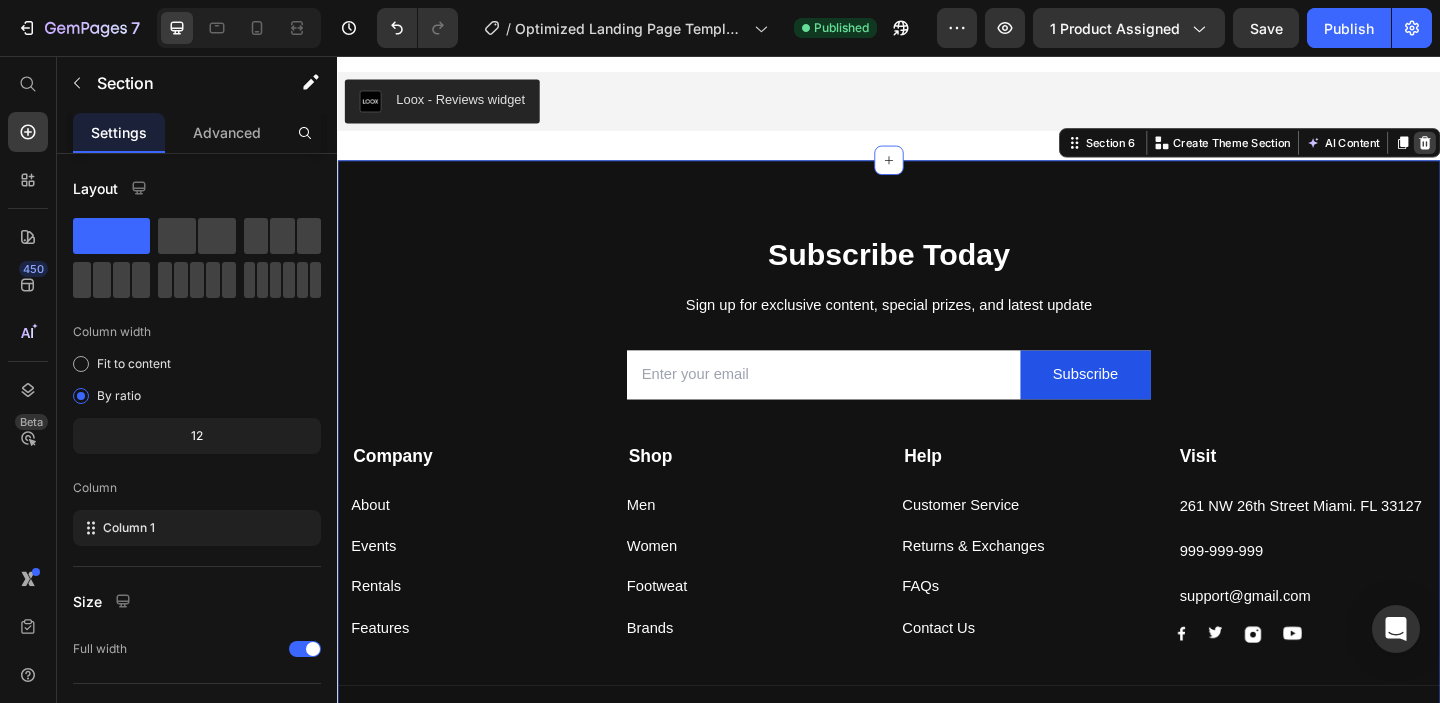 click 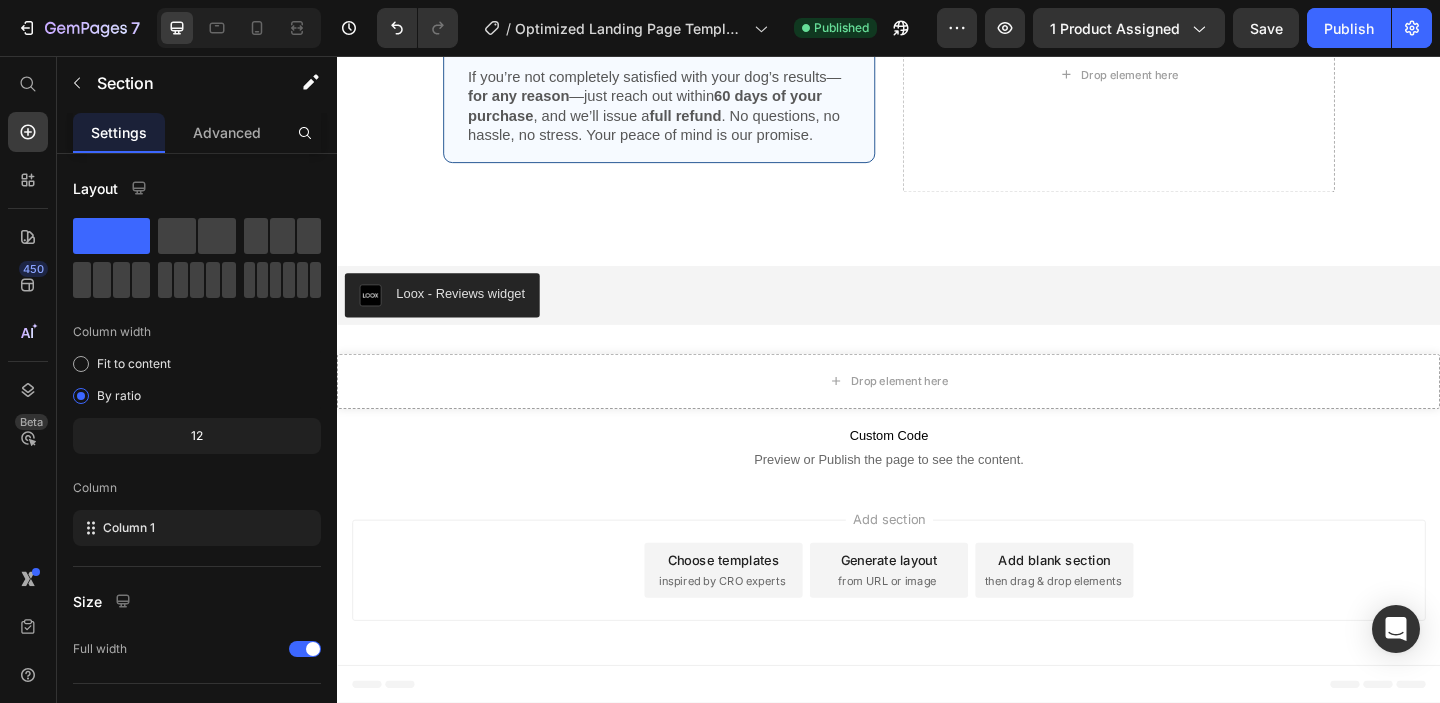 scroll, scrollTop: 2695, scrollLeft: 0, axis: vertical 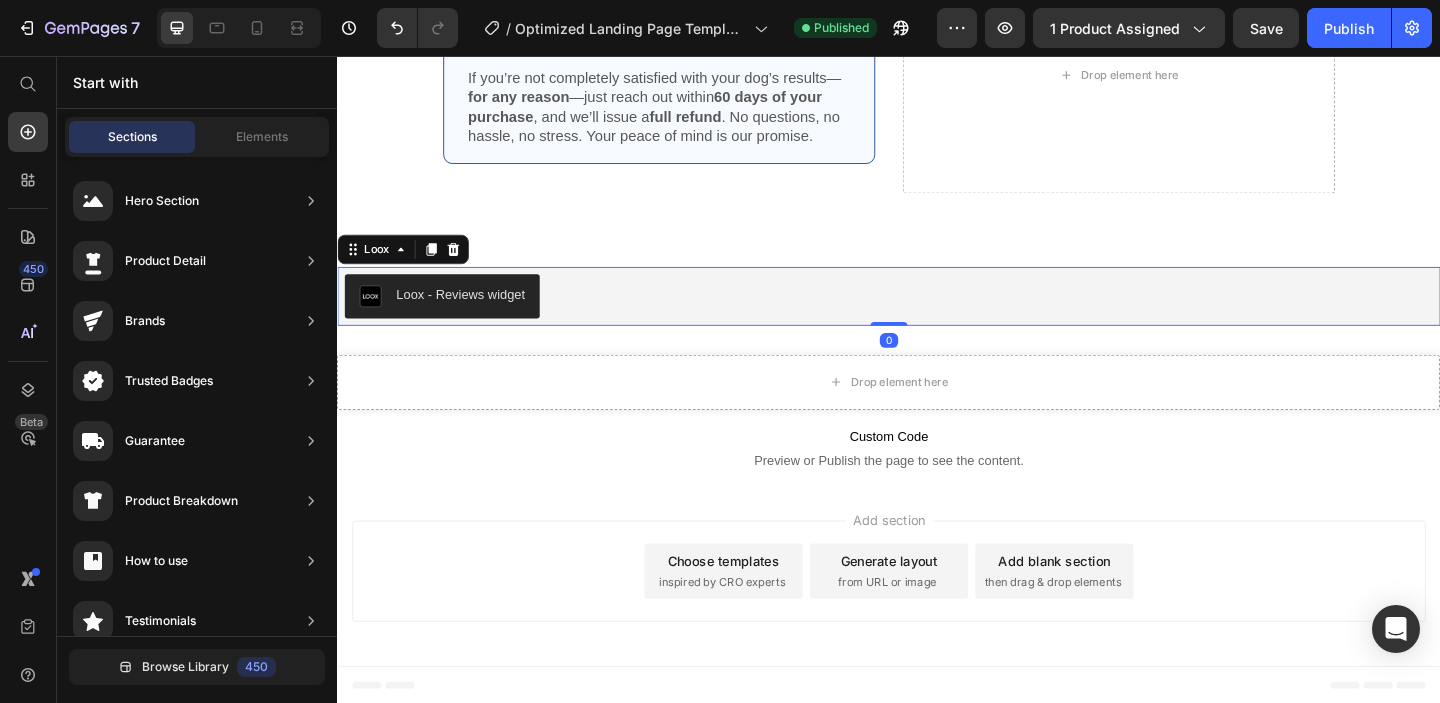 click on "Loox - Reviews widget" at bounding box center (937, 317) 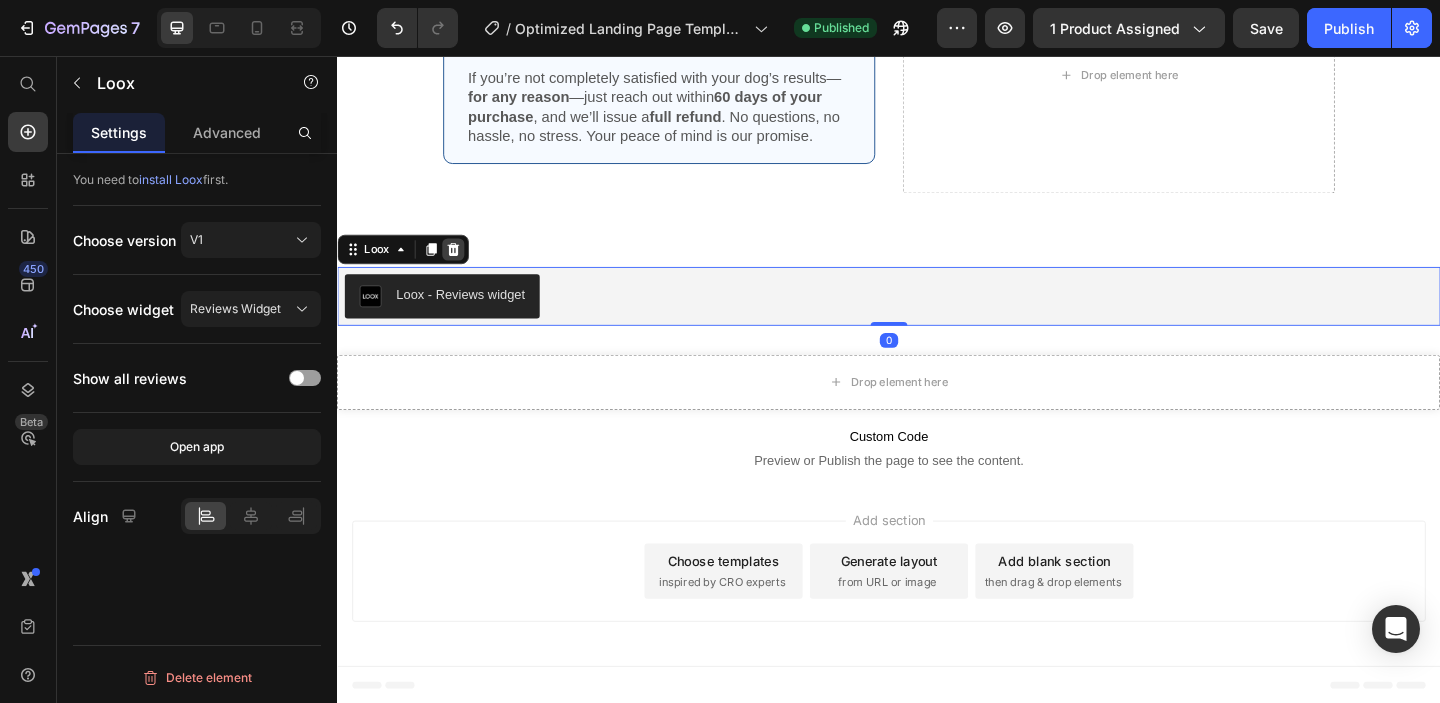 click 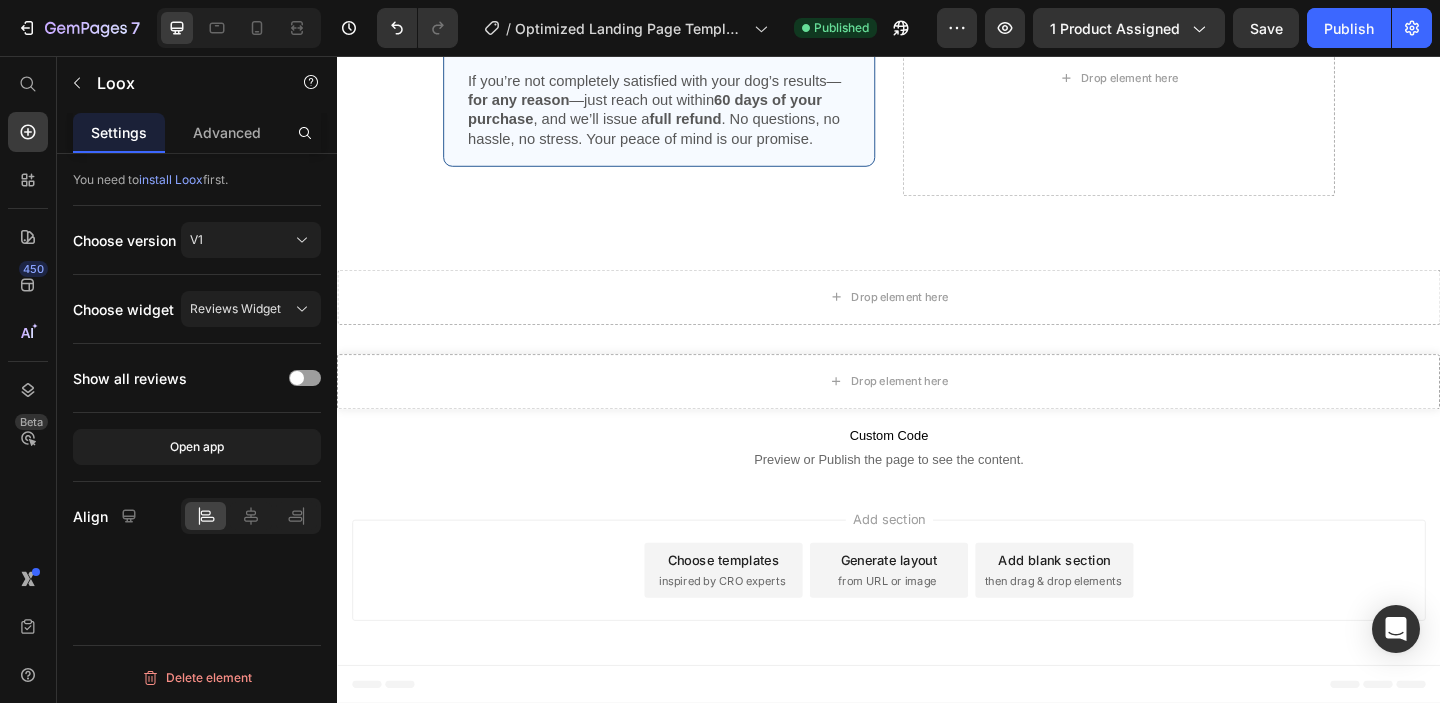 scroll, scrollTop: 2691, scrollLeft: 0, axis: vertical 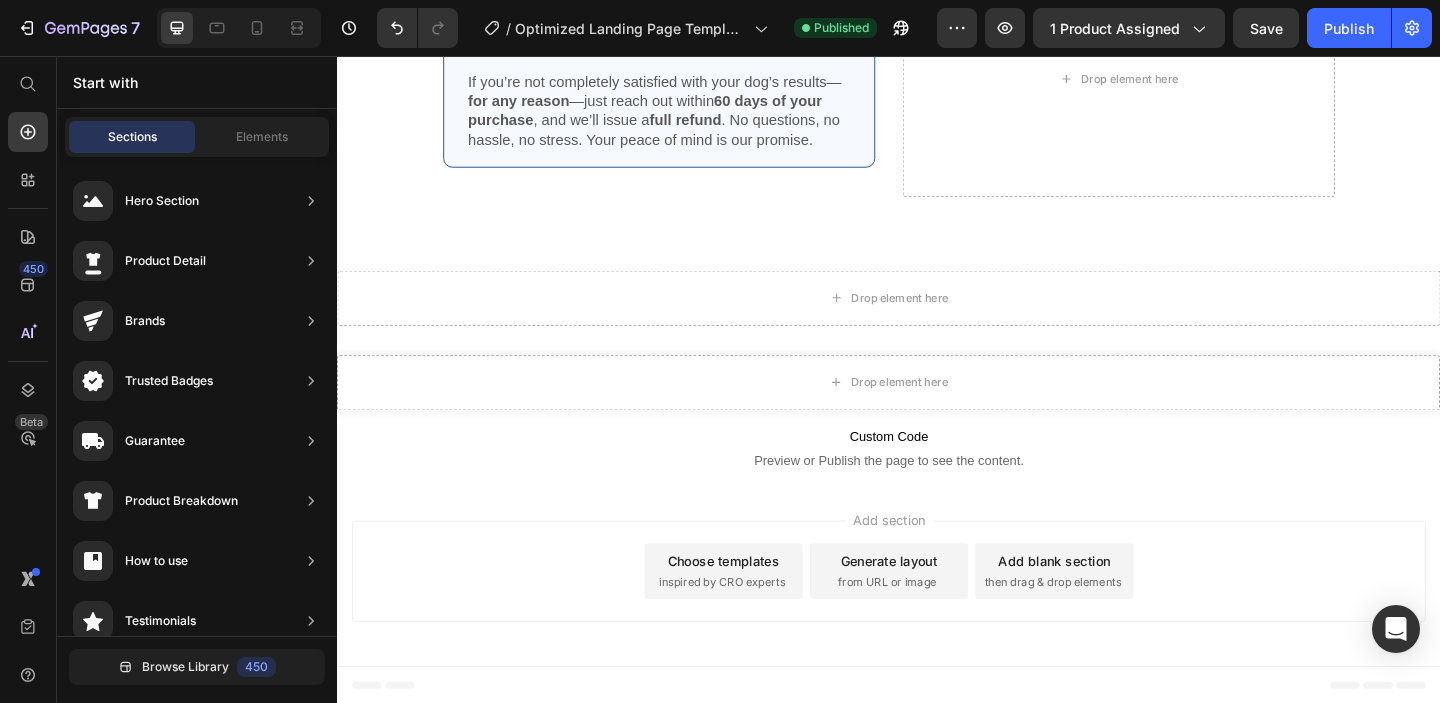 click on "Add section Choose templates inspired by CRO experts Generate layout from URL or image Add blank section then drag & drop elements" at bounding box center (937, 616) 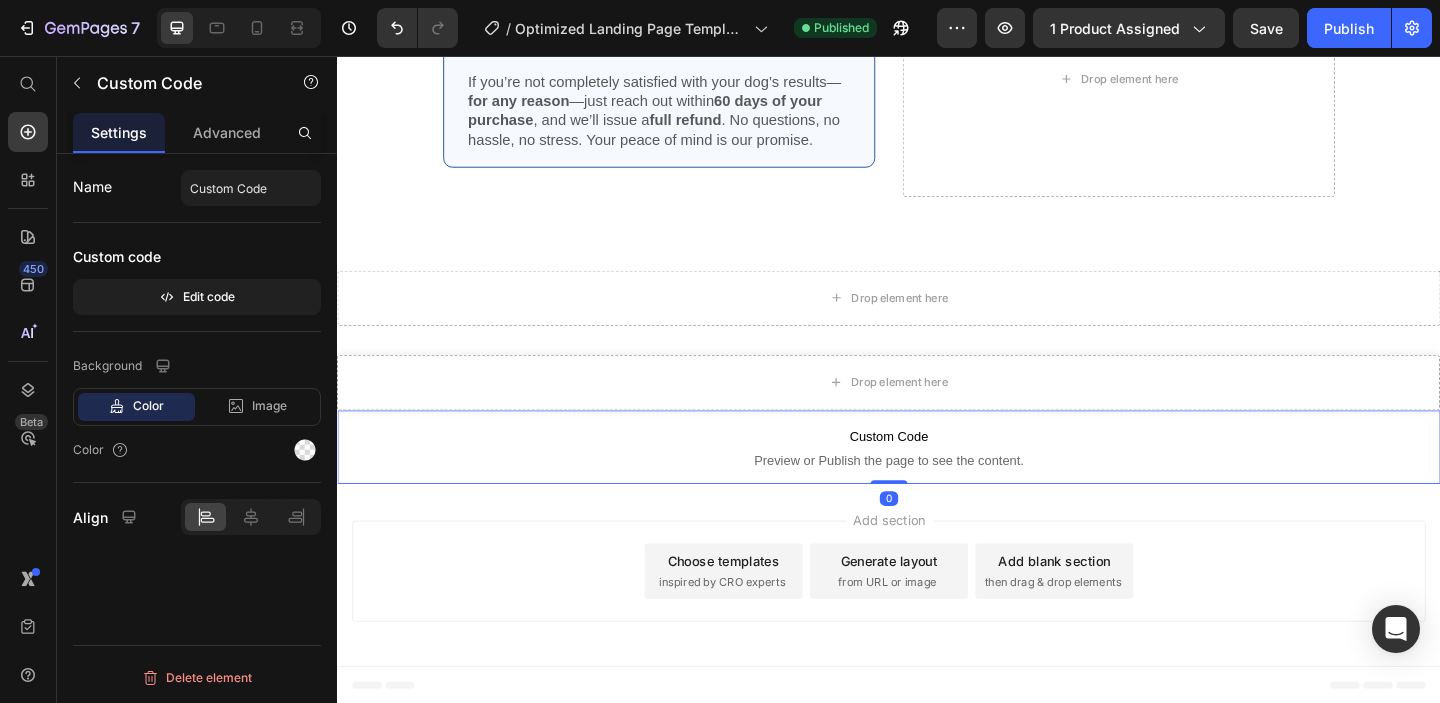 click on "Custom Code" at bounding box center [937, 469] 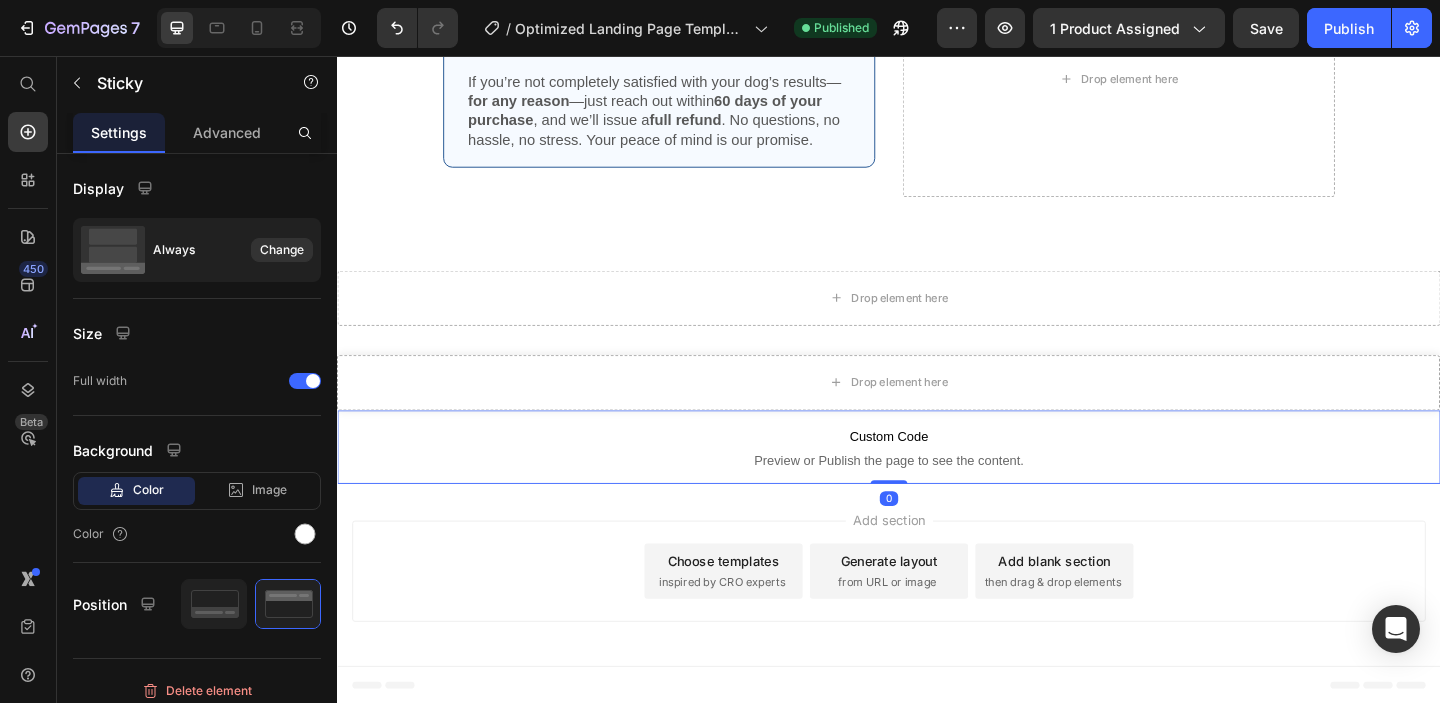 click on "Drop element here" at bounding box center (937, 411) 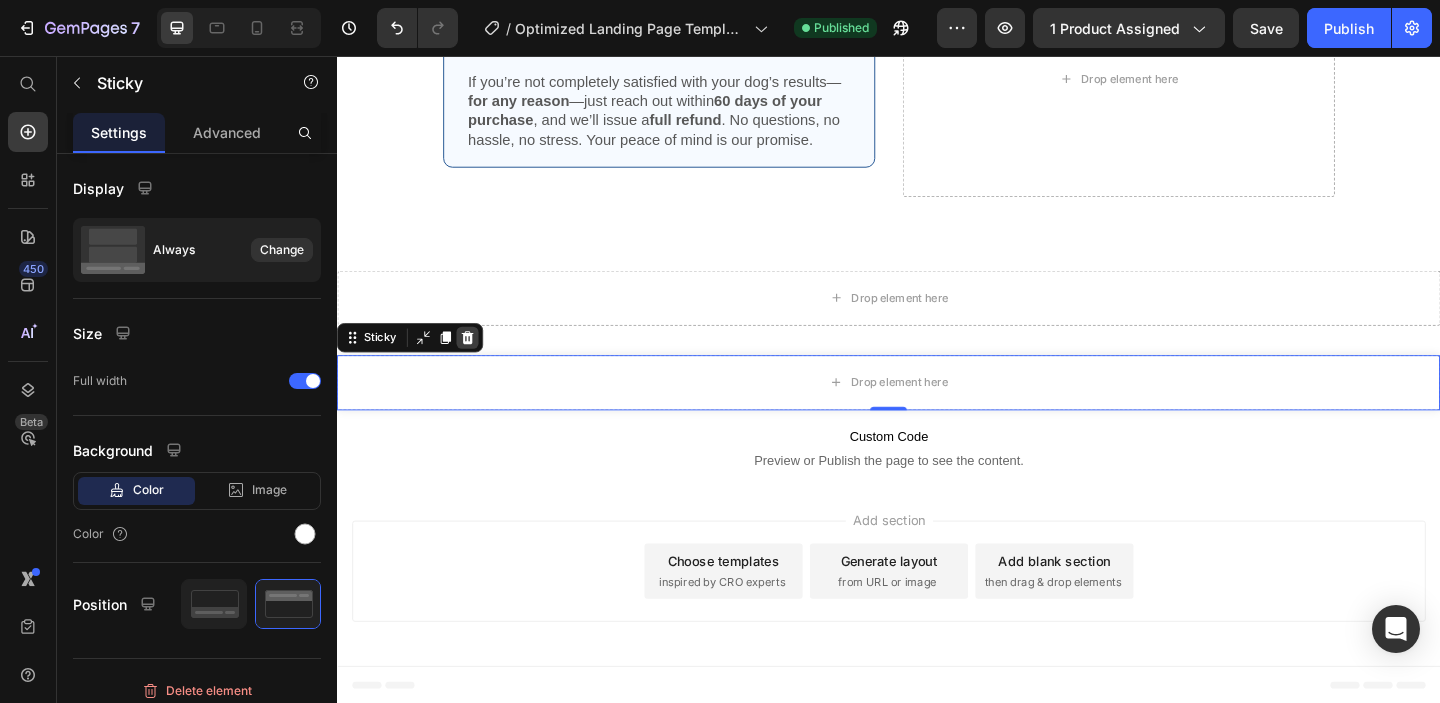 click 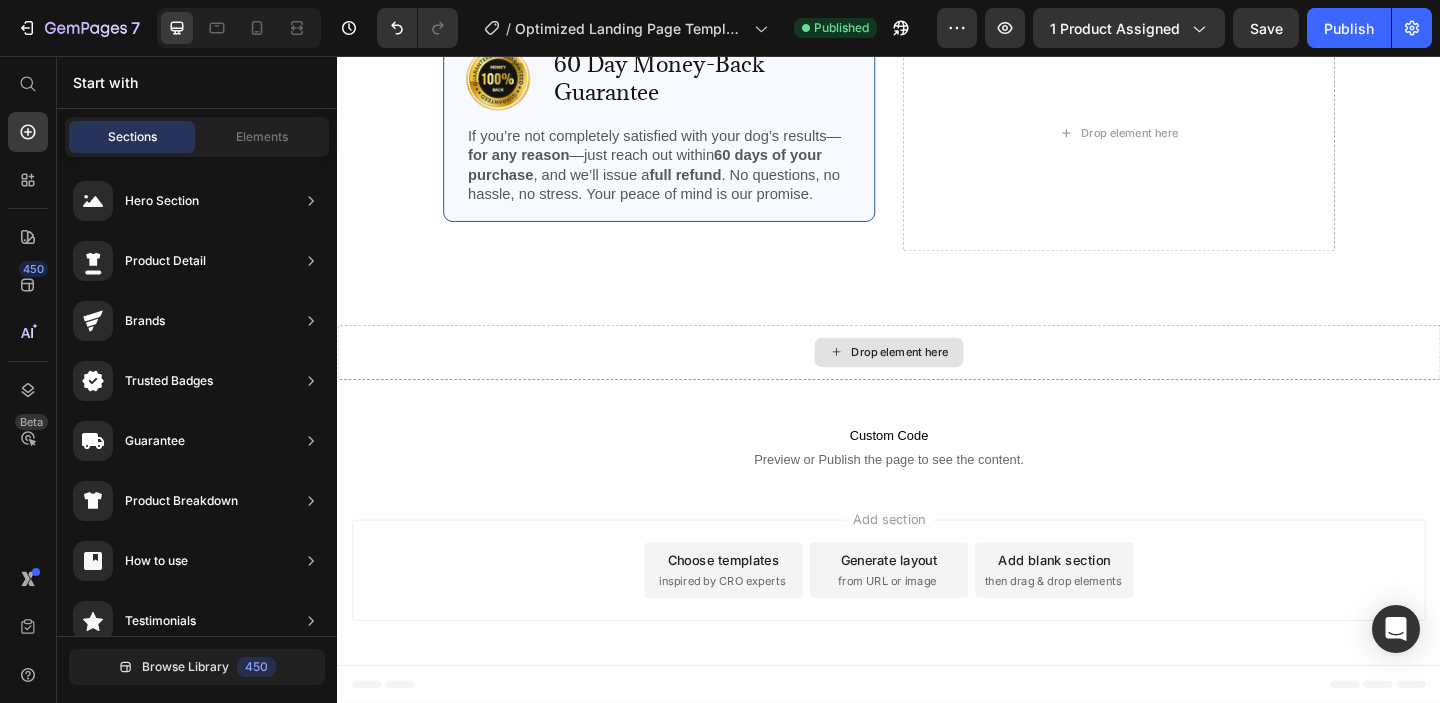scroll, scrollTop: 2631, scrollLeft: 0, axis: vertical 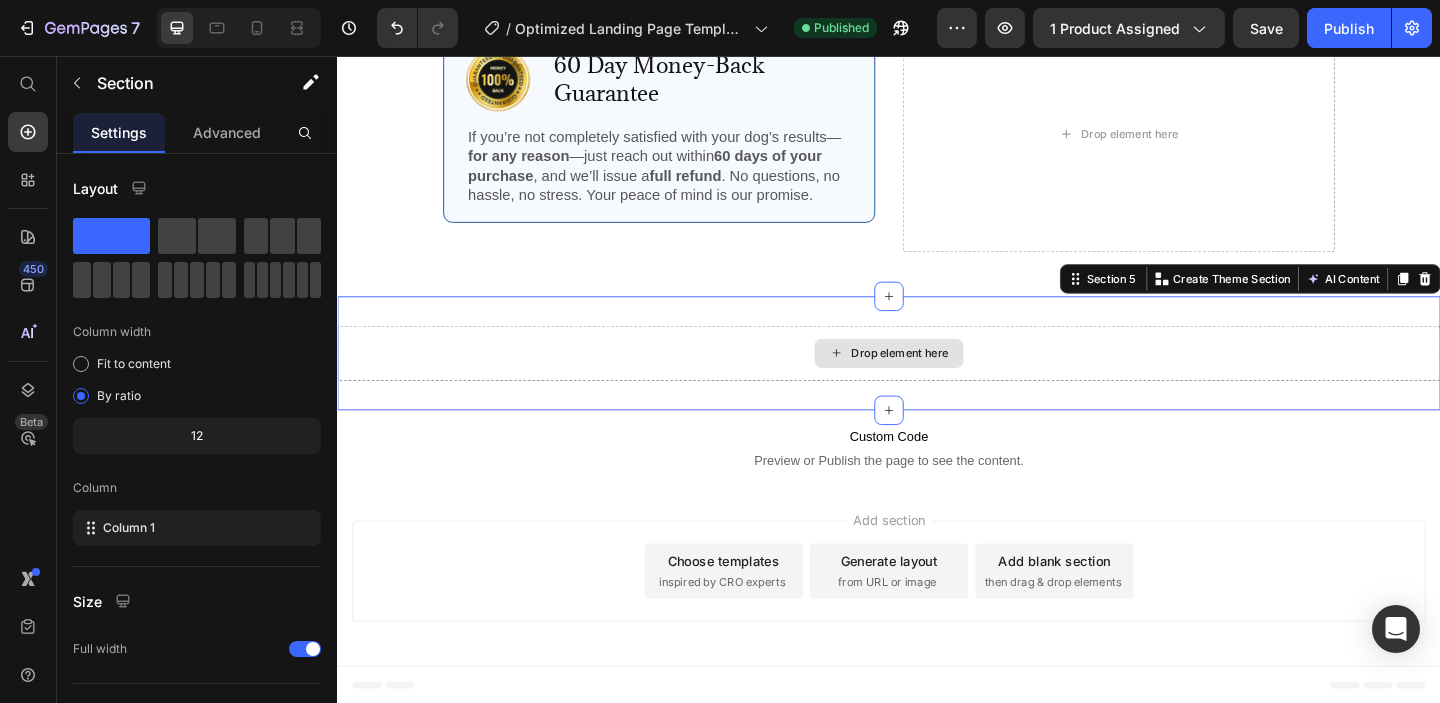 click on "Drop element here" at bounding box center [937, 379] 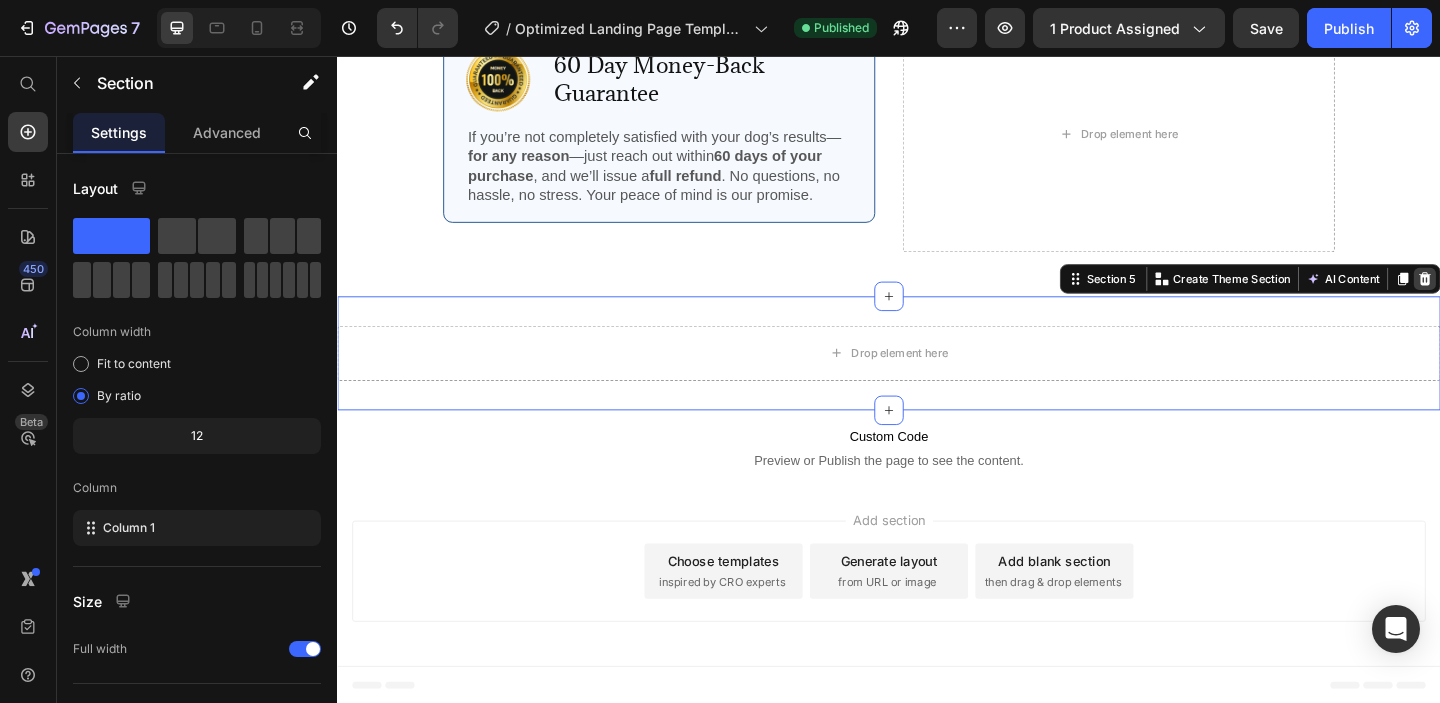 click 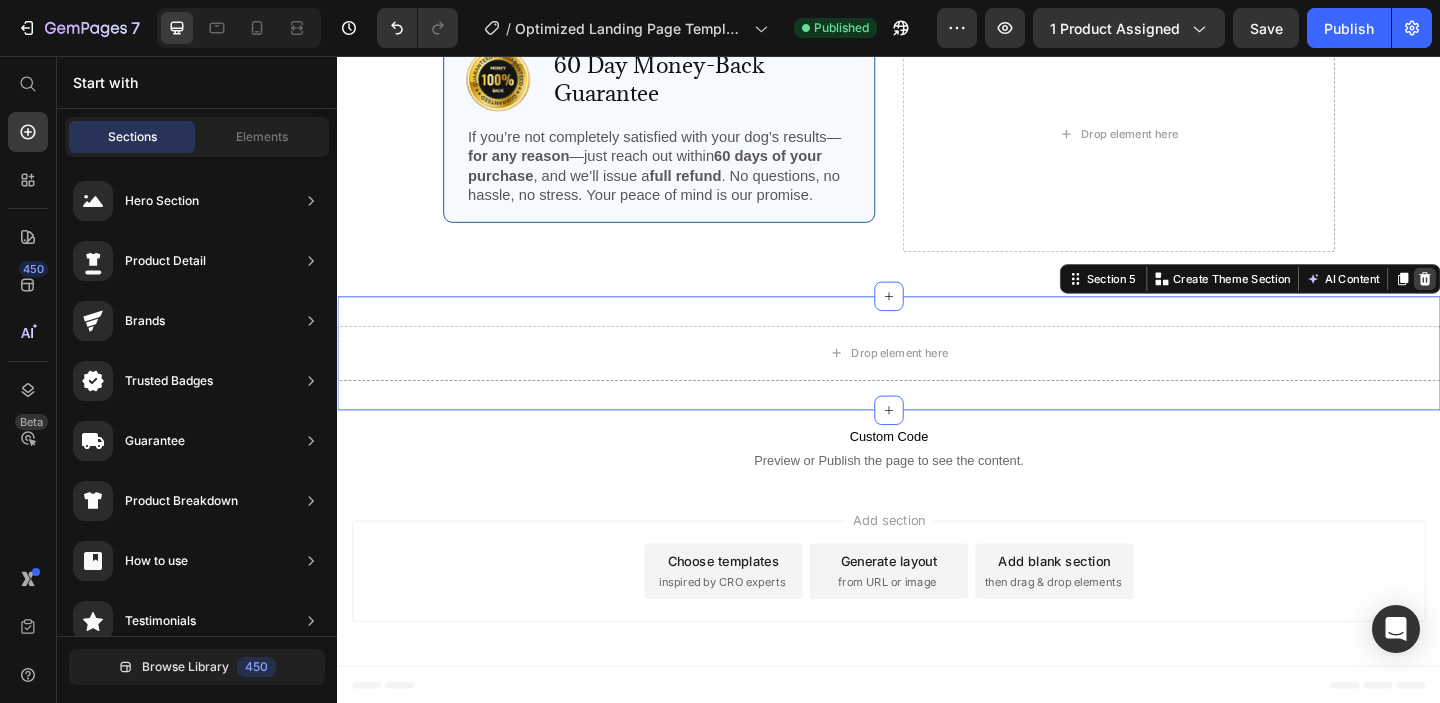 scroll, scrollTop: 2507, scrollLeft: 0, axis: vertical 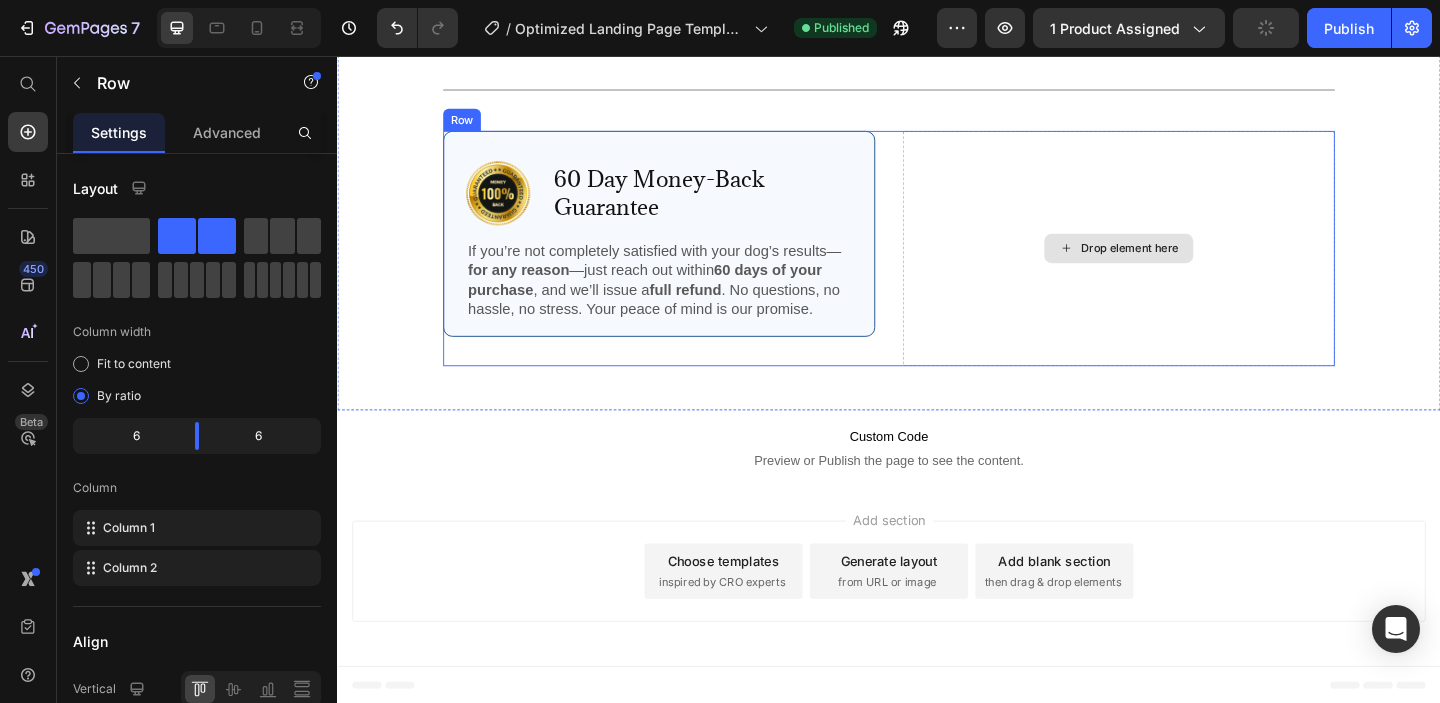 click on "Drop element here" at bounding box center [1187, 264] 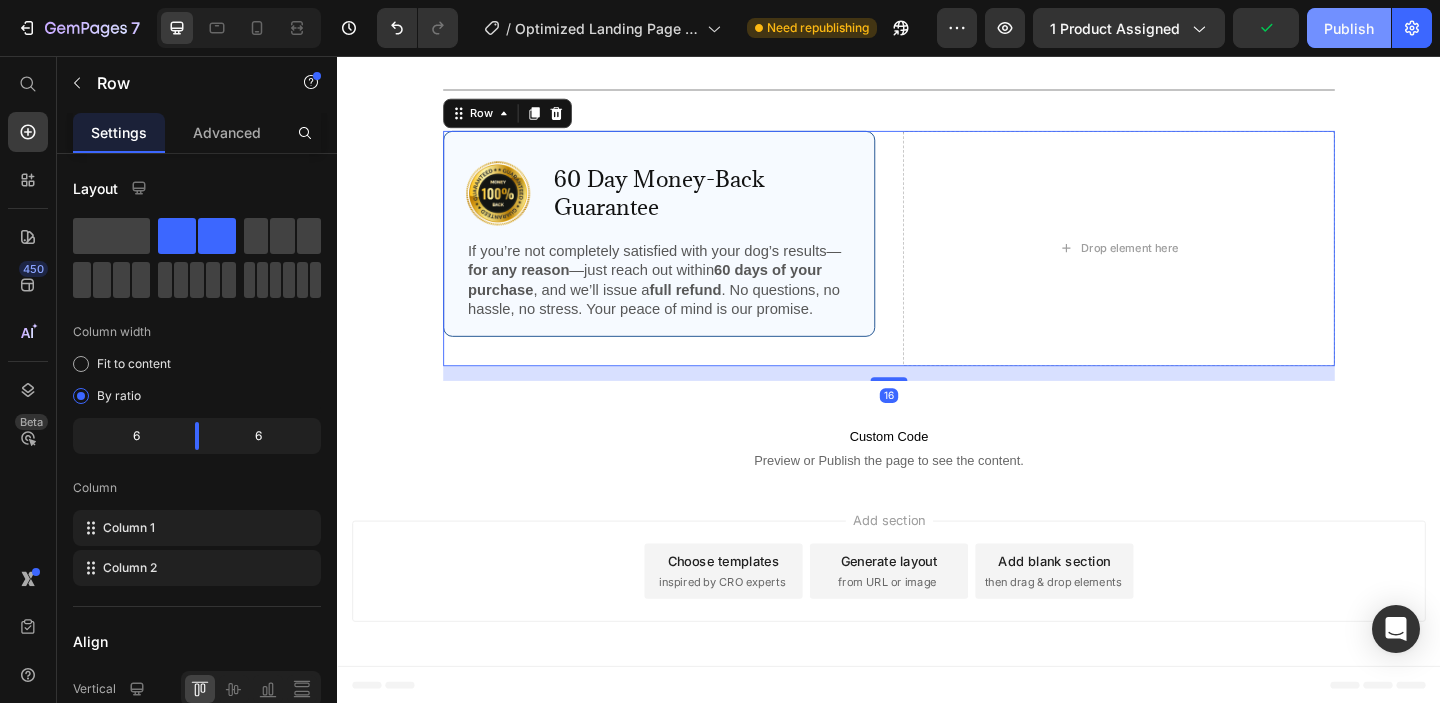 click on "Publish" 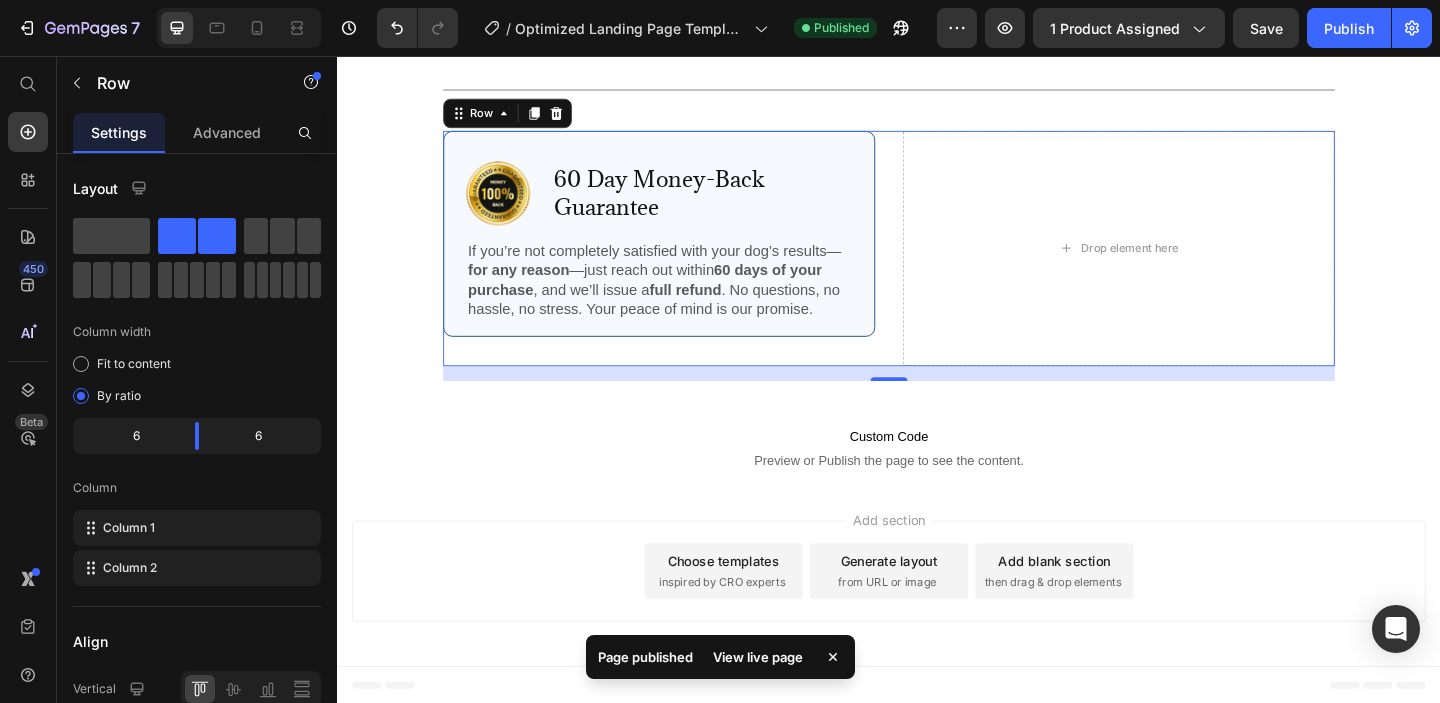click on "View live page" at bounding box center (758, 657) 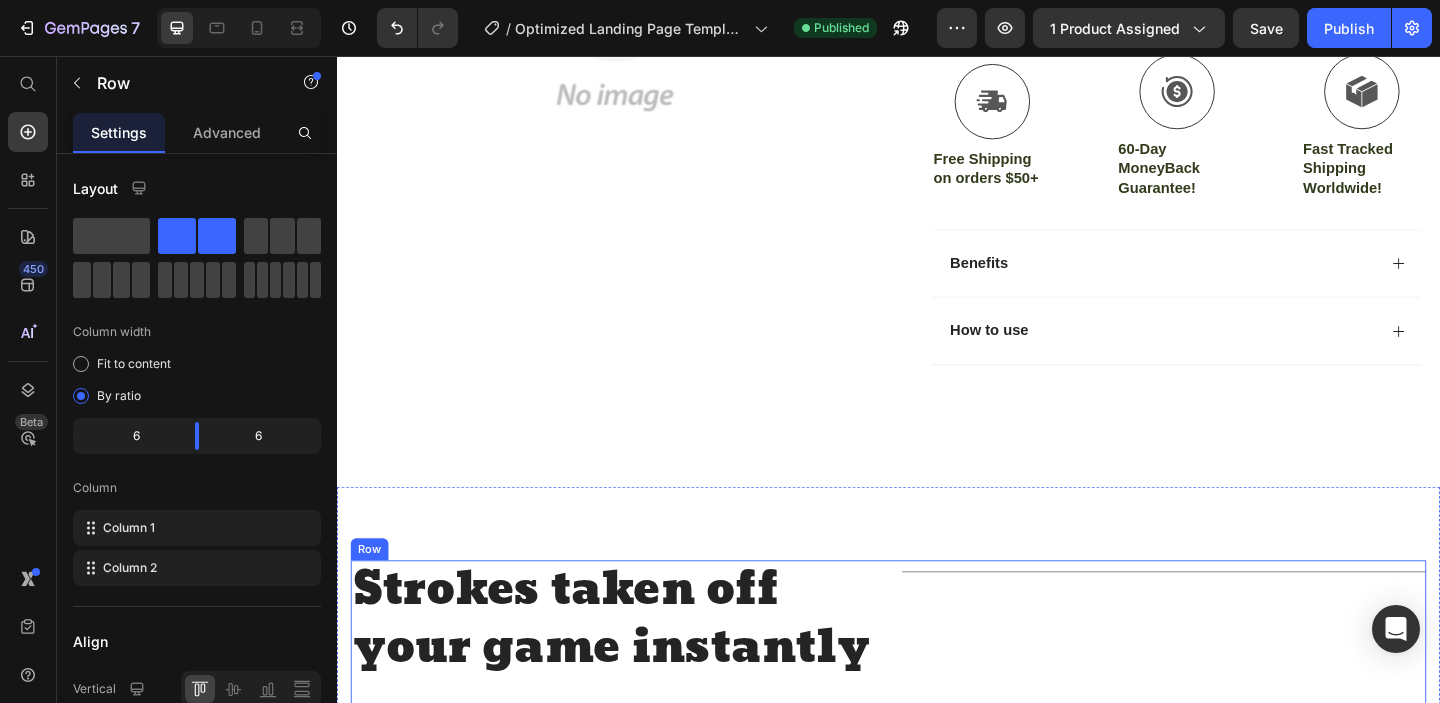 scroll, scrollTop: 493, scrollLeft: 0, axis: vertical 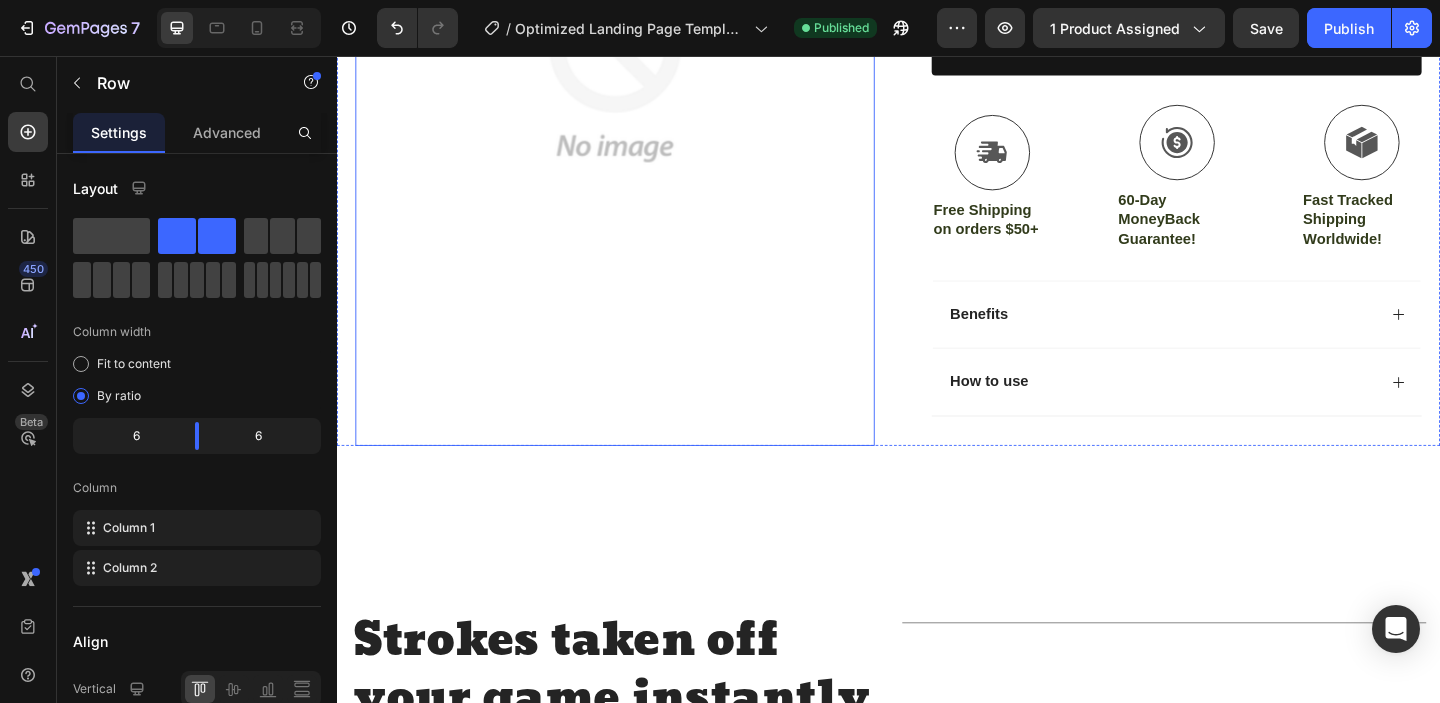 click at bounding box center [639, 72] 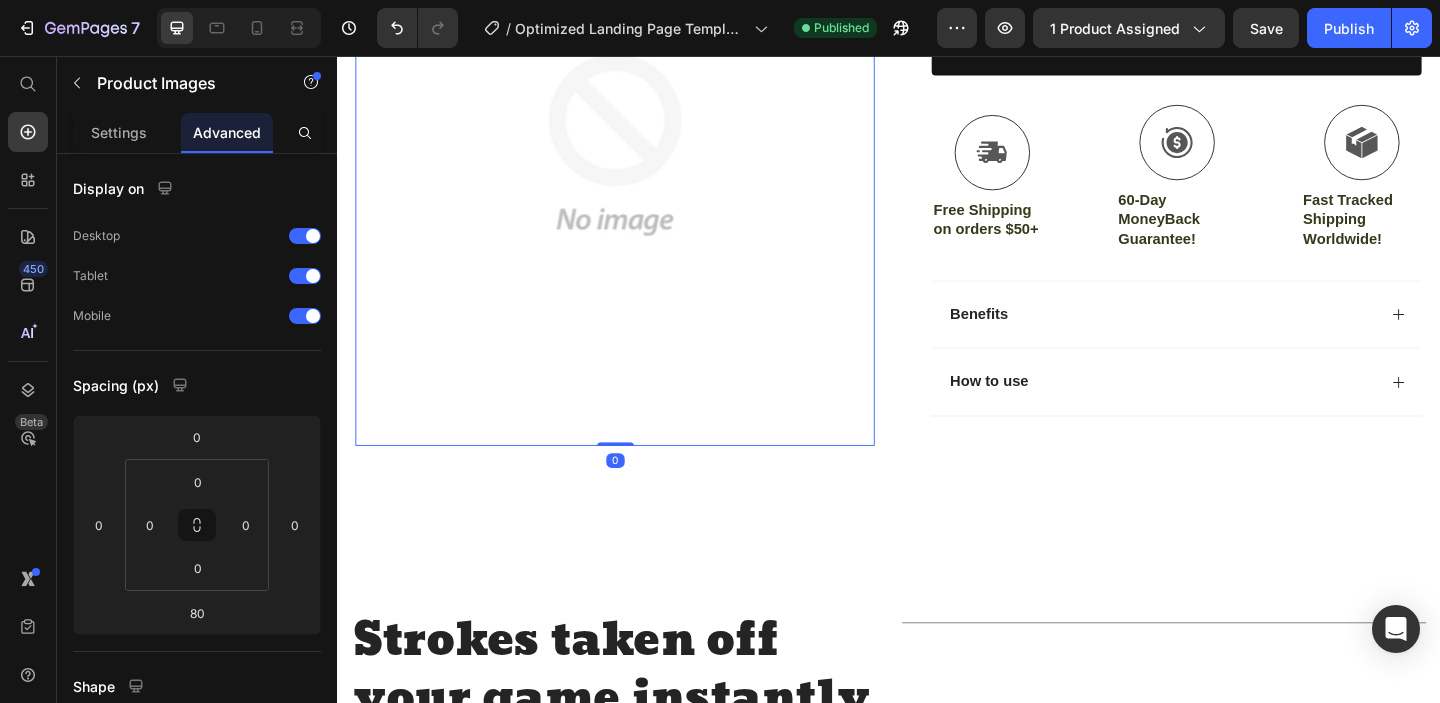 drag, startPoint x: 645, startPoint y: 555, endPoint x: 653, endPoint y: 366, distance: 189.16924 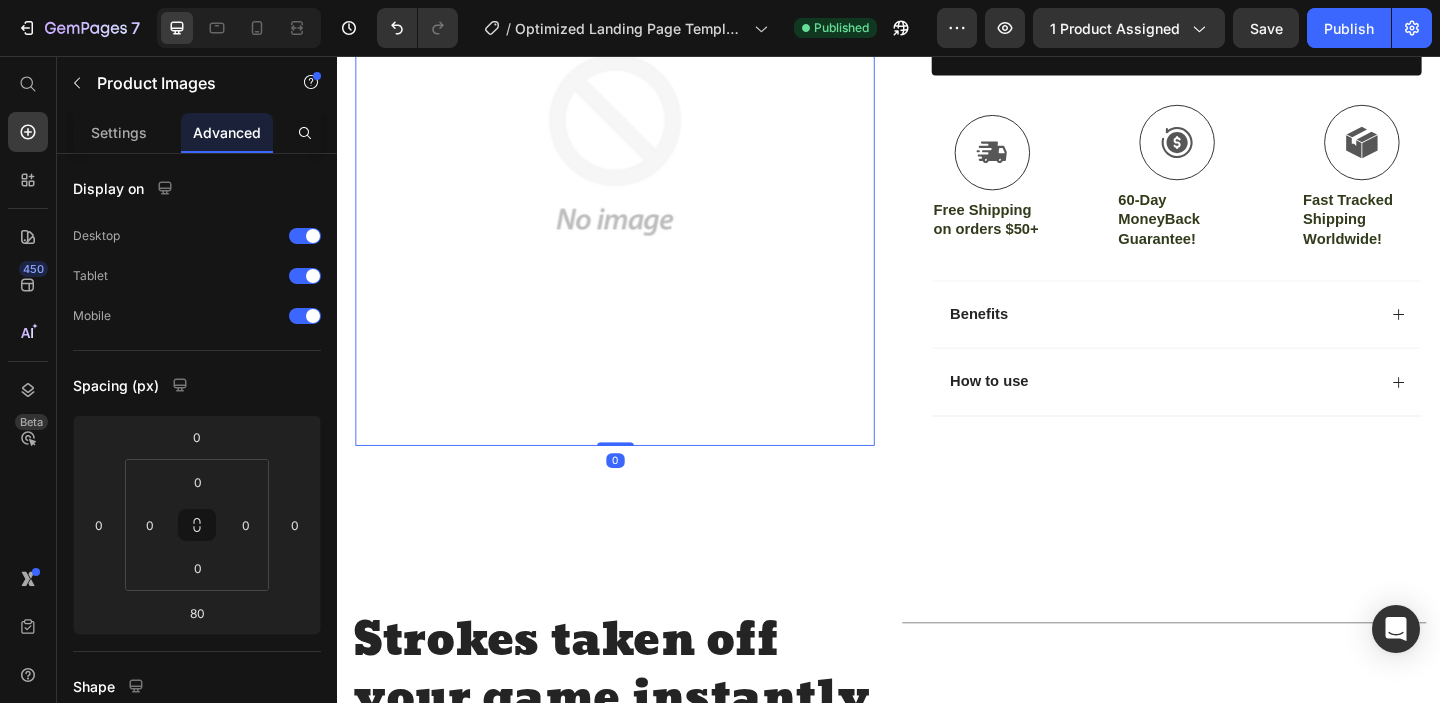 click on "Product Images   0" at bounding box center [639, 152] 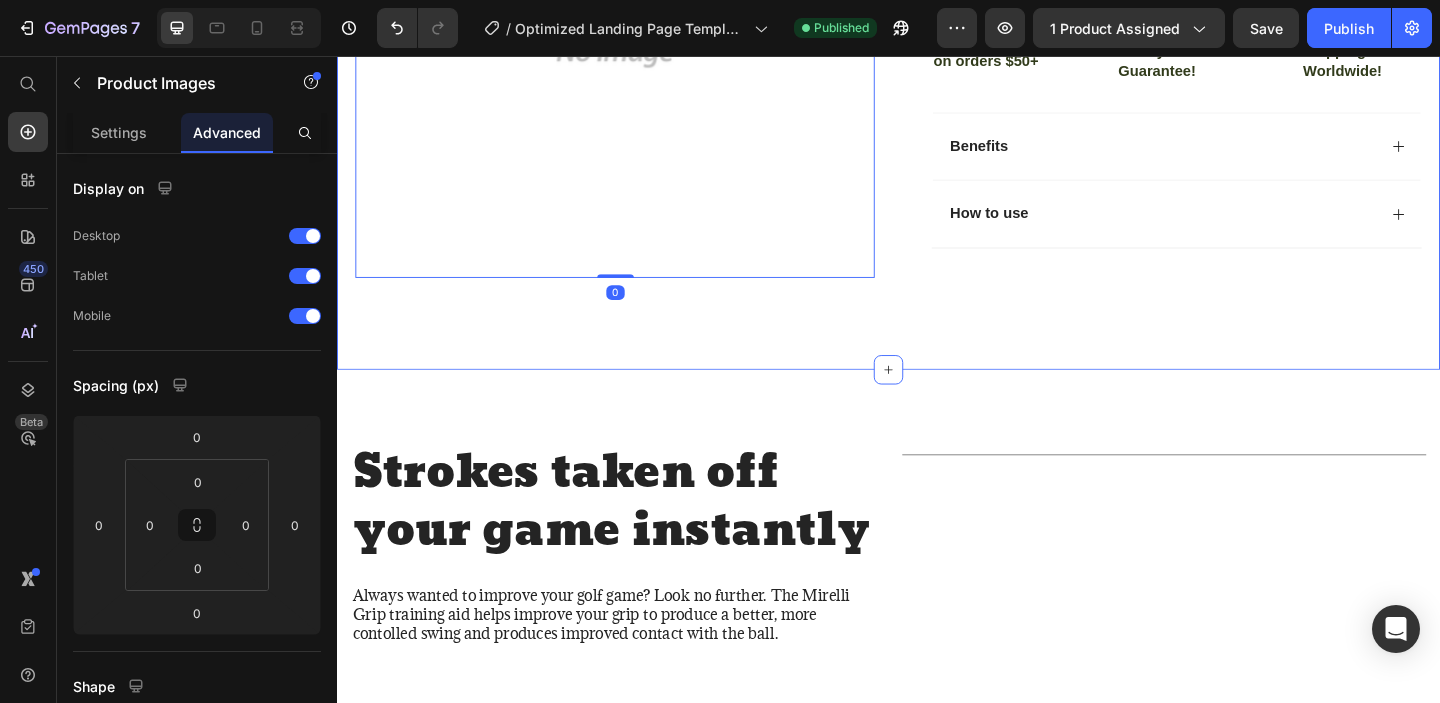 scroll, scrollTop: 675, scrollLeft: 0, axis: vertical 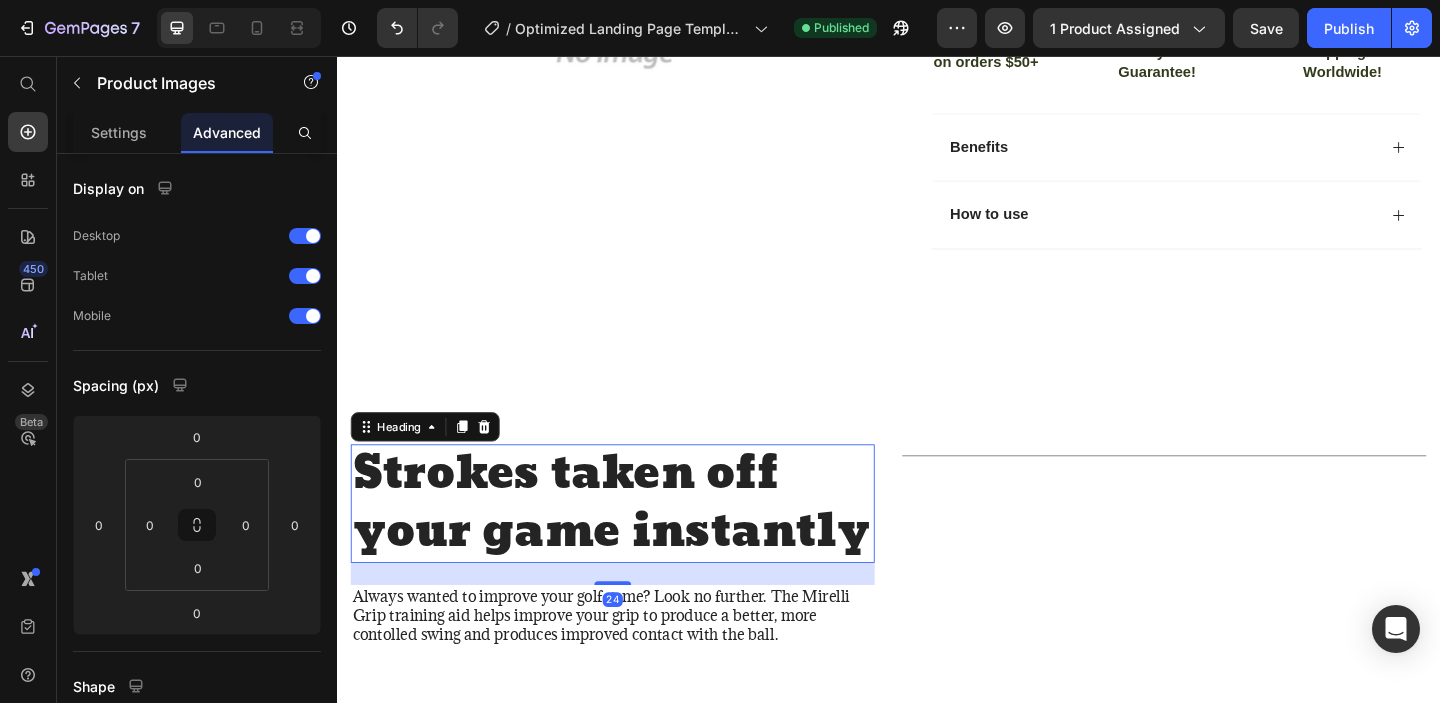 click on "Strokes taken off your game instantly" at bounding box center [637, 542] 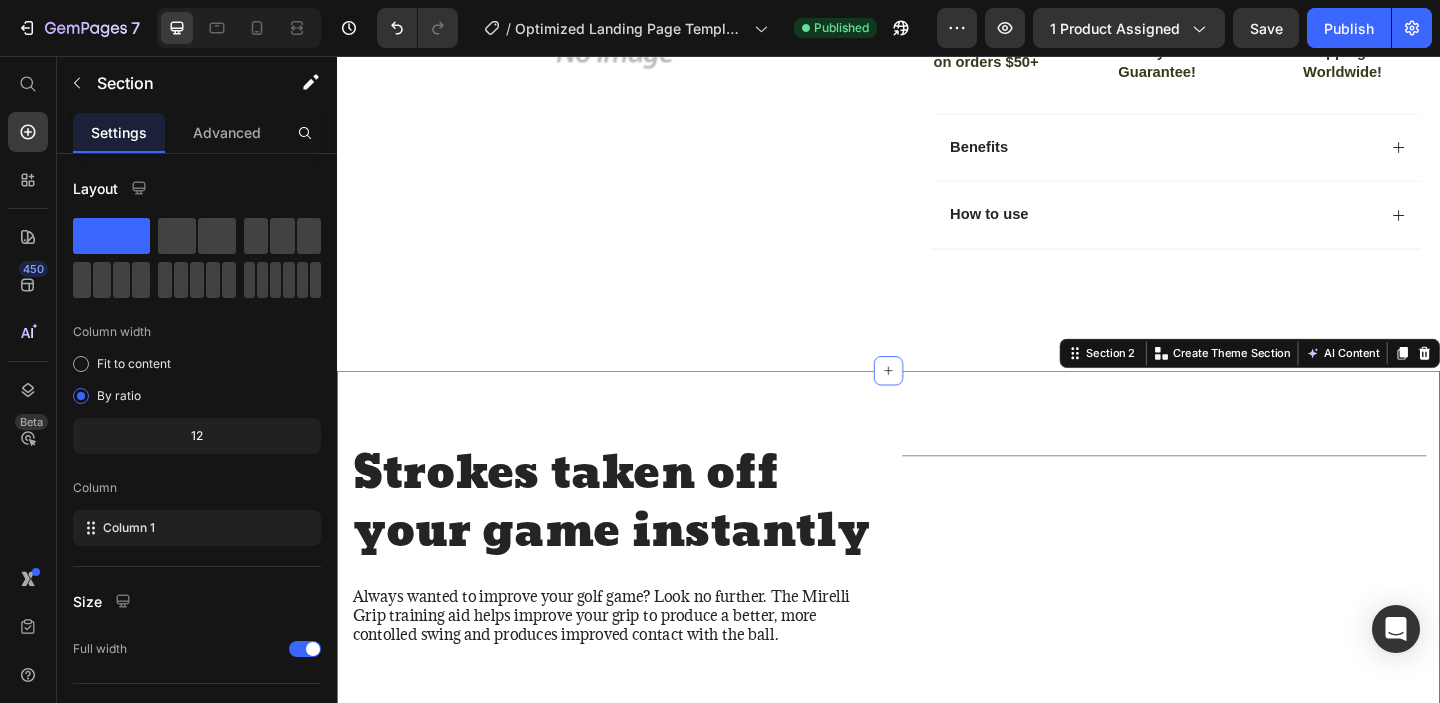 click on "Strokes taken off your game instantly Heading Always wanted to improve your golf game? Look no further. The Mirelli Grip training aid helps improve your grip to produce a better, more contolled swing and produces improved contact with the ball.  Text Block                Title Line Row Section 2   You can create reusable sections Create Theme Section AI Content Write with GemAI What would you like to describe here? Tone and Voice Persuasive Product Golf Grip Trainer Show more Generate" at bounding box center (937, 591) 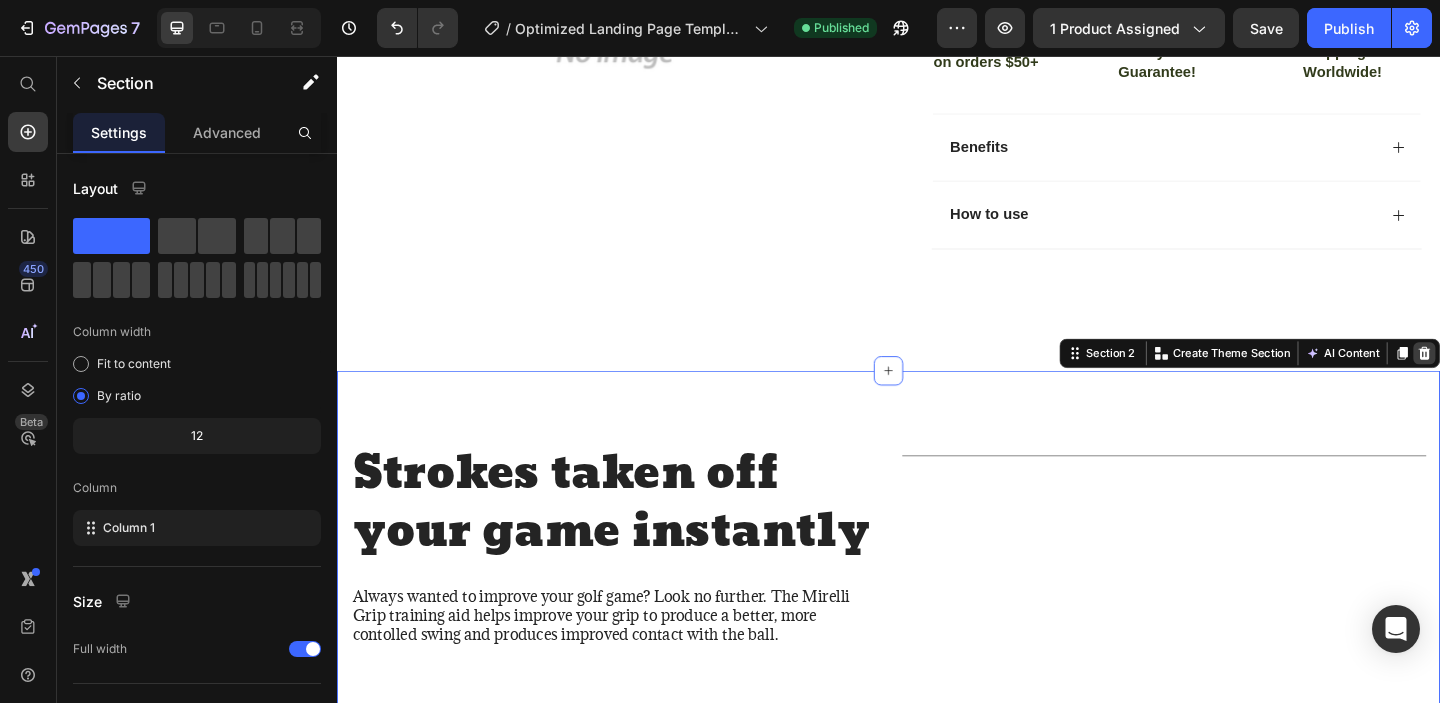 click 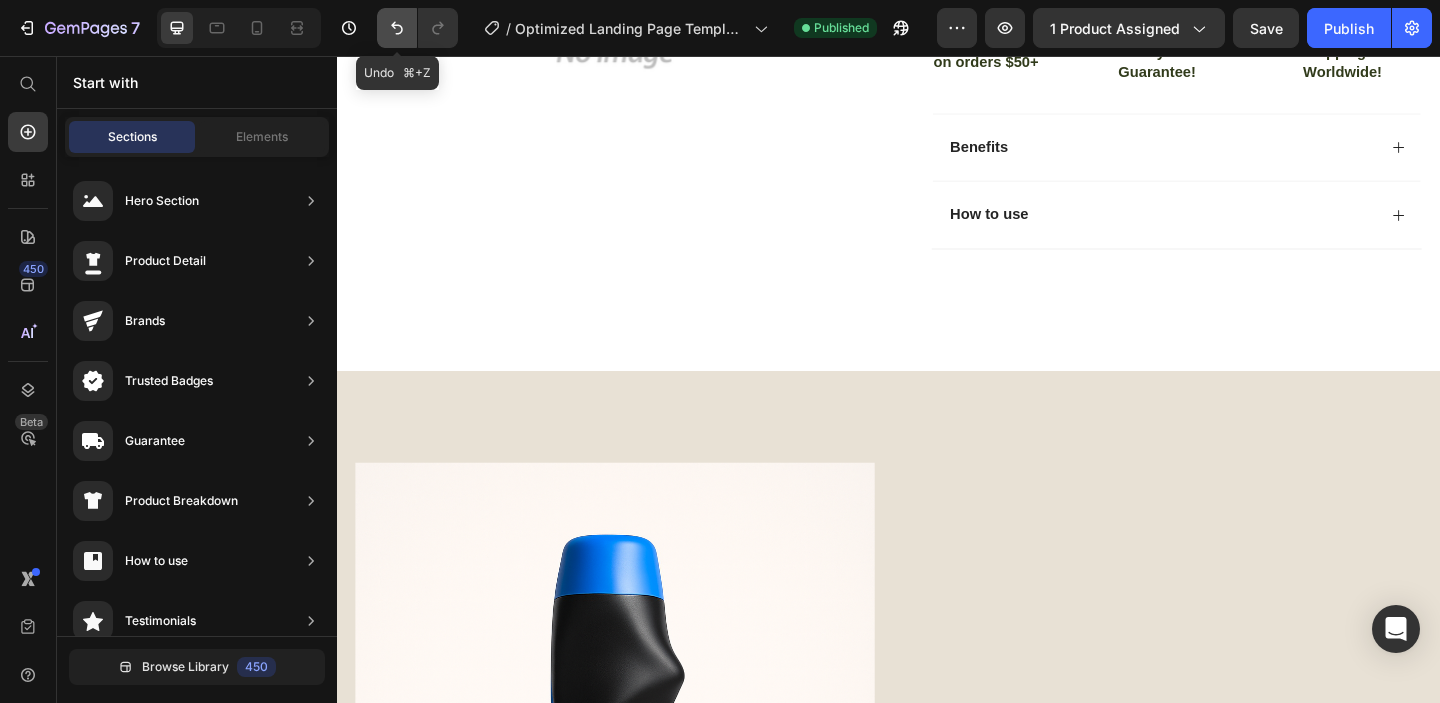 click 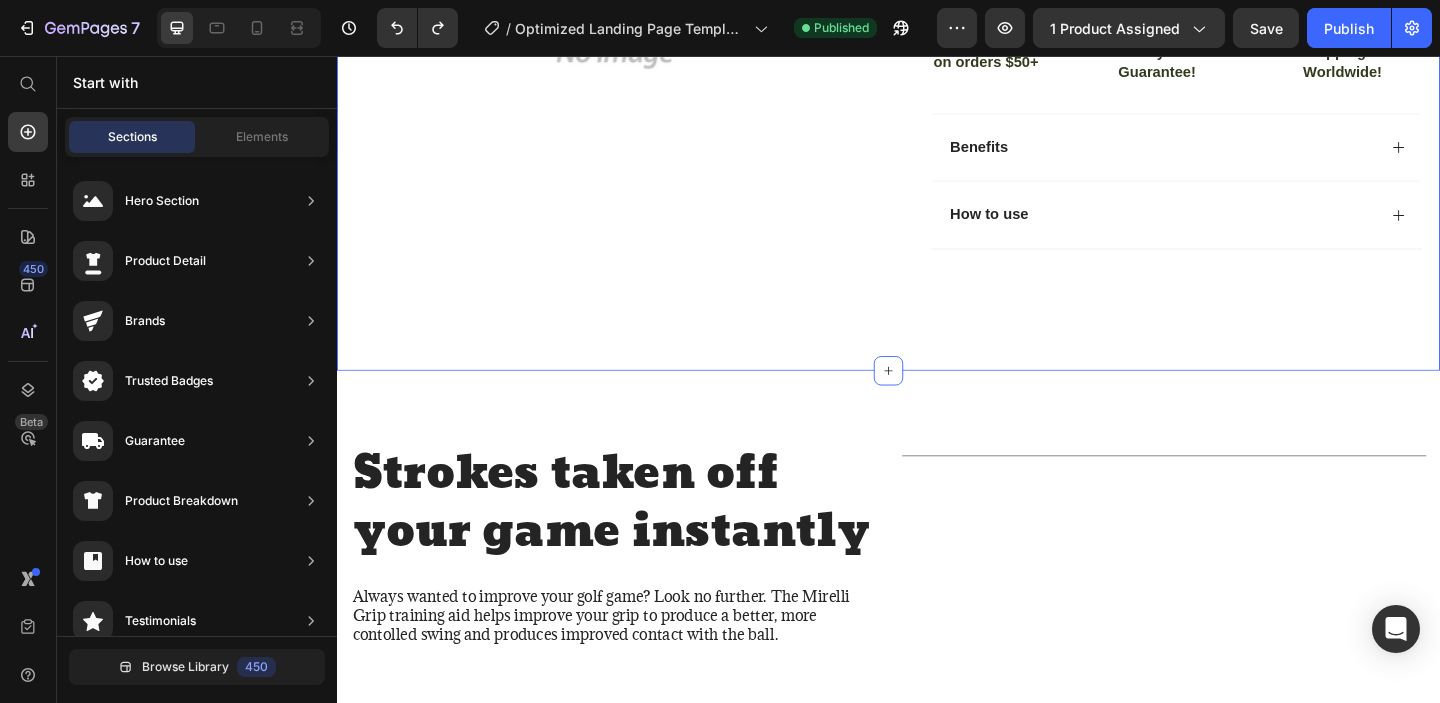 click on "Product Images #1 Home fitness Product of 2024 Text Block Row Icon Icon Icon Icon Icon Icon List 4.8 based on 56,400 Customers Text Block Row Golf Grip Trainer Product Title
Full-Body Results in Minutes
Low-Impact, Joint-Friendly Movement
Supports Recovery & Flexibility
Compact, Quiet & Easy to Use Item List $24.99 Product Price $39.99 Product Price 38% OFF Discount Tag Row This product has only default variant Product Variants & Swatches
Icon Sold out Twice | Limited Stock Available Text Block Row add to cart Add to Cart
Icon Free Shipping on orders $50+ Text Block
Icon 60-Day MoneyBack Guarantee! Text Block
Icon Fast Tracked Shipping Worldwide! Text Block Row Image Icon Icon Icon Icon Icon Icon List “I knew the Nurvani Plate was working when my friends started asking, ‘What are you doing? You look stronger and more toned!’ Text Block
Icon Text Block Row" at bounding box center (937, -90) 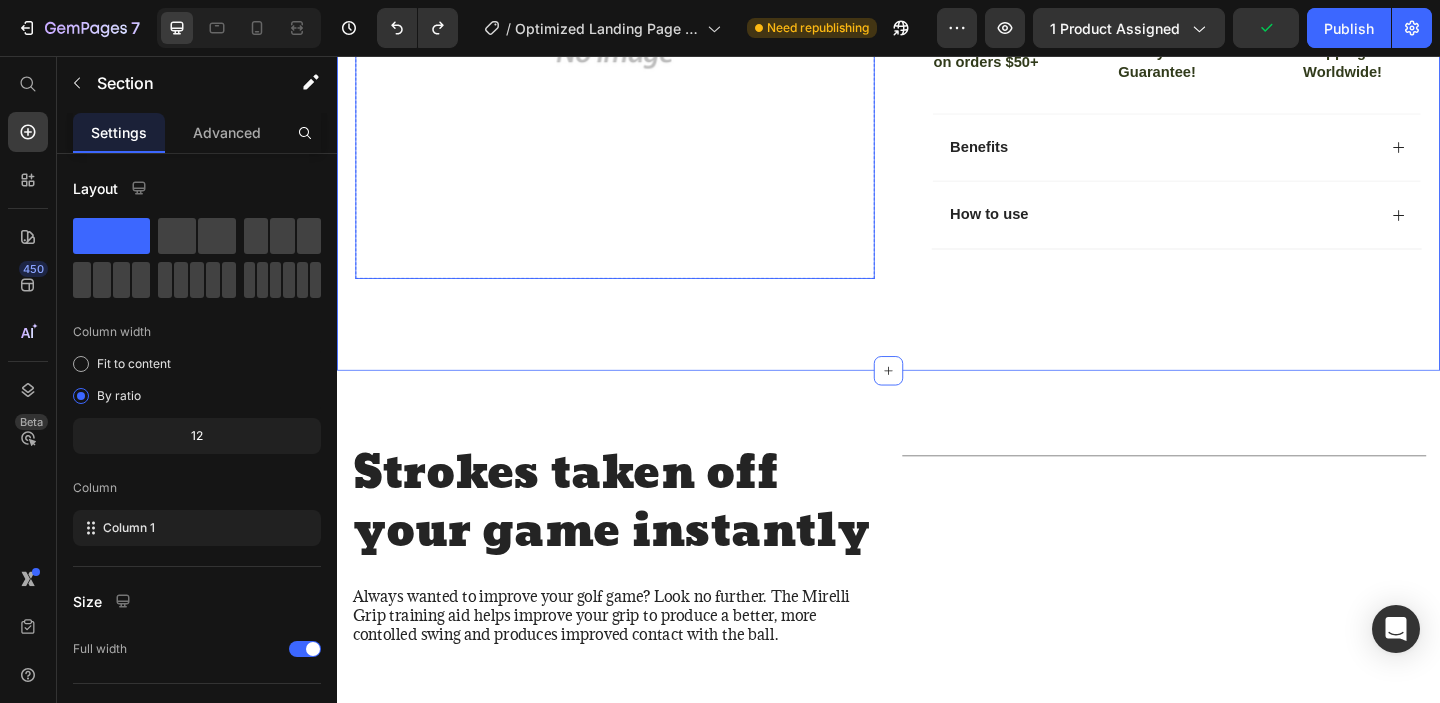 drag, startPoint x: 936, startPoint y: 392, endPoint x: 889, endPoint y: 201, distance: 196.69774 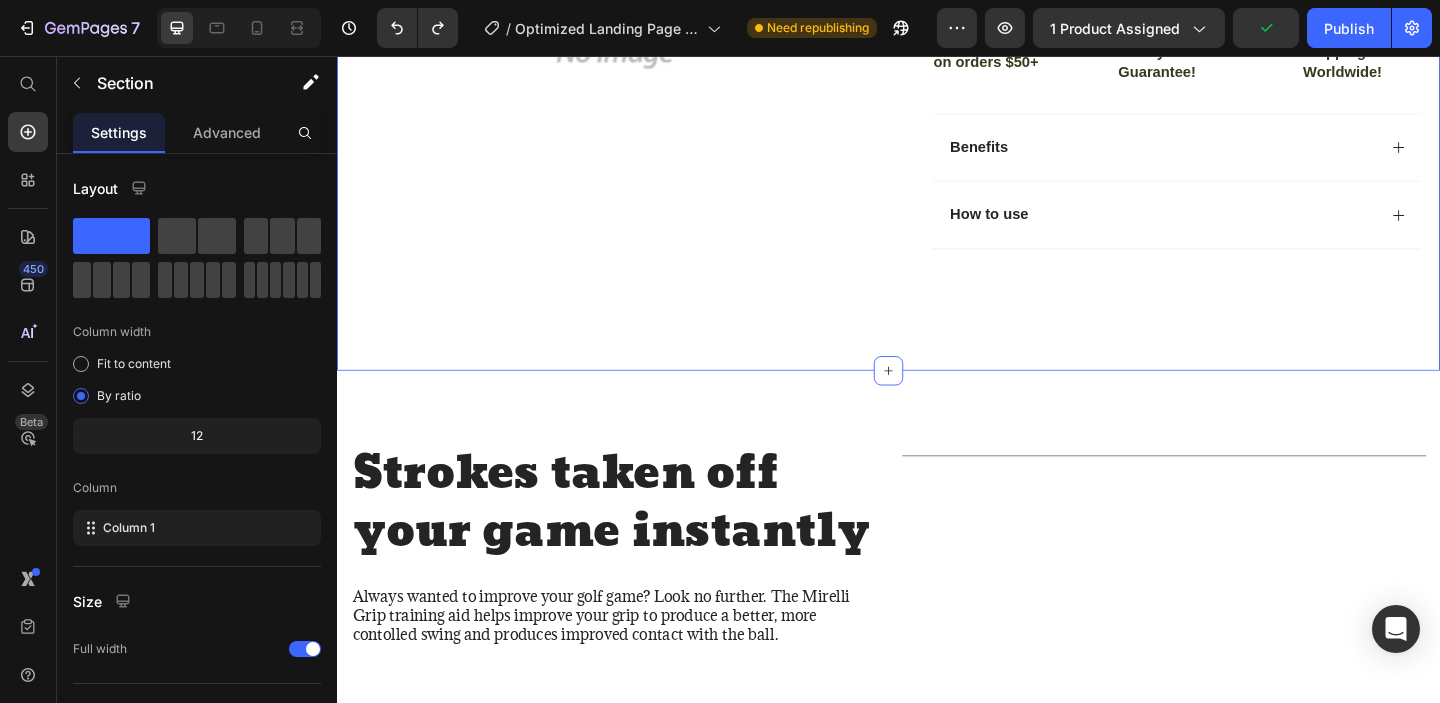 click on "Product Images #1 Home fitness Product of 2024 Text Block Row Icon Icon Icon Icon Icon Icon List 4.8 based on 56,400 Customers Text Block Row Golf Grip Trainer Product Title
Full-Body Results in Minutes
Low-Impact, Joint-Friendly Movement
Supports Recovery & Flexibility
Compact, Quiet & Easy to Use Item List $24.99 Product Price $39.99 Product Price 38% OFF Discount Tag Row This product has only default variant Product Variants & Swatches
Icon Sold out Twice | Limited Stock Available Text Block Row add to cart Add to Cart
Icon Free Shipping on orders $50+ Text Block
Icon 60-Day MoneyBack Guarantee! Text Block
Icon Fast Tracked Shipping Worldwide! Text Block Row Image Icon Icon Icon Icon Icon Icon List “I knew the Nurvani Plate was working when my friends started asking, ‘What are you doing? You look stronger and more toned!’ Text Block
Icon Text Block Row" at bounding box center (937, -90) 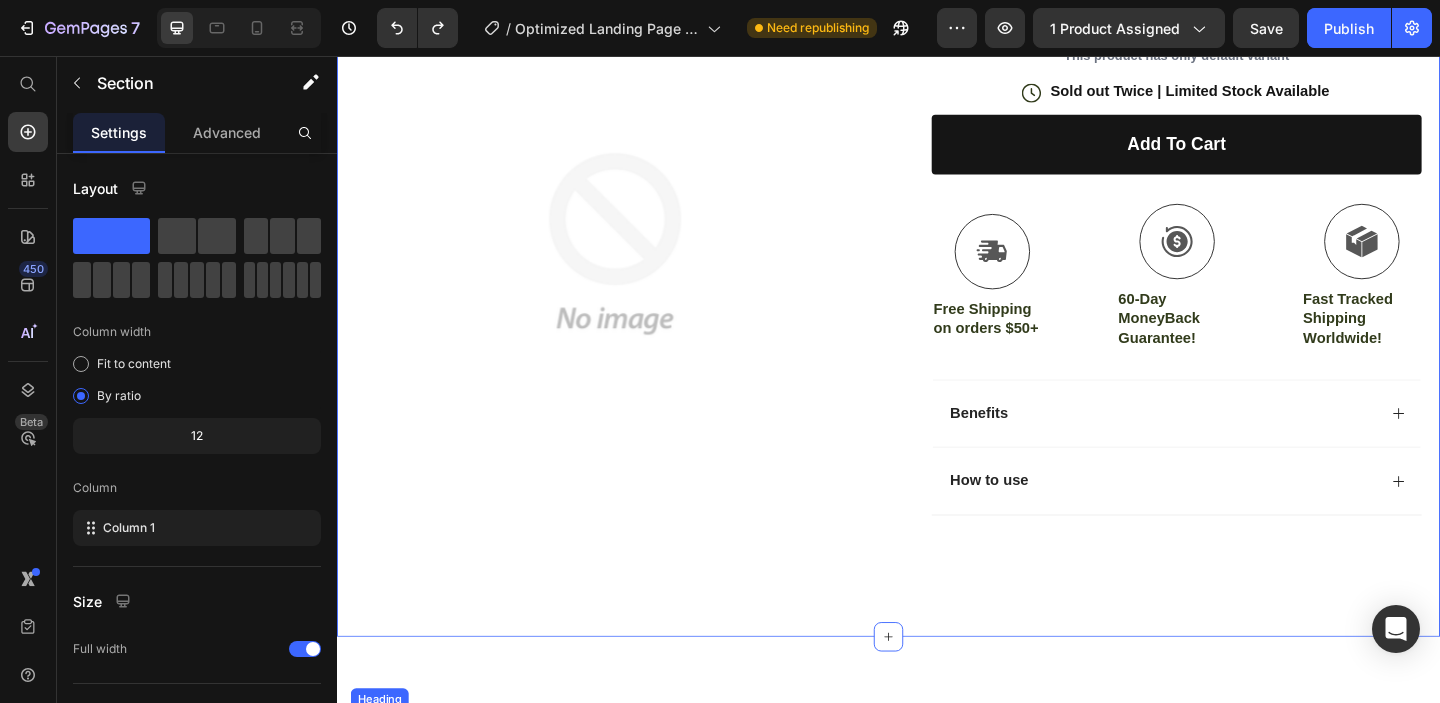 scroll, scrollTop: 385, scrollLeft: 0, axis: vertical 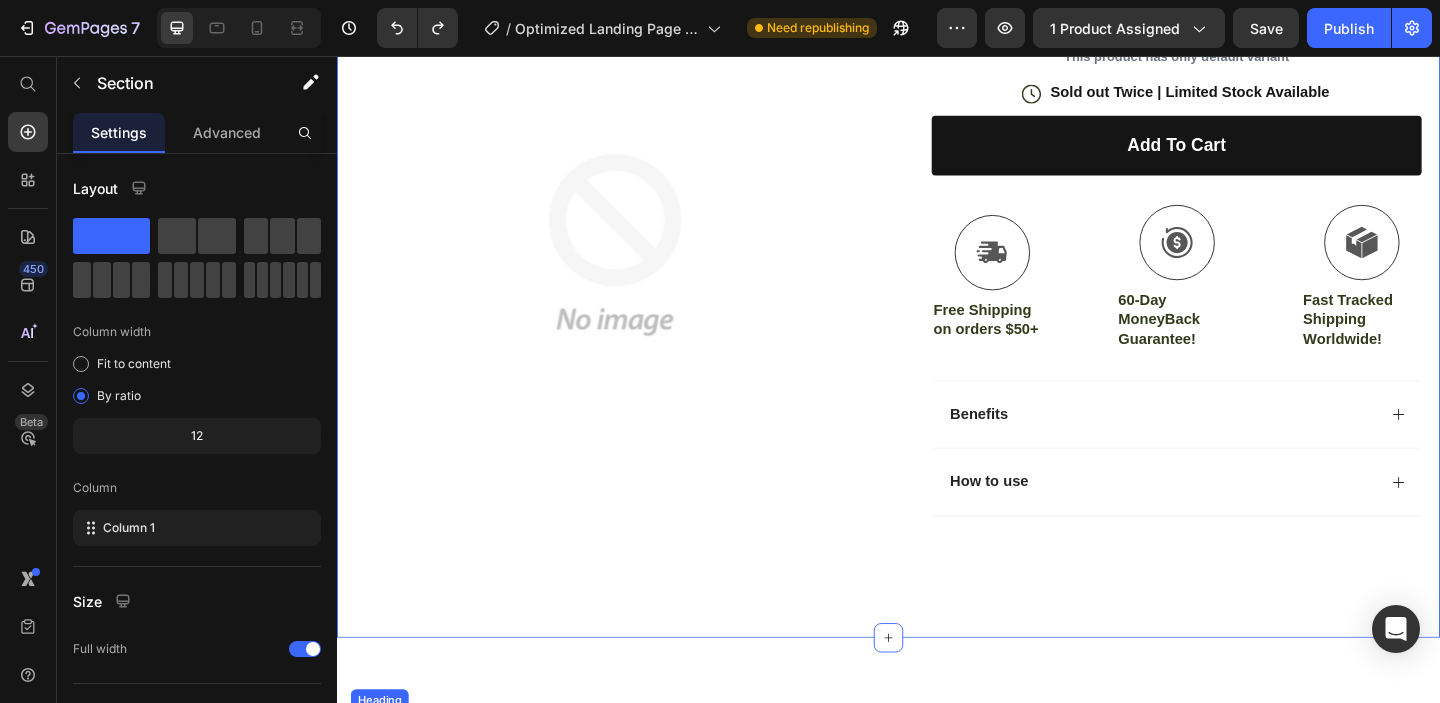 click at bounding box center [639, 260] 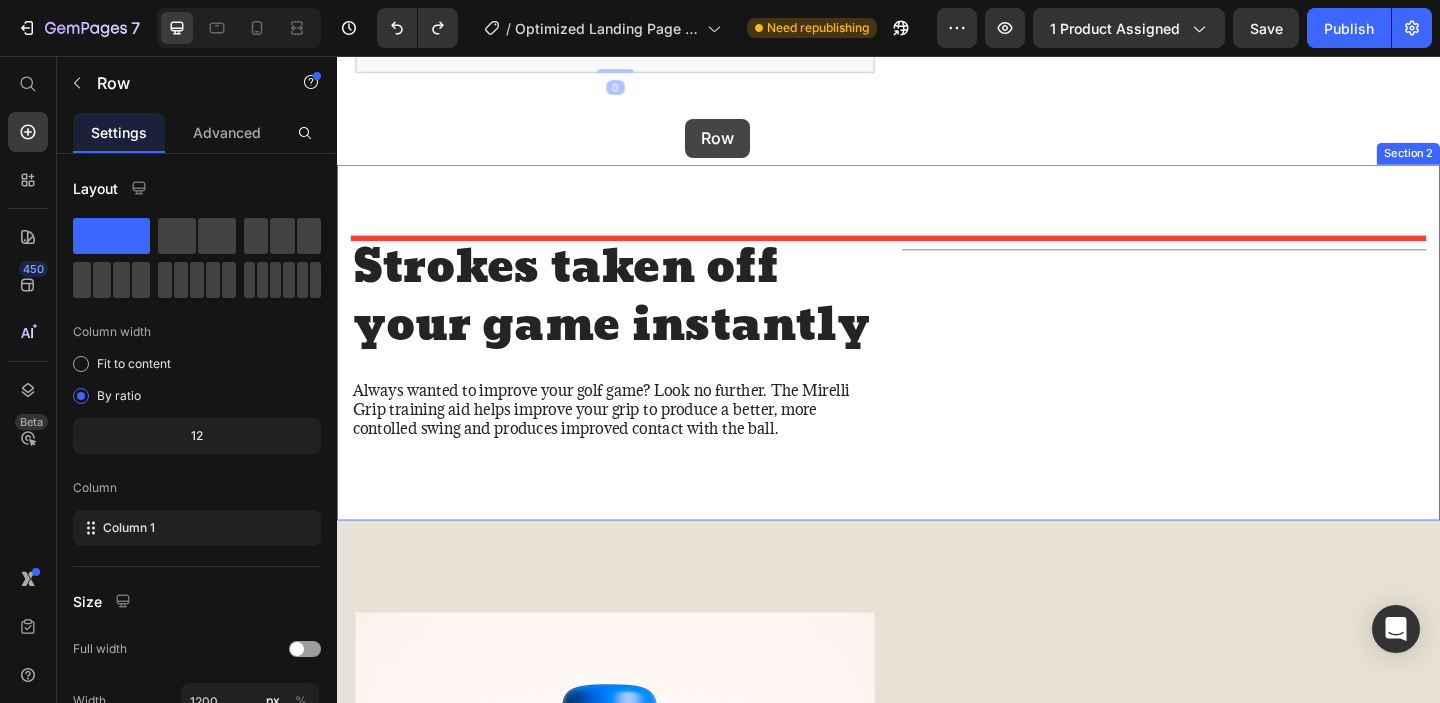 drag, startPoint x: 646, startPoint y: 581, endPoint x: 716, endPoint y: 125, distance: 461.34152 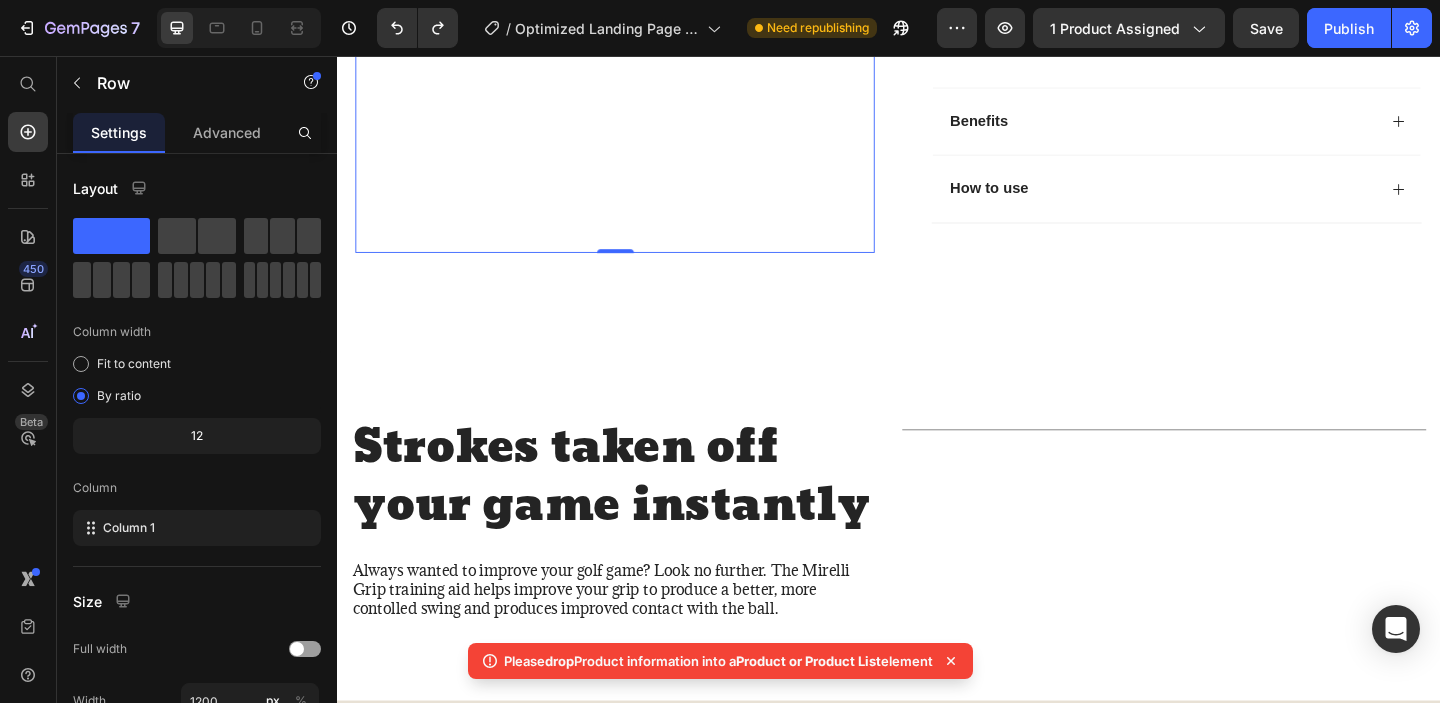 scroll, scrollTop: 671, scrollLeft: 0, axis: vertical 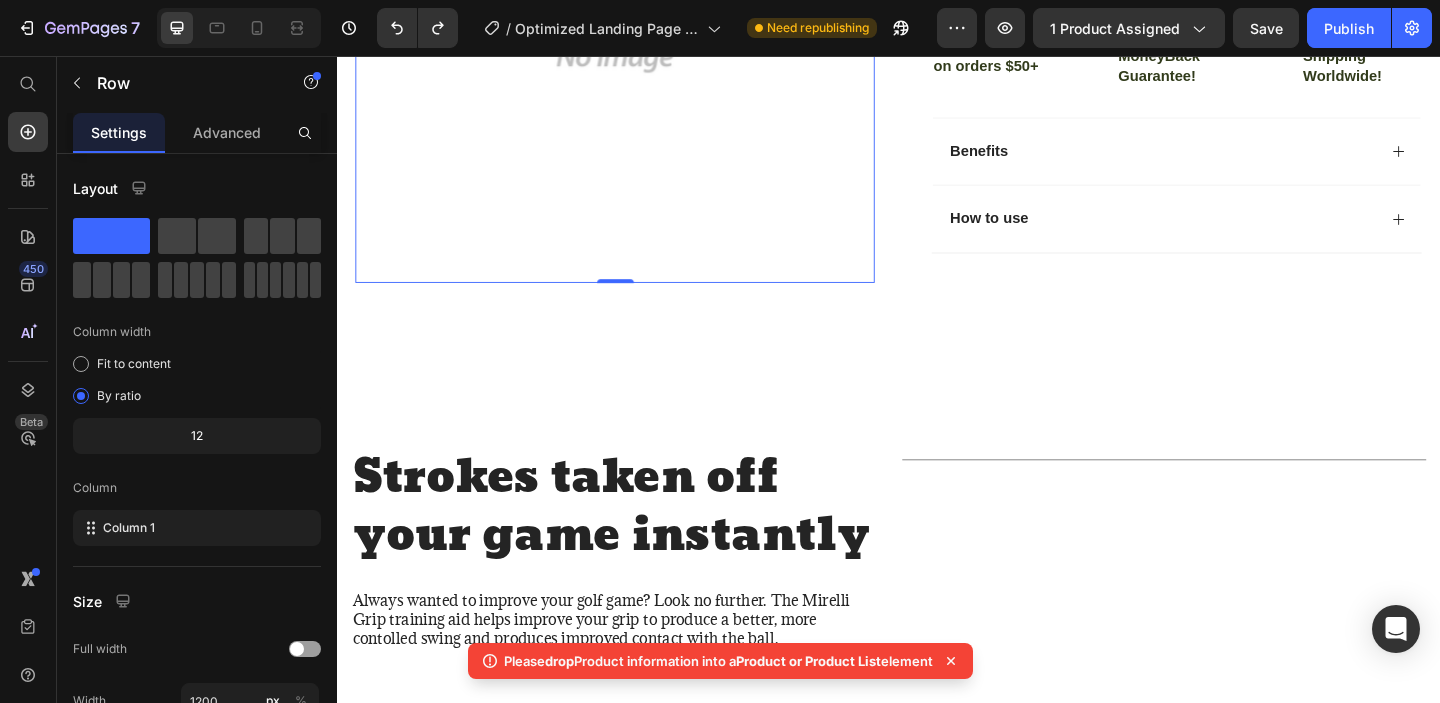 click on "Product Images #1 Home fitness Product of 2024 Text Block" at bounding box center [639, -3] 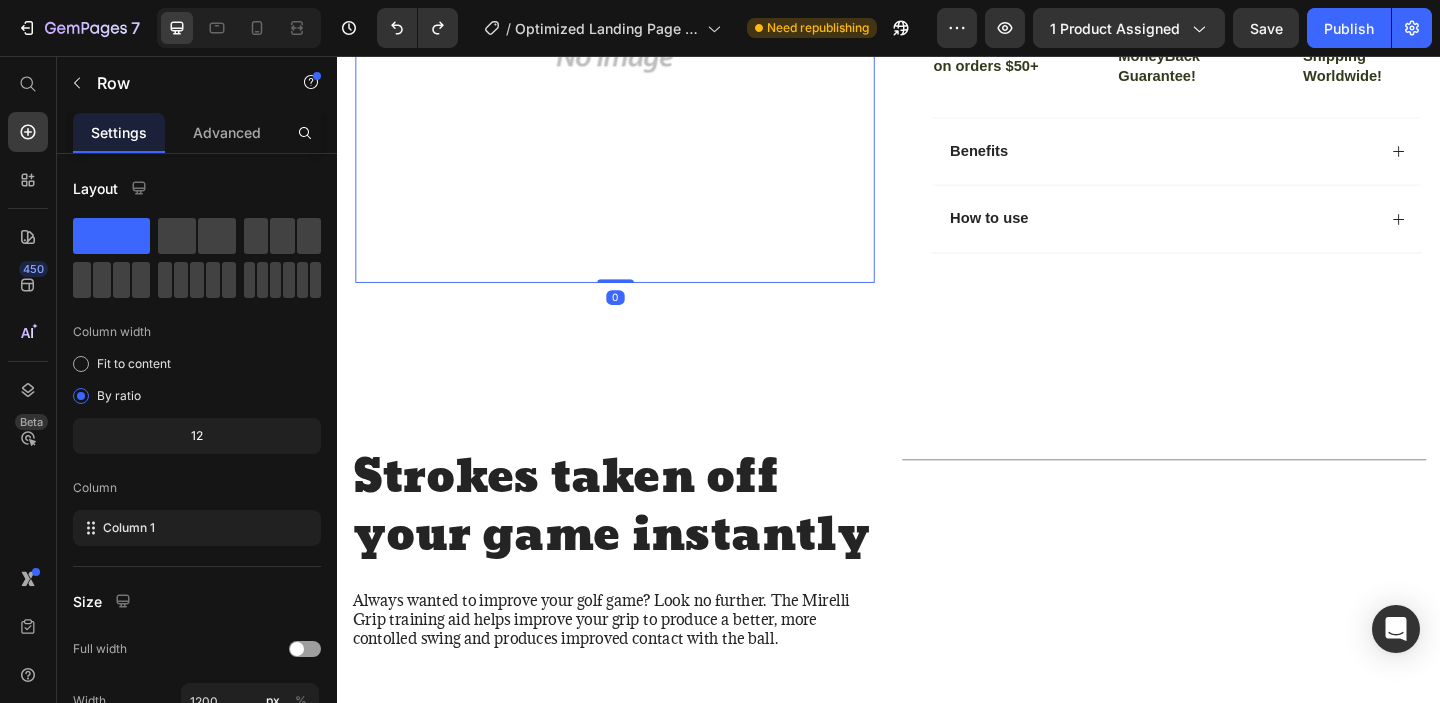 drag, startPoint x: 640, startPoint y: 296, endPoint x: 648, endPoint y: 210, distance: 86.37129 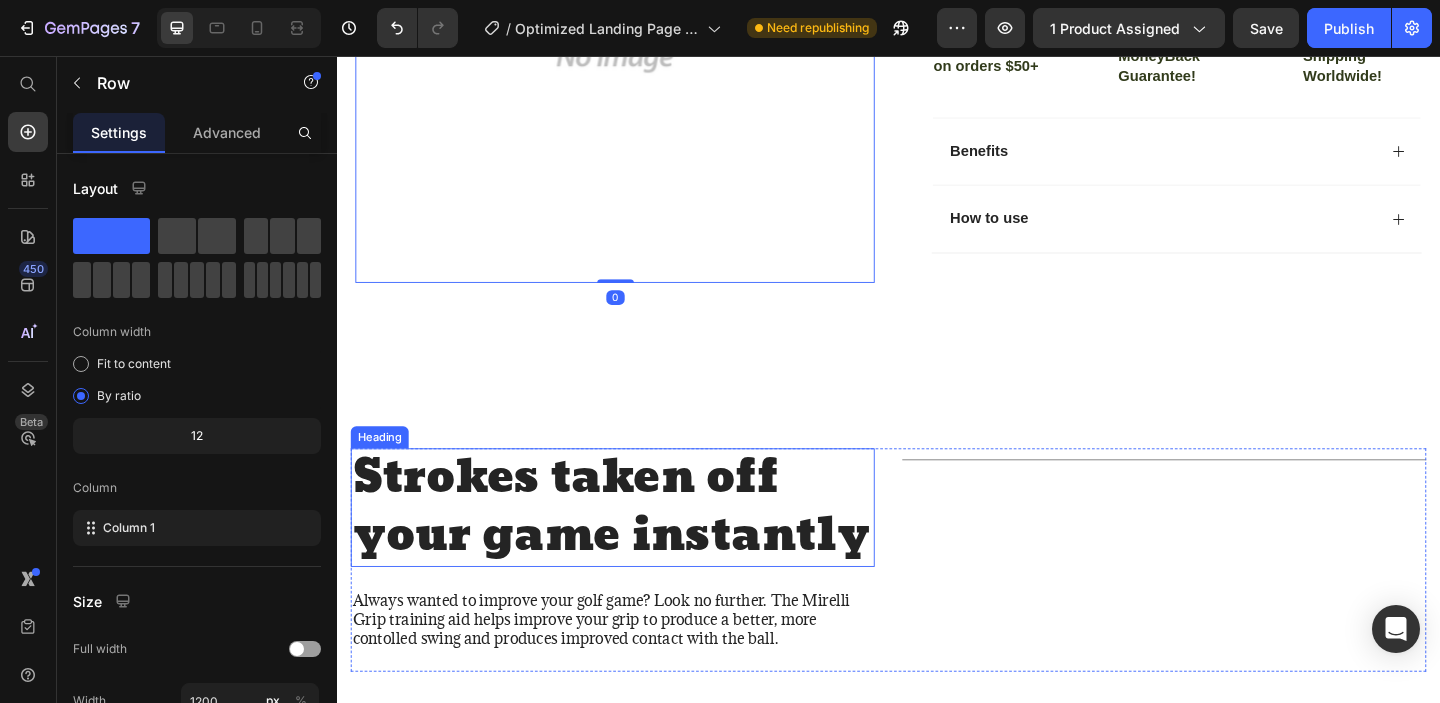 click on "Strokes taken off your game instantly" at bounding box center (637, 546) 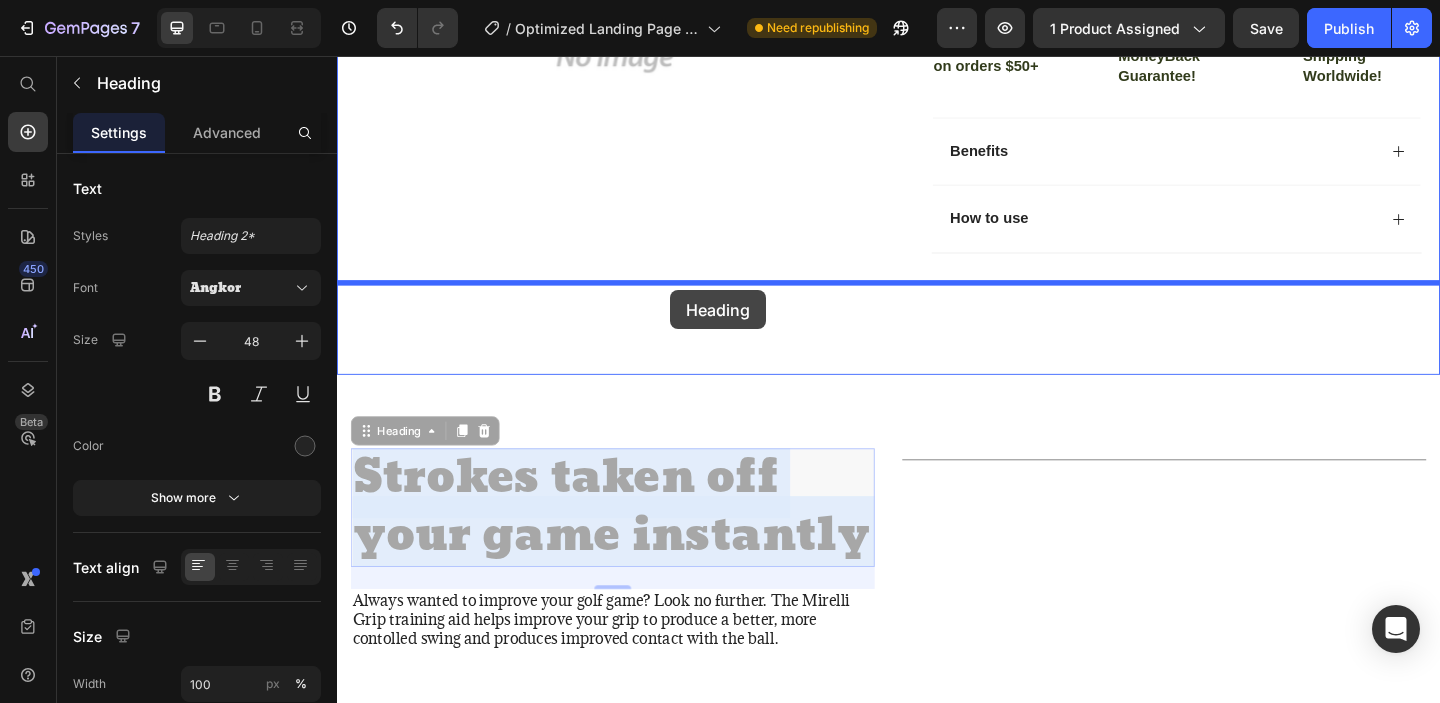 drag, startPoint x: 529, startPoint y: 515, endPoint x: 707, endPoint y: 304, distance: 276.05252 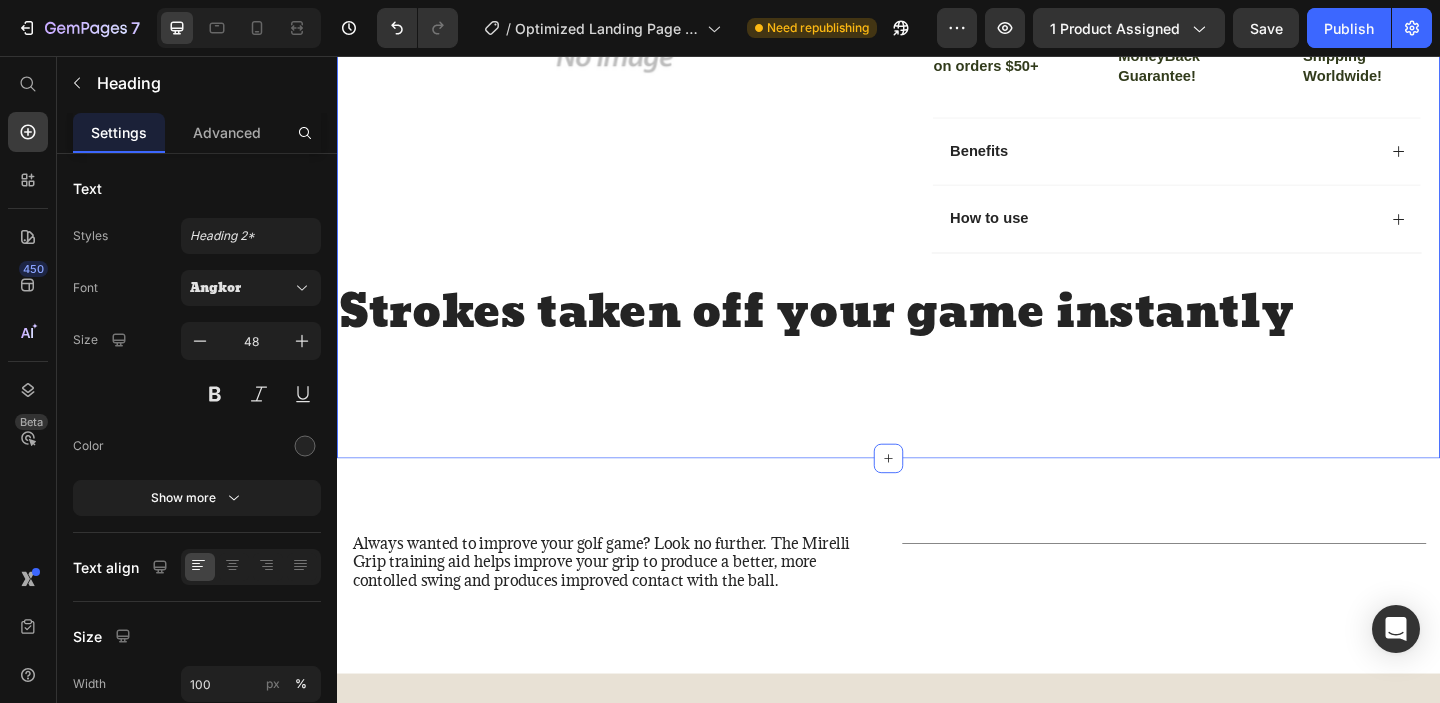 click on "Product Images #1 Home fitness Product of 2024 Text Block Row Icon Icon Icon Icon Icon Icon List 4.8 based on 56,400 Customers Text Block Row Golf Grip Trainer Product Title
Full-Body Results in Minutes
Low-Impact, Joint-Friendly Movement
Supports Recovery & Flexibility
Compact, Quiet & Easy to Use Item List $24.99 Product Price $39.99 Product Price 38% OFF Discount Tag Row This product has only default variant Product Variants & Swatches
Icon Sold out Twice | Limited Stock Available Text Block Row add to cart Add to Cart
Icon Free Shipping on orders $50+ Text Block
Icon 60-Day MoneyBack Guarantee! Text Block
Icon Fast Tracked Shipping Worldwide! Text Block Row Image Icon Icon Icon Icon Icon Icon List “I knew the Nurvani Plate was working when my friends started asking, ‘What are you doing? You look stronger and more toned!’ Text Block
Icon Text Block Row" at bounding box center [937, -41] 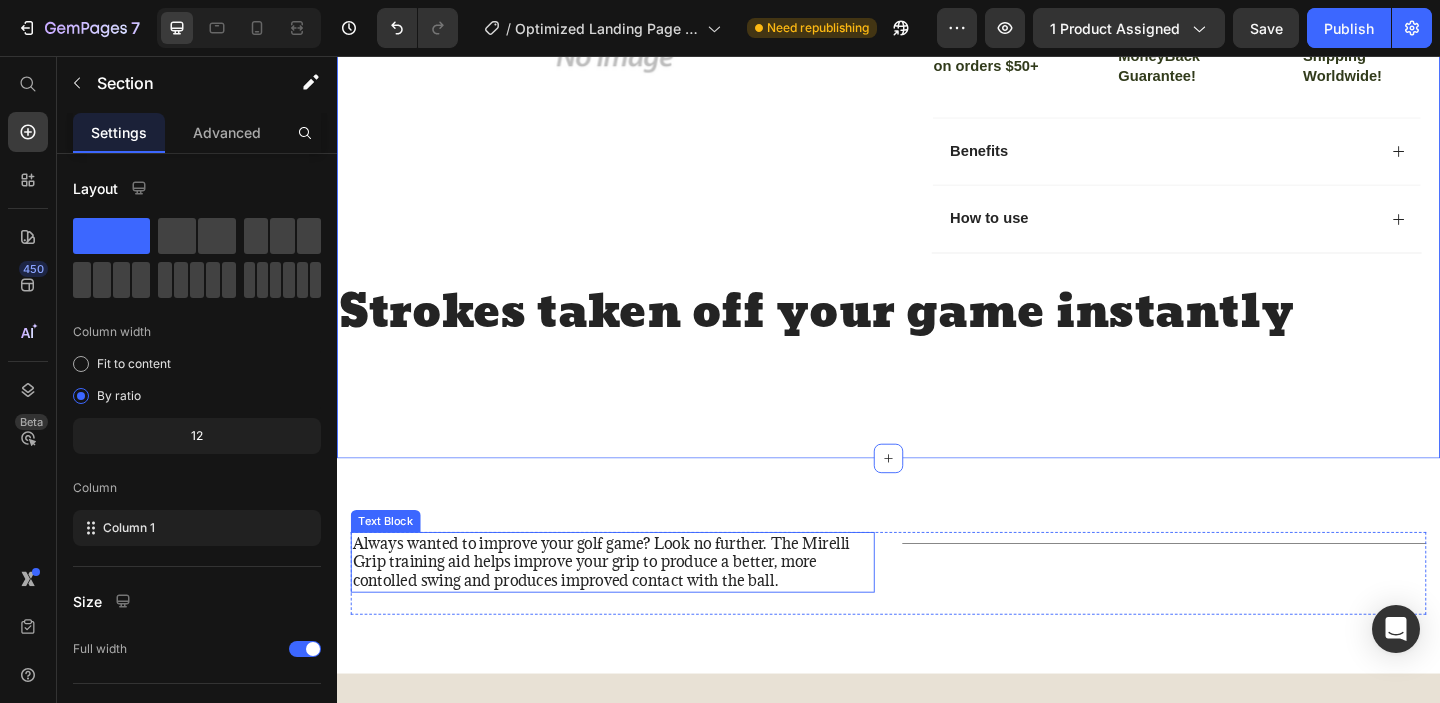 click on "Always wanted to improve your golf game? Look no further. The Mirelli Grip training aid helps improve your grip to produce a better, more contolled swing and produces improved contact with the ball." at bounding box center [637, 606] 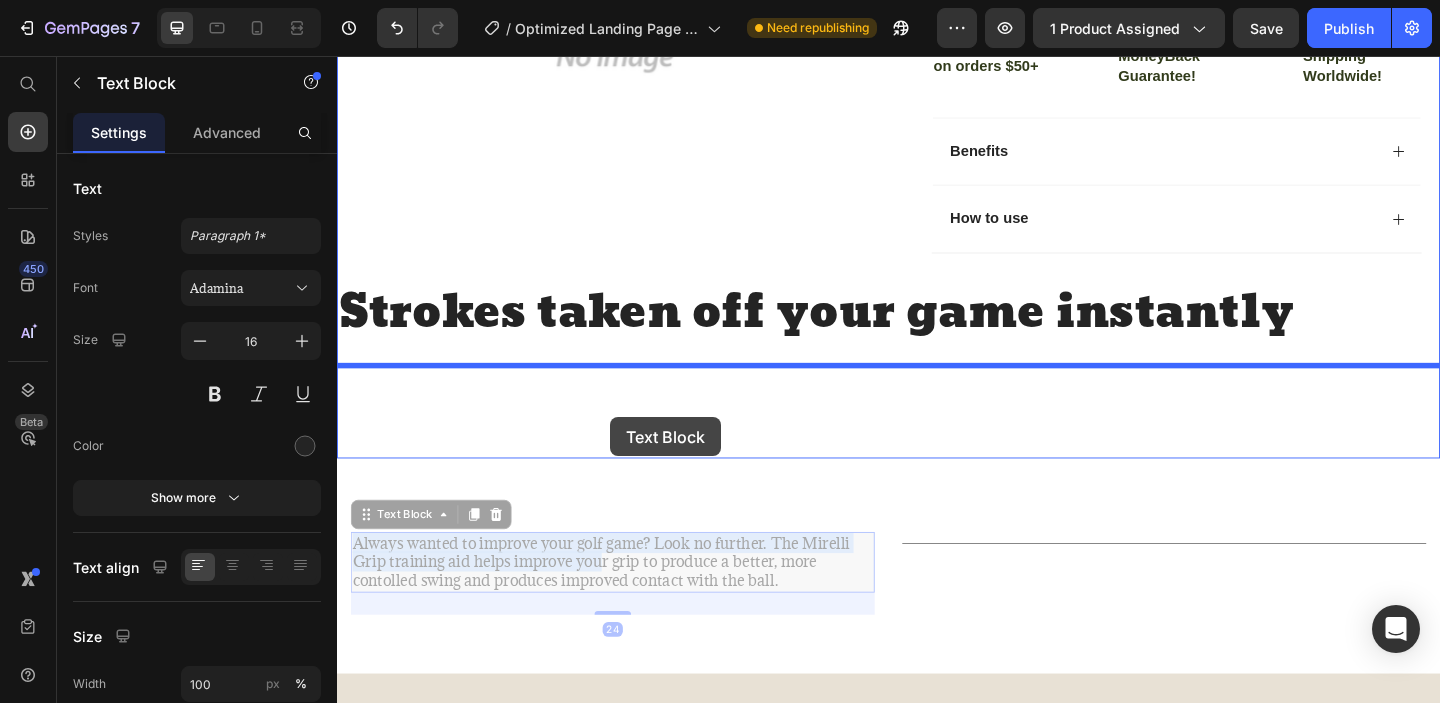drag, startPoint x: 625, startPoint y: 606, endPoint x: 634, endPoint y: 449, distance: 157.25775 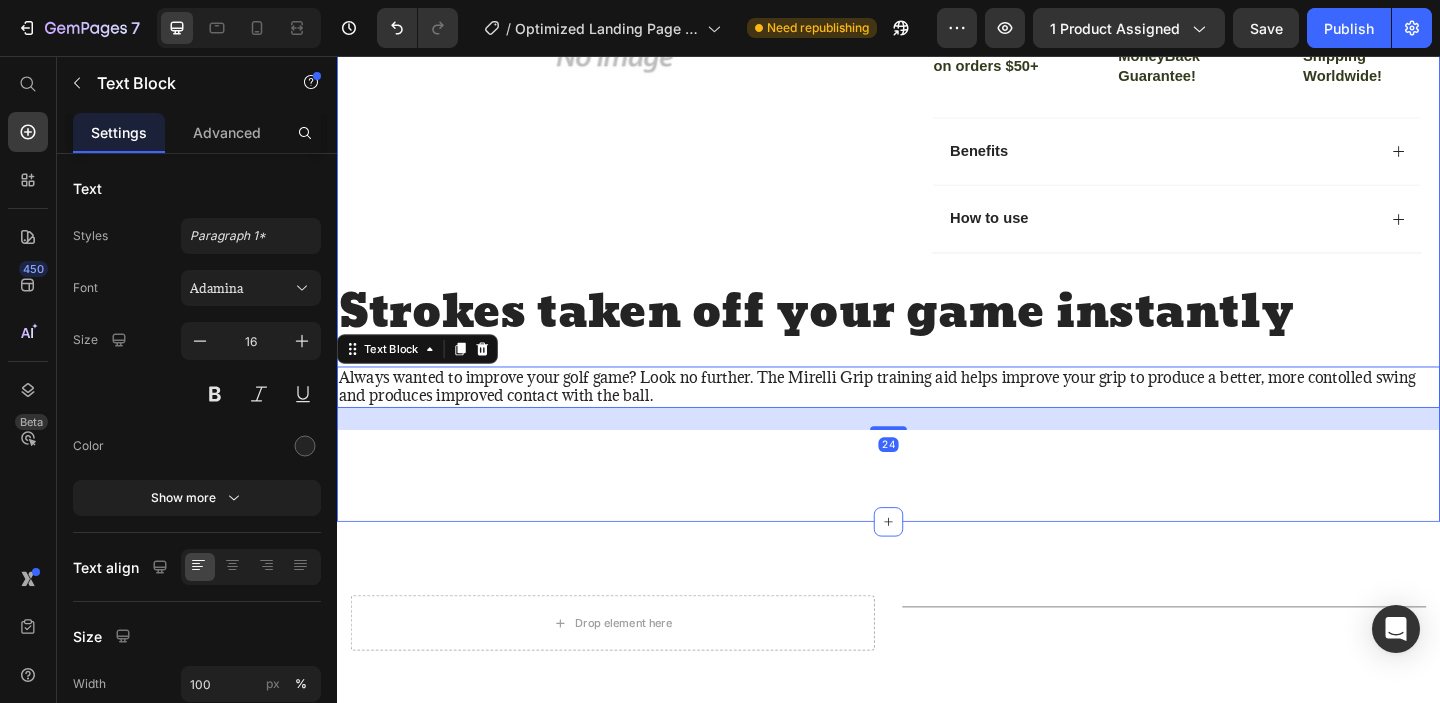 click on "Product Images #1 Home fitness Product of 2024 Text Block Row Icon Icon Icon Icon Icon Icon List 4.8 based on 56,400 Customers Text Block Row Golf Grip Trainer Product Title
Full-Body Results in Minutes
Low-Impact, Joint-Friendly Movement
Supports Recovery & Flexibility
Compact, Quiet & Easy to Use Item List $24.99 Product Price $39.99 Product Price 38% OFF Discount Tag Row This product has only default variant Product Variants & Swatches
Icon Sold out Twice | Limited Stock Available Text Block Row add to cart Add to Cart
Icon Free Shipping on orders $50+ Text Block
Icon 60-Day MoneyBack Guarantee! Text Block
Icon Fast Tracked Shipping Worldwide! Text Block Row Image Icon Icon Icon Icon Icon Icon List “I knew the Nurvani Plate was working when my friends started asking, ‘What are you doing? You look stronger and more toned!’ Text Block
Icon Text Block Row" at bounding box center (937, -6) 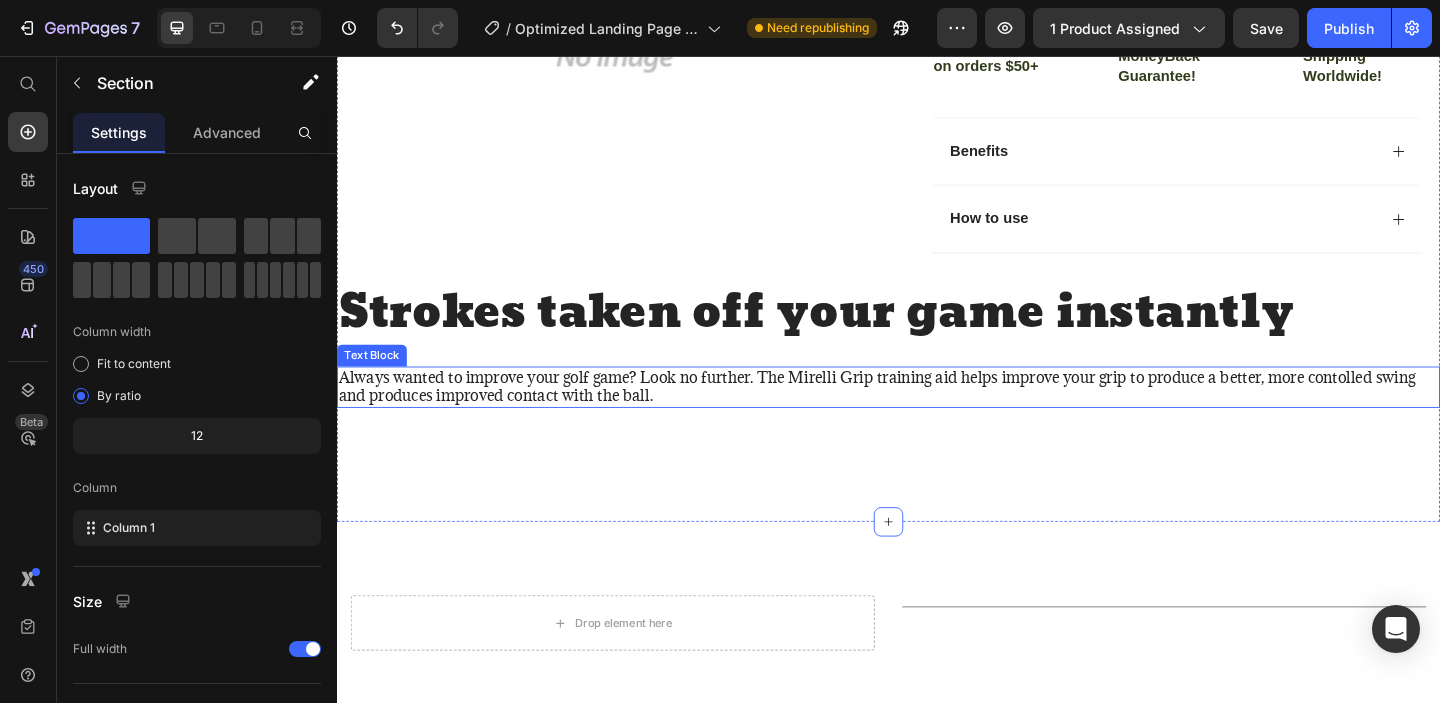 click on "Always wanted to improve your golf game? Look no further. The Mirelli Grip training aid helps improve your grip to produce a better, more contolled swing and produces improved contact with the ball." at bounding box center [937, 416] 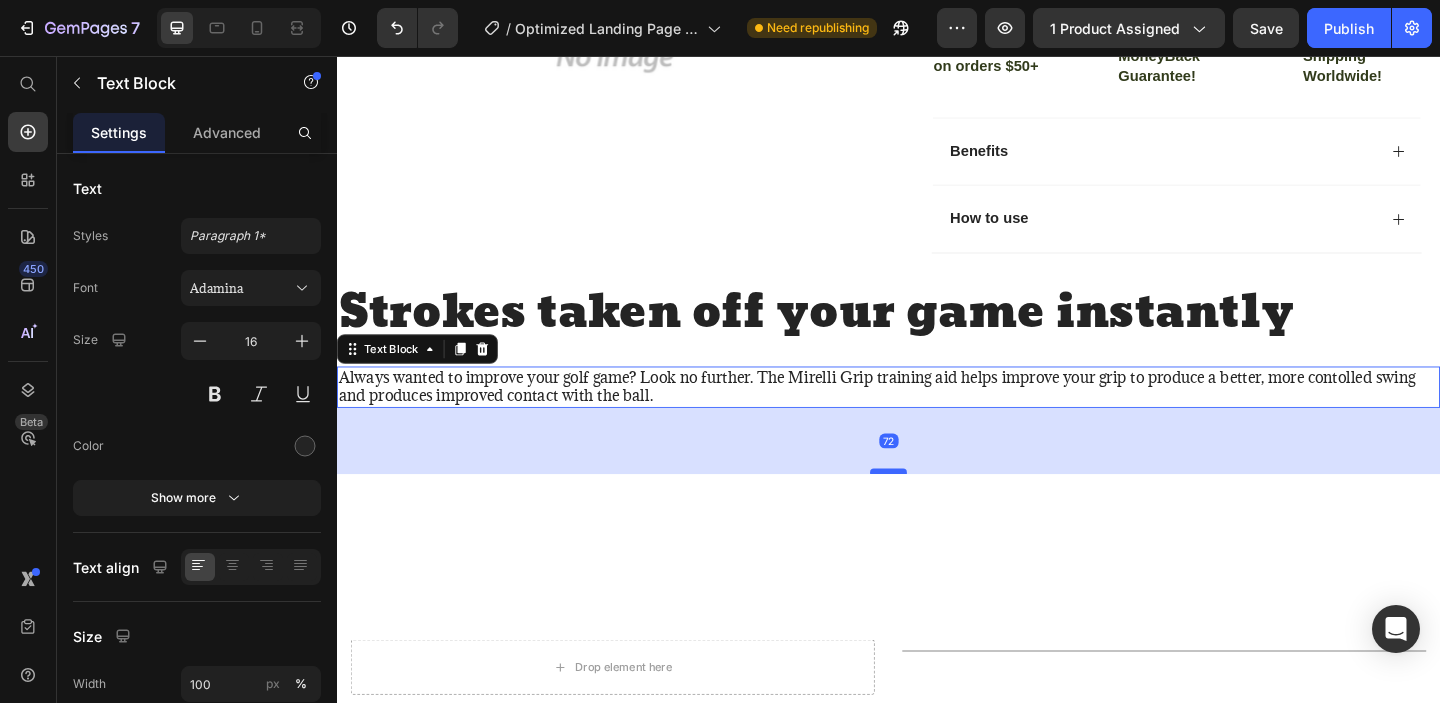 drag, startPoint x: 928, startPoint y: 458, endPoint x: 931, endPoint y: 514, distance: 56.0803 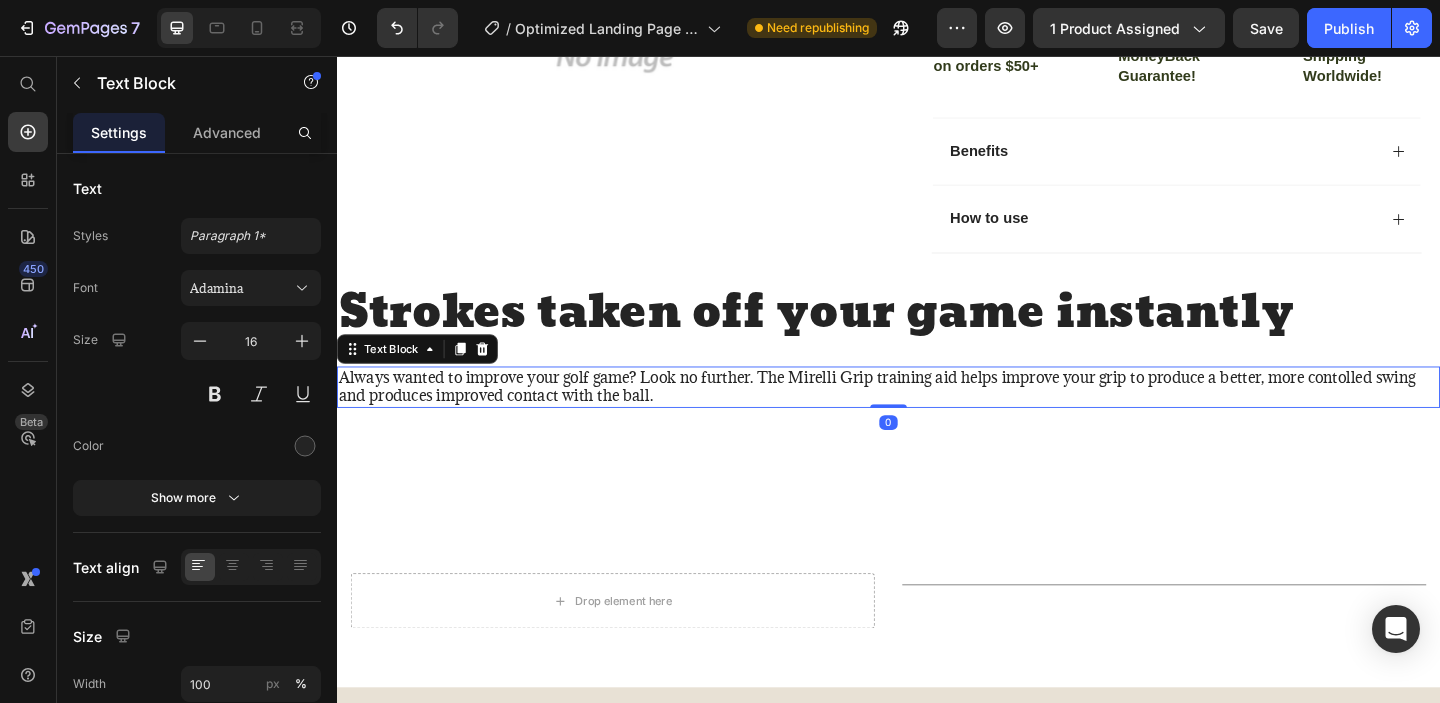 drag, startPoint x: 931, startPoint y: 514, endPoint x: 925, endPoint y: 358, distance: 156.11534 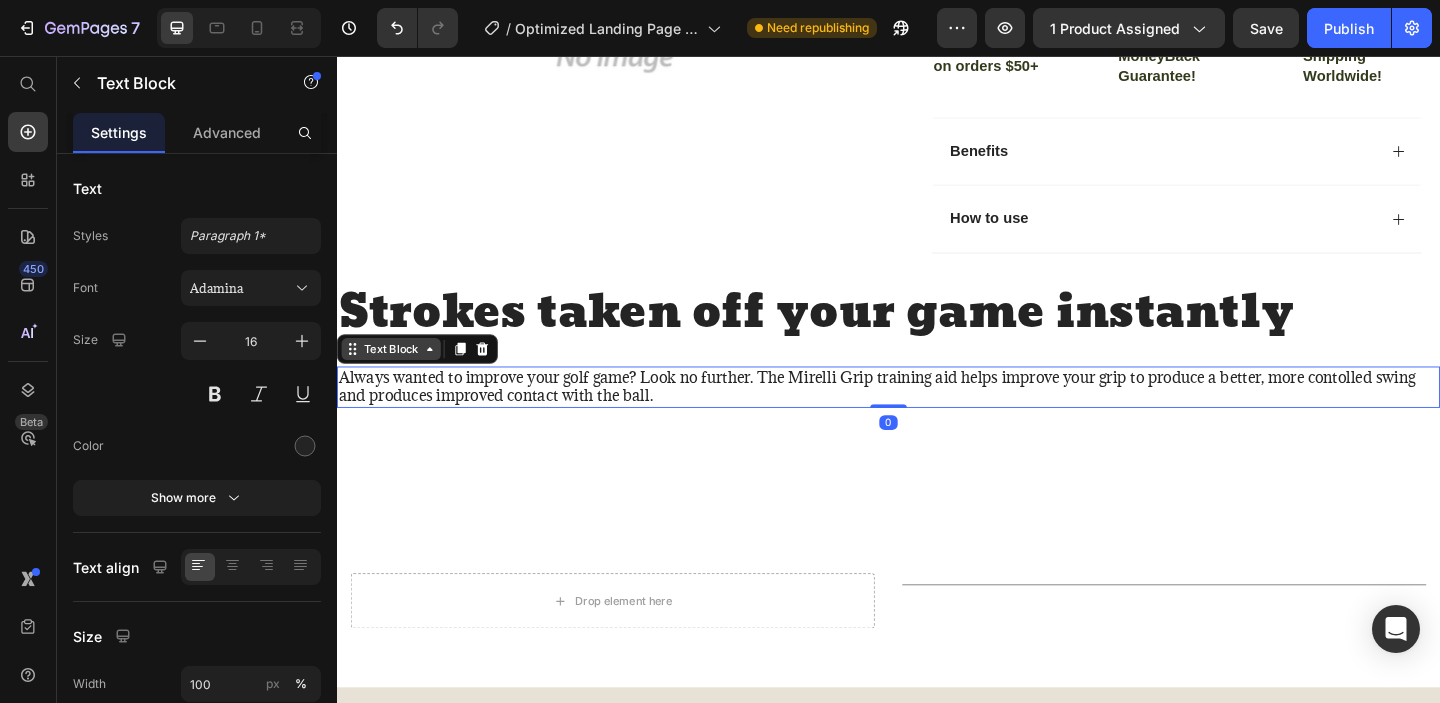 click 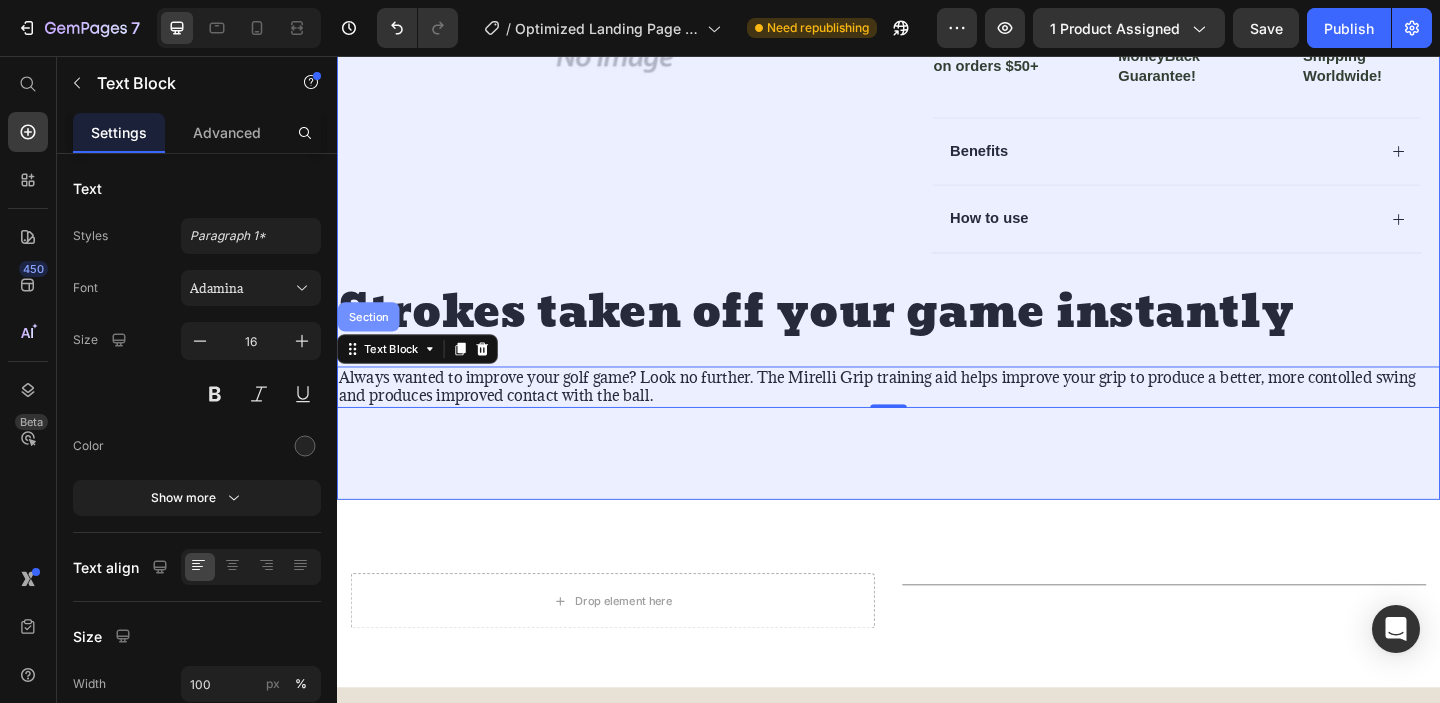 click on "Section" at bounding box center (371, 339) 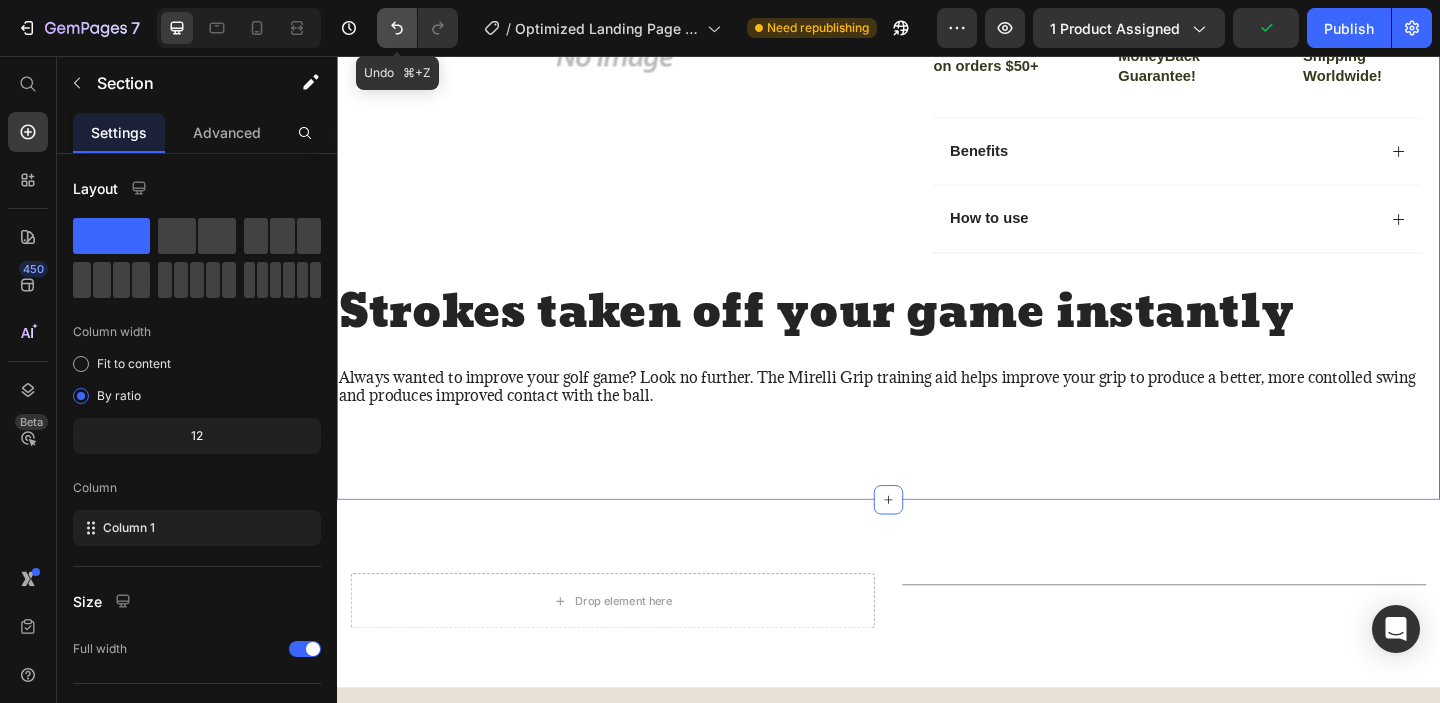 click 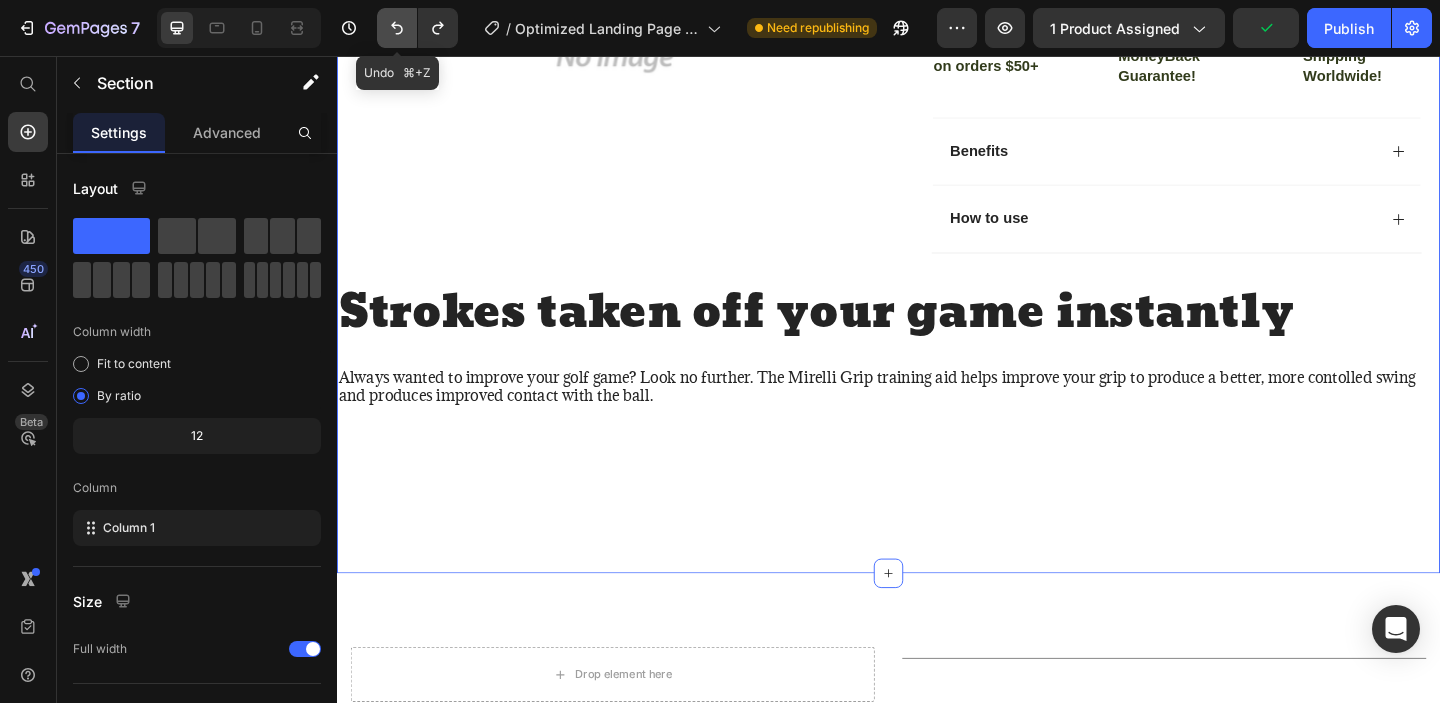 click 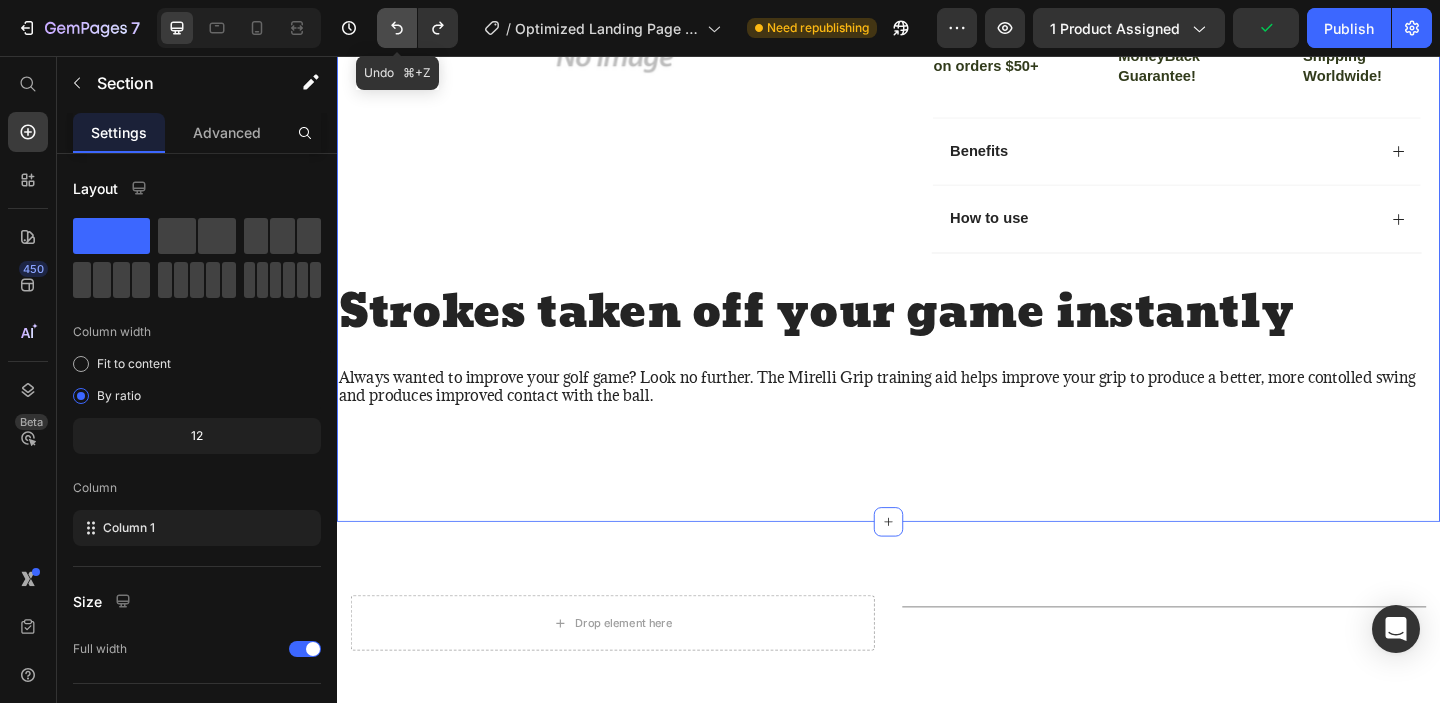 click 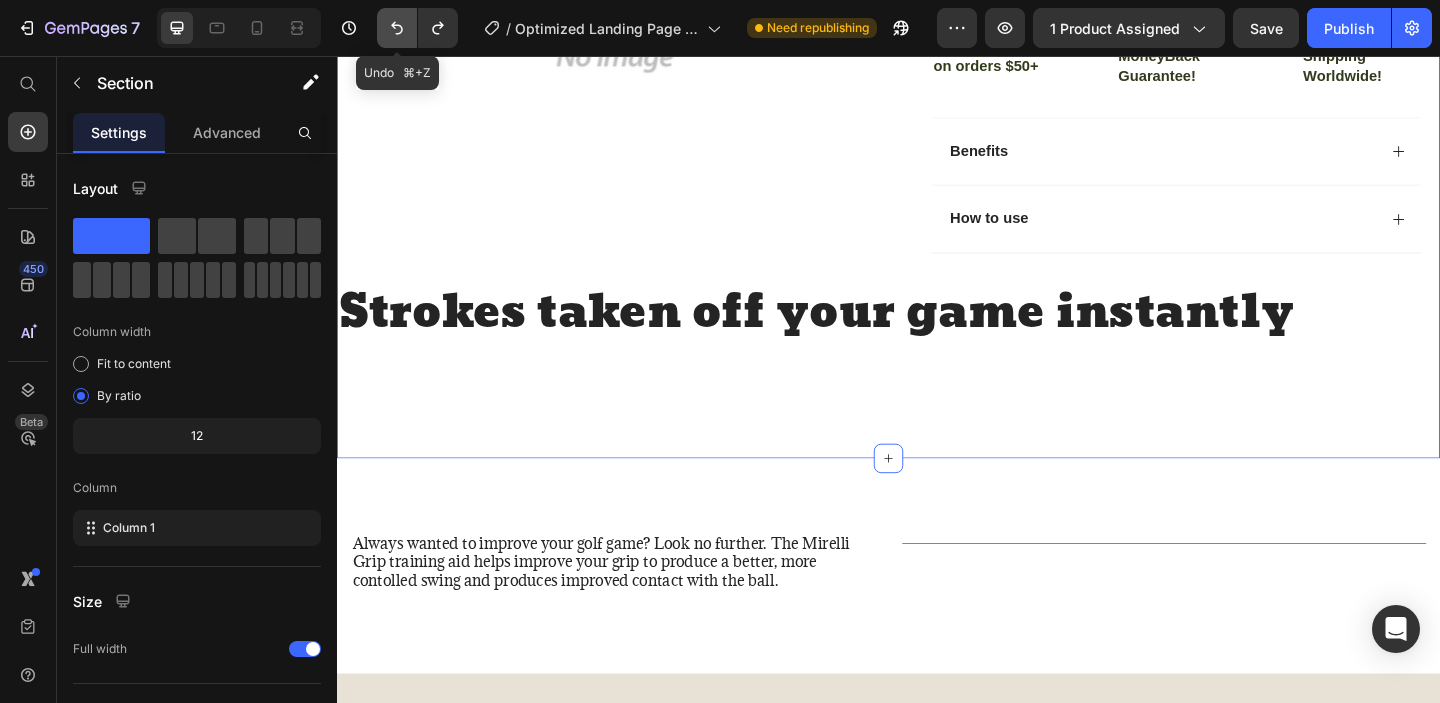 click 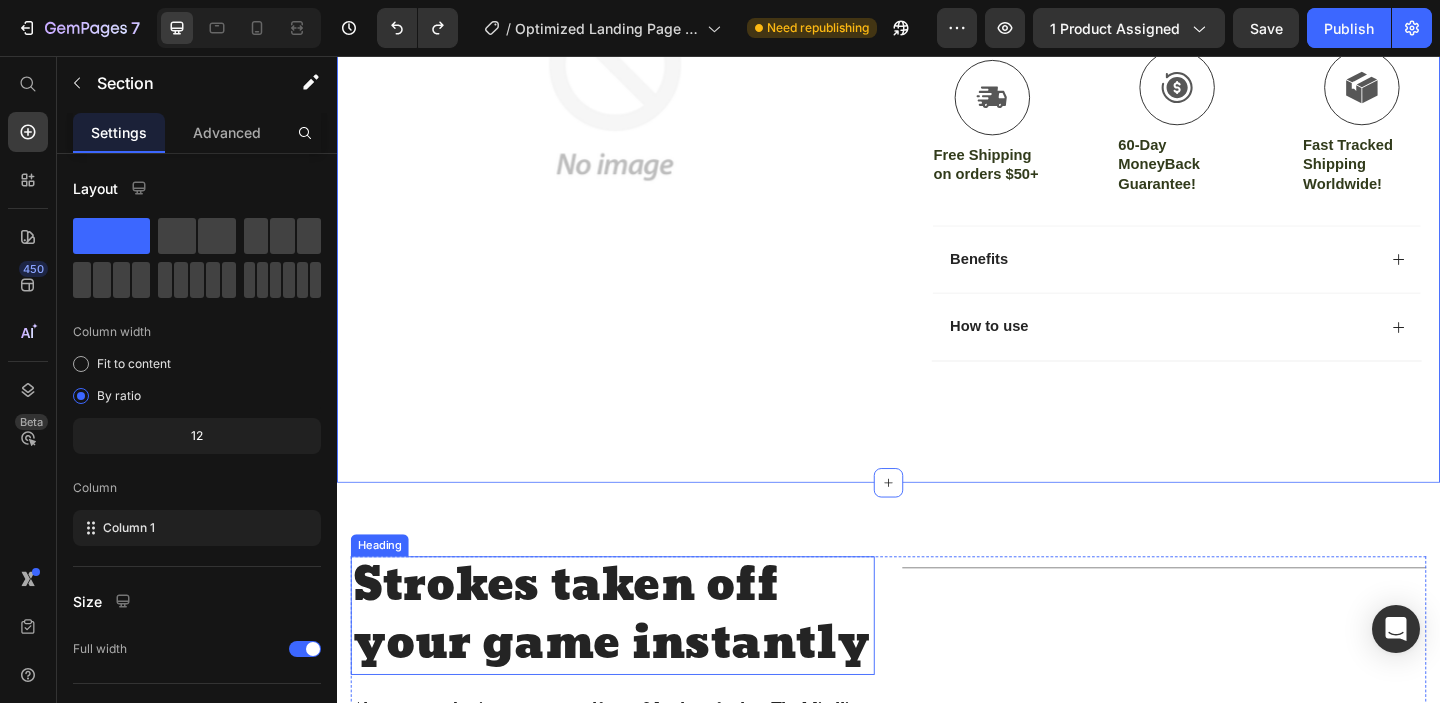 scroll, scrollTop: 582, scrollLeft: 0, axis: vertical 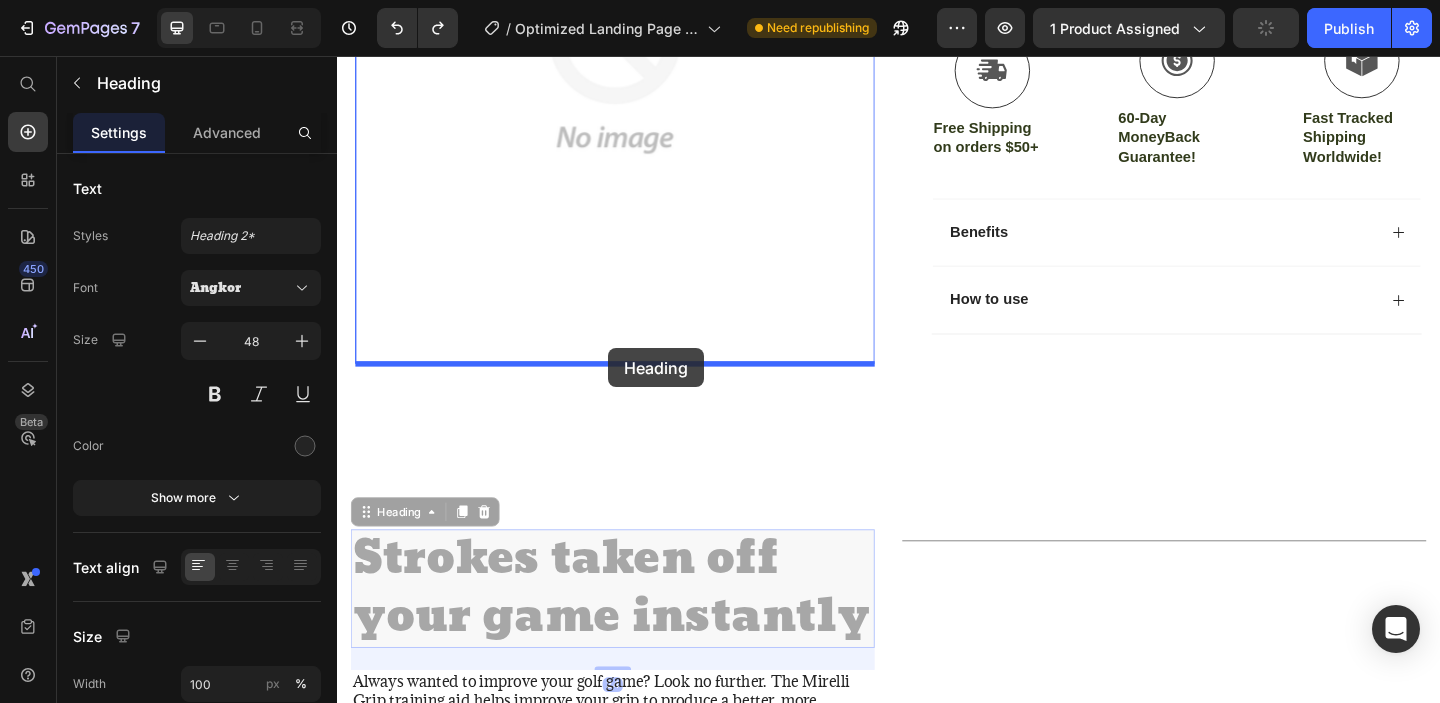 drag, startPoint x: 653, startPoint y: 587, endPoint x: 630, endPoint y: 374, distance: 214.23819 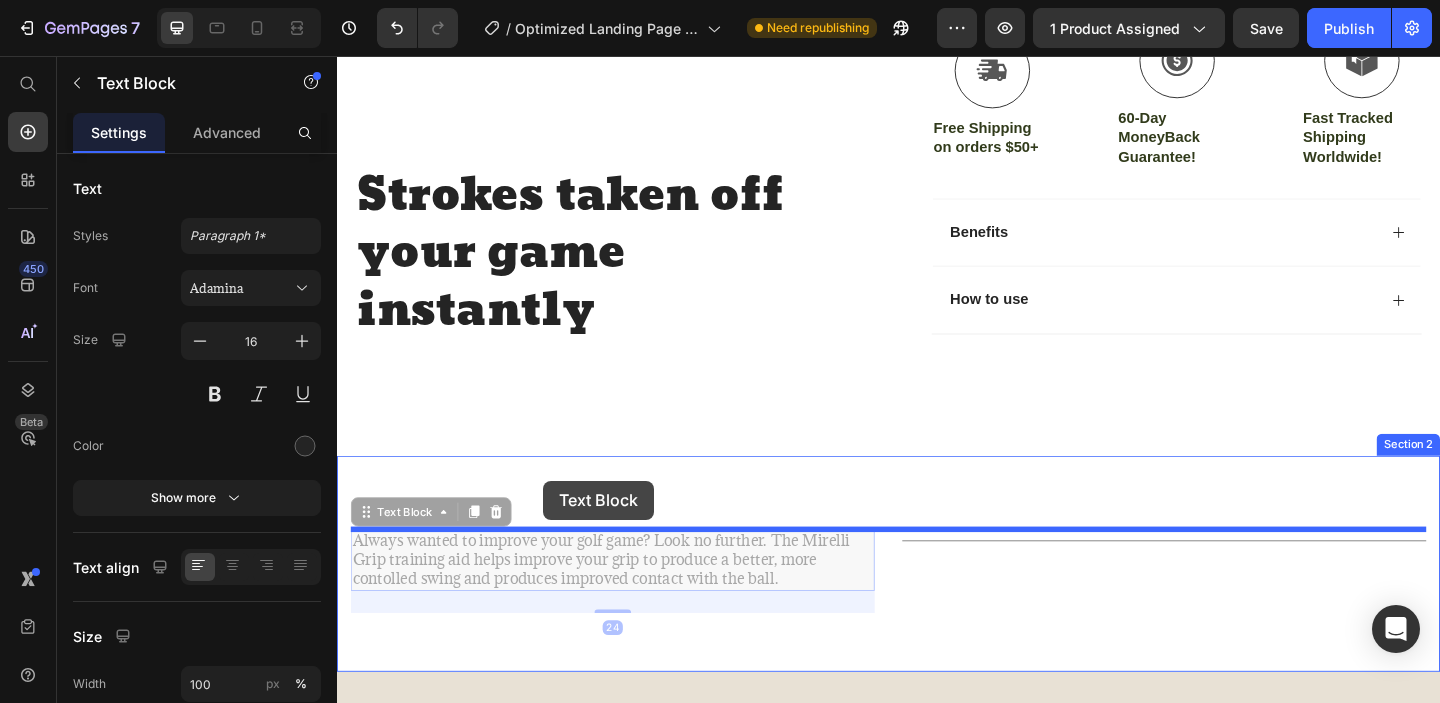 drag, startPoint x: 553, startPoint y: 589, endPoint x: 561, endPoint y: 519, distance: 70.45566 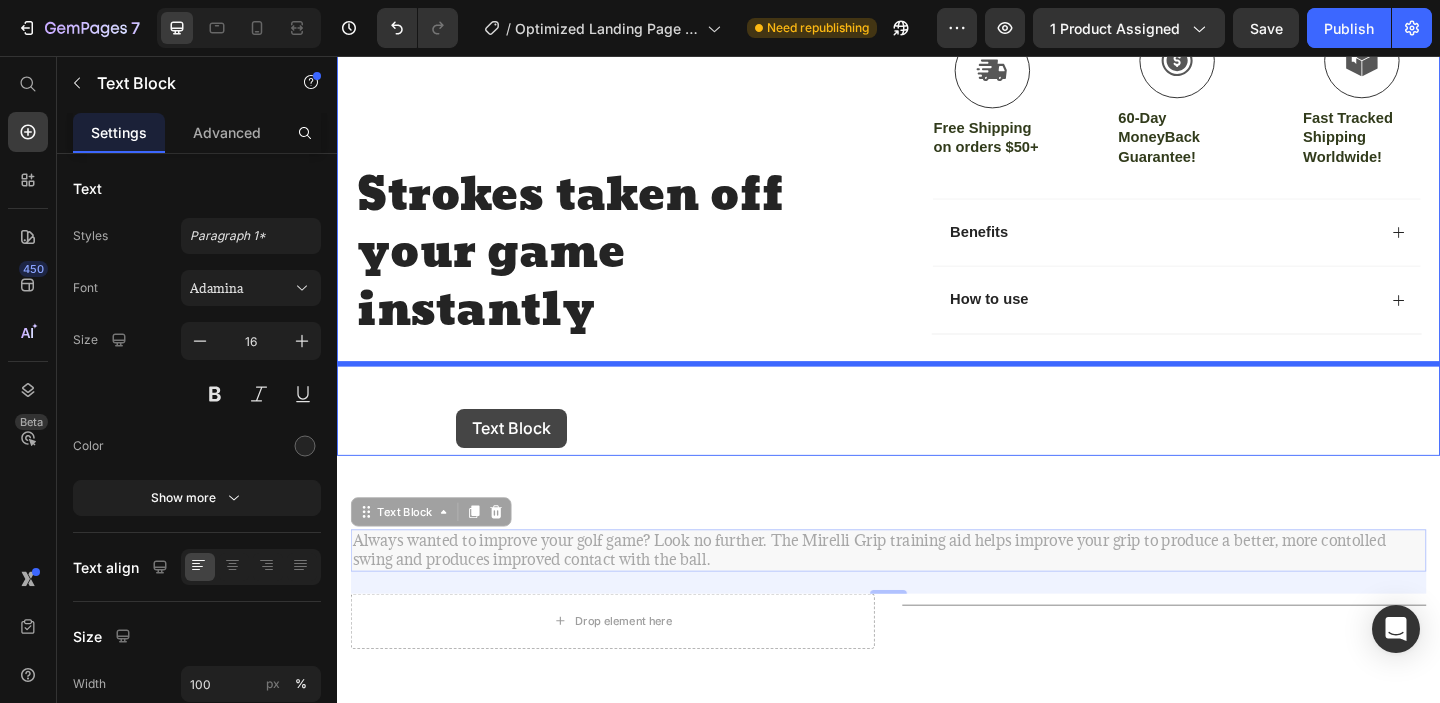 drag, startPoint x: 580, startPoint y: 583, endPoint x: 462, endPoint y: 441, distance: 184.62936 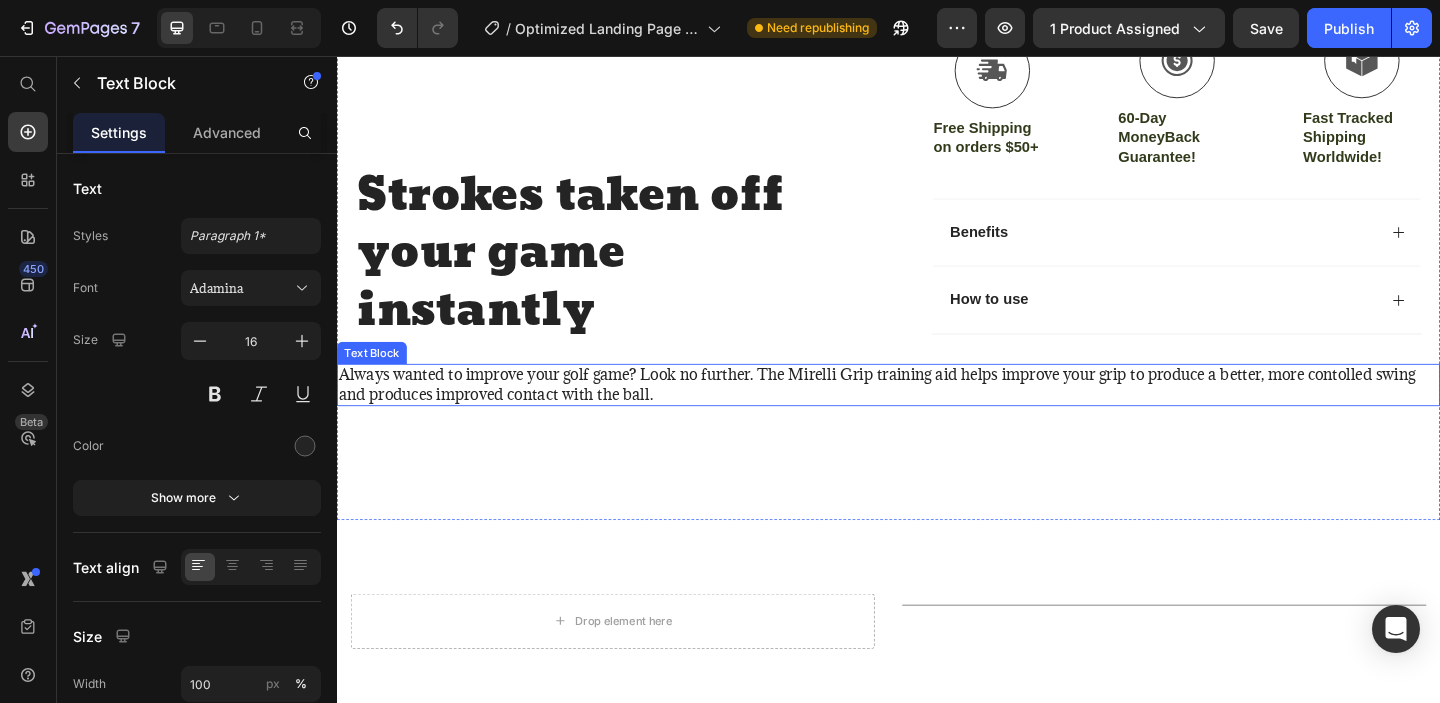 click on "Always wanted to improve your golf game? Look no further. The Mirelli Grip training aid helps improve your grip to produce a better, more contolled swing and produces improved contact with the ball." at bounding box center (937, 414) 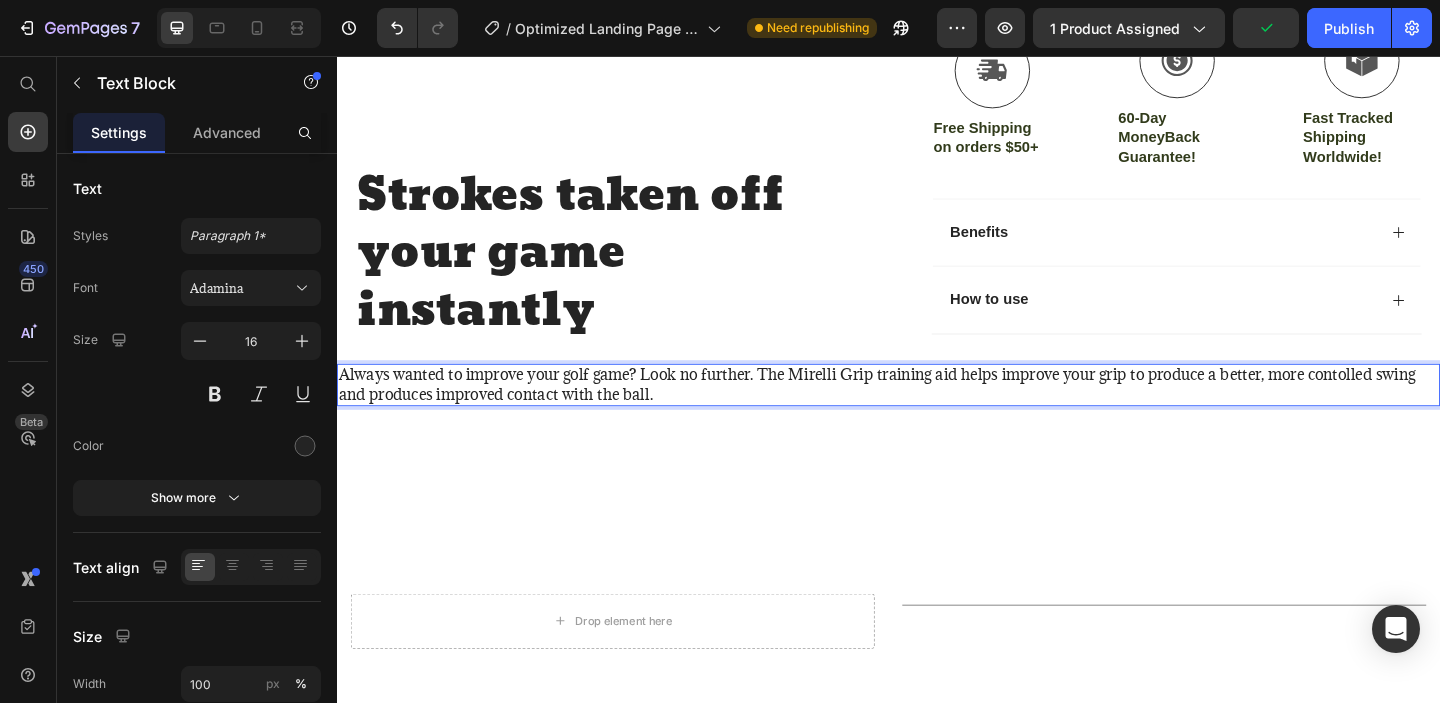 click on "Always wanted to improve your golf game? Look no further. The Mirelli Grip training aid helps improve your grip to produce a better, more contolled swing and produces improved contact with the ball." at bounding box center (937, 414) 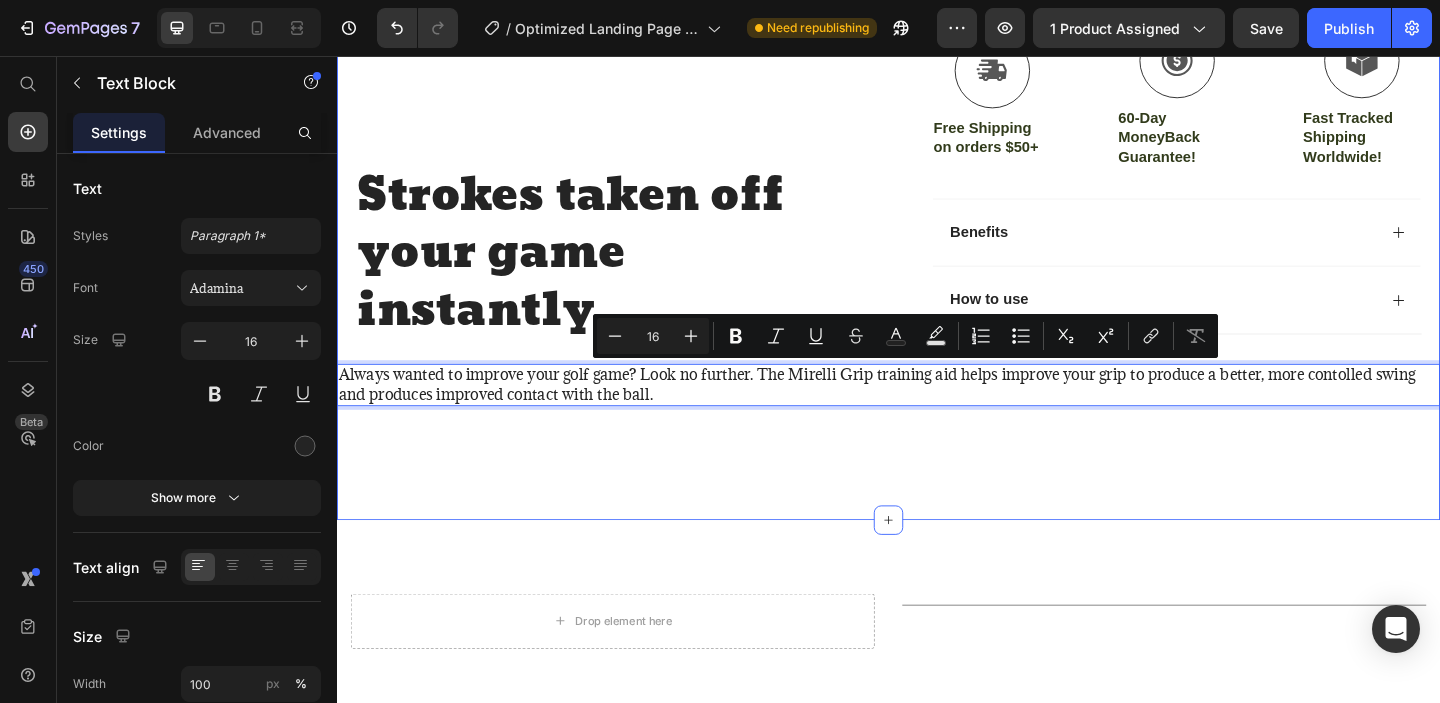 drag, startPoint x: 775, startPoint y: 407, endPoint x: 748, endPoint y: 474, distance: 72.235725 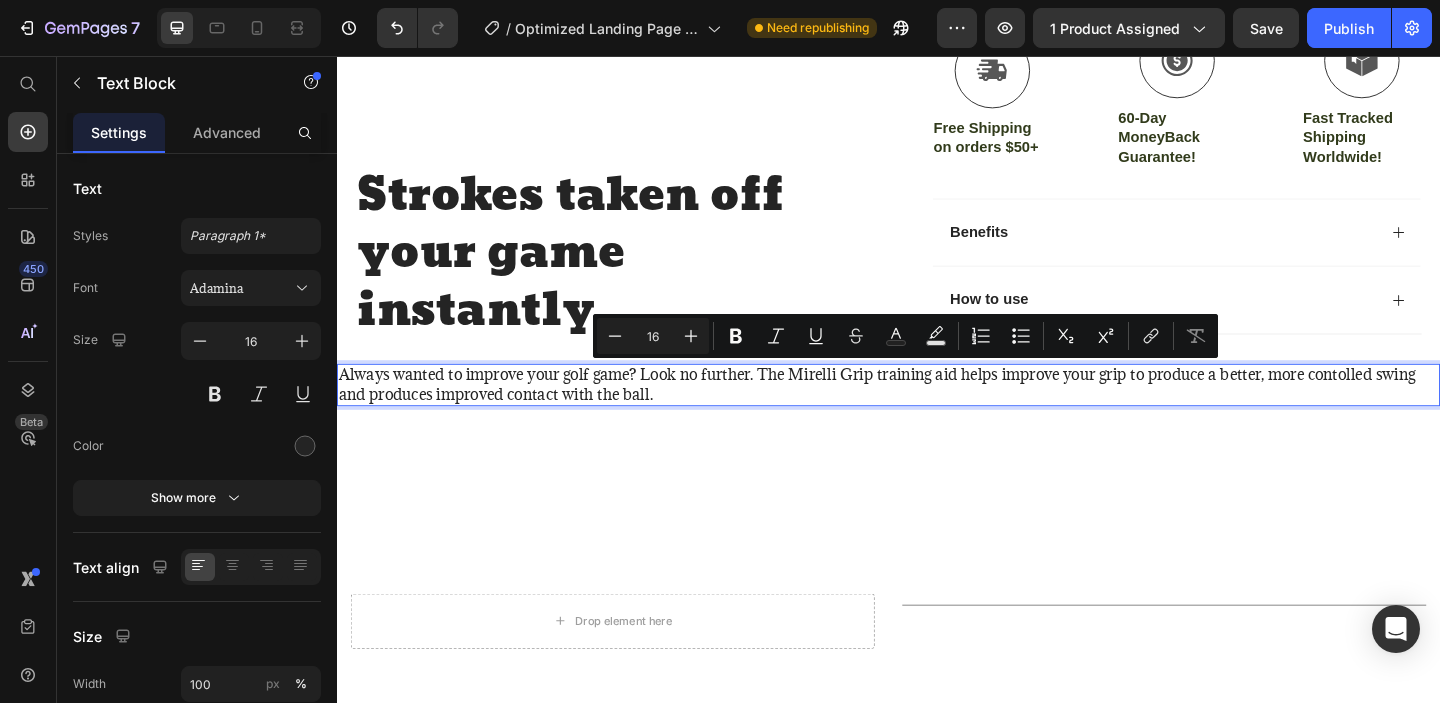 click on "Always wanted to improve your golf game? Look no further. The Mirelli Grip training aid helps improve your grip to produce a better, more contolled swing and produces improved contact with the ball." at bounding box center (937, 414) 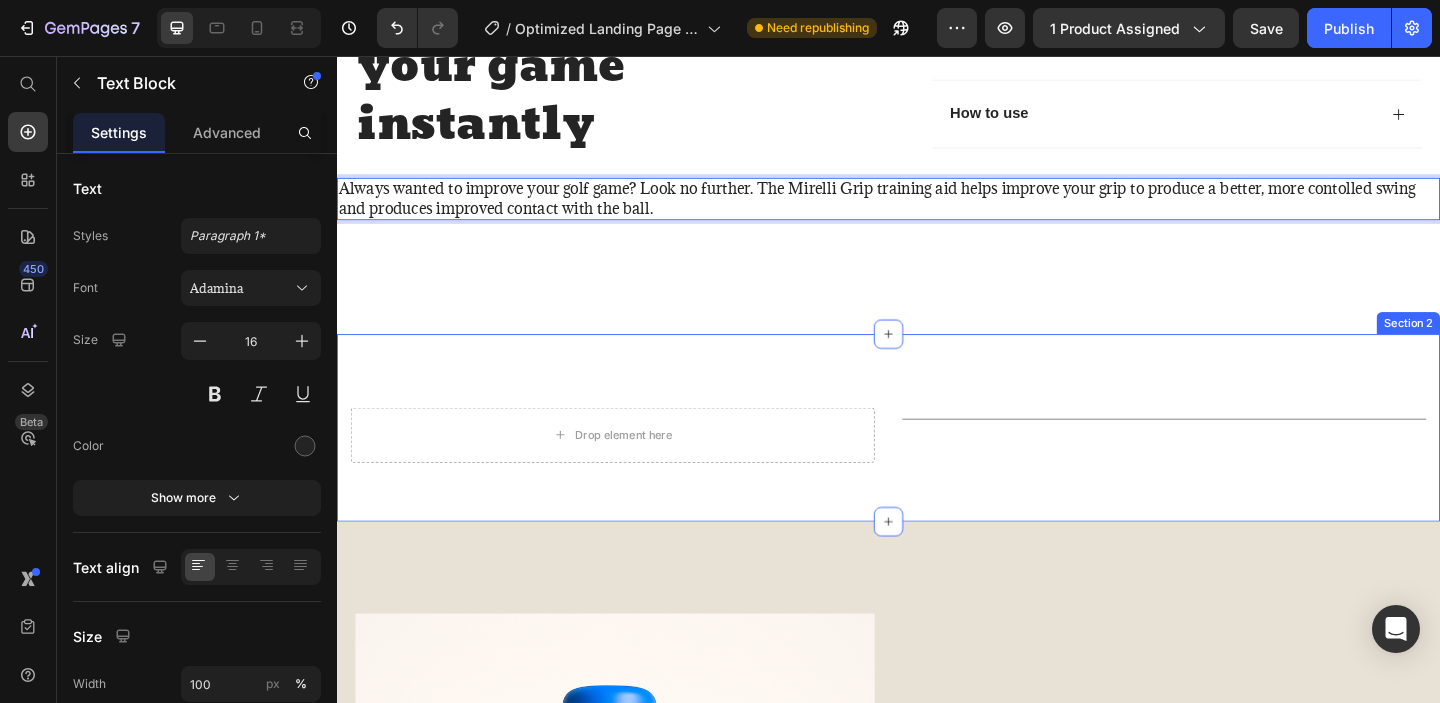 scroll, scrollTop: 796, scrollLeft: 0, axis: vertical 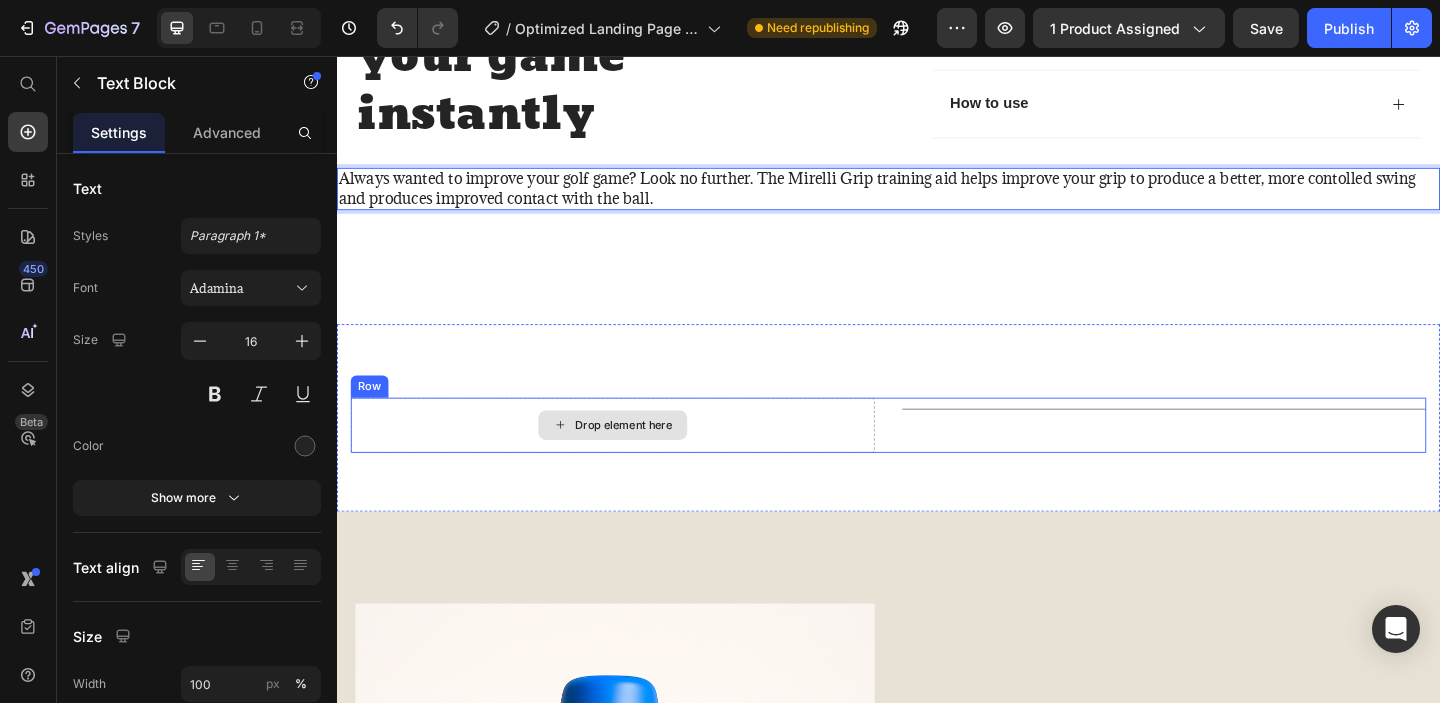 click on "Drop element here" at bounding box center [637, 457] 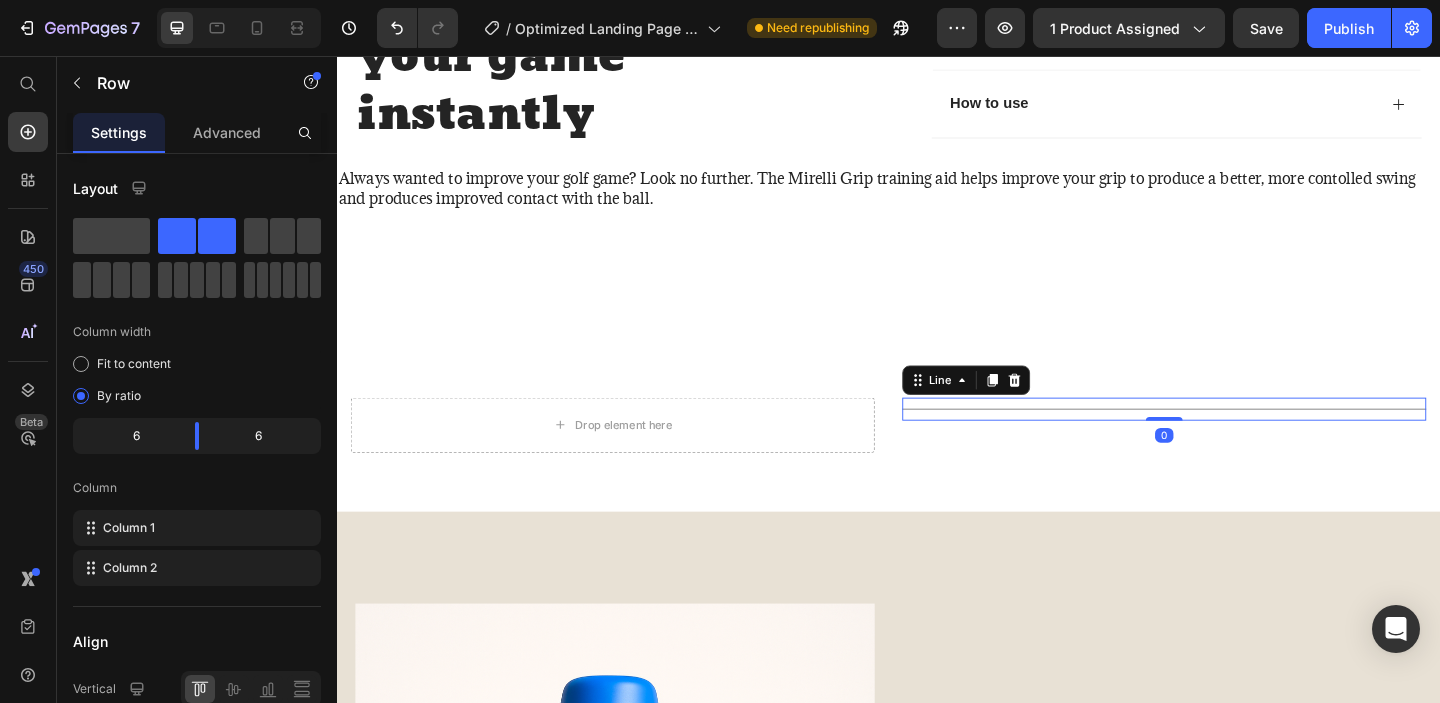 click on "Title Line   0" at bounding box center [1237, 439] 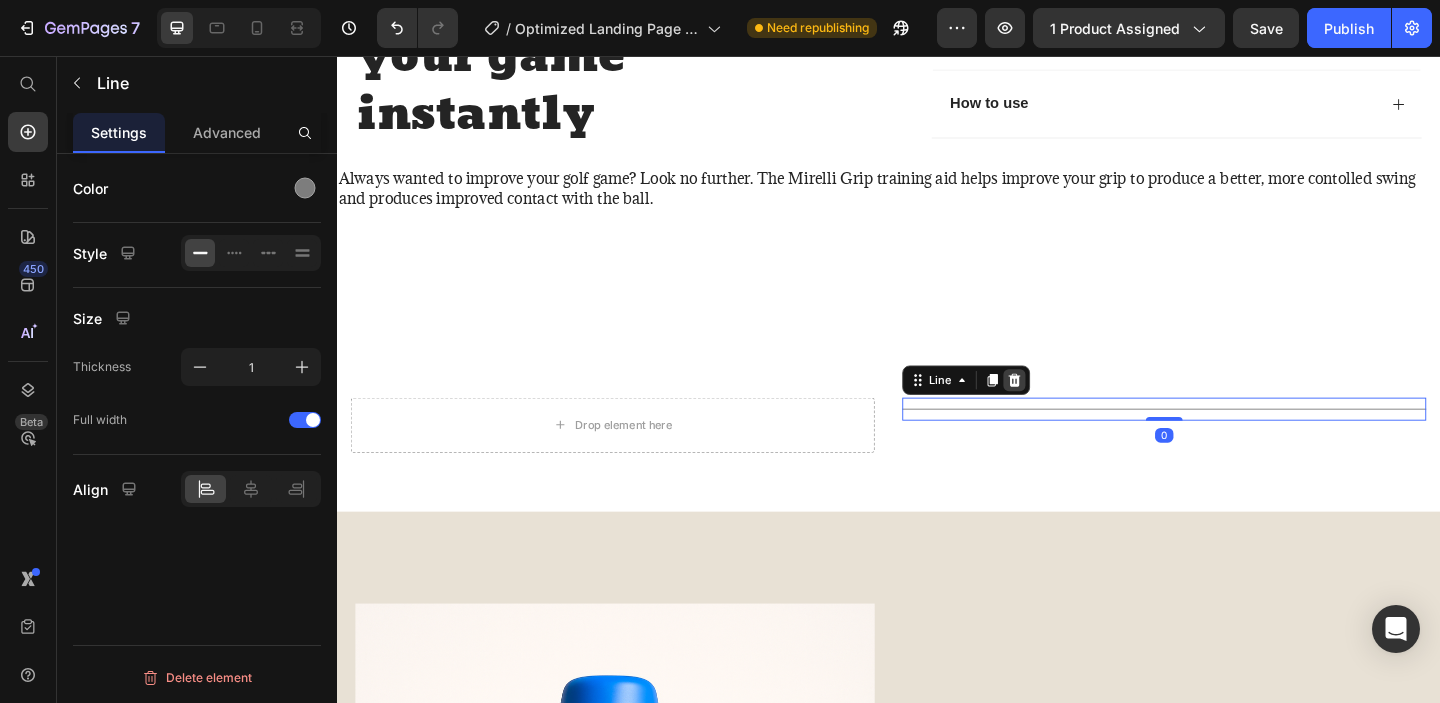 click 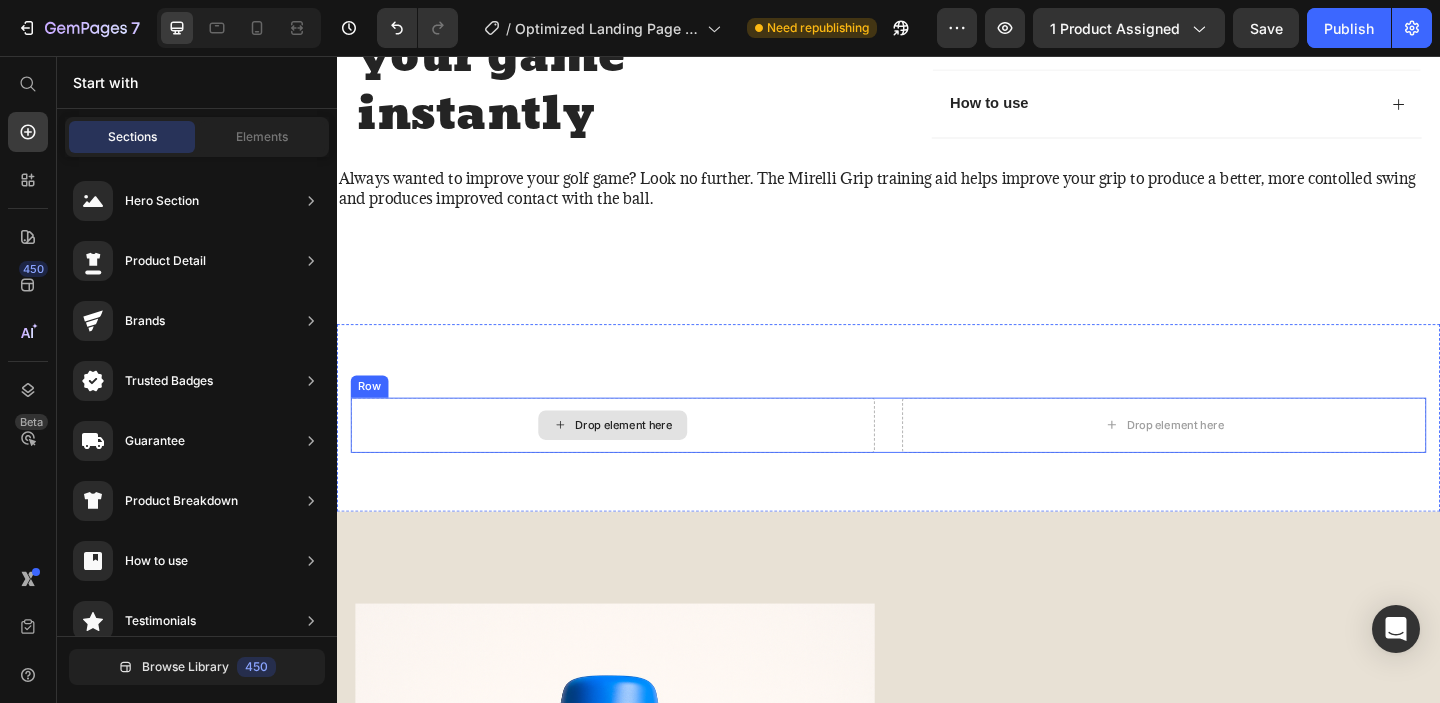 click on "Drop element here" at bounding box center (637, 457) 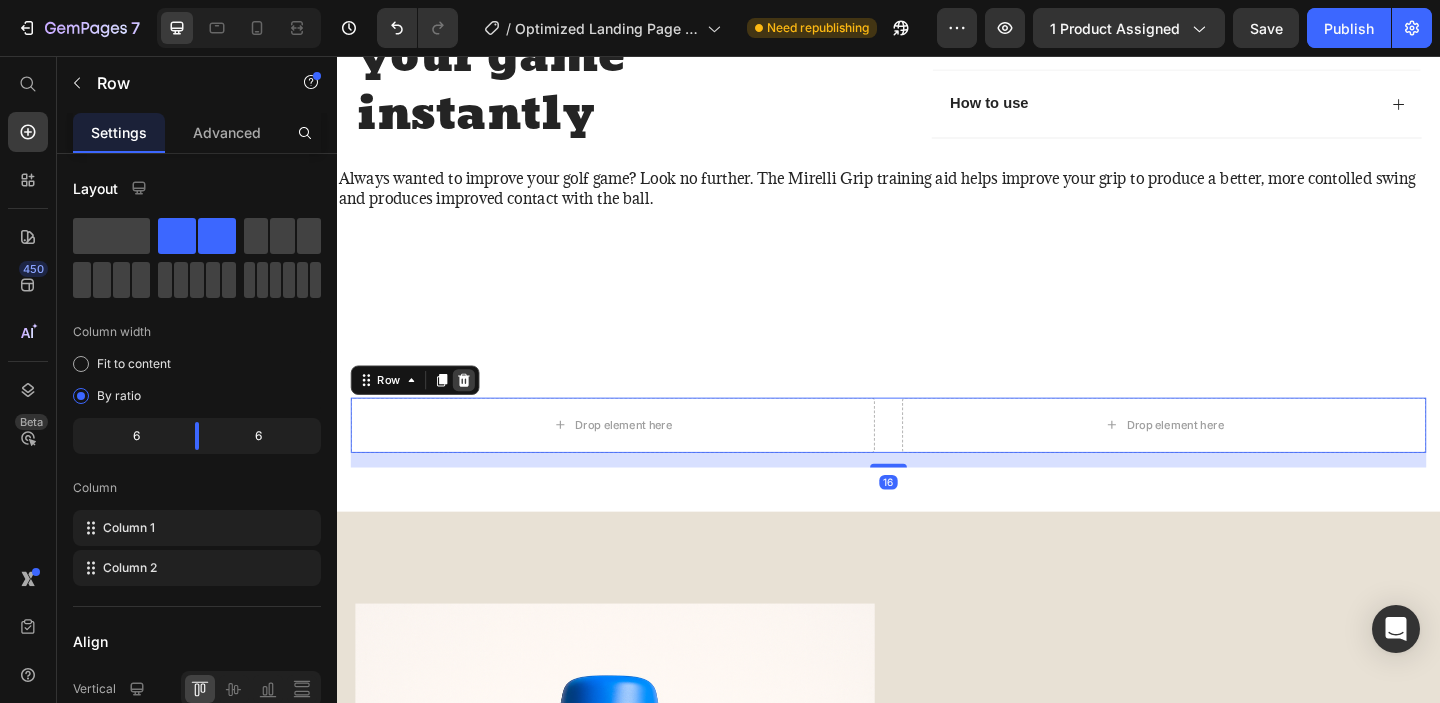 click 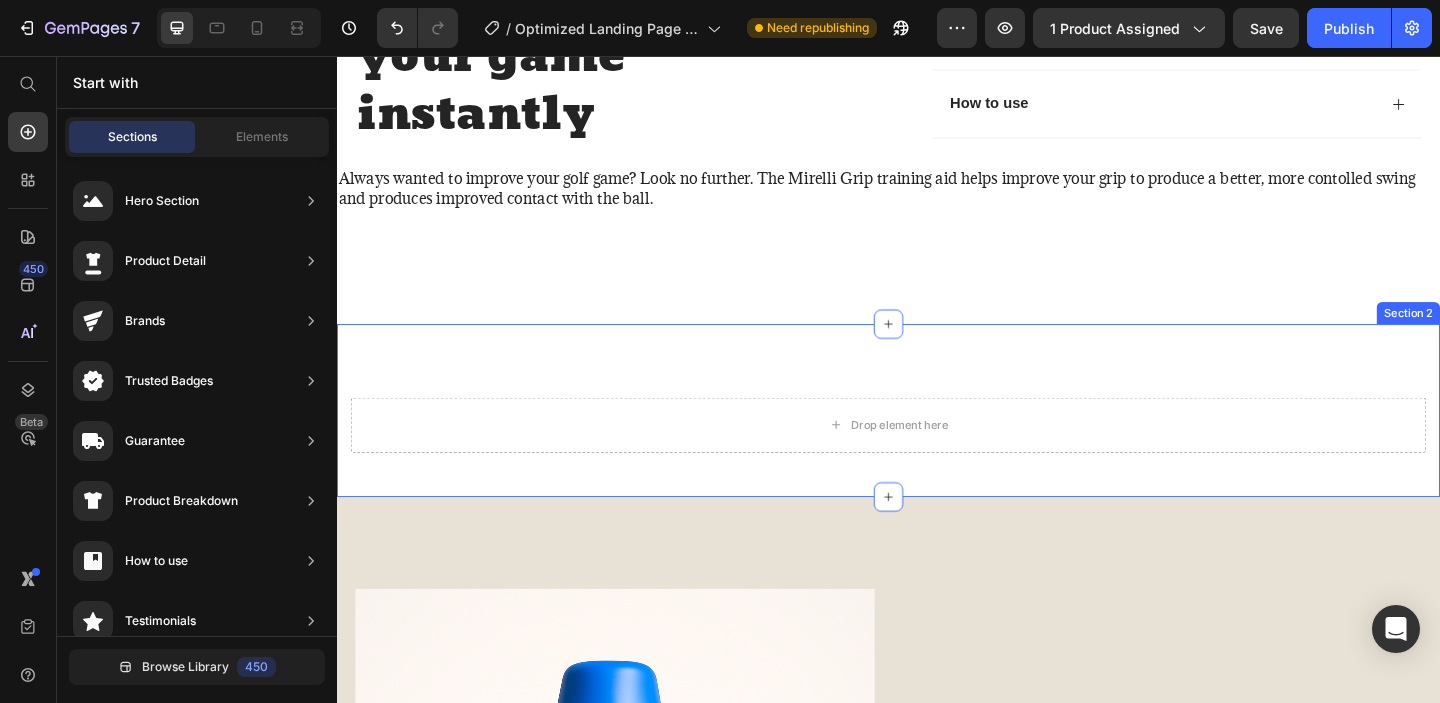 click on "Drop element here Section 2" at bounding box center (937, 441) 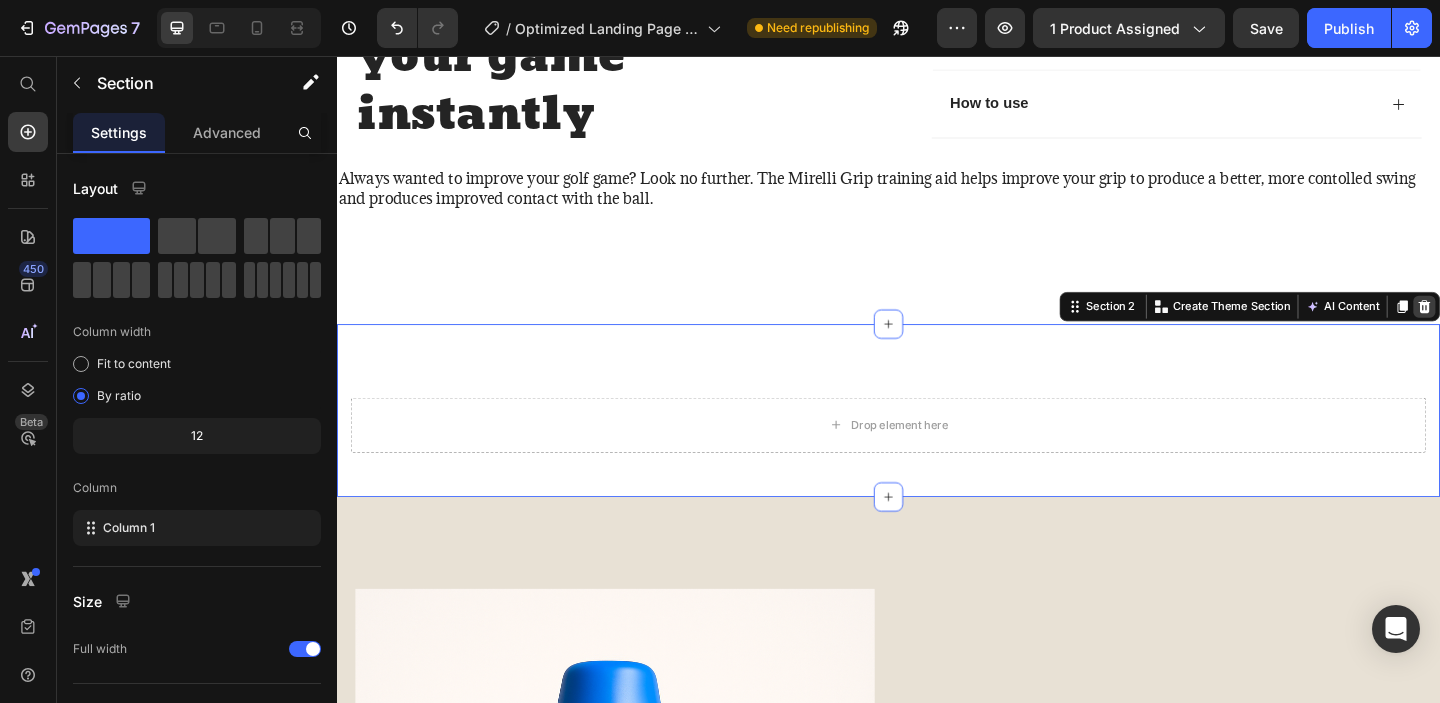 click 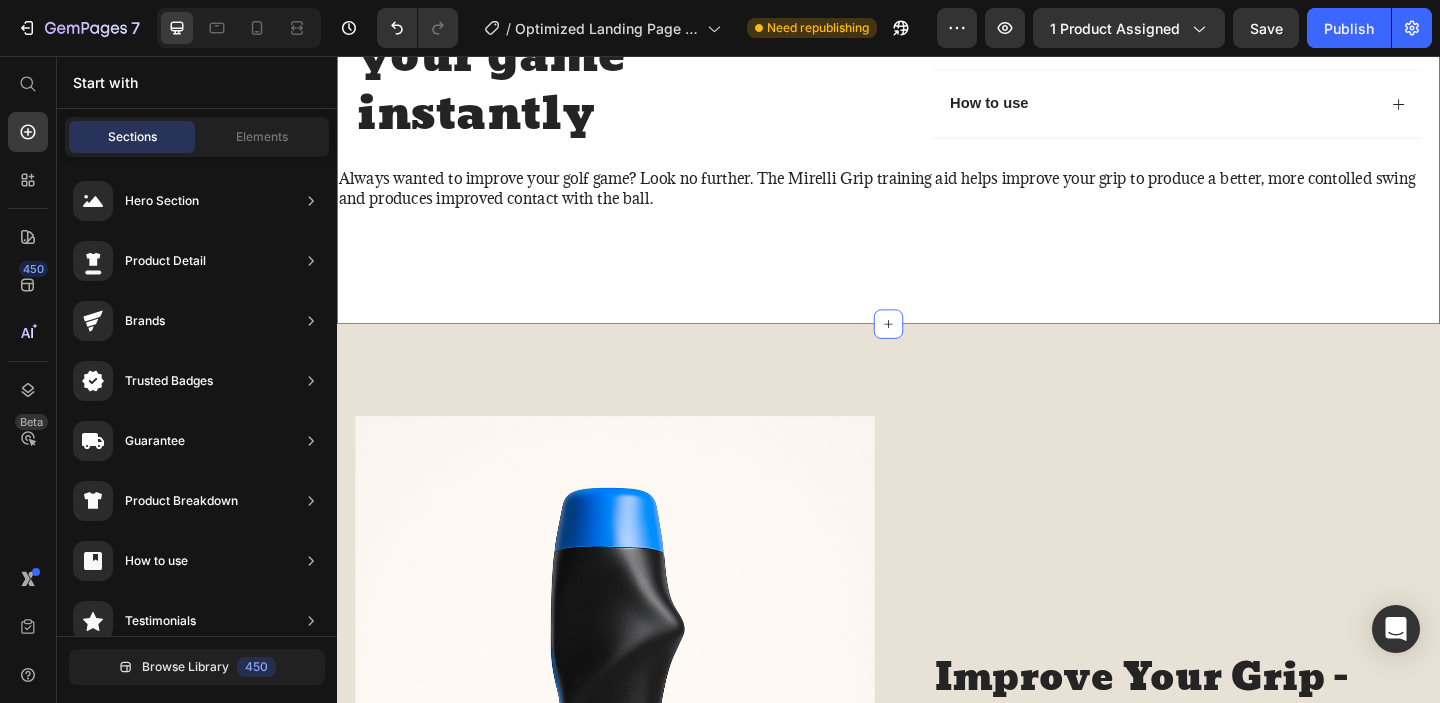 click on "Product Images #1 Home fitness Product of 2024 Text Block Strokes taken off your game instantly Heading Row Icon Icon Icon Icon Icon Icon List 4.8 based on 56,400 Customers Text Block Row Golf Grip Trainer Product Title
Full-Body Results in Minutes
Low-Impact, Joint-Friendly Movement
Supports Recovery & Flexibility
Compact, Quiet & Easy to Use Item List $24.99 Product Price $39.99 Product Price 38% OFF Discount Tag Row This product has only default variant Product Variants & Swatches
Icon Sold out Twice | Limited Stock Available Text Block Row add to cart Add to Cart
Icon Free Shipping on orders $50+ Text Block
Icon 60-Day MoneyBack Guarantee! Text Block
Icon Fast Tracked Shipping Worldwide! Text Block Row Image Icon Icon Icon Icon Icon Icon List “I knew the Nurvani Plate was working when my friends started asking, ‘What are you doing? You look stronger and more toned!’ Row" at bounding box center [937, -176] 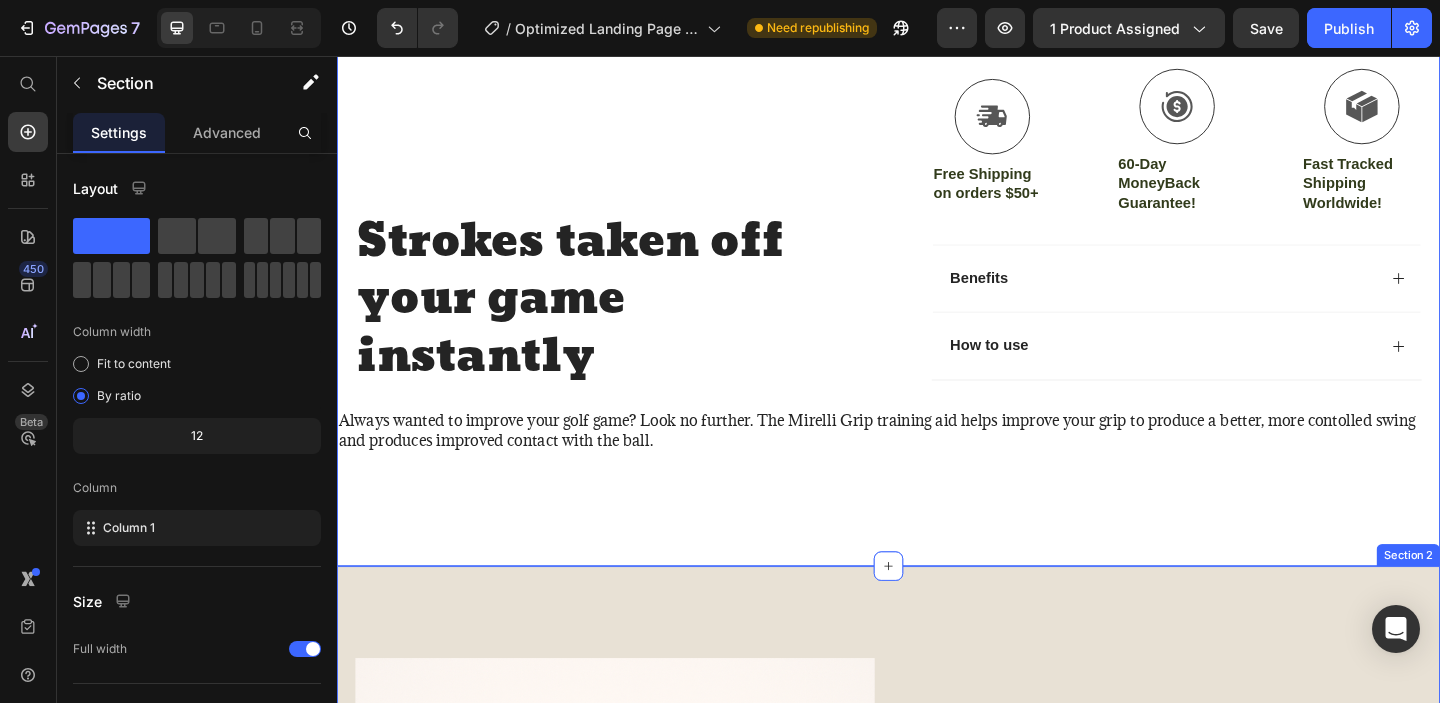 scroll, scrollTop: 512, scrollLeft: 0, axis: vertical 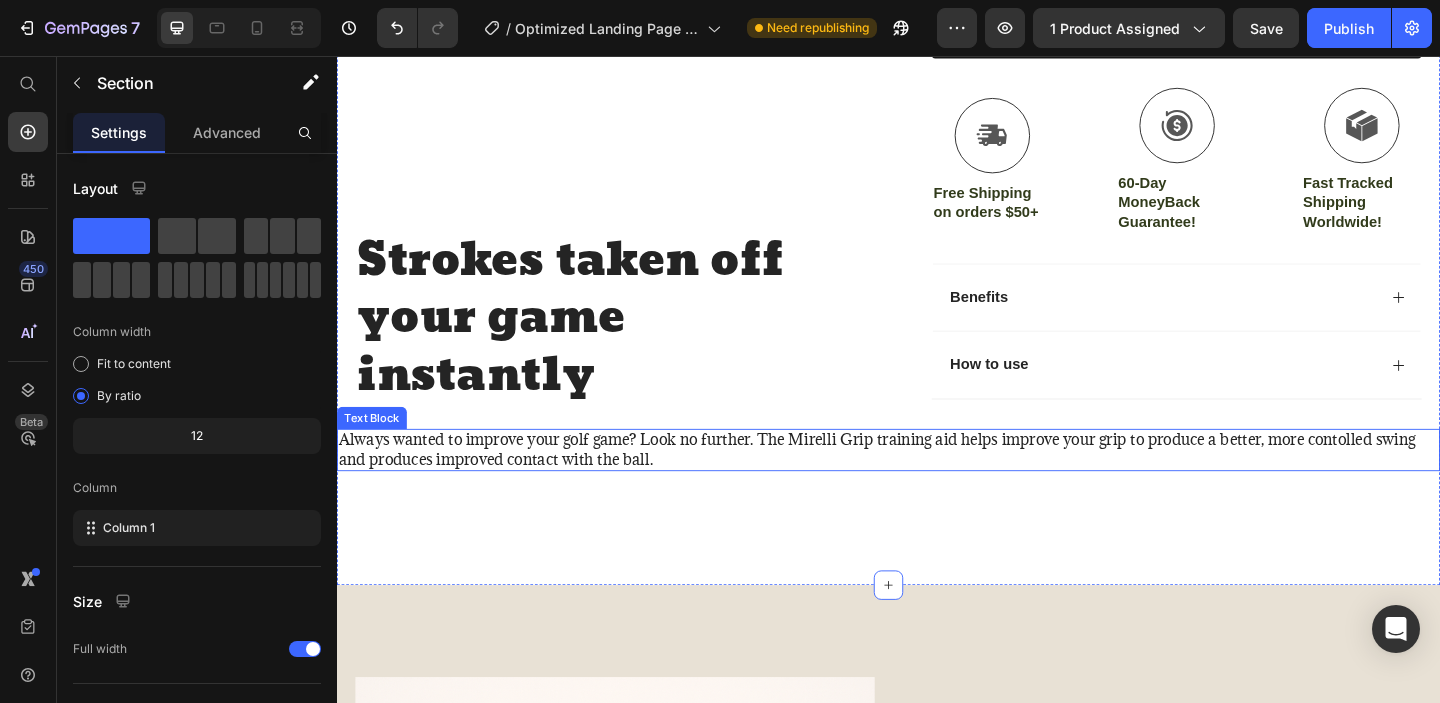 click on "Always wanted to improve your golf game? Look no further. The Mirelli Grip training aid helps improve your grip to produce a better, more contolled swing and produces improved contact with the ball." at bounding box center [937, 484] 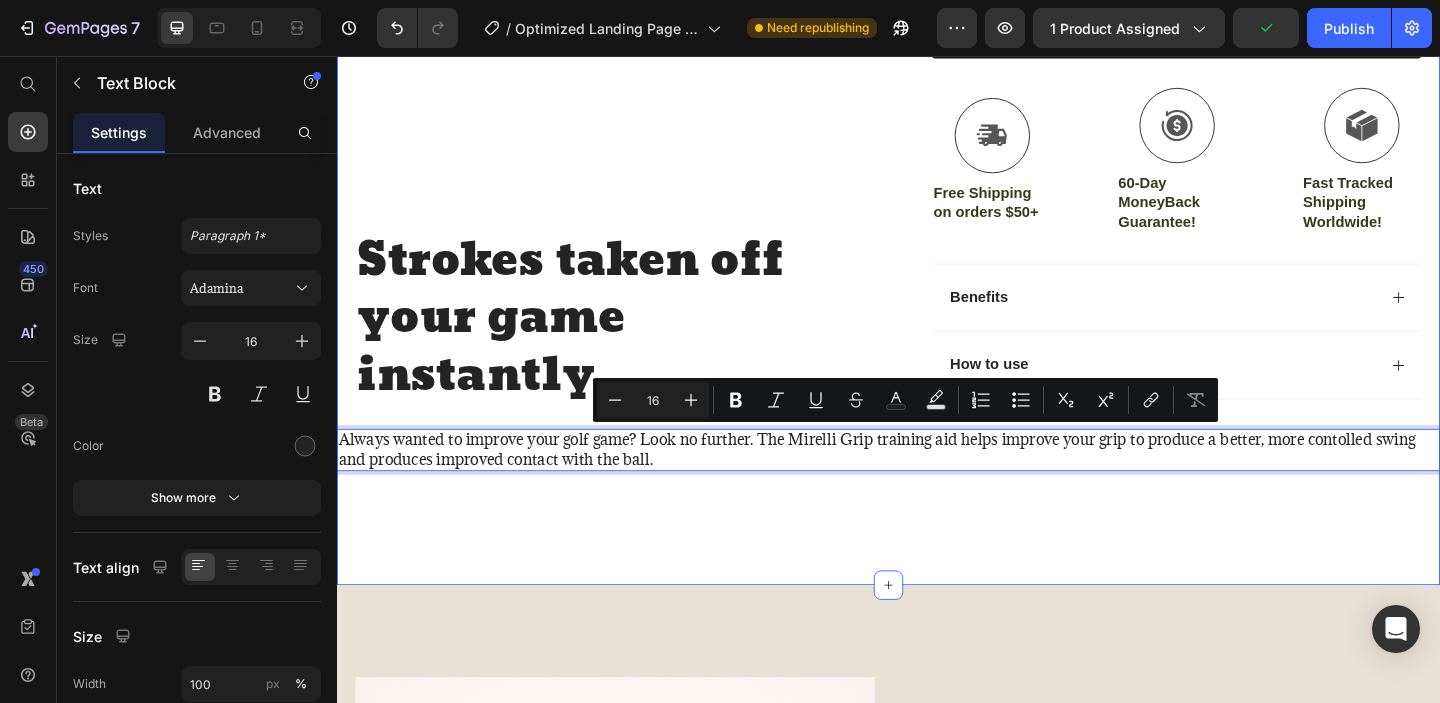 drag, startPoint x: 609, startPoint y: 468, endPoint x: 555, endPoint y: 553, distance: 100.70253 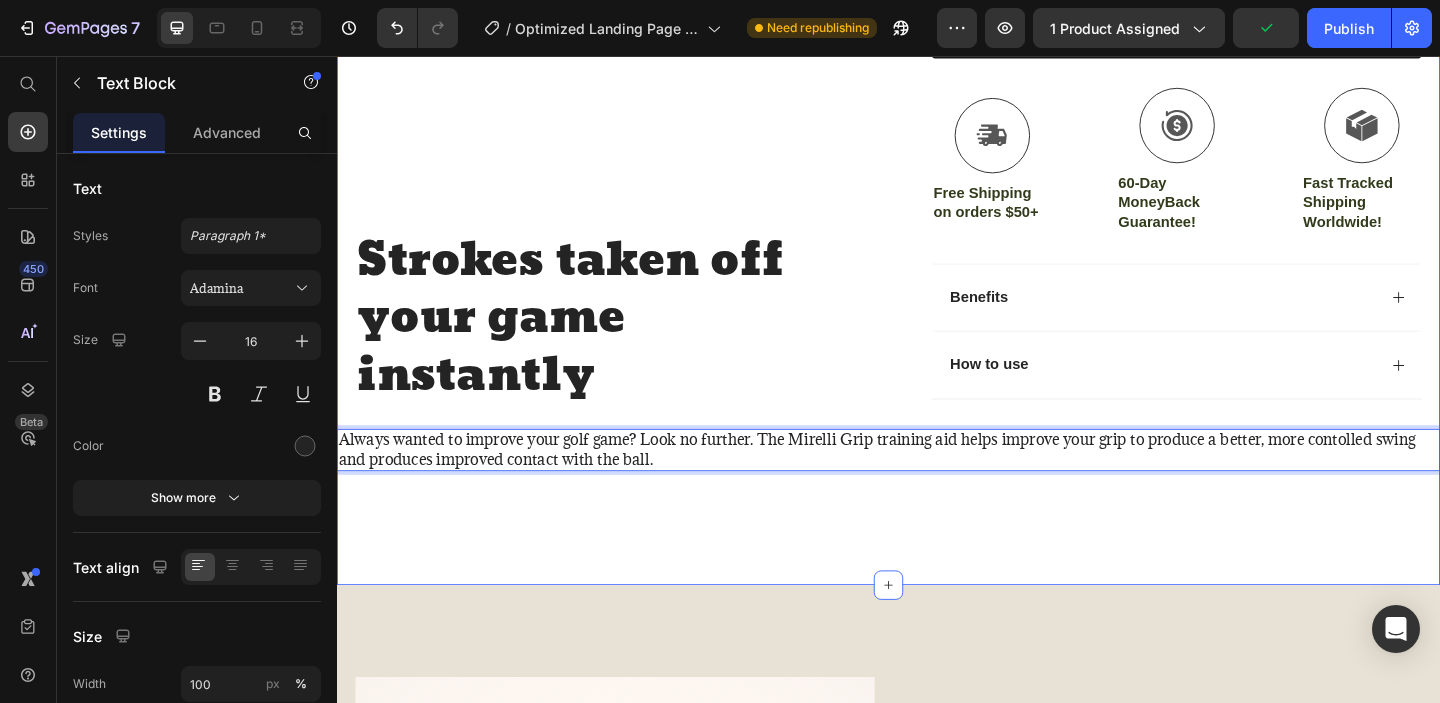 drag, startPoint x: 514, startPoint y: 472, endPoint x: 497, endPoint y: 574, distance: 103.40696 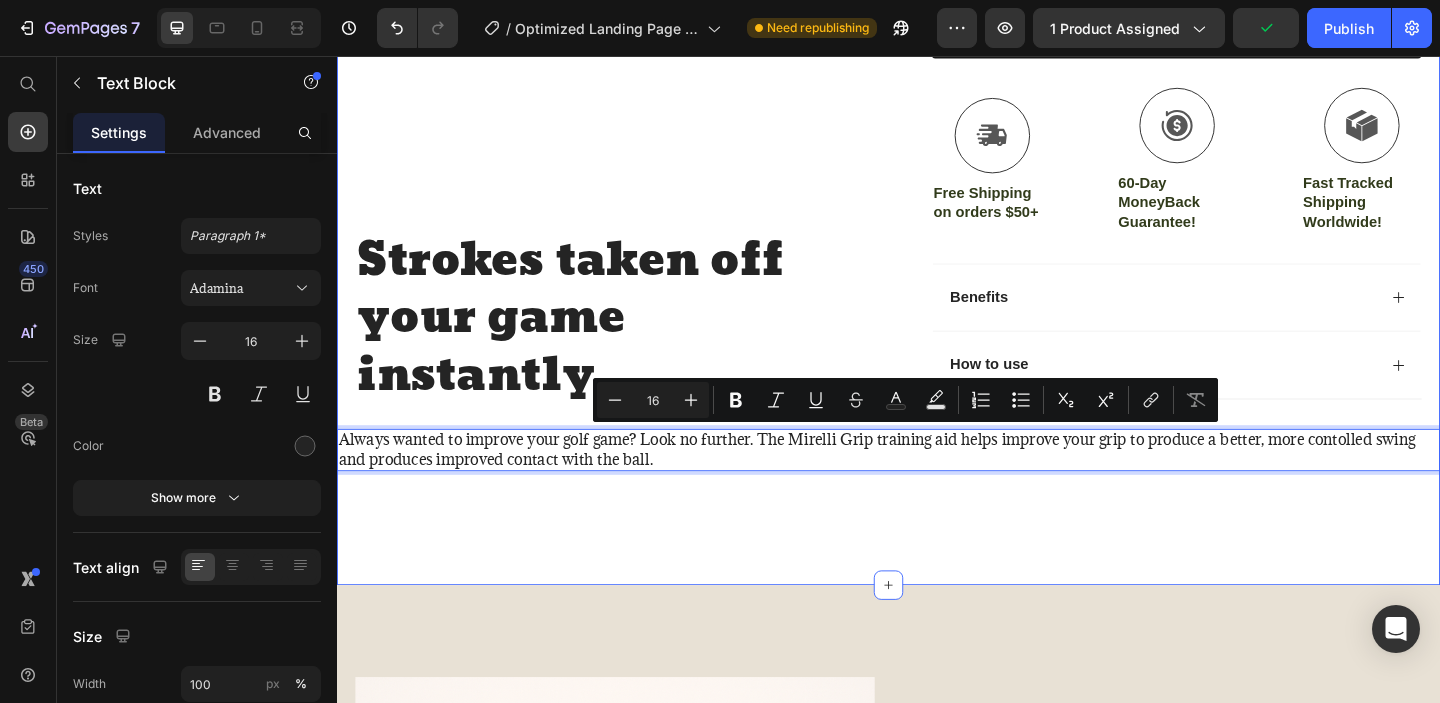 click on "Product Images #1 Home fitness Product of 2024 Text Block Strokes taken off your game instantly Heading Row Icon Icon Icon Icon Icon Icon List 4.8 based on 56,400 Customers Text Block Row Golf Grip Trainer Product Title
Full-Body Results in Minutes
Low-Impact, Joint-Friendly Movement
Supports Recovery & Flexibility
Compact, Quiet & Easy to Use Item List $24.99 Product Price $39.99 Product Price 38% OFF Discount Tag Row This product has only default variant Product Variants & Swatches
Icon Sold out Twice | Limited Stock Available Text Block Row add to cart Add to Cart
Icon Free Shipping on orders $50+ Text Block
Icon 60-Day MoneyBack Guarantee! Text Block
Icon Fast Tracked Shipping Worldwide! Text Block Row Image Icon Icon Icon Icon Icon Icon List “I knew the Nurvani Plate was working when my friends started asking, ‘What are you doing? You look stronger and more toned!’ Row" at bounding box center (937, 108) 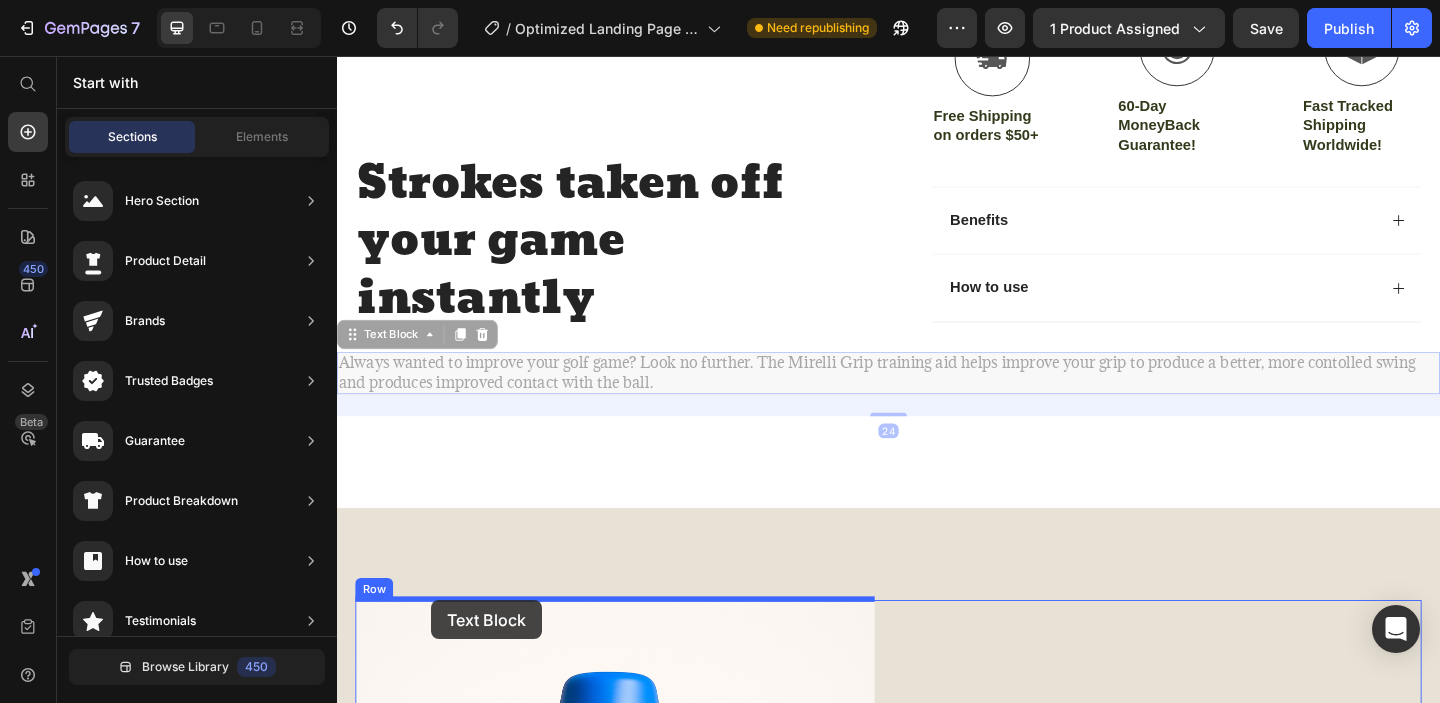 drag, startPoint x: 589, startPoint y: 488, endPoint x: 440, endPoint y: 648, distance: 218.6344 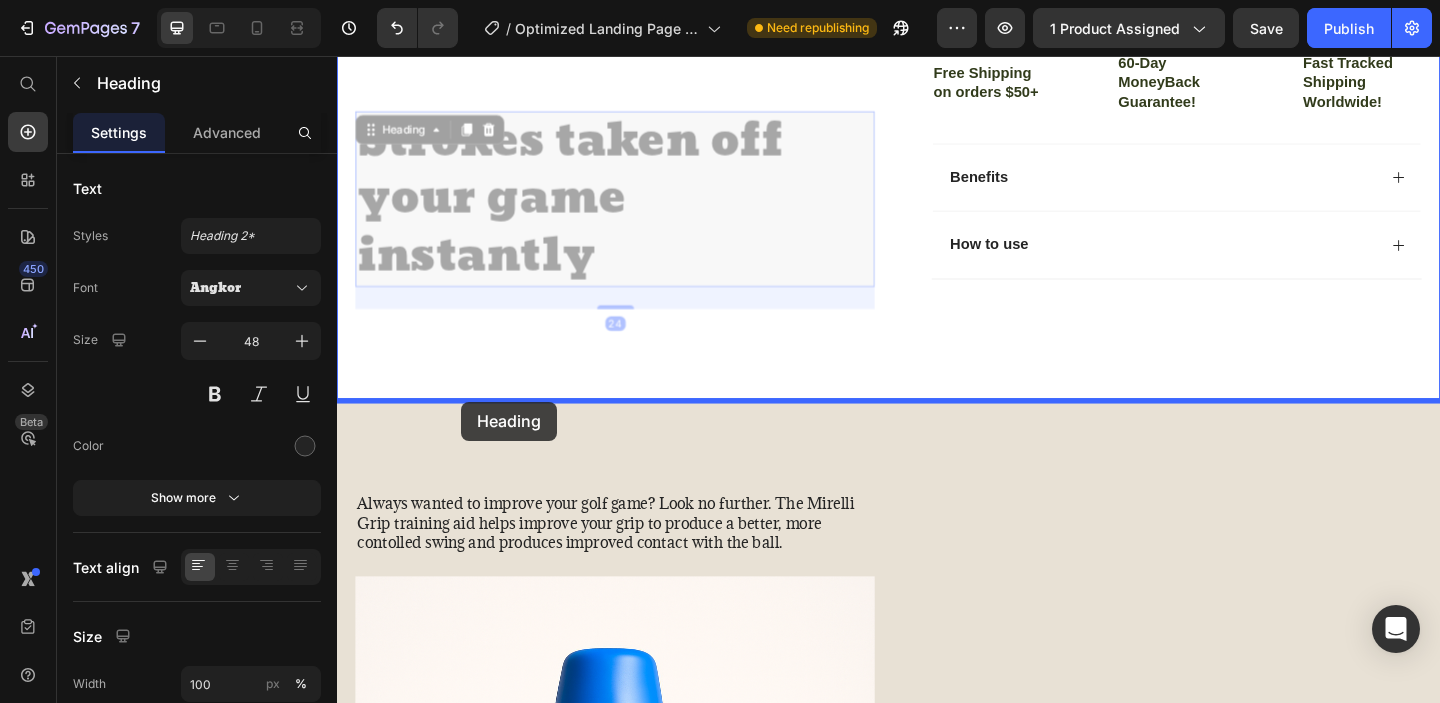 drag, startPoint x: 493, startPoint y: 198, endPoint x: 472, endPoint y: 434, distance: 236.93248 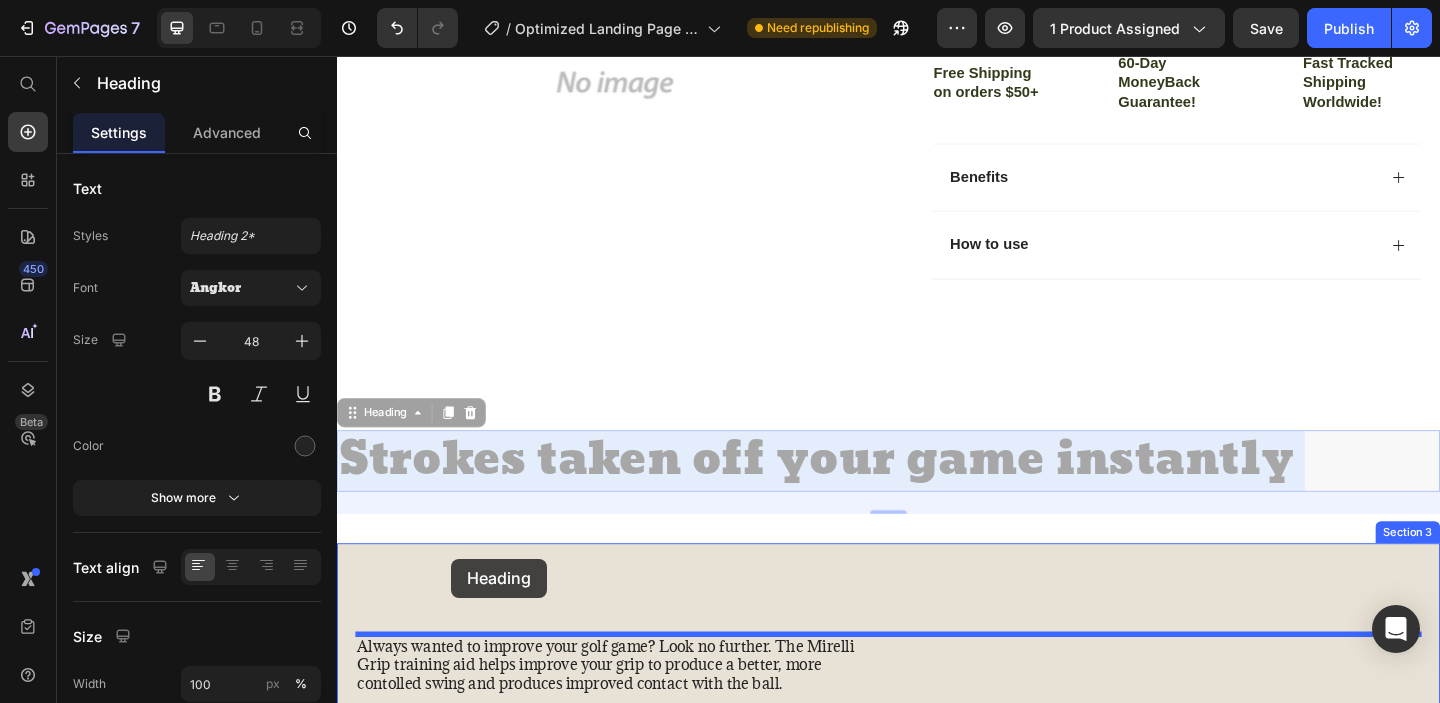 drag, startPoint x: 499, startPoint y: 487, endPoint x: 461, endPoint y: 603, distance: 122.06556 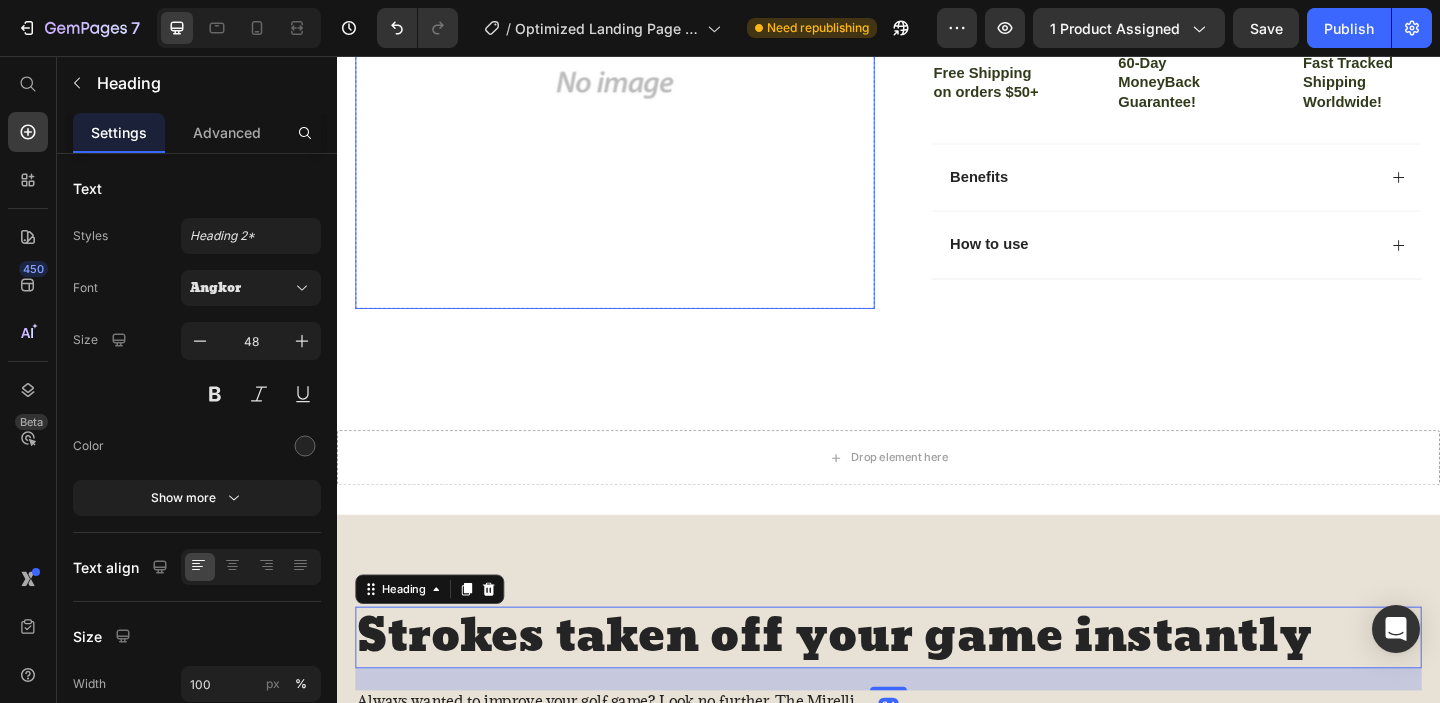 scroll, scrollTop: 573, scrollLeft: 0, axis: vertical 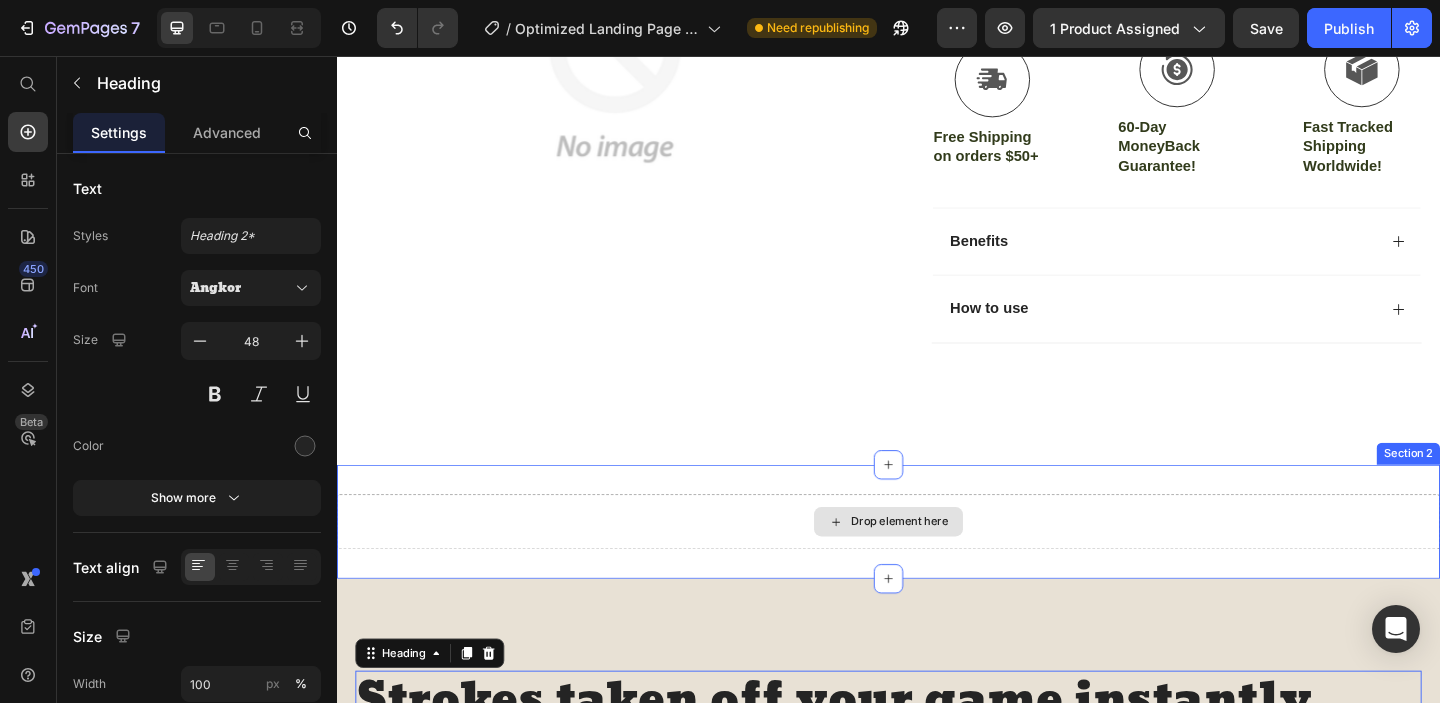 click on "Drop element here" at bounding box center [937, 562] 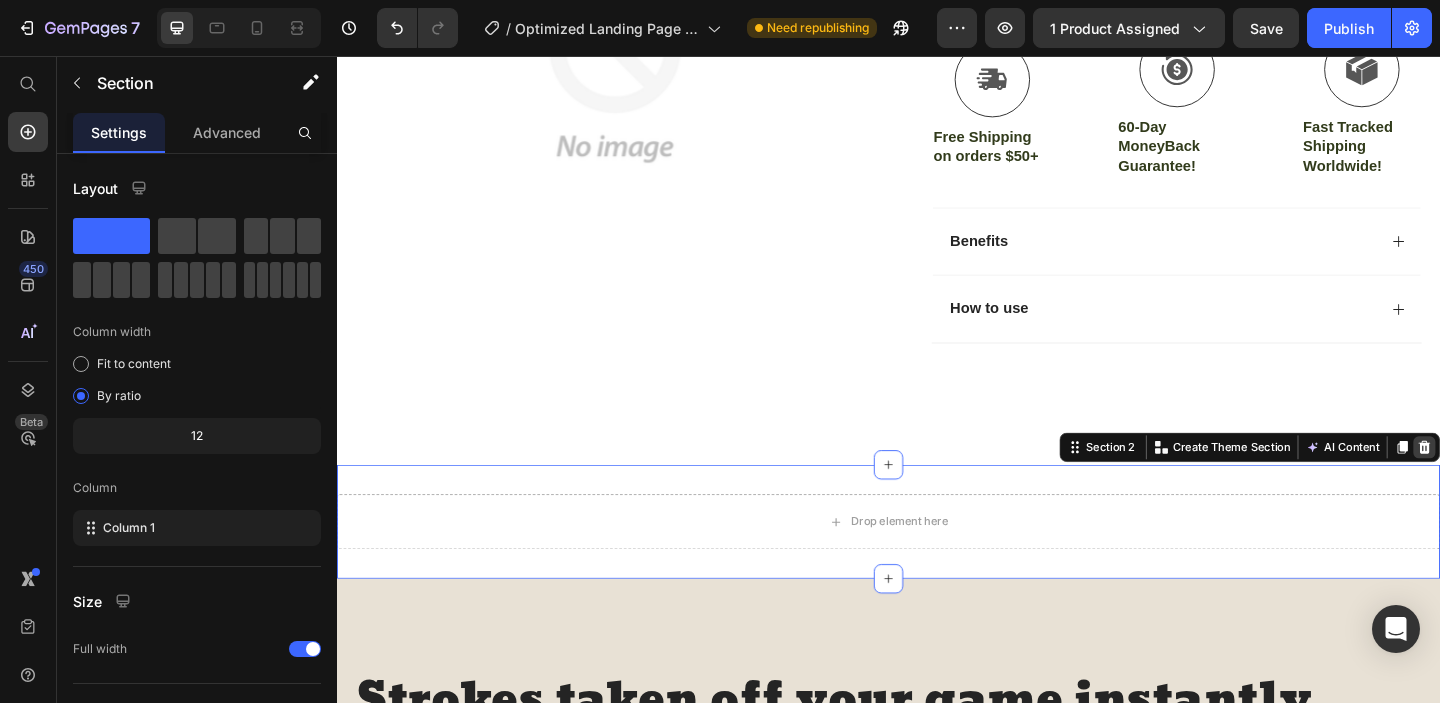 click 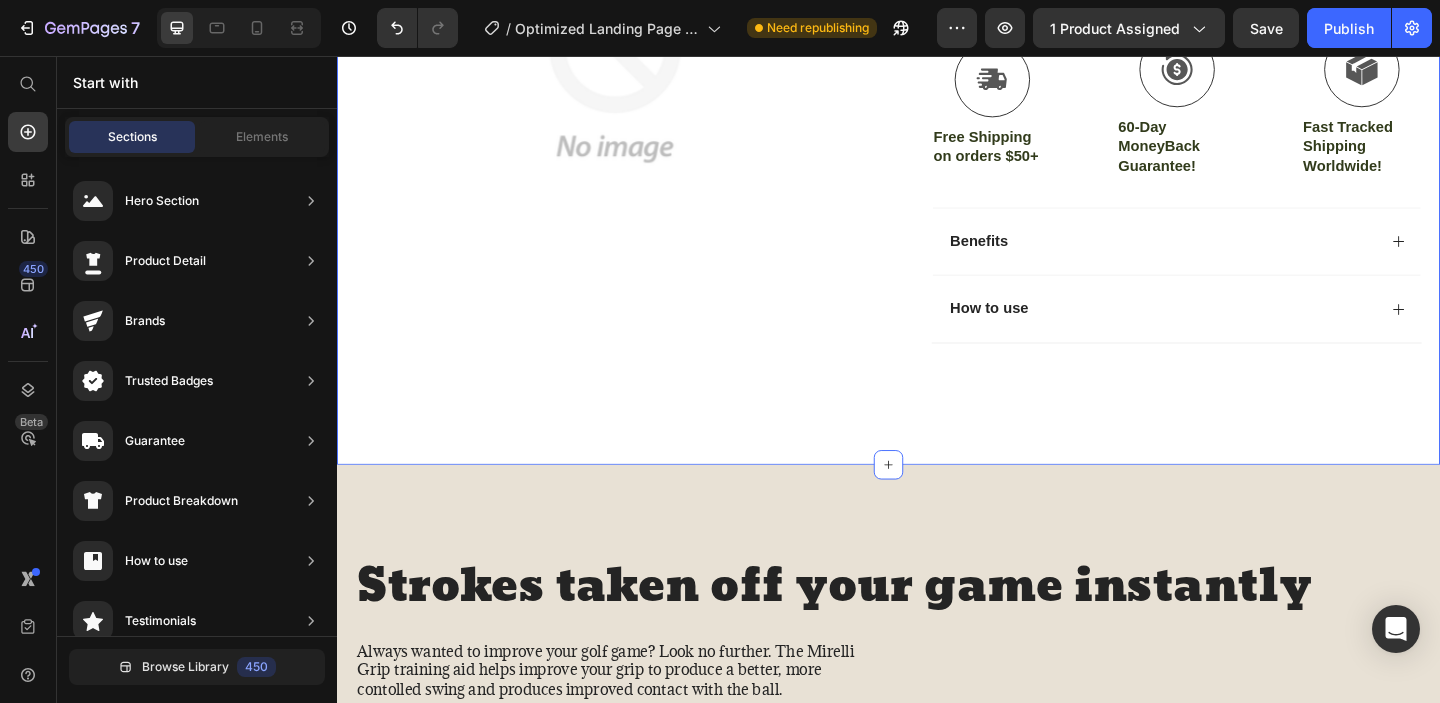 click on "Product Images #1 Home fitness Product of 2024 Text Block Row Icon Icon Icon Icon Icon Icon List 4.8 based on 56,400 Customers Text Block Row Golf Grip Trainer Product Title
Full-Body Results in Minutes
Low-Impact, Joint-Friendly Movement
Supports Recovery & Flexibility
Compact, Quiet & Easy to Use Item List $24.99 Product Price $39.99 Product Price 38% OFF Discount Tag Row This product has only default variant Product Variants & Swatches
Icon Sold out Twice | Limited Stock Available Text Block Row add to cart Add to Cart
Icon Free Shipping on orders $50+ Text Block
Icon 60-Day MoneyBack Guarantee! Text Block
Icon Fast Tracked Shipping Worldwide! Text Block Row Image Icon Icon Icon Icon Icon Icon List “I knew the Nurvani Plate was working when my friends started asking, ‘What are you doing? You look stronger and more toned!’ Text Block
Icon Text Block Row" at bounding box center (937, 12) 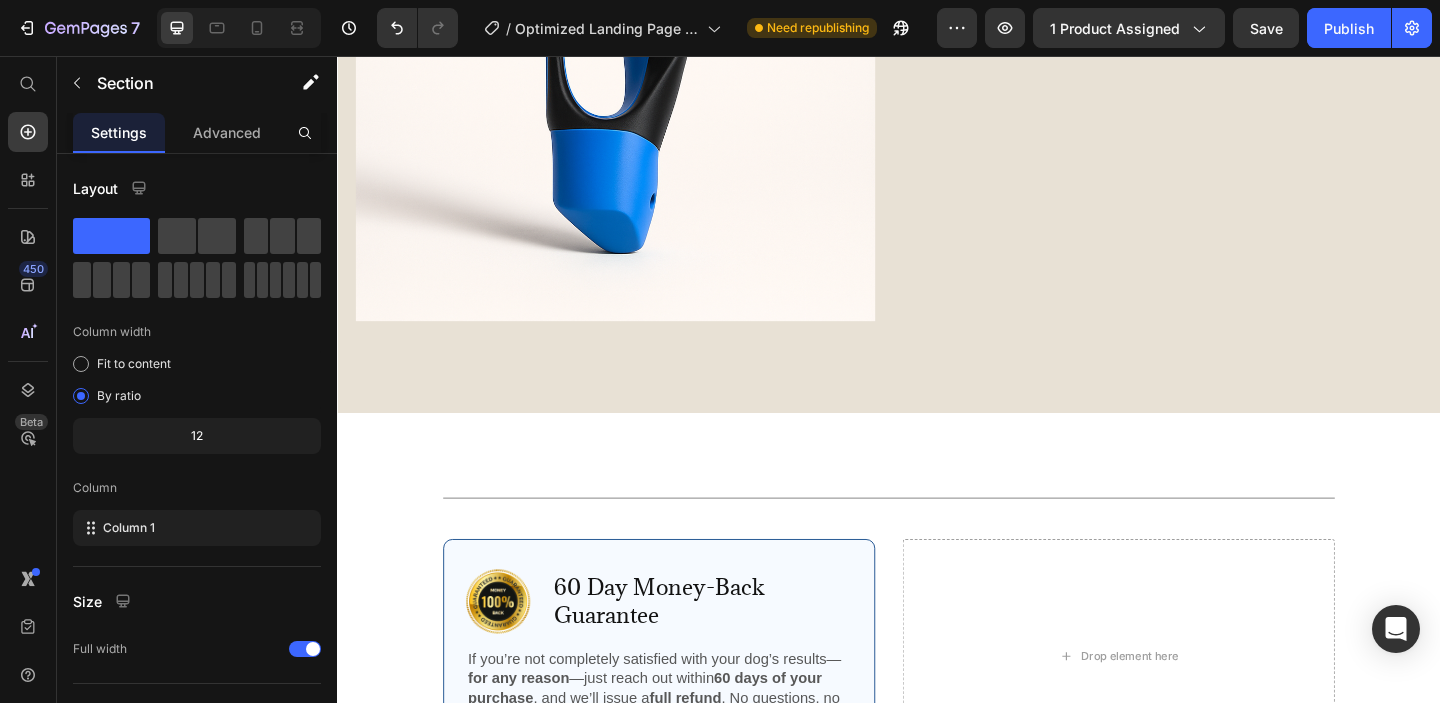 scroll, scrollTop: 1855, scrollLeft: 0, axis: vertical 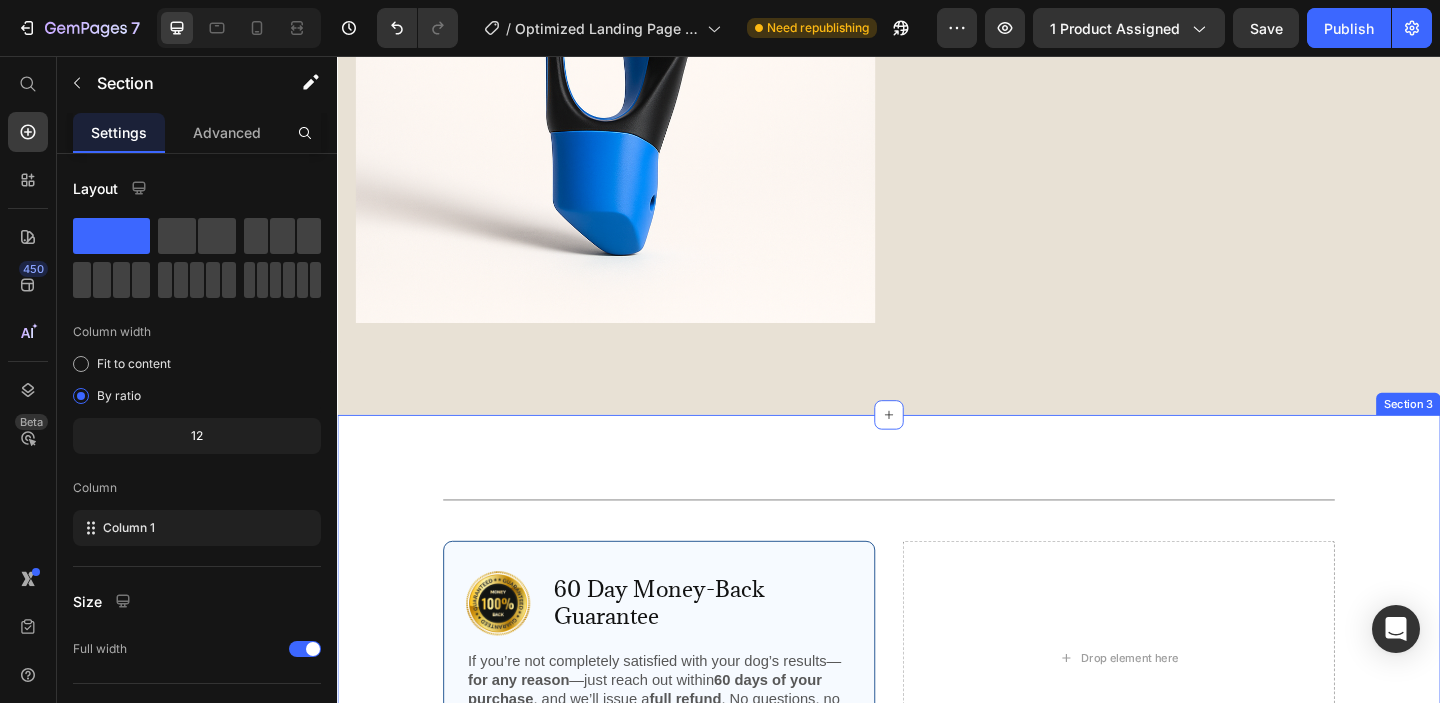click on "Title Line Row Image  60 Day Money-Back Guarantee Text Block Row If you’re not completely satisfied with your dog’s results— for any reason —just reach out within  60 days of your purchase , and we’ll issue a  full refund . No questions, no hassle, no stress. Your peace of mind is our promise. Text Block Row
Drop element here Row Section 3" at bounding box center (937, 666) 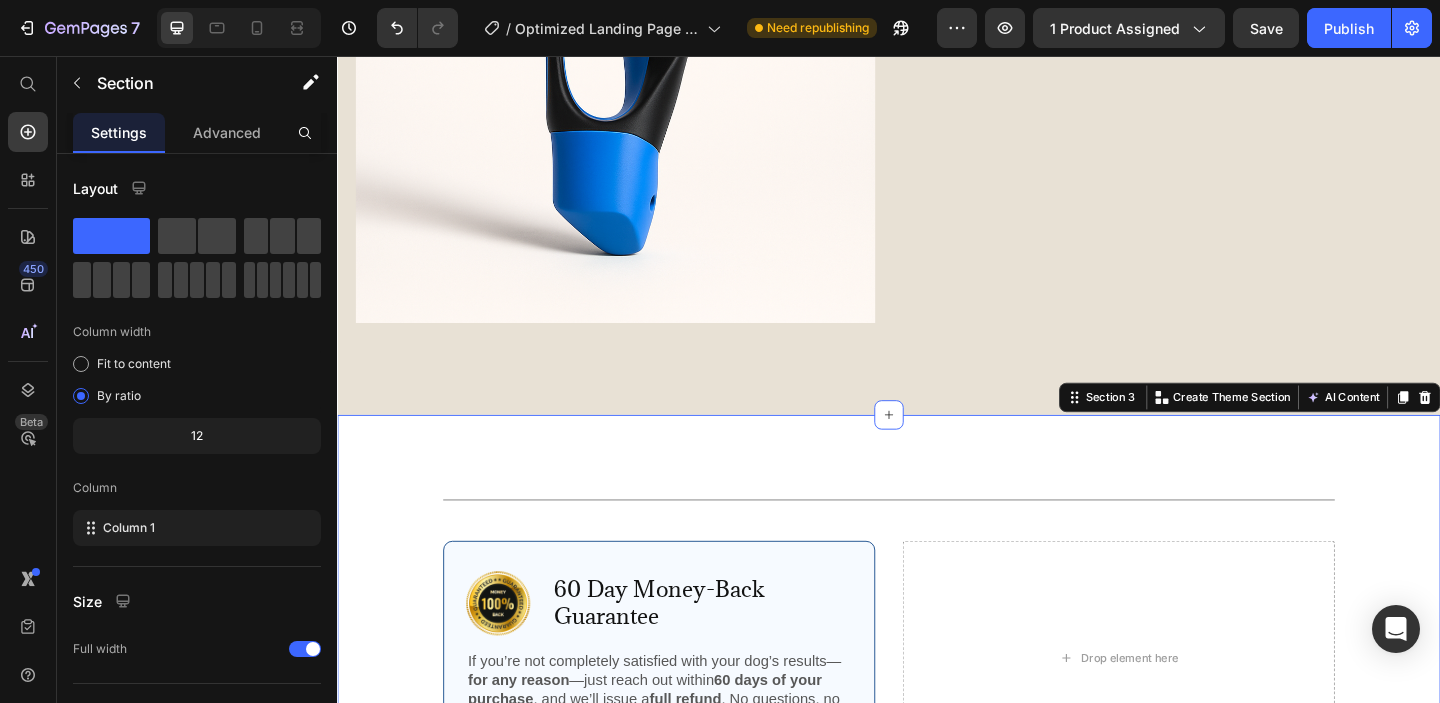 click on "Title Line Row Image  60 Day Money-Back Guarantee Text Block Row If you’re not completely satisfied with your dog’s results— for any reason —just reach out within  60 days of your purchase , and we’ll issue a  full refund . No questions, no hassle, no stress. Your peace of mind is our promise. Text Block Row
Drop element here Row Section 3   You can create reusable sections Create Theme Section AI Content Write with GemAI What would you like to describe here? Tone and Voice Persuasive Product Golf Grip Trainer Show more Generate" at bounding box center (937, 666) 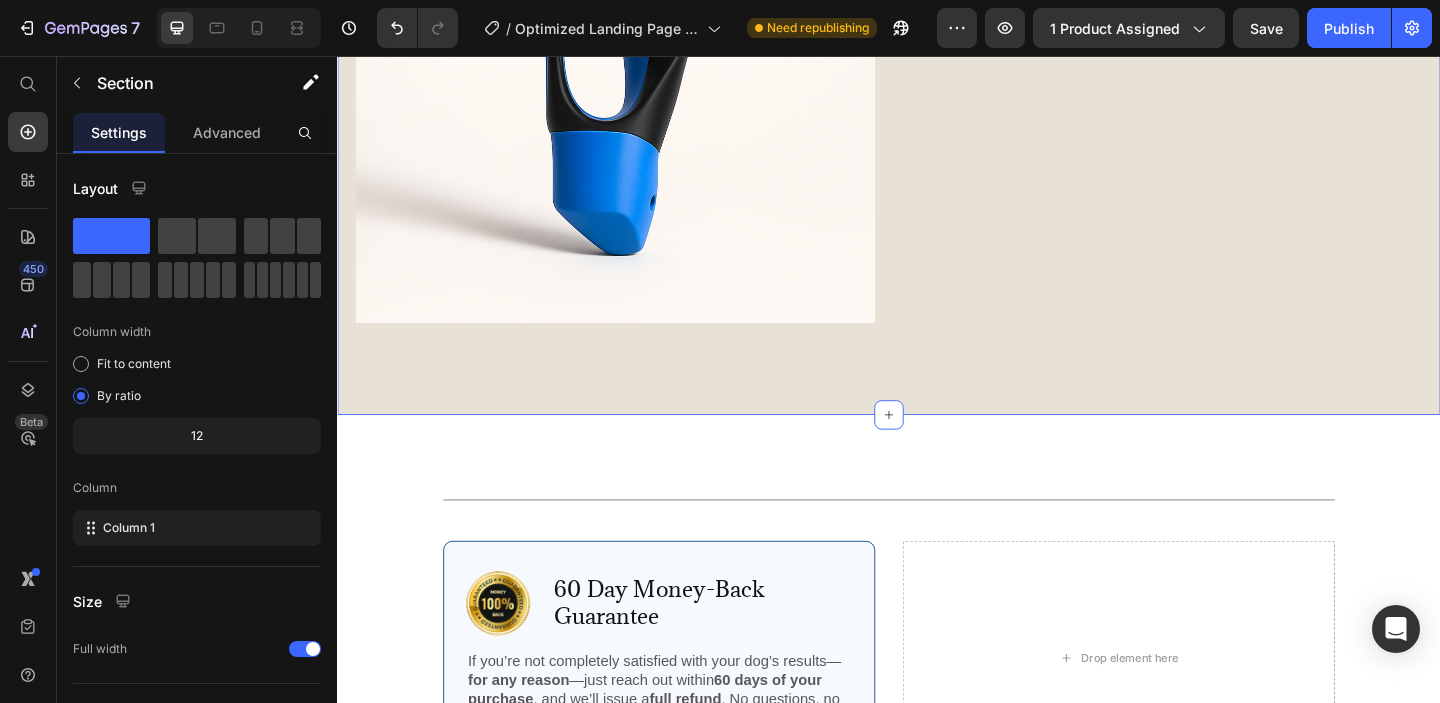 click on "Strokes taken off your game instantly Heading Always wanted to improve your golf game? Look no further. The Mirelli Grip training aid helps improve your grip to produce a better, more contolled swing and produces improved contact with the ball.  Text Block Image Improve Your Grip - Improve Your Game Heading The Mirelli Golf Grip is expertly designed to improve hand positioning, enhance swing control, and support long-term performance — without expensive lessons or complicated tools. Just one grip change can help build muscle memory, reduce strain, and level up your game. It’s low-effort, high-impact, and built to seamlessly integrate into your golf routine. Text Block buy it now Button
Icon Chat Us Anytime Text Block help@[EMAIL] Text block Row Row Row Row Section 2   You can create reusable sections Create Theme Section AI Content Write with GemAI What would you like to describe here? Tone and Voice Persuasive Product Golf Grip Trainer Show more Generate" at bounding box center (937, -168) 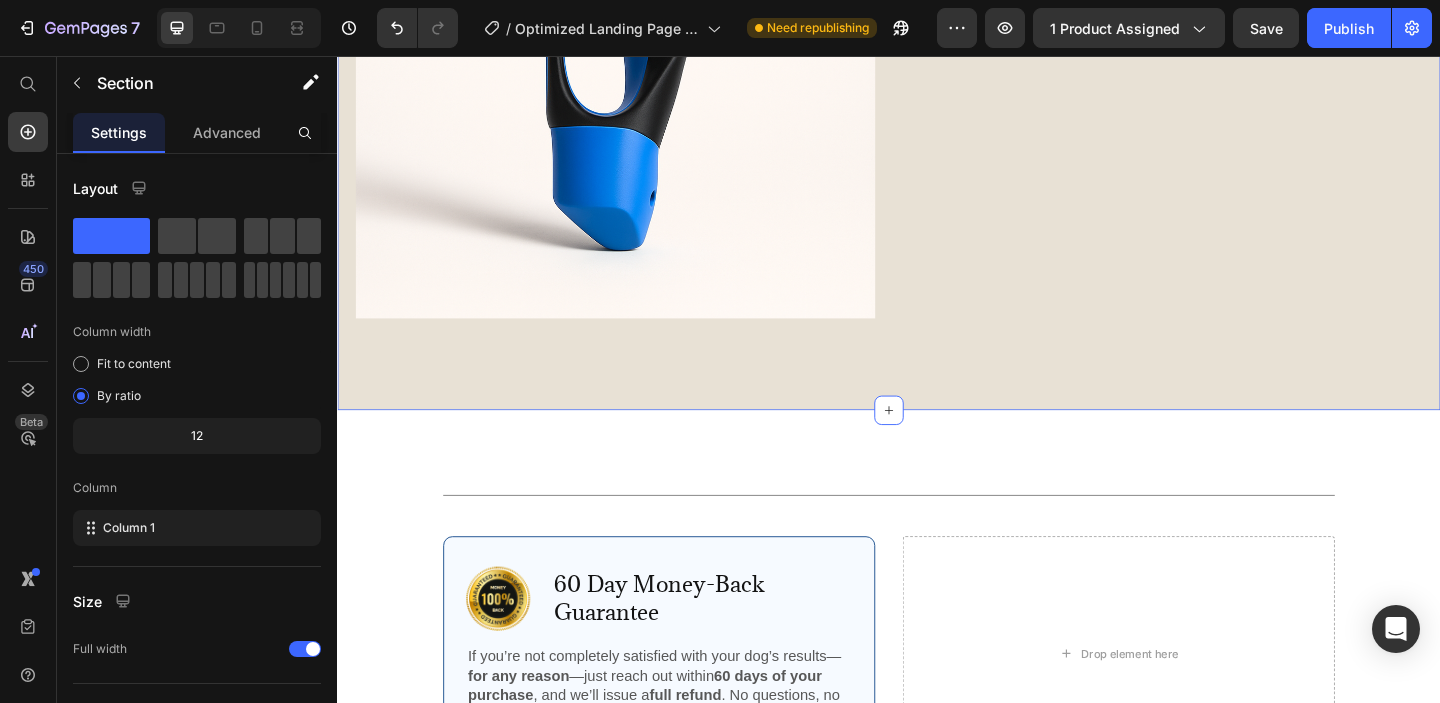 scroll, scrollTop: 1882, scrollLeft: 0, axis: vertical 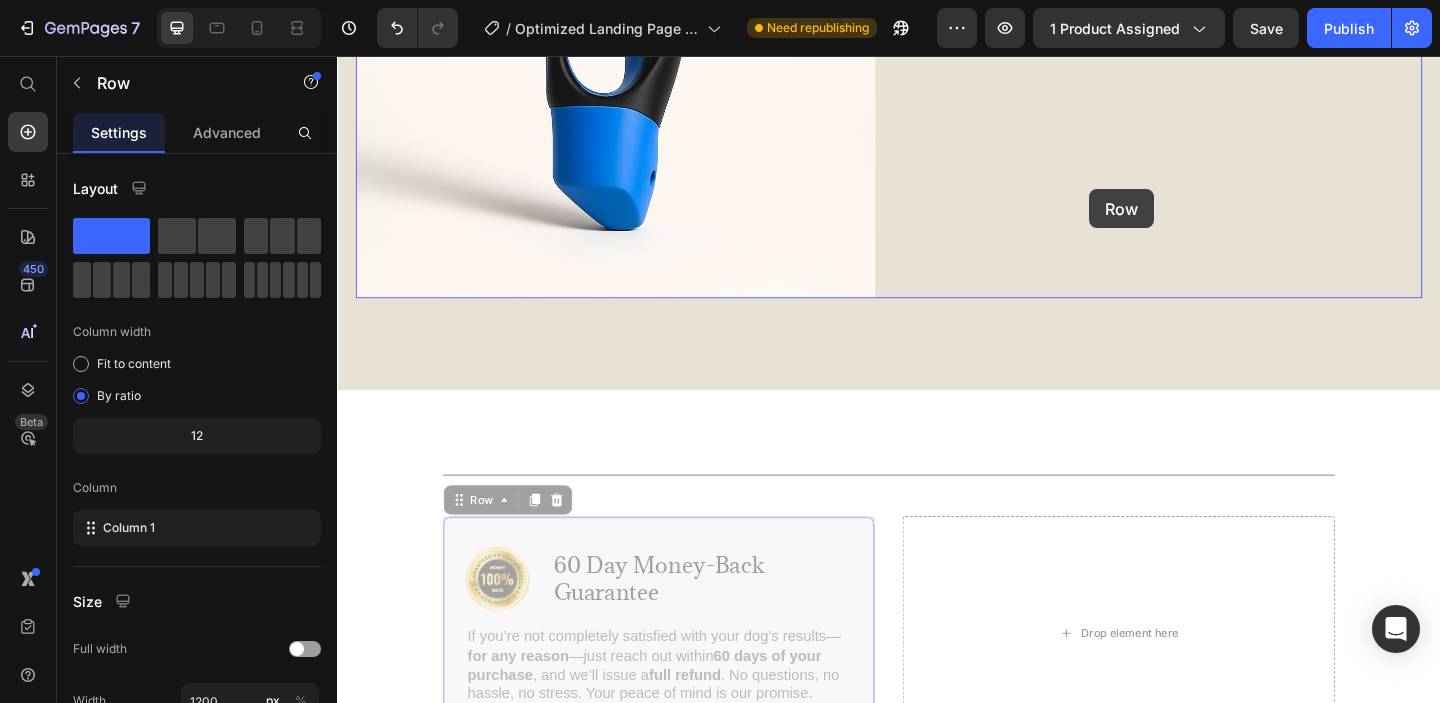 drag, startPoint x: 892, startPoint y: 577, endPoint x: 1153, endPoint y: 202, distance: 456.8873 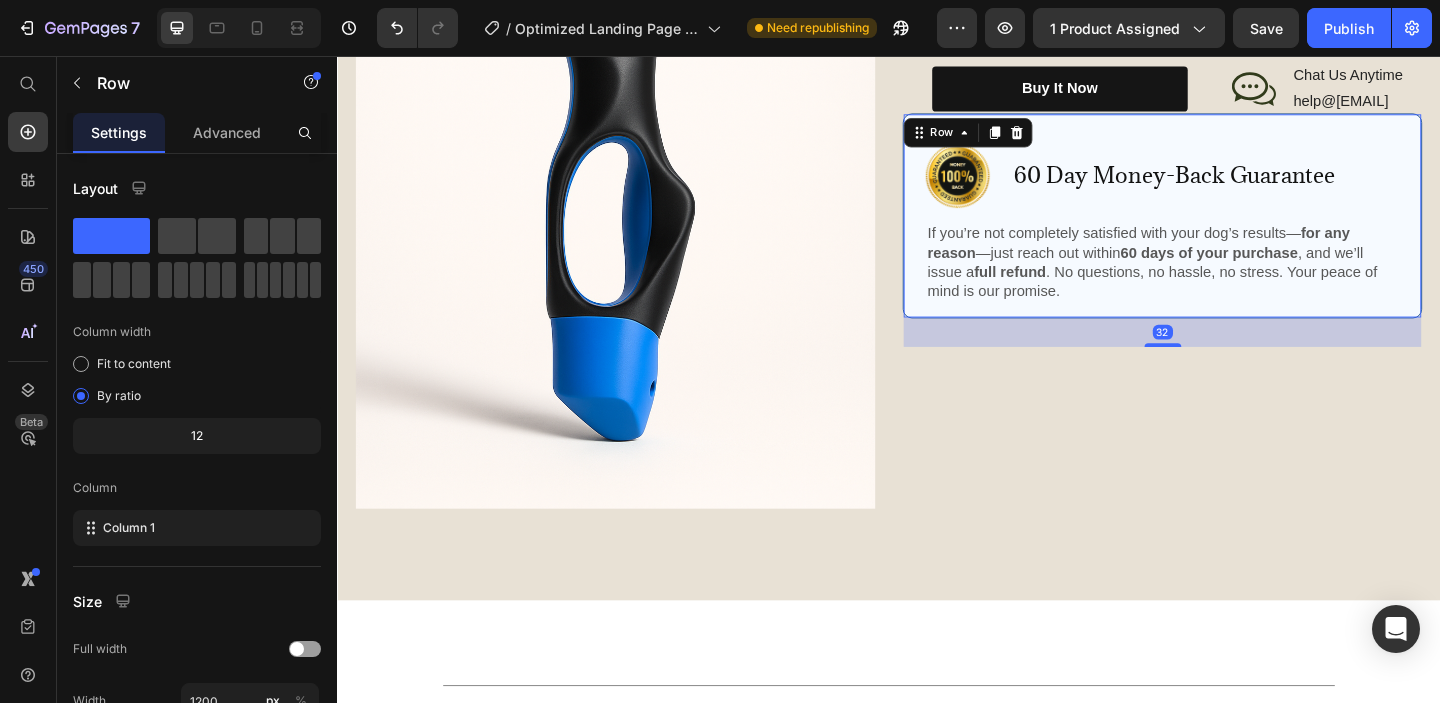 scroll, scrollTop: 1634, scrollLeft: 0, axis: vertical 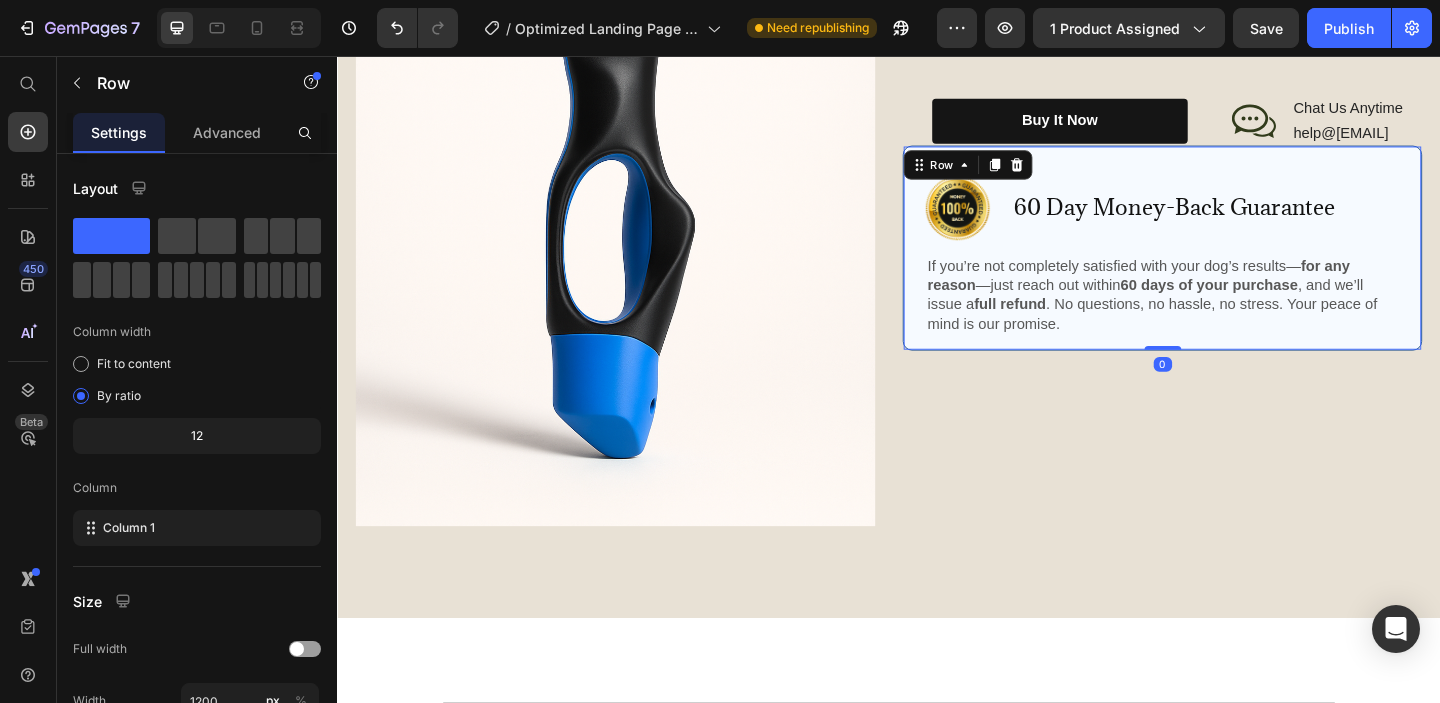 drag, startPoint x: 1234, startPoint y: 387, endPoint x: 1233, endPoint y: 308, distance: 79.00633 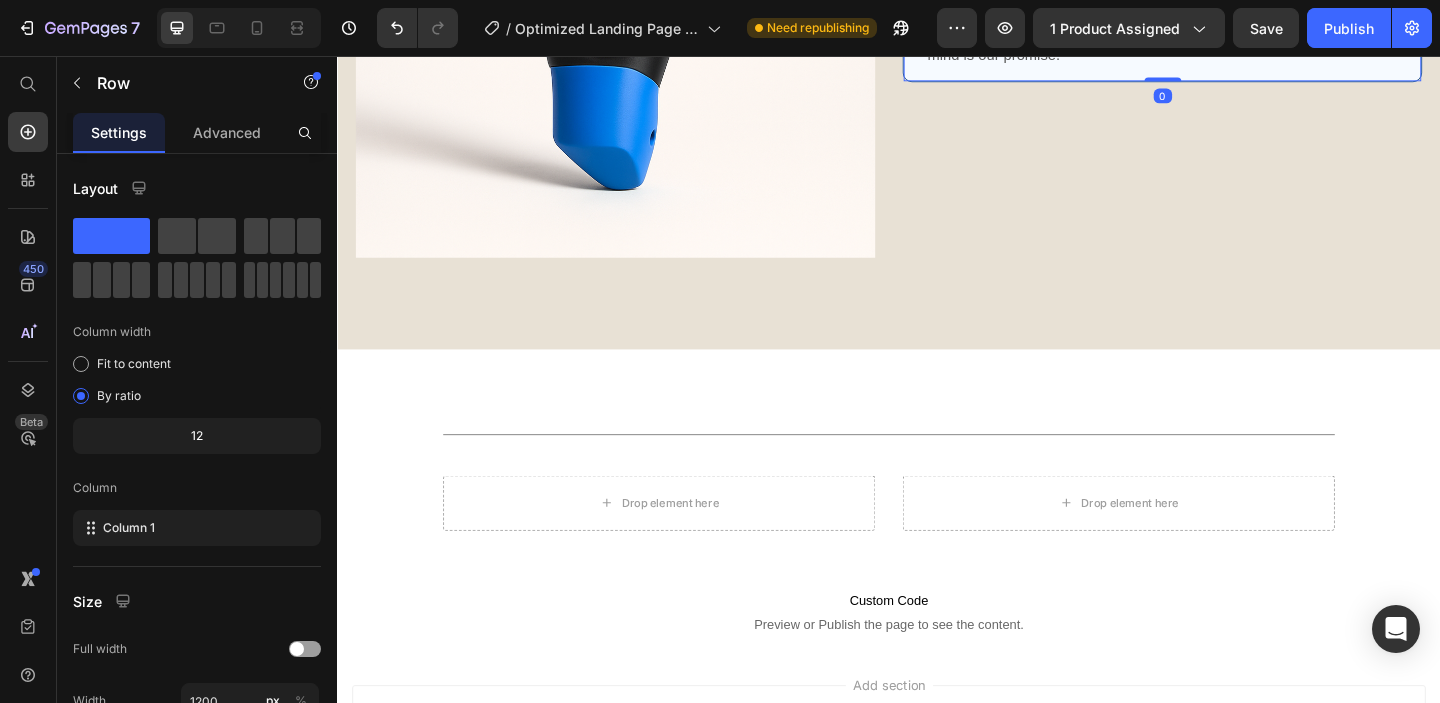 scroll, scrollTop: 1940, scrollLeft: 0, axis: vertical 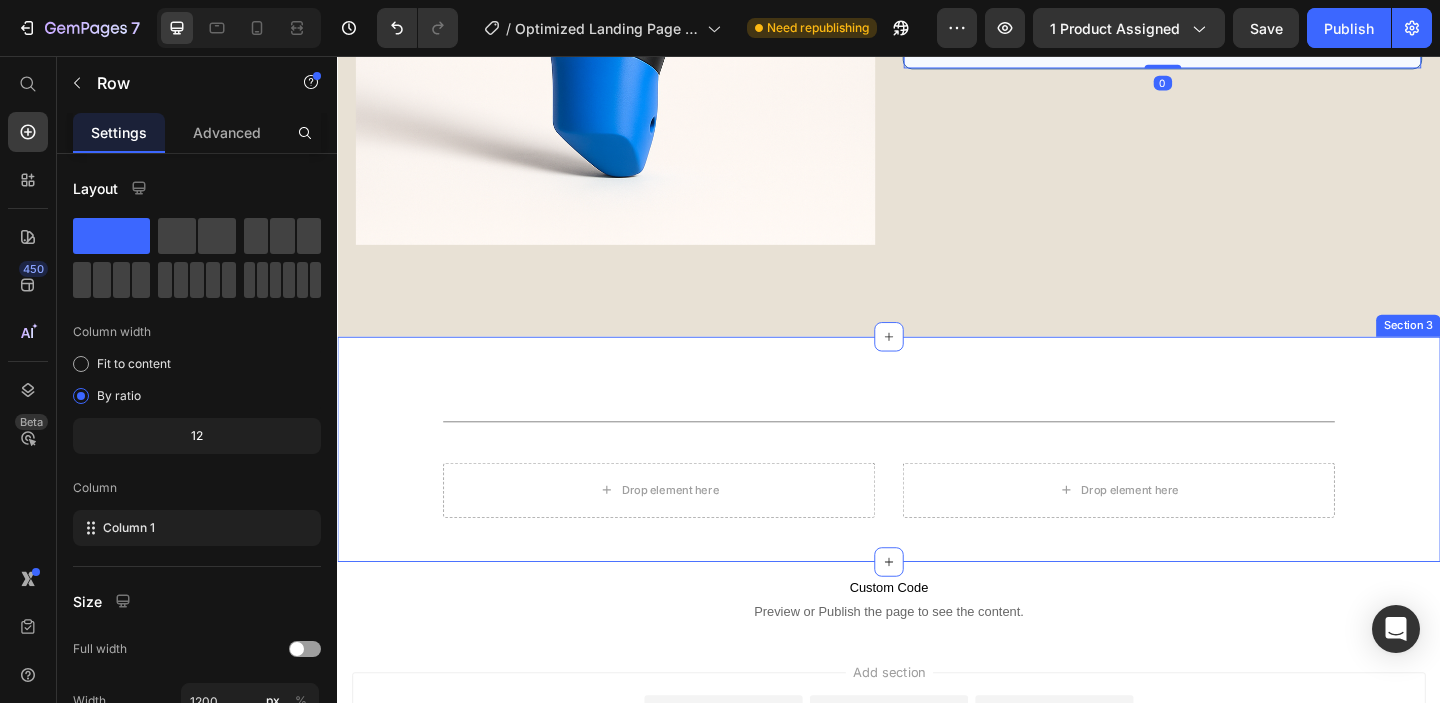 click on "Title Line Row
Drop element here
Drop element here Row Section 3" at bounding box center (937, 483) 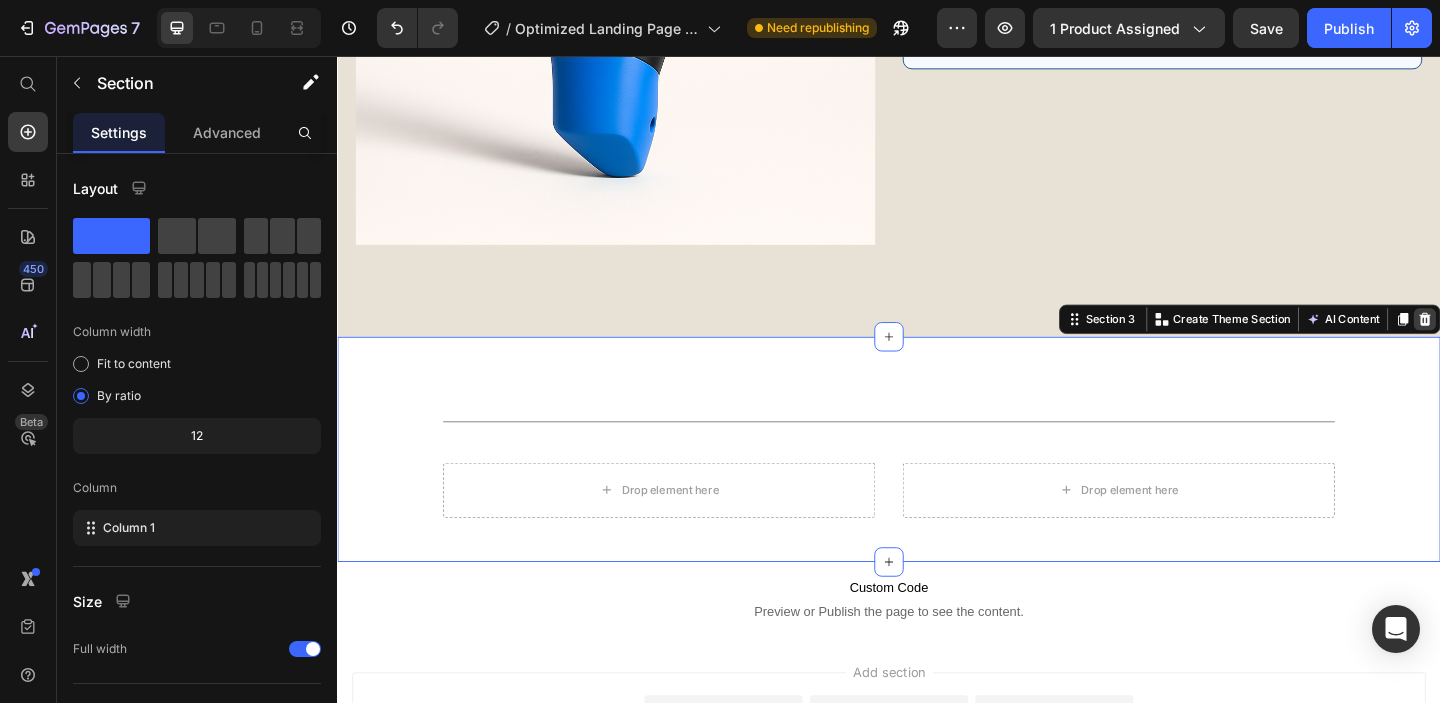 click 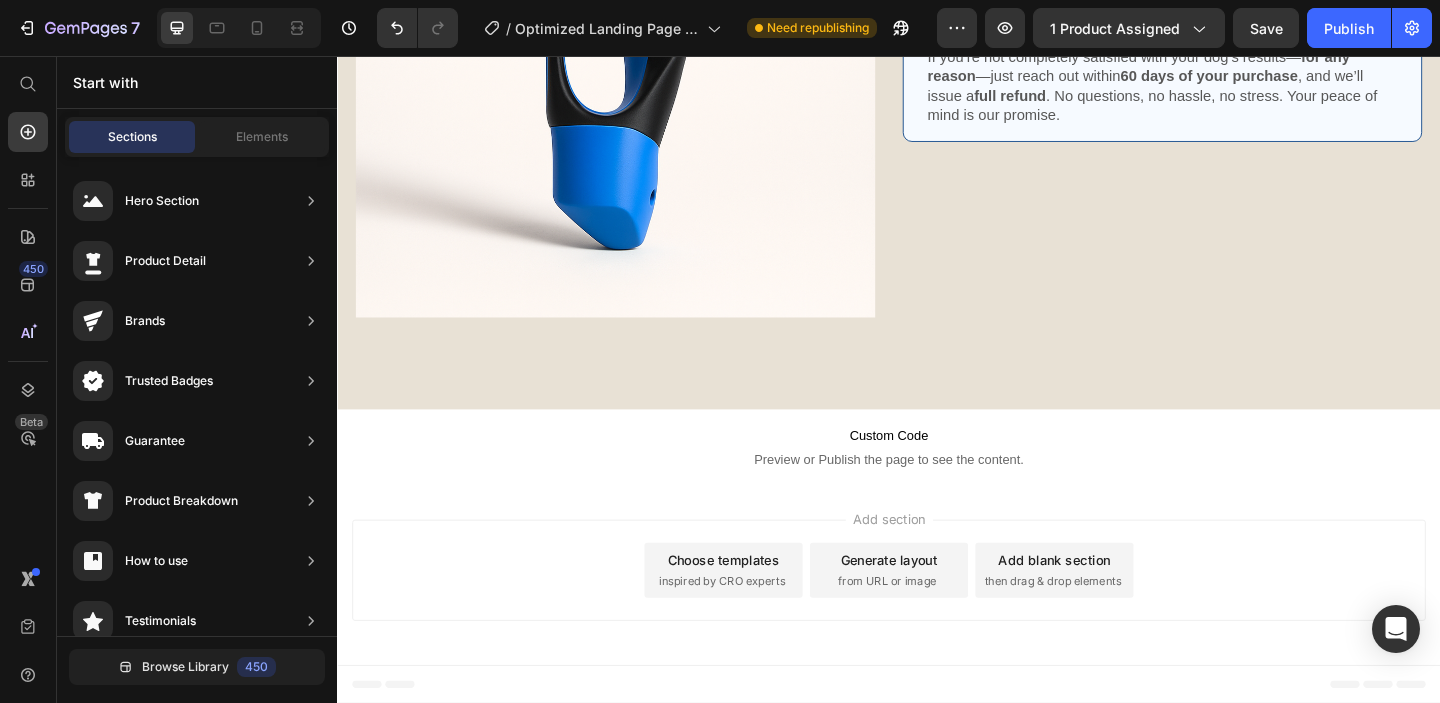 scroll, scrollTop: 1861, scrollLeft: 0, axis: vertical 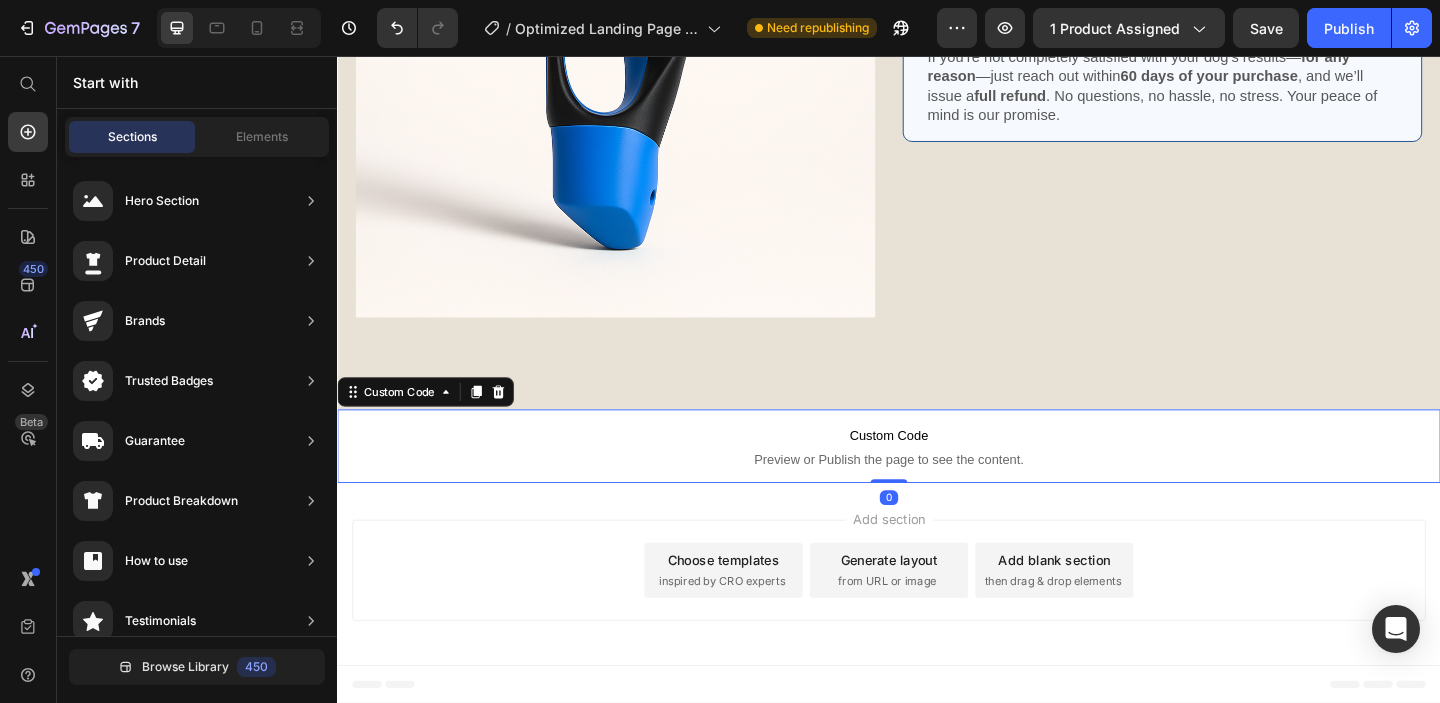 click on "Custom Code
Preview or Publish the page to see the content." at bounding box center (937, 480) 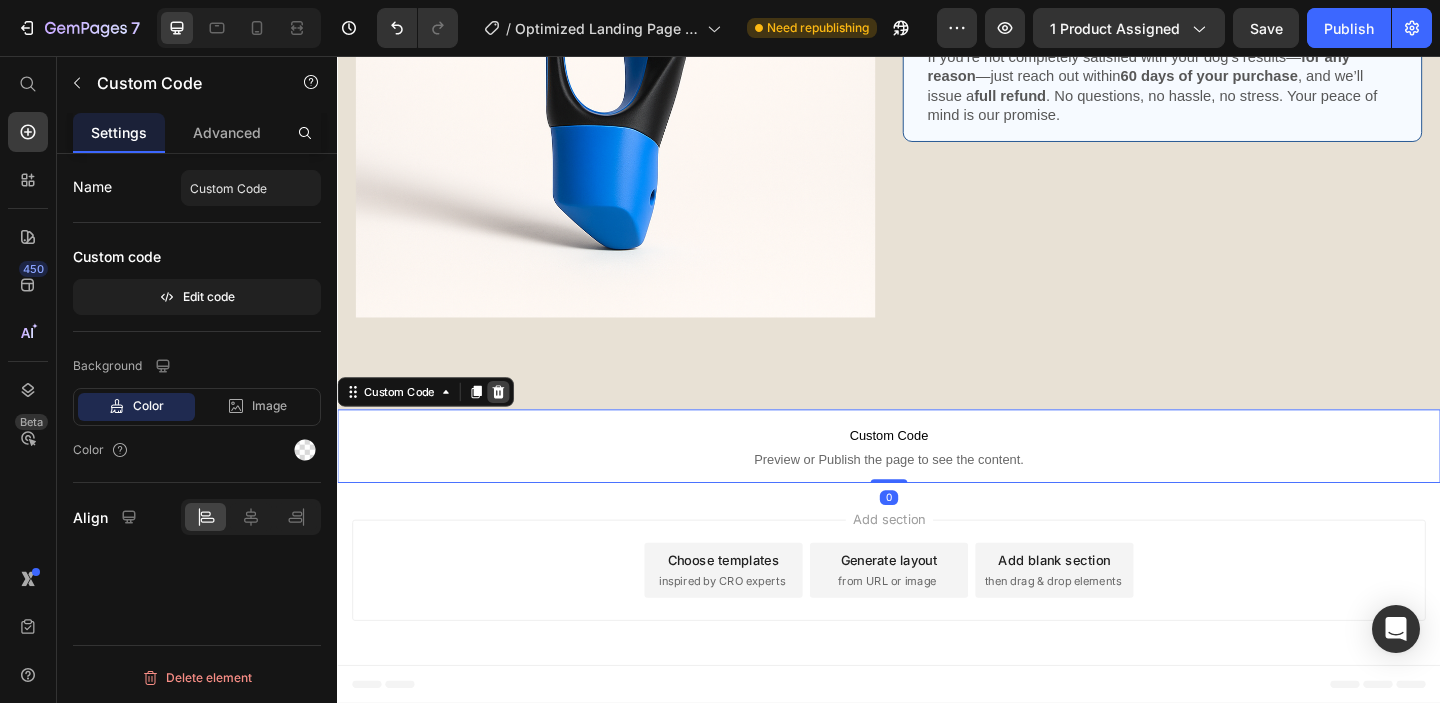 click 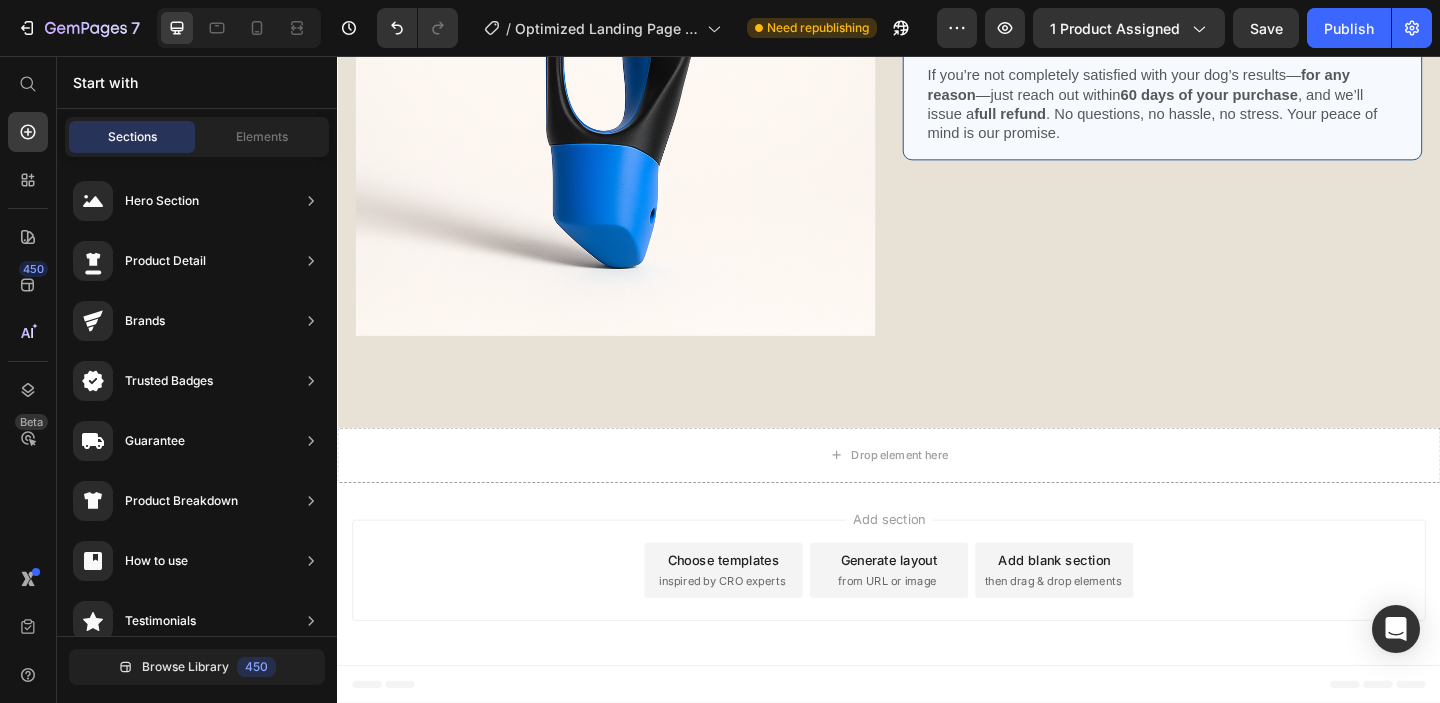 scroll, scrollTop: 1841, scrollLeft: 0, axis: vertical 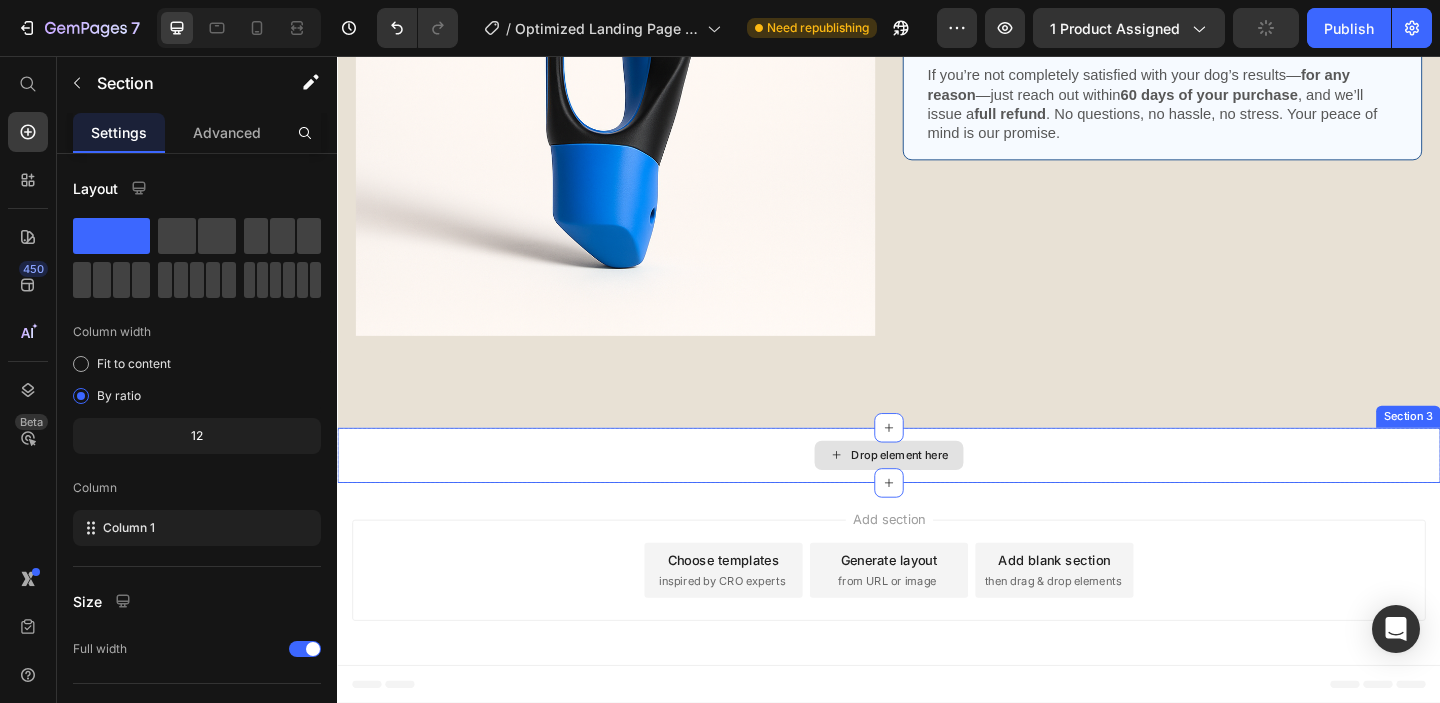 click on "Drop element here" at bounding box center [937, 490] 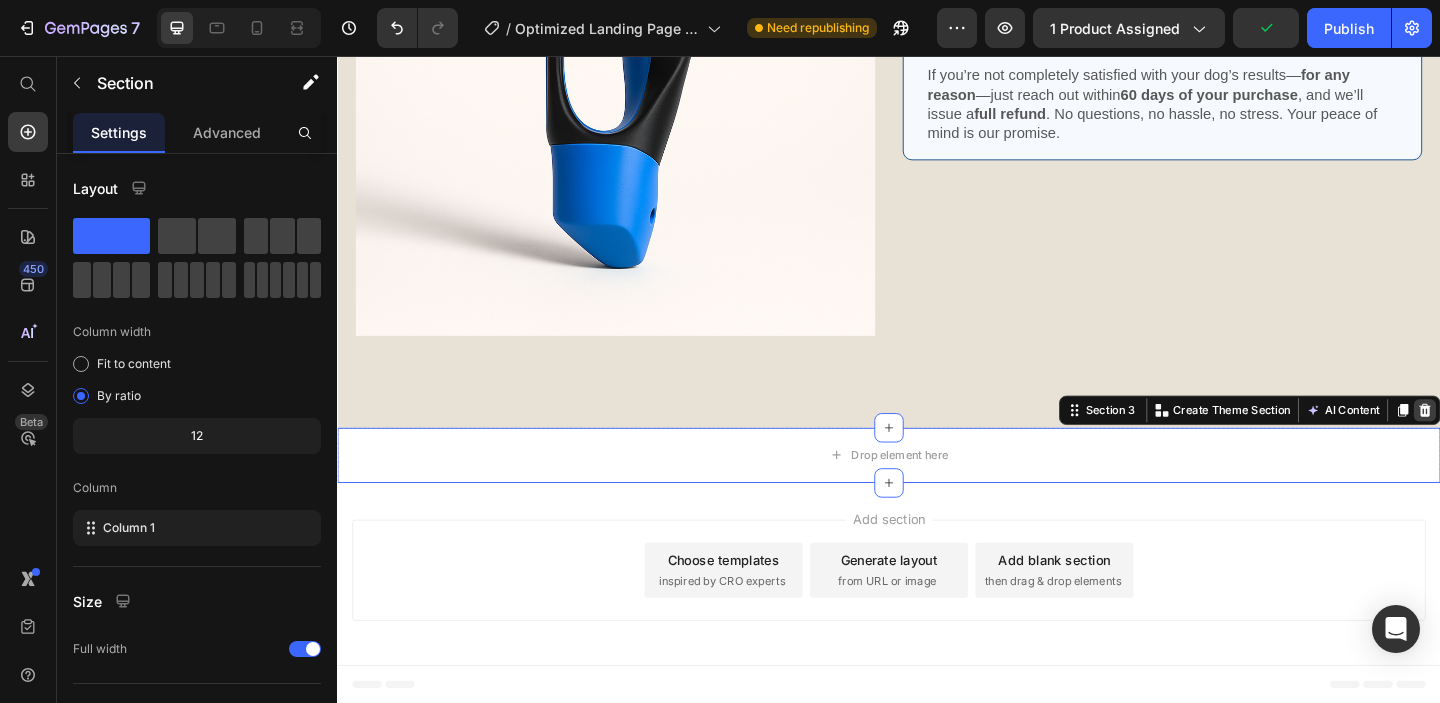 click 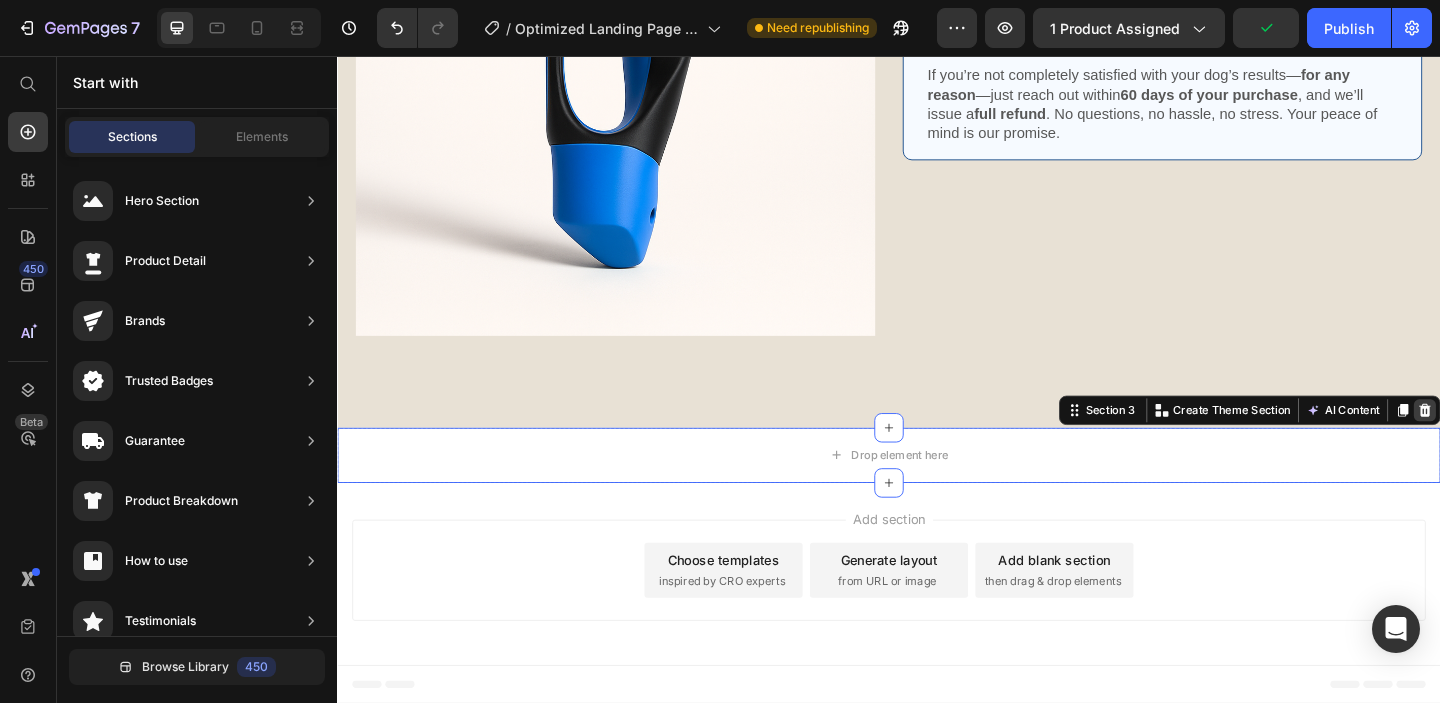 scroll, scrollTop: 1781, scrollLeft: 0, axis: vertical 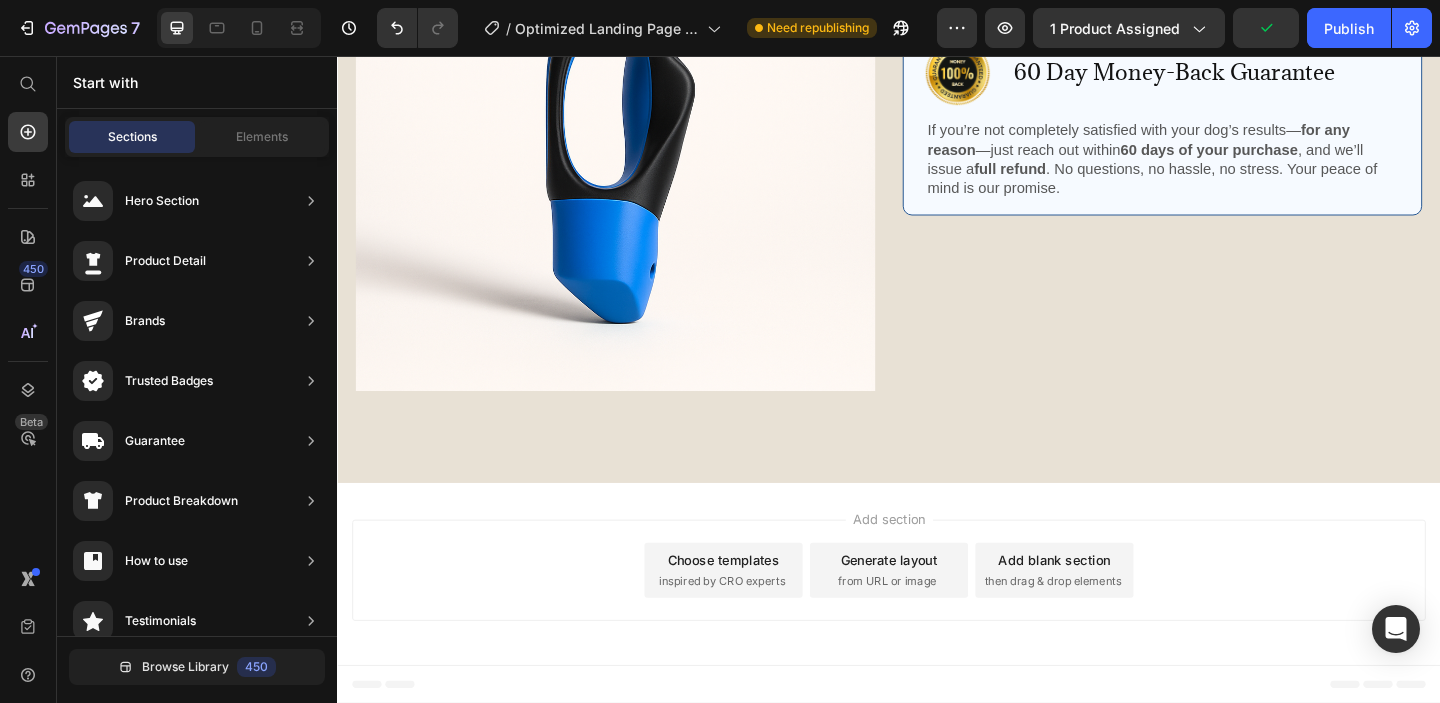 click on "Add section Choose templates inspired by CRO experts Generate layout from URL or image Add blank section then drag & drop elements" at bounding box center [937, 619] 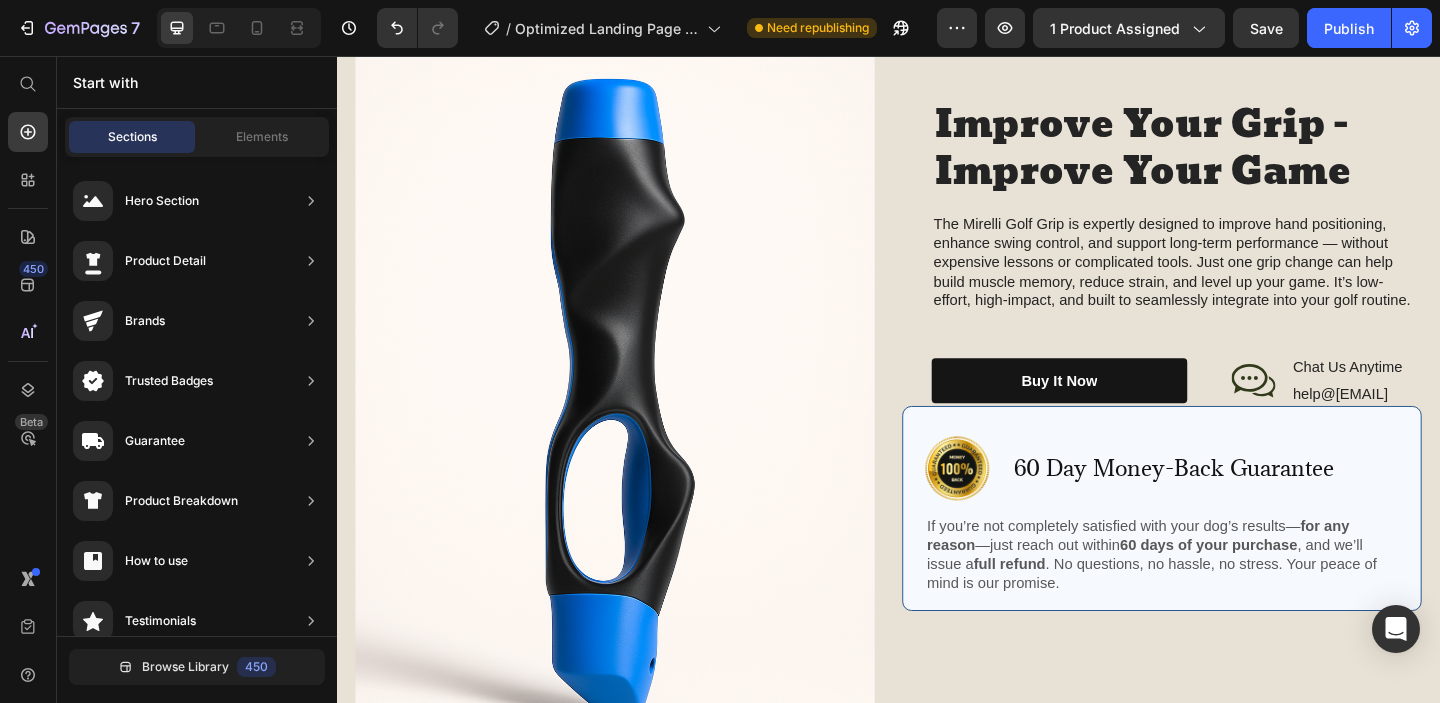 scroll, scrollTop: 0, scrollLeft: 0, axis: both 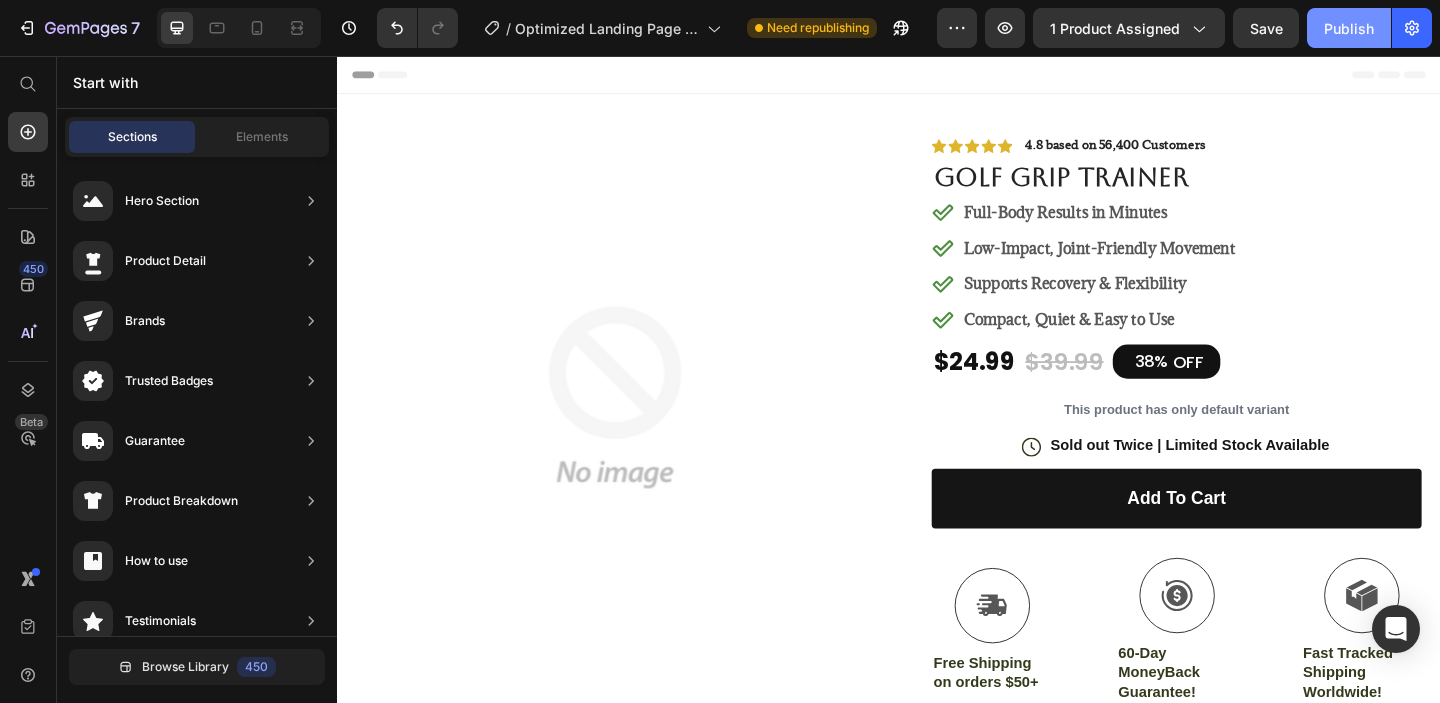 click on "Publish" 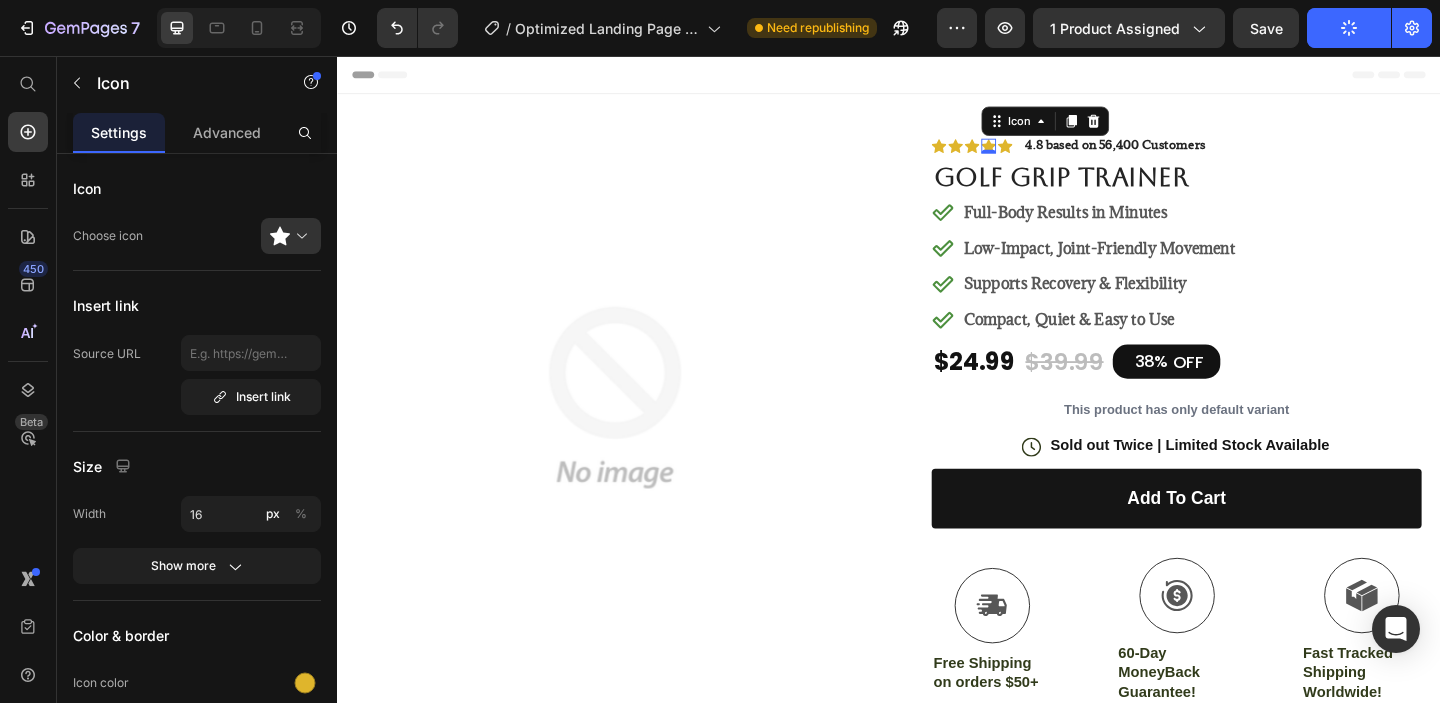 click 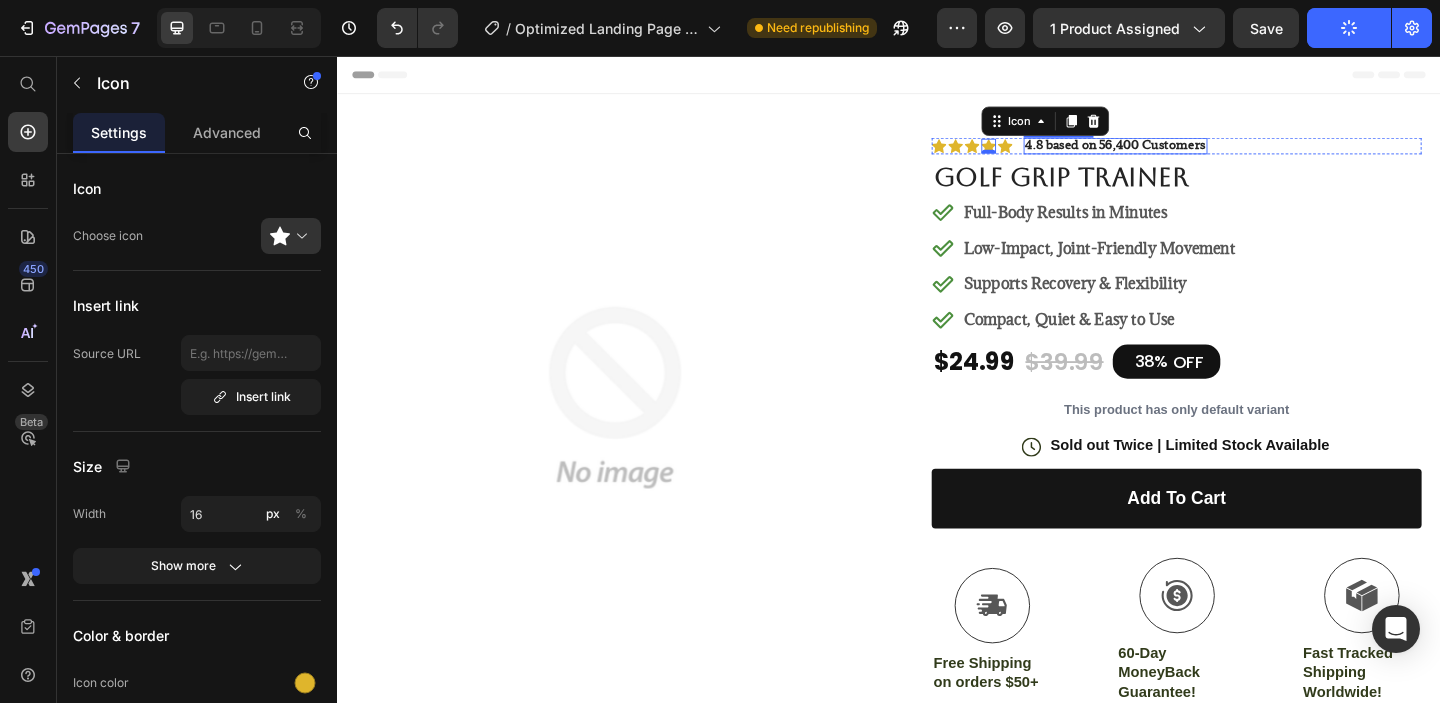 click on "4.8 based on 56,400 Customers" at bounding box center (1184, 152) 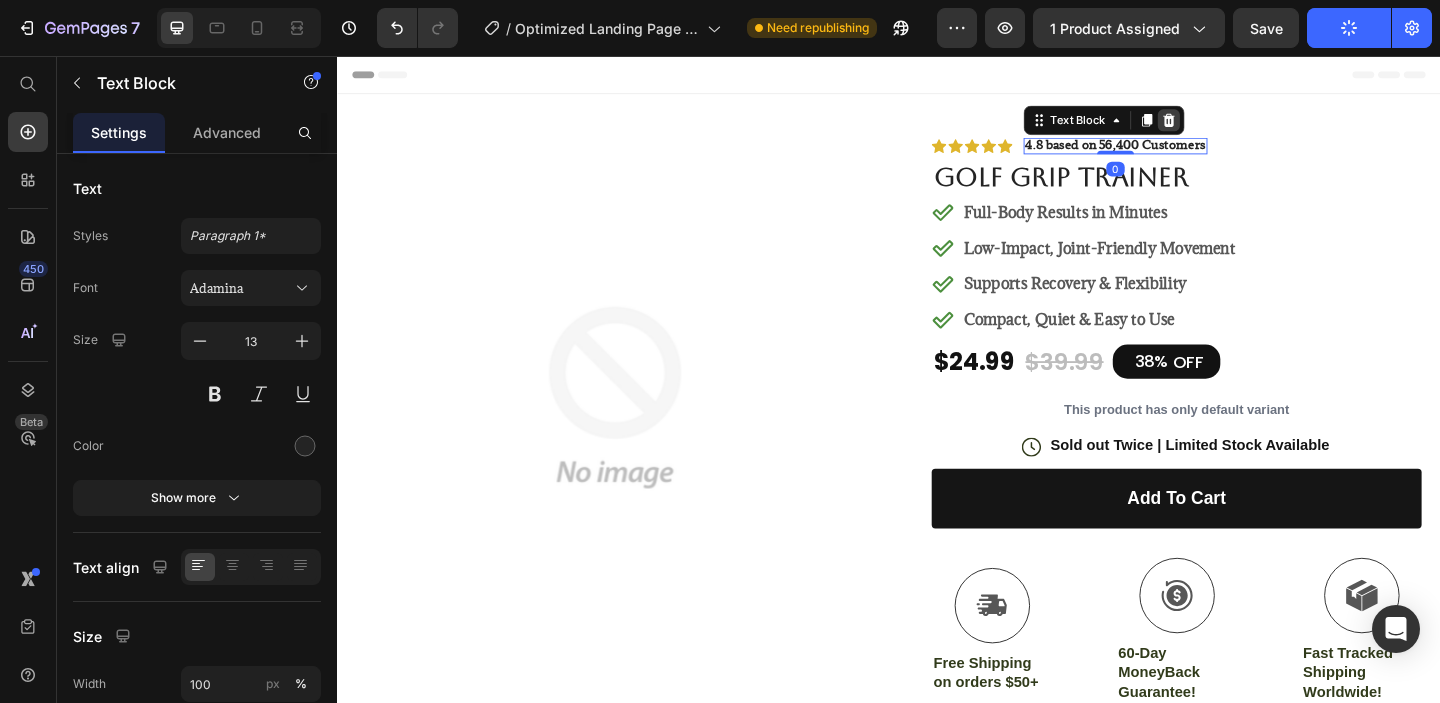 click 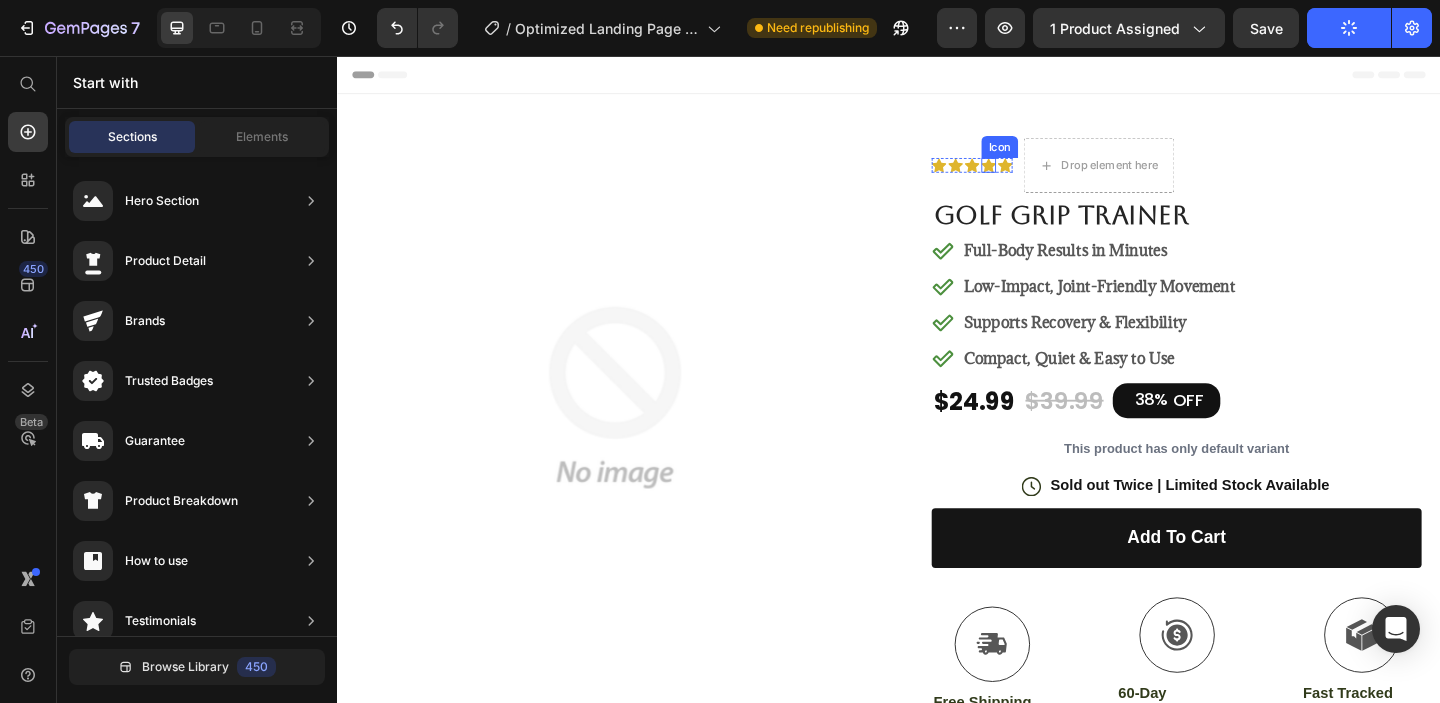 click 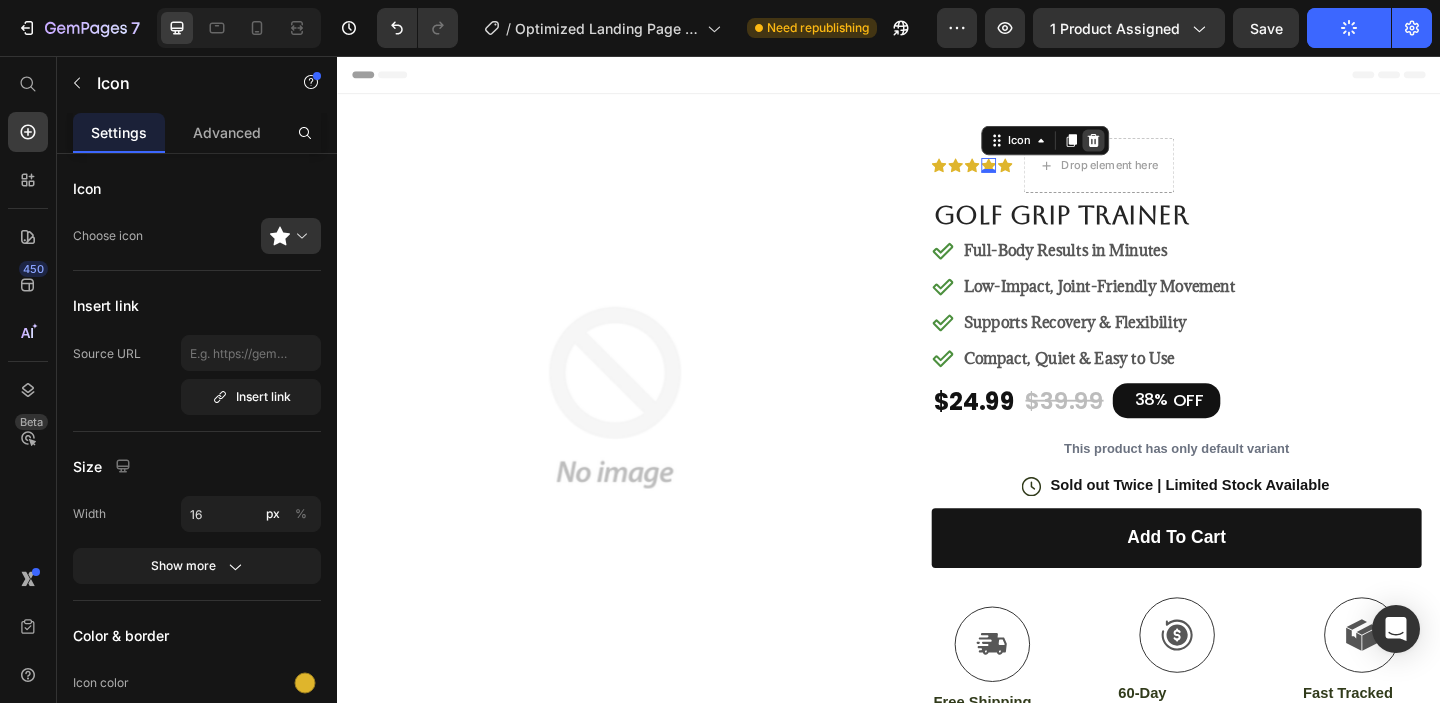 click 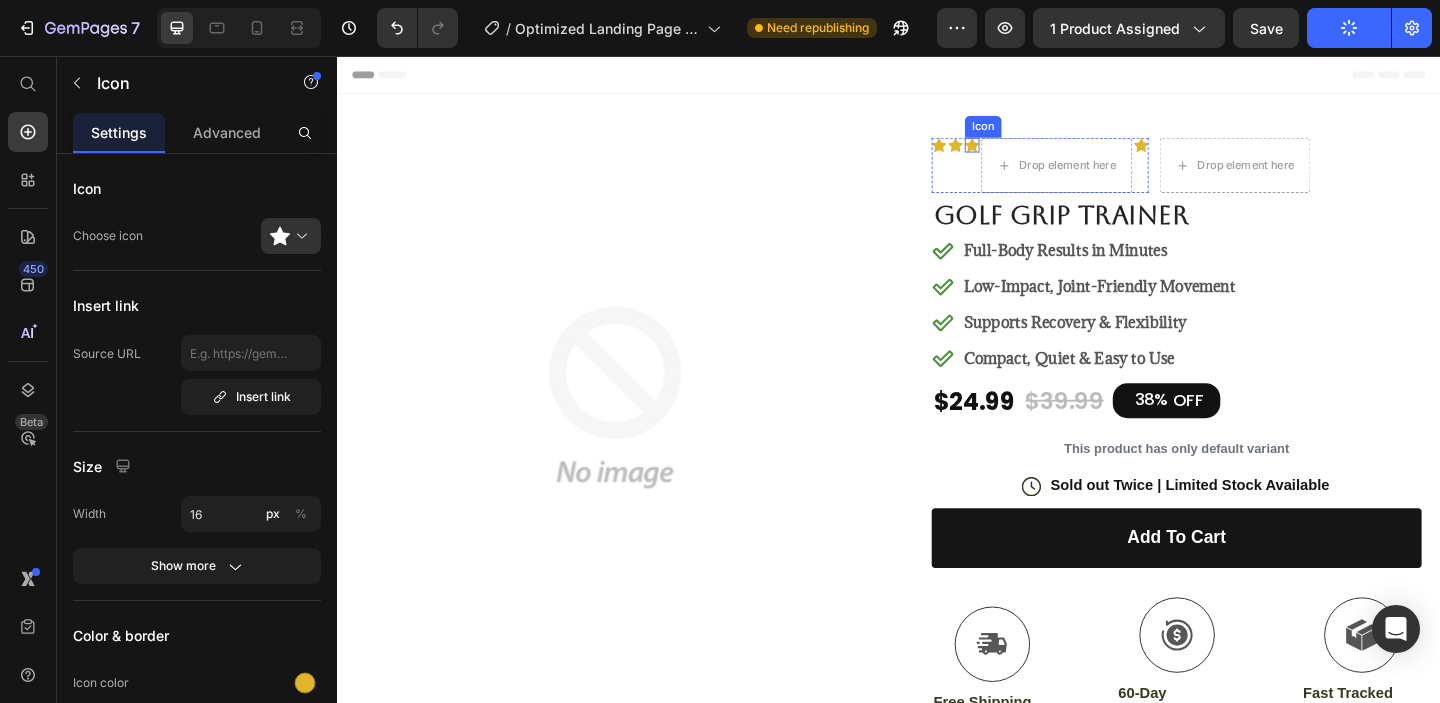 click 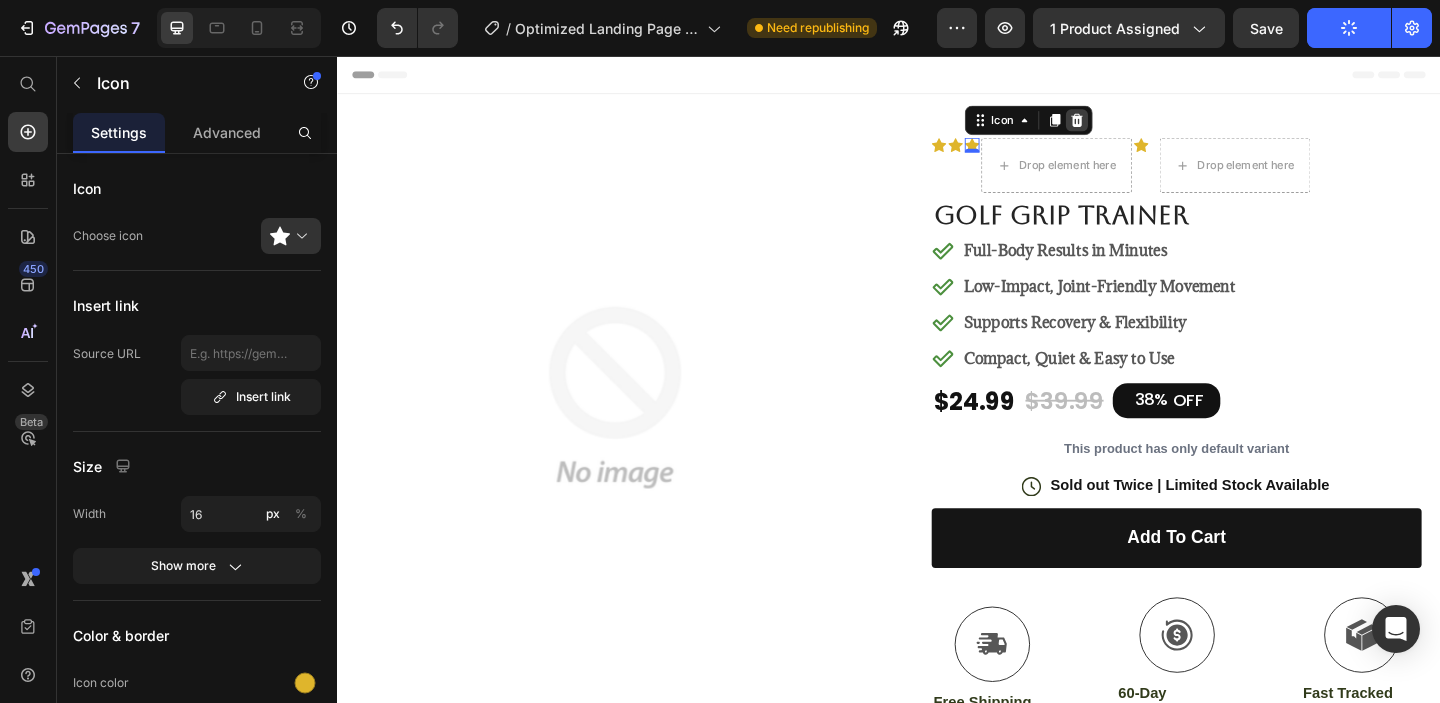 click 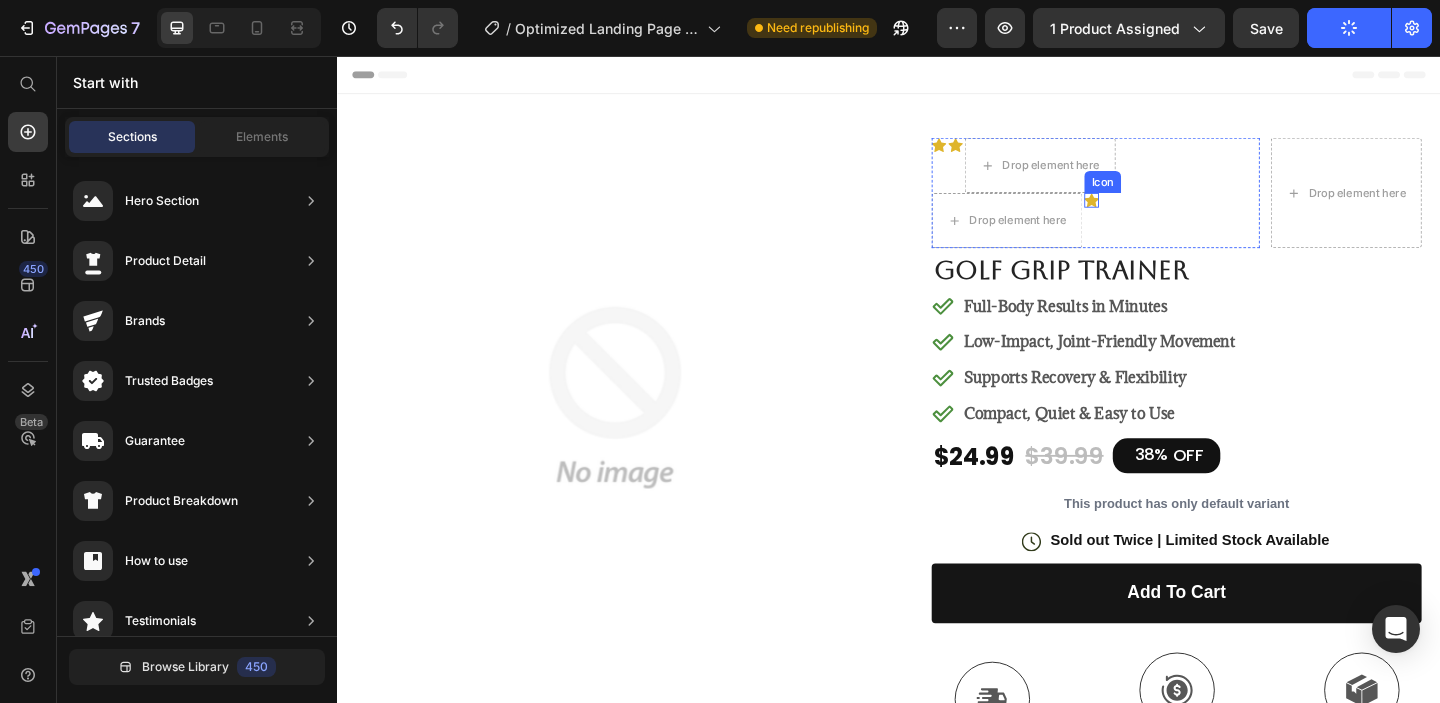 click 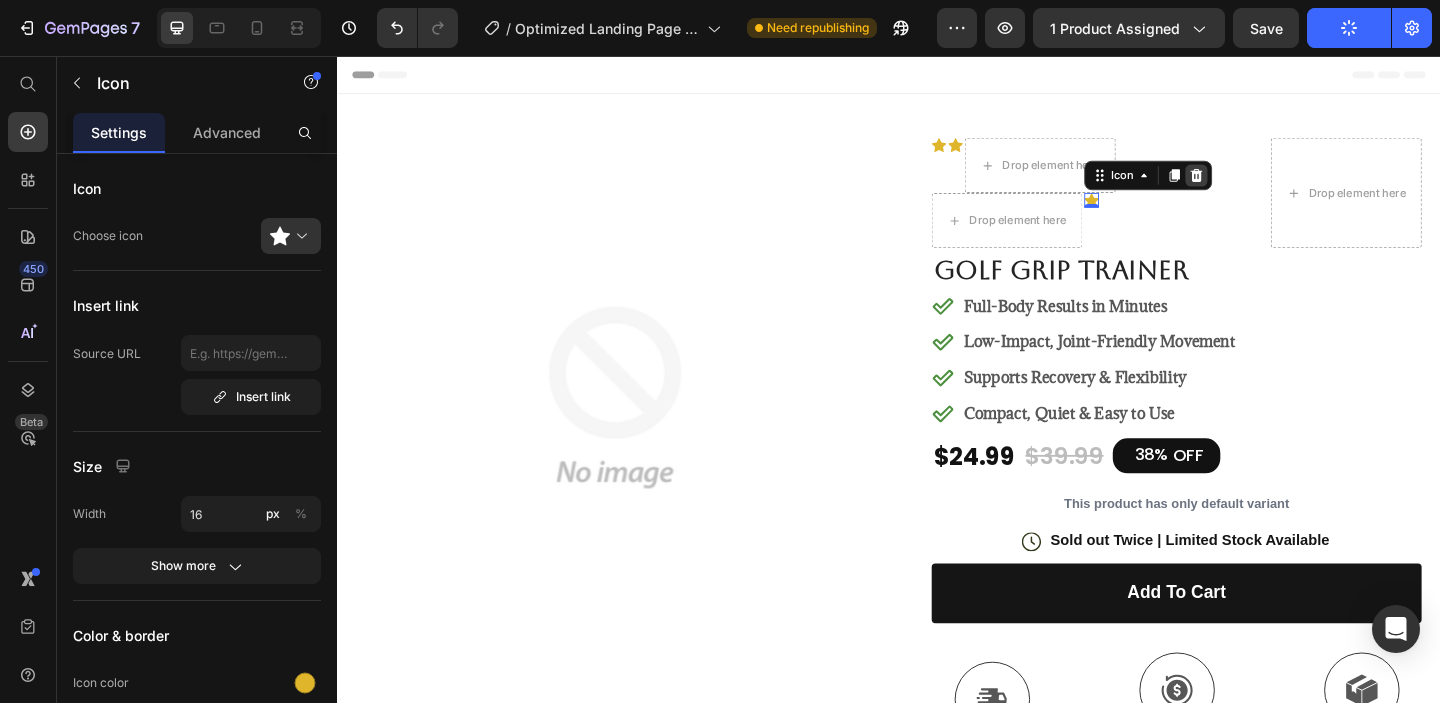 click 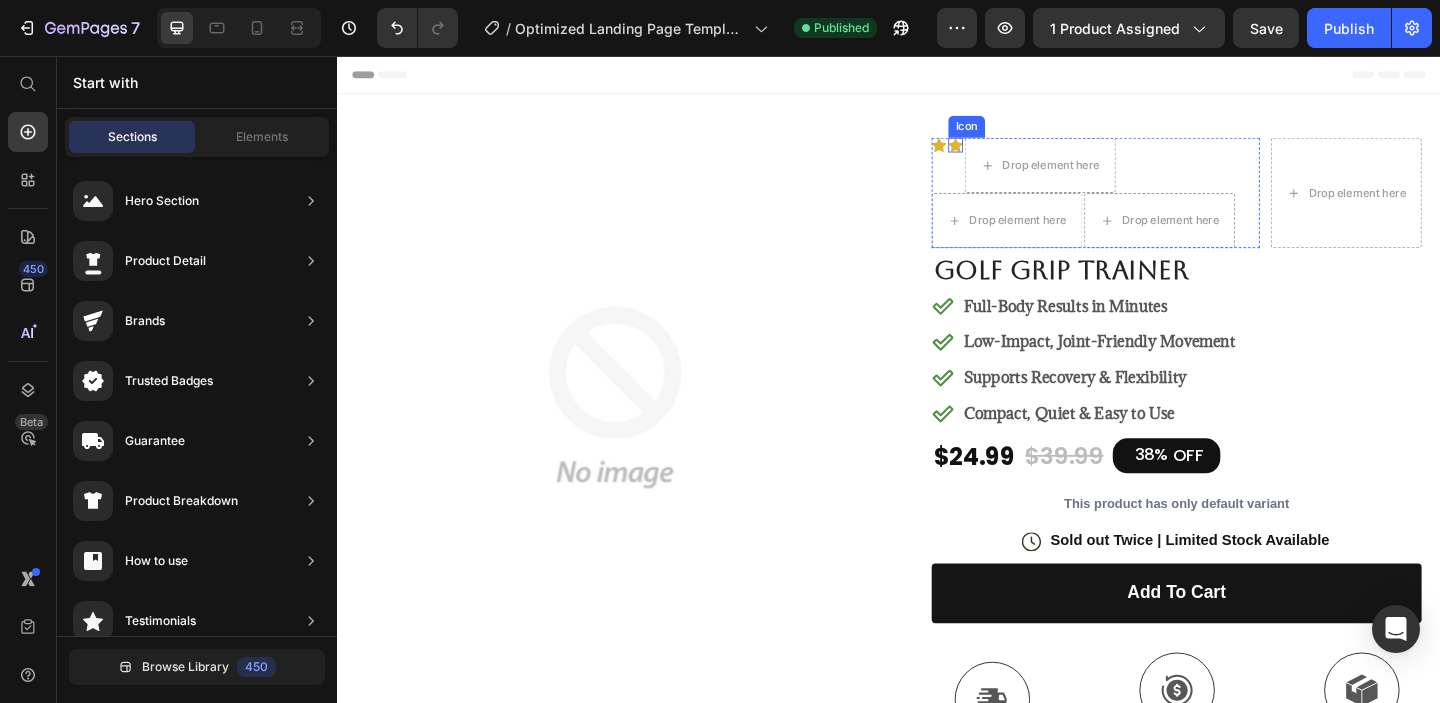 click on "Icon" at bounding box center (1010, 153) 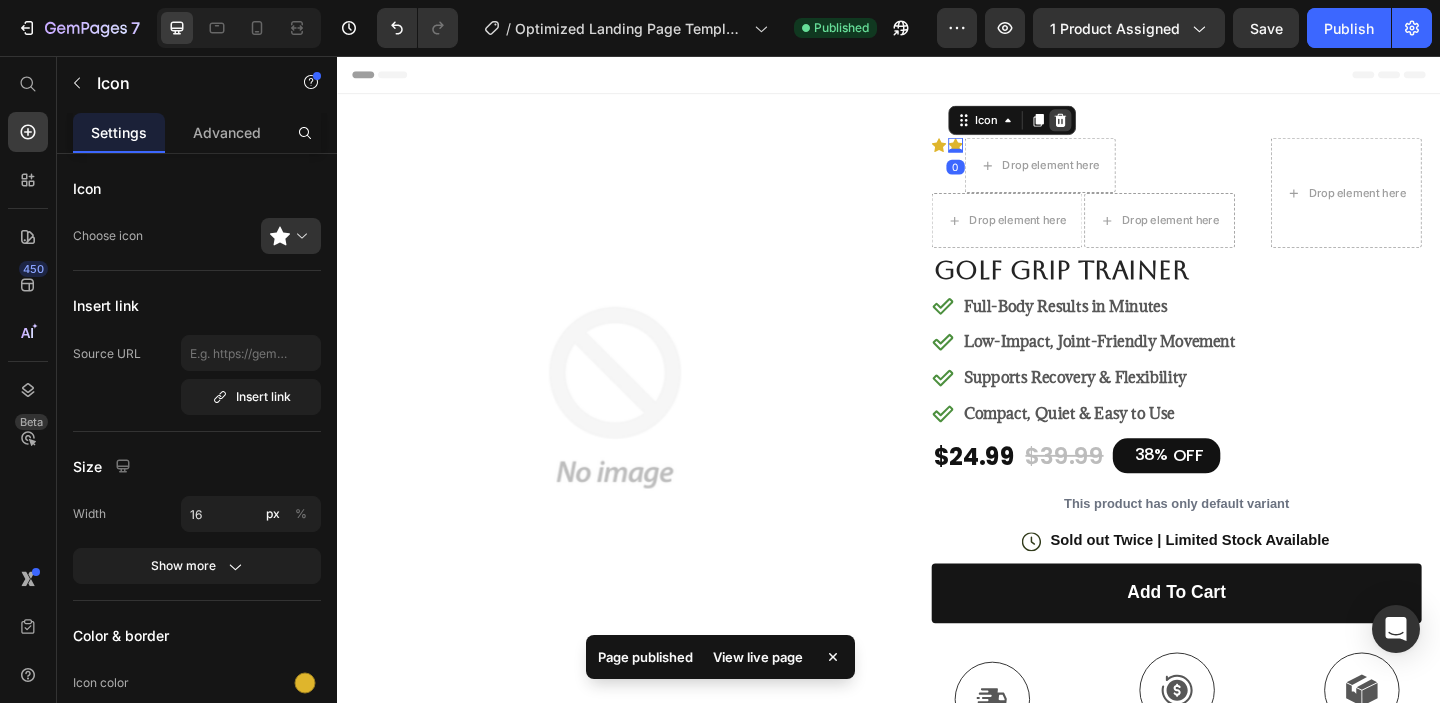 click at bounding box center (1124, 126) 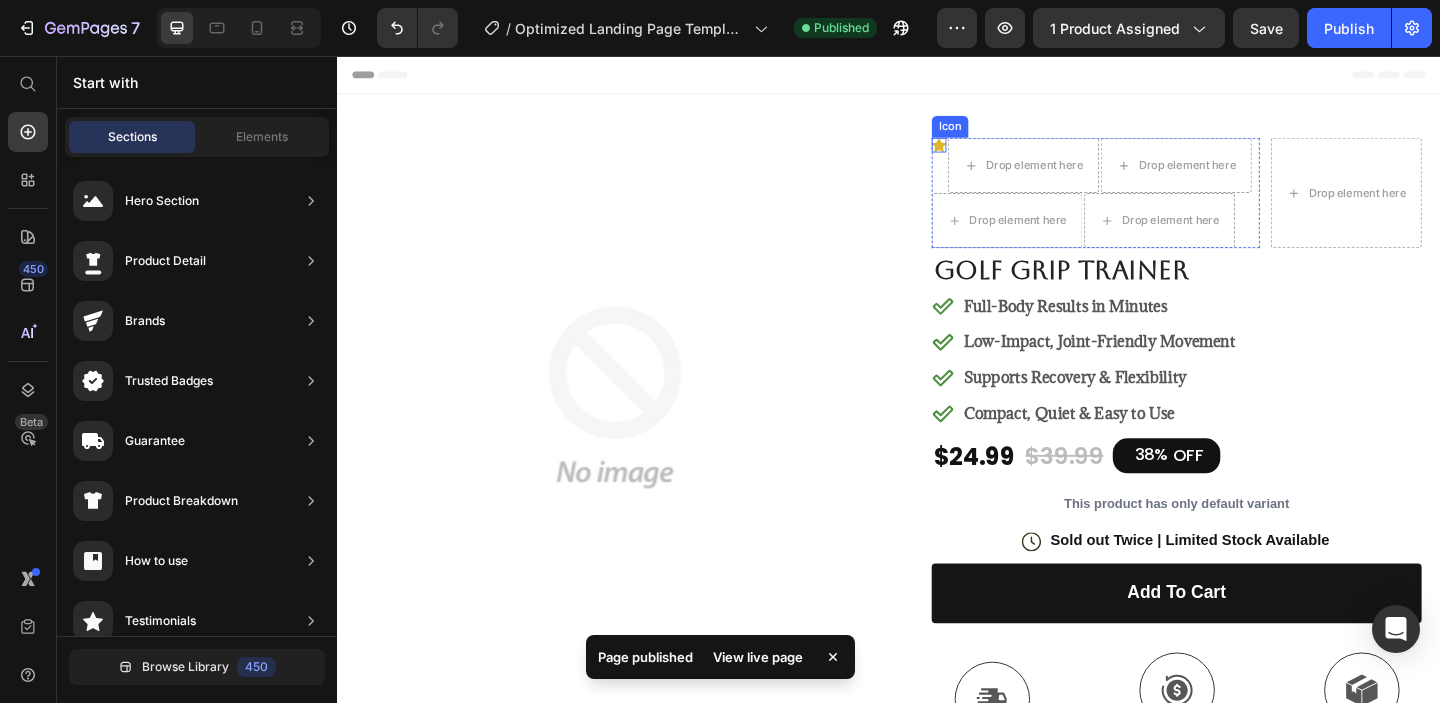 click 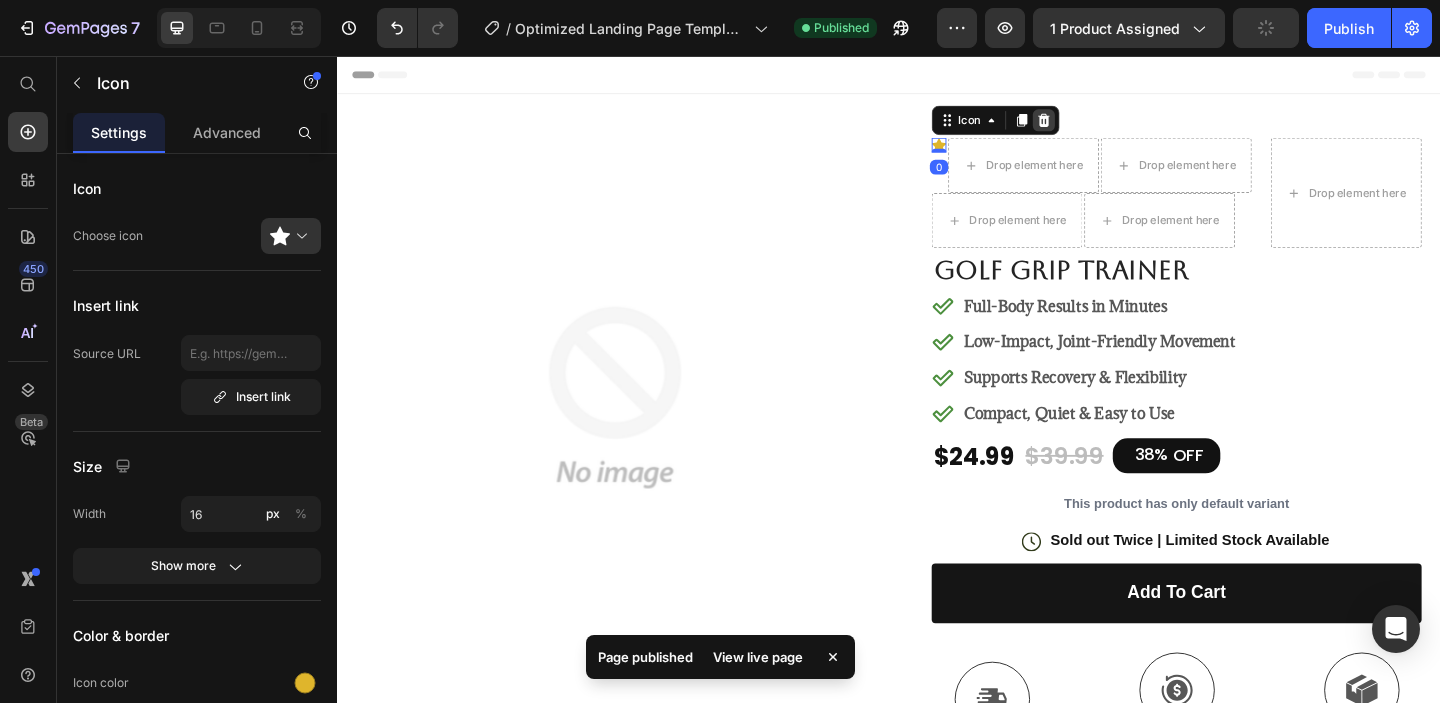 click 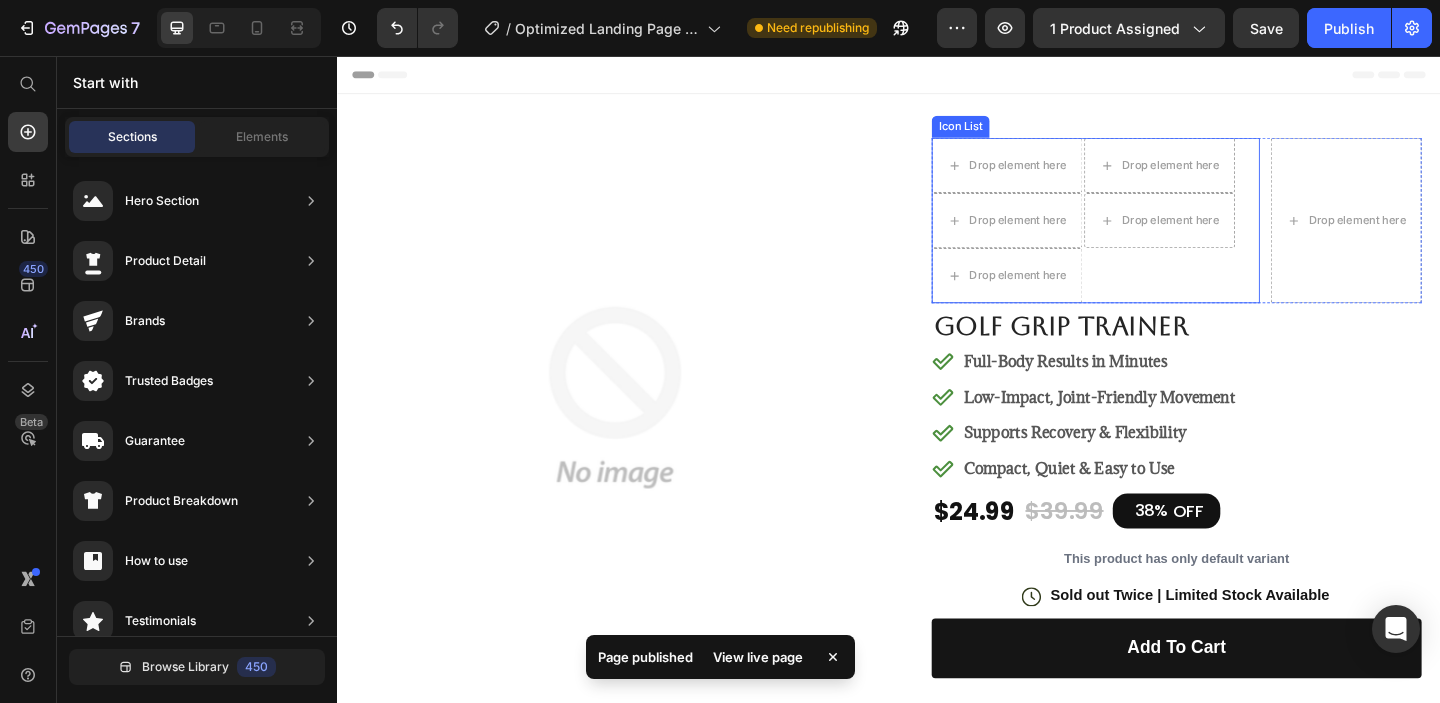 click on "Drop element here
Drop element here
Drop element here
Drop element here
Drop element here" at bounding box center (1162, 235) 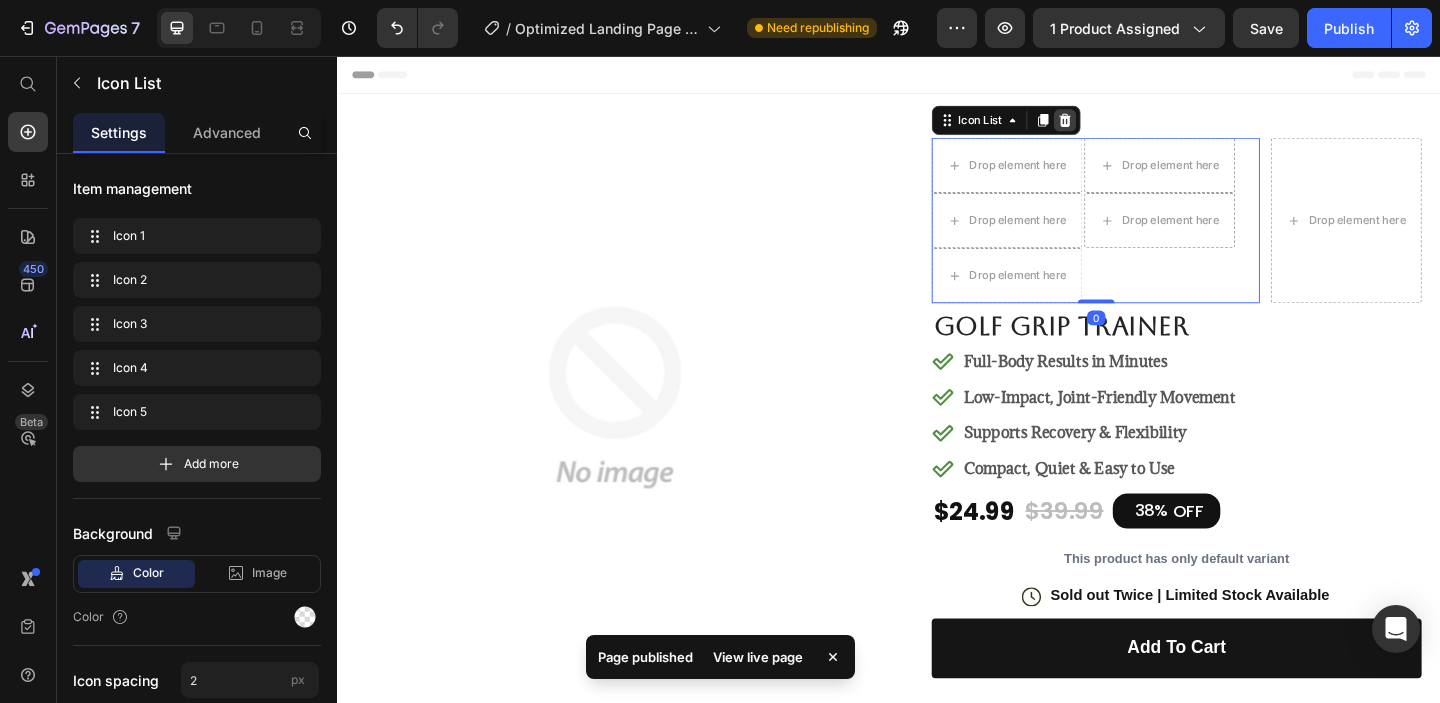 click 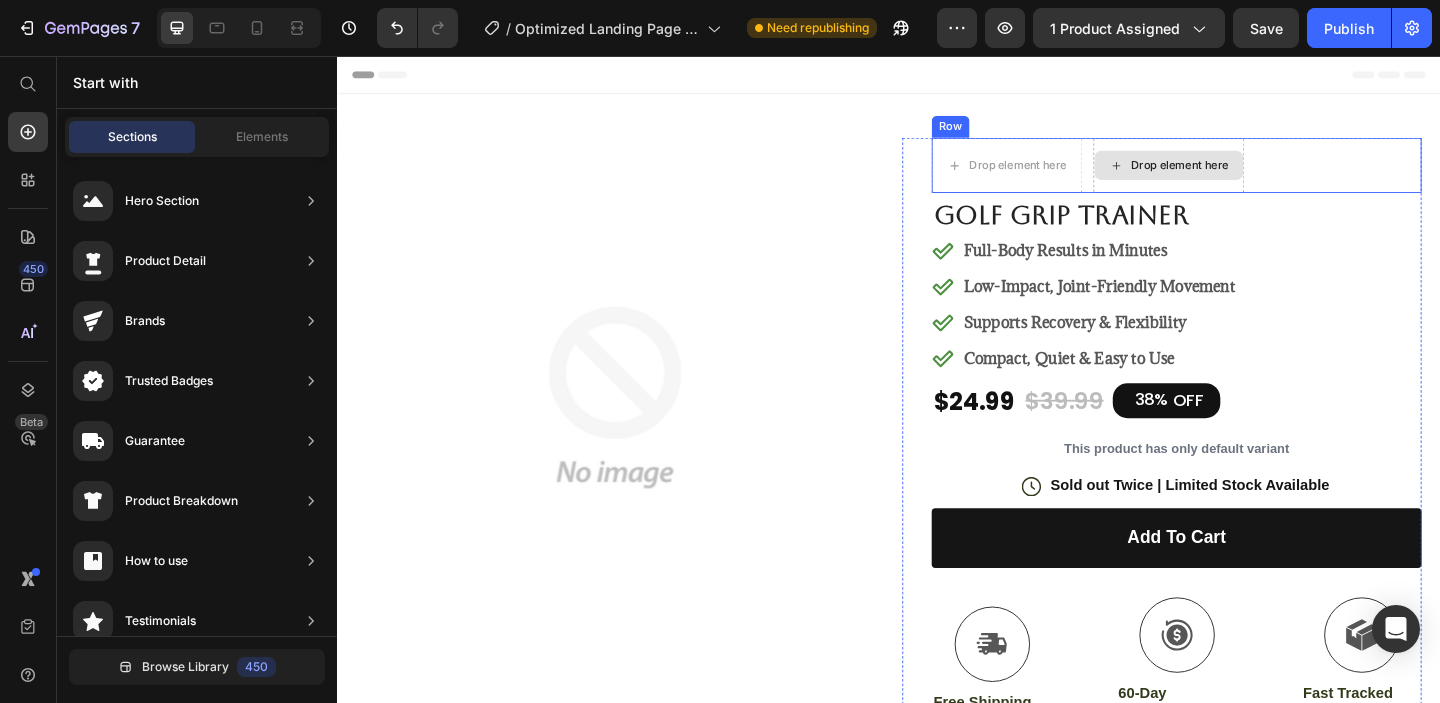click on "Drop element here" at bounding box center [1242, 175] 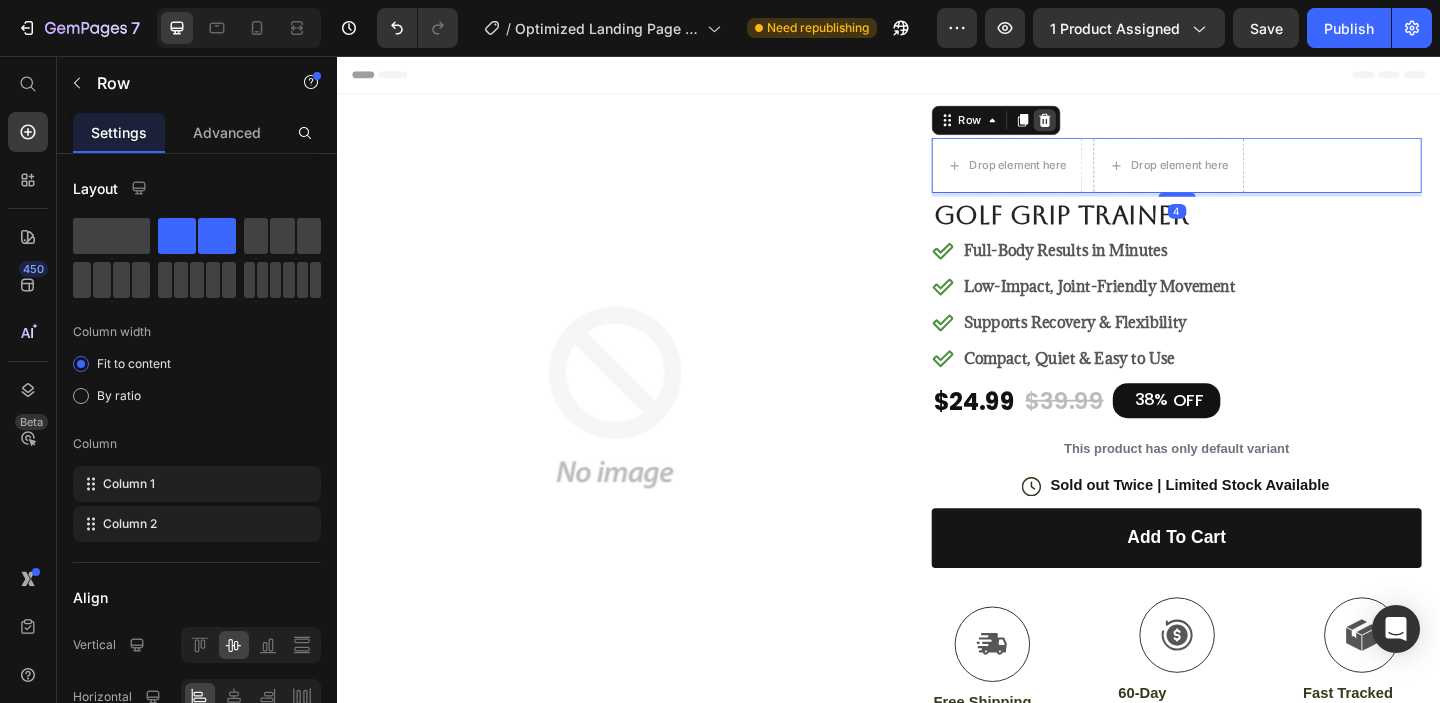 click at bounding box center (1107, 126) 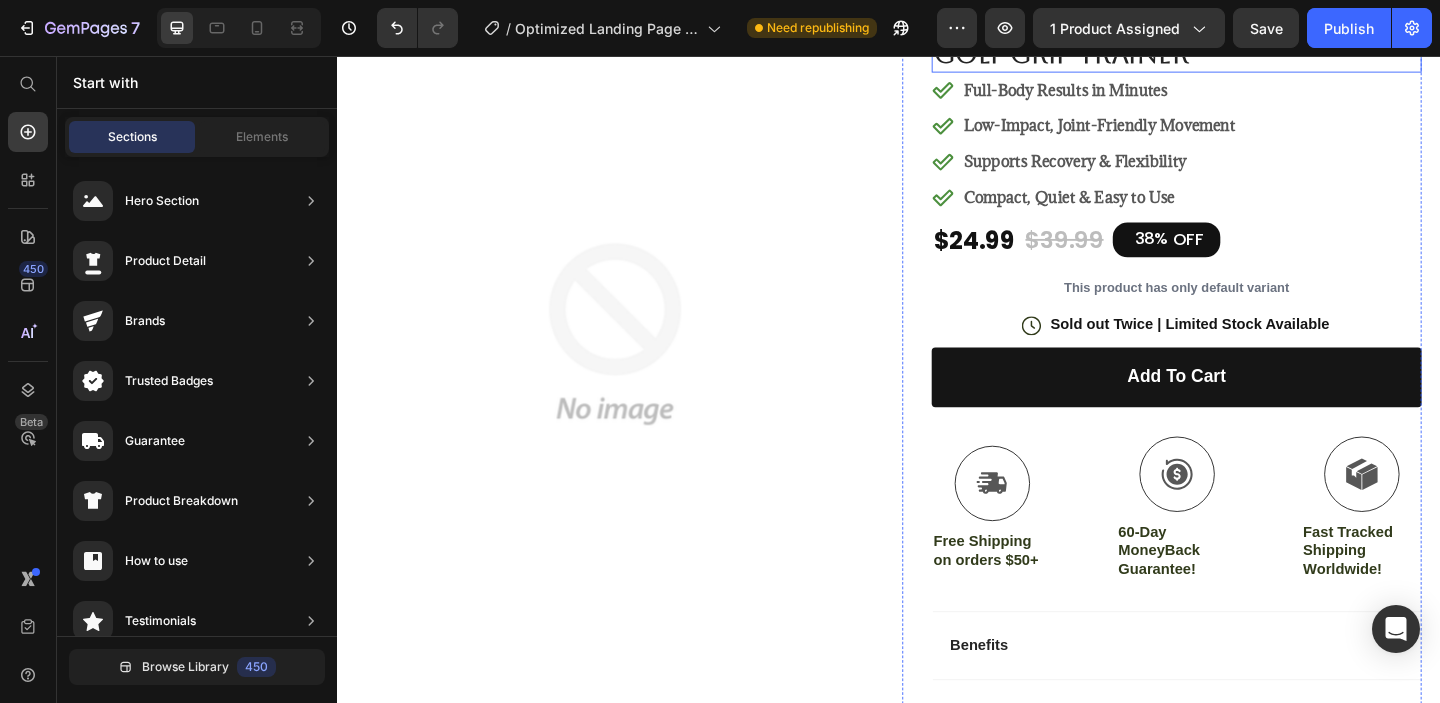 scroll, scrollTop: 0, scrollLeft: 0, axis: both 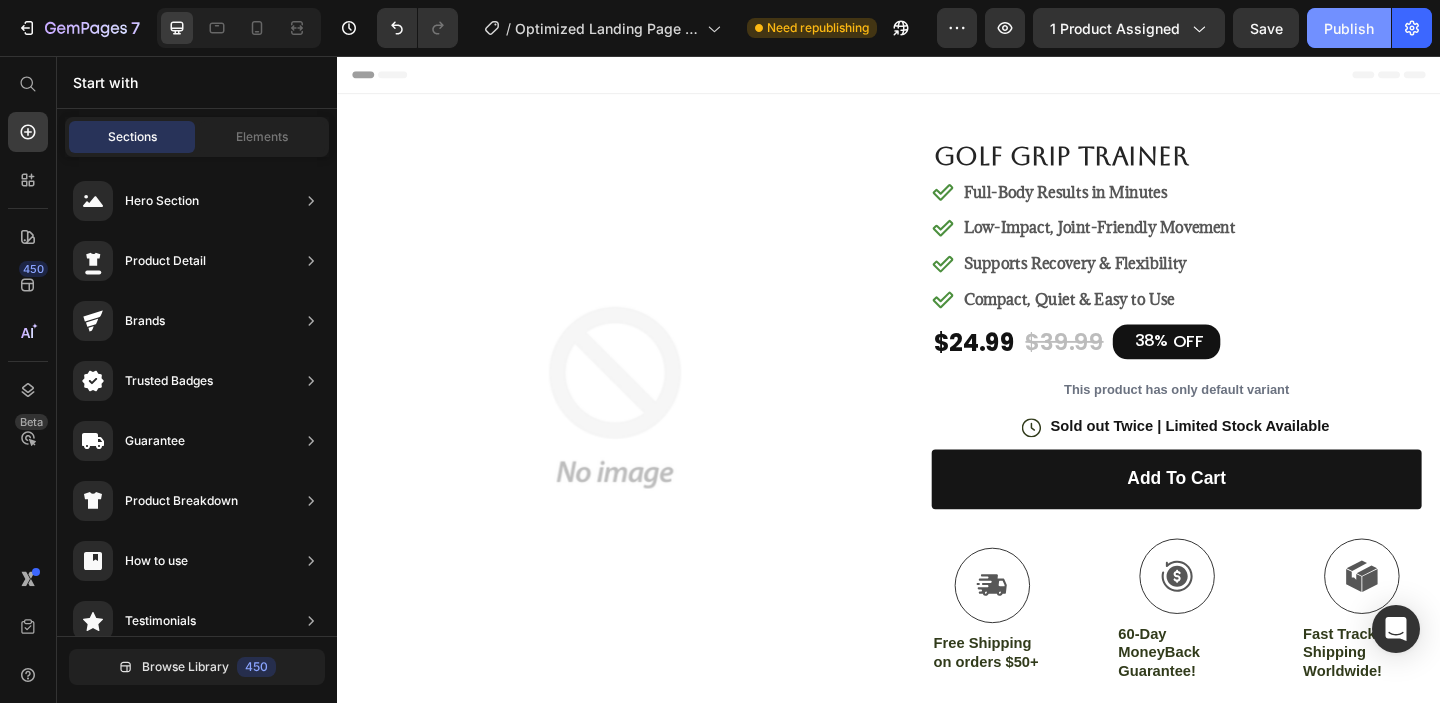 click on "Publish" at bounding box center (1349, 28) 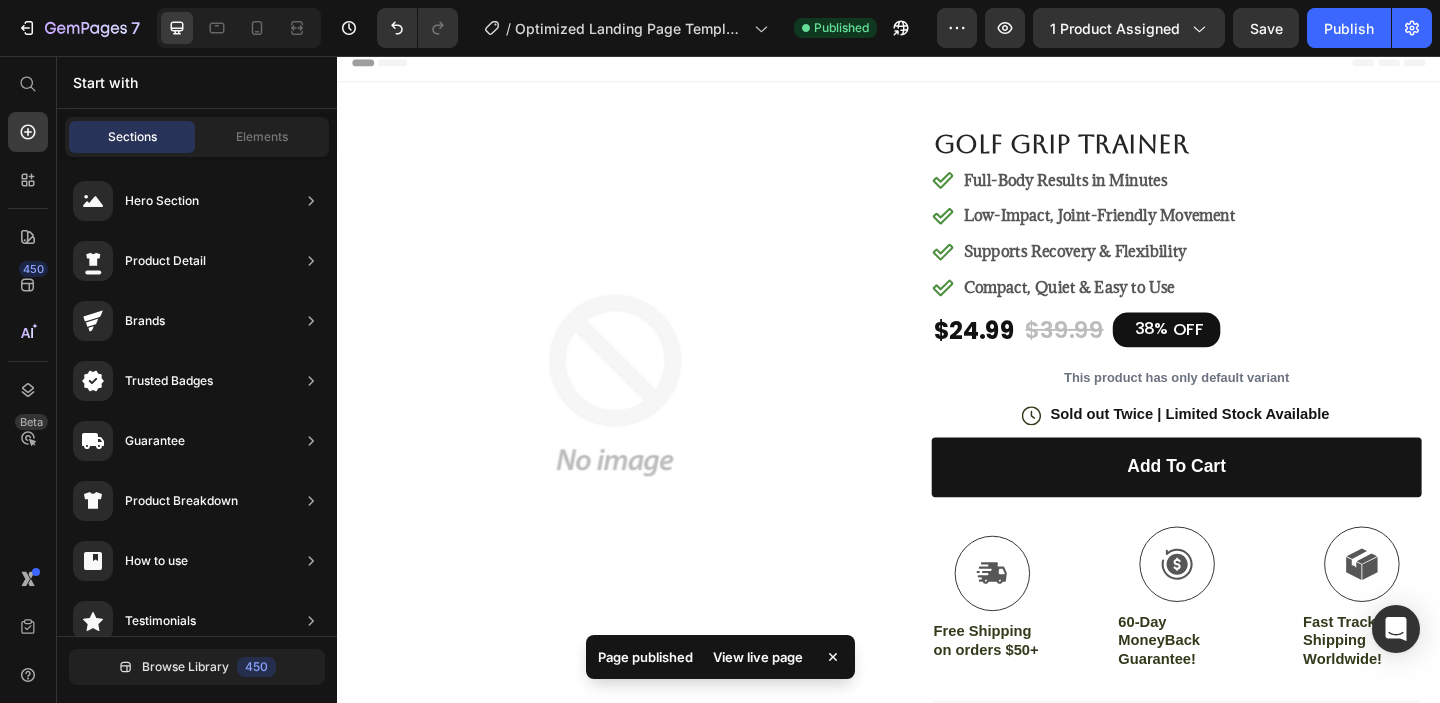scroll, scrollTop: 0, scrollLeft: 0, axis: both 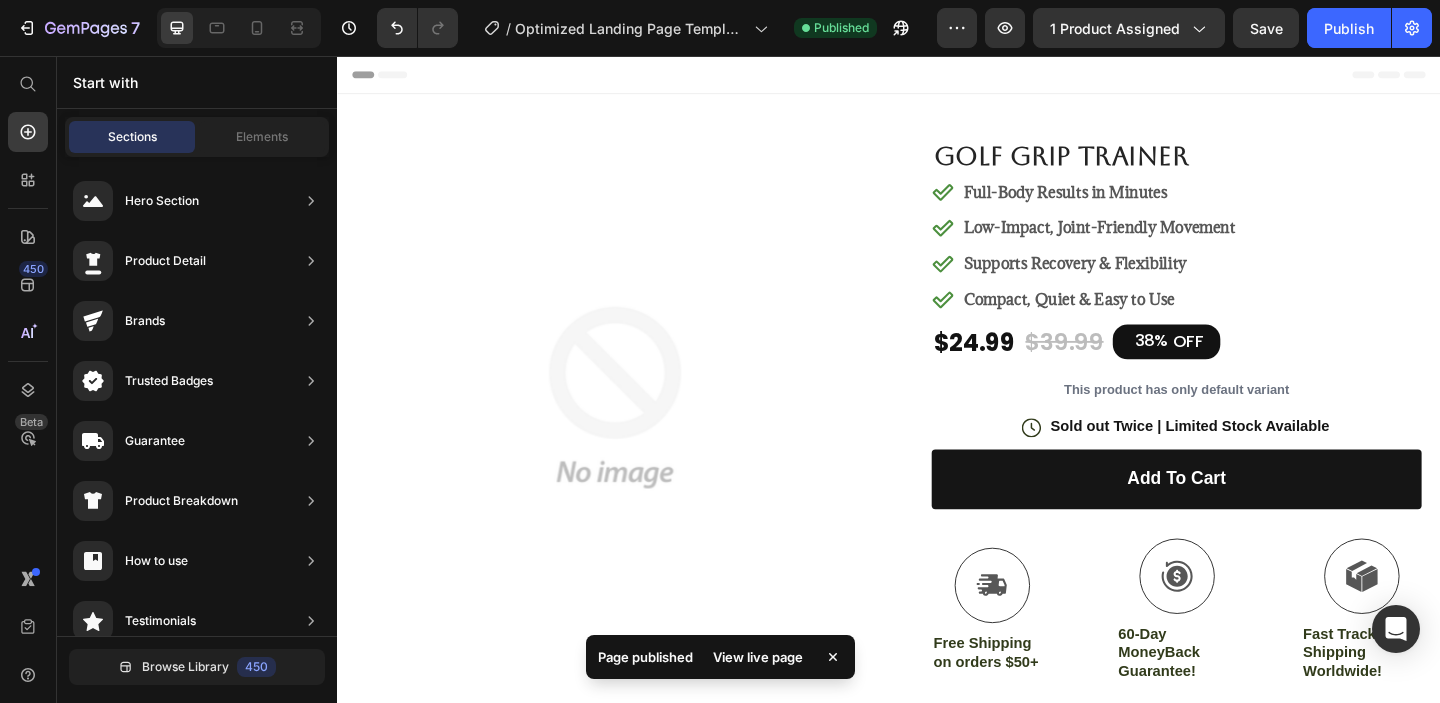 click on "View live page" at bounding box center (758, 657) 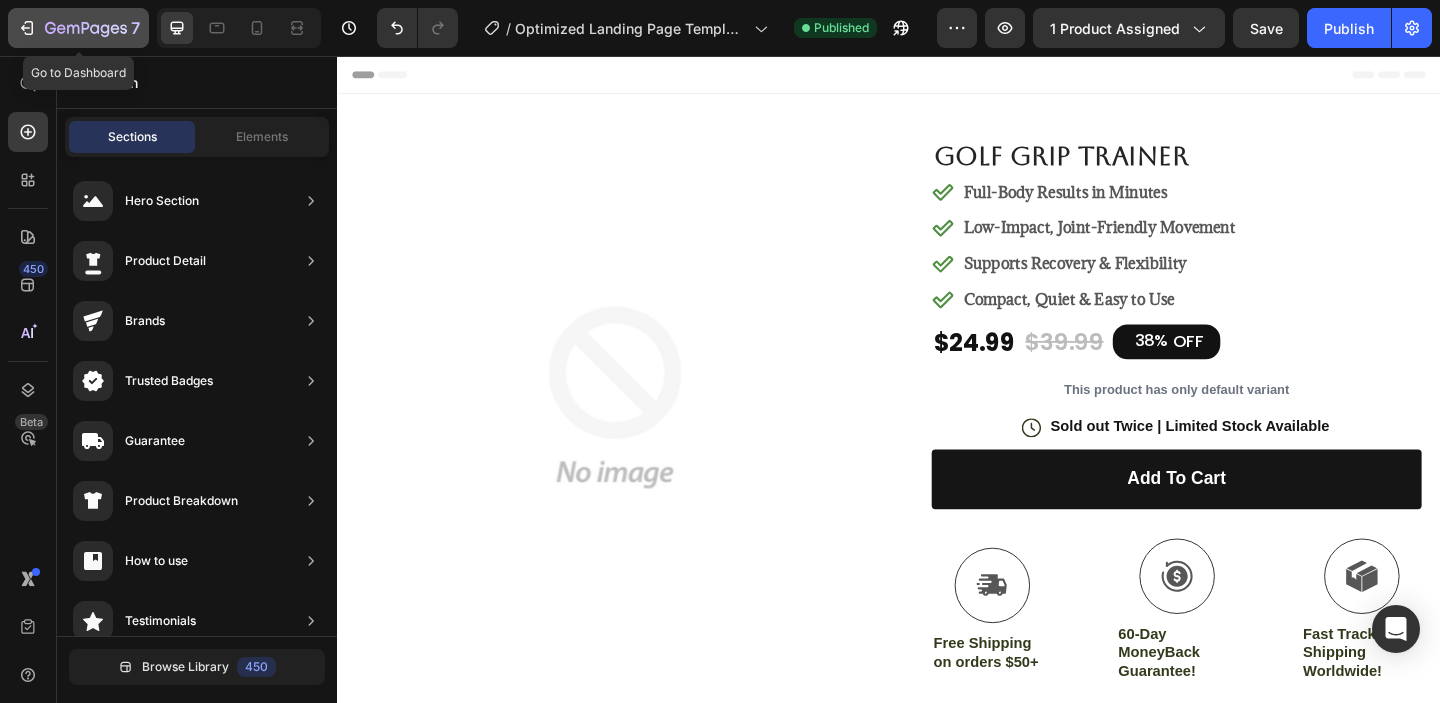 click 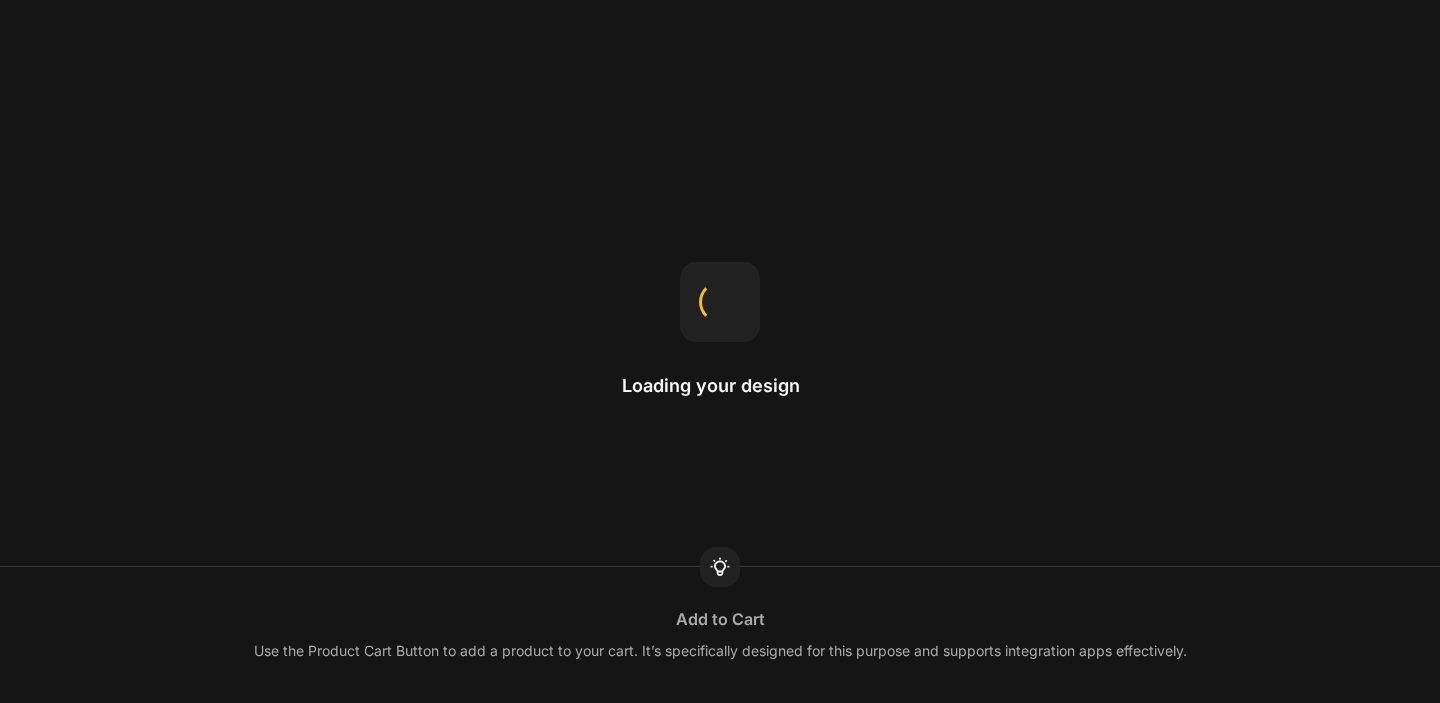 scroll, scrollTop: 0, scrollLeft: 0, axis: both 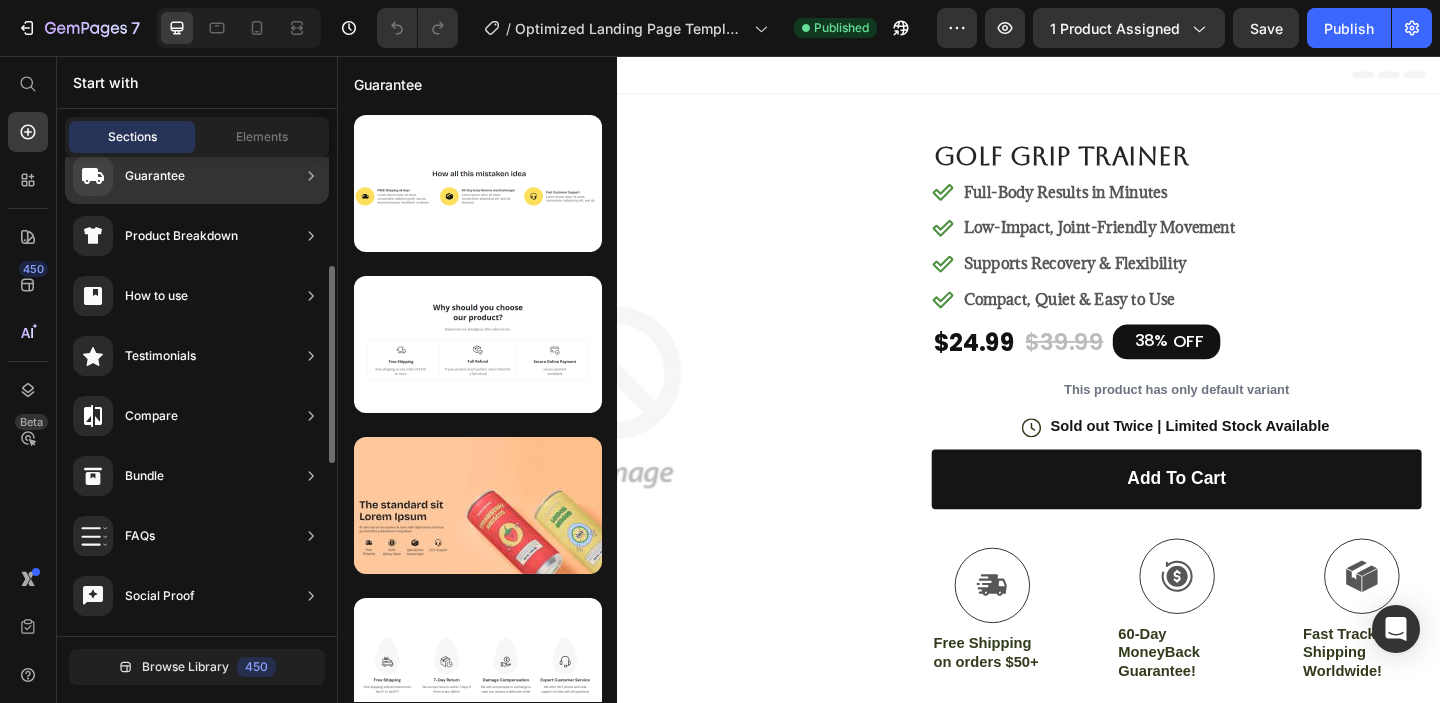 click on "Bundle" 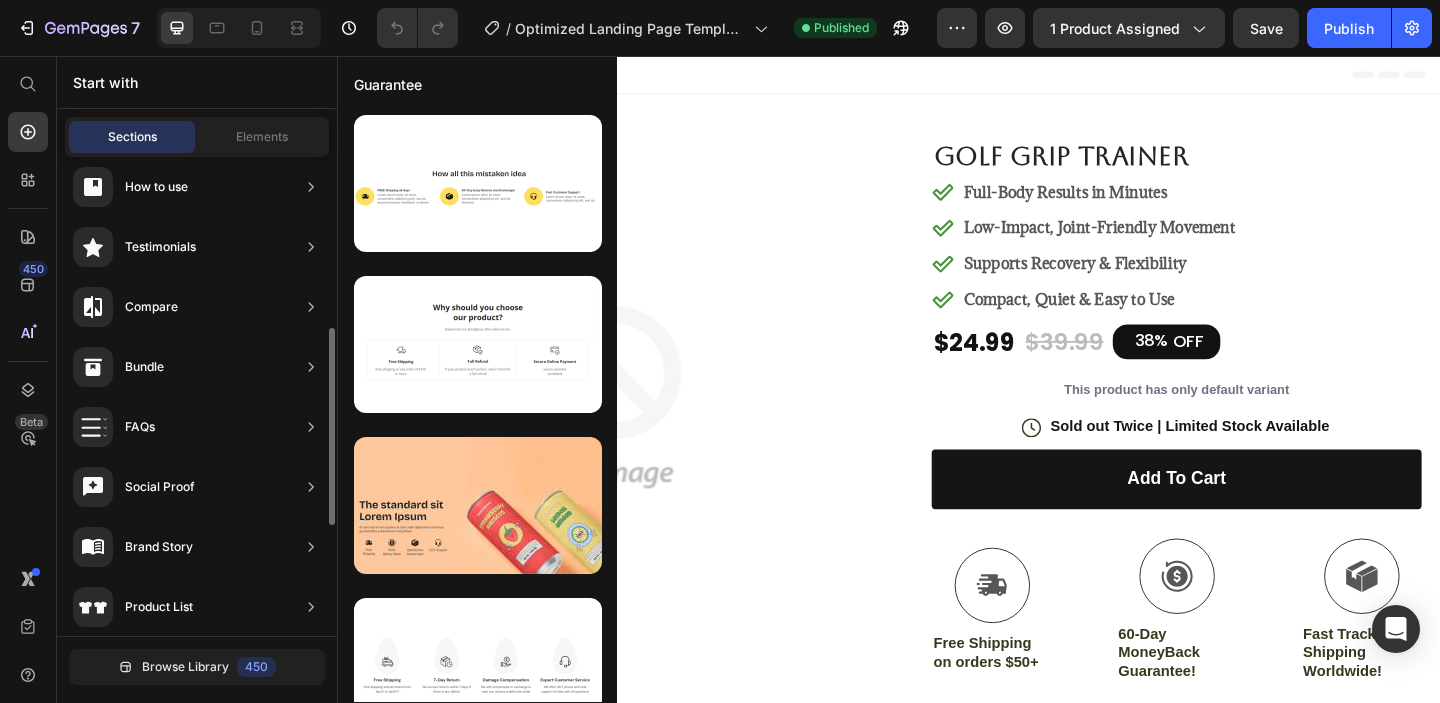scroll, scrollTop: 386, scrollLeft: 0, axis: vertical 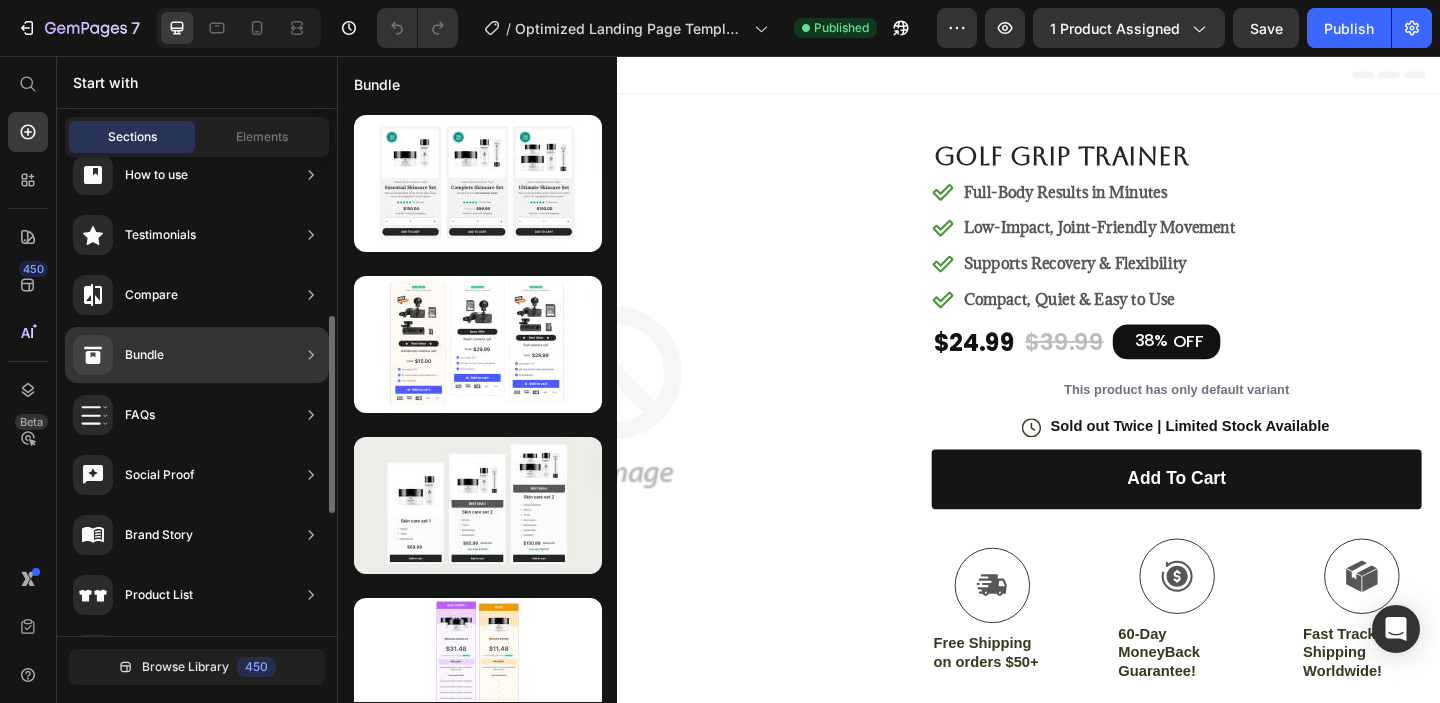 click on "Bundle" at bounding box center [144, 355] 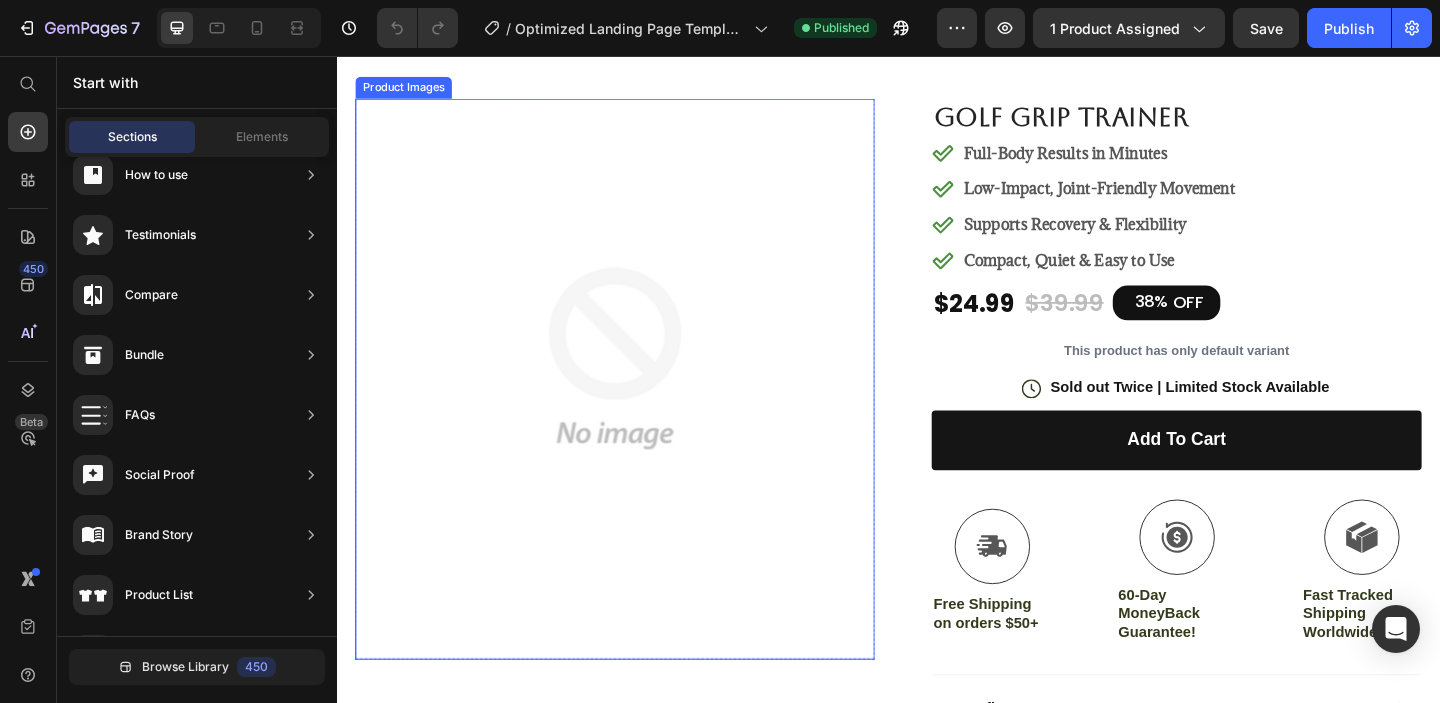 scroll, scrollTop: 46, scrollLeft: 0, axis: vertical 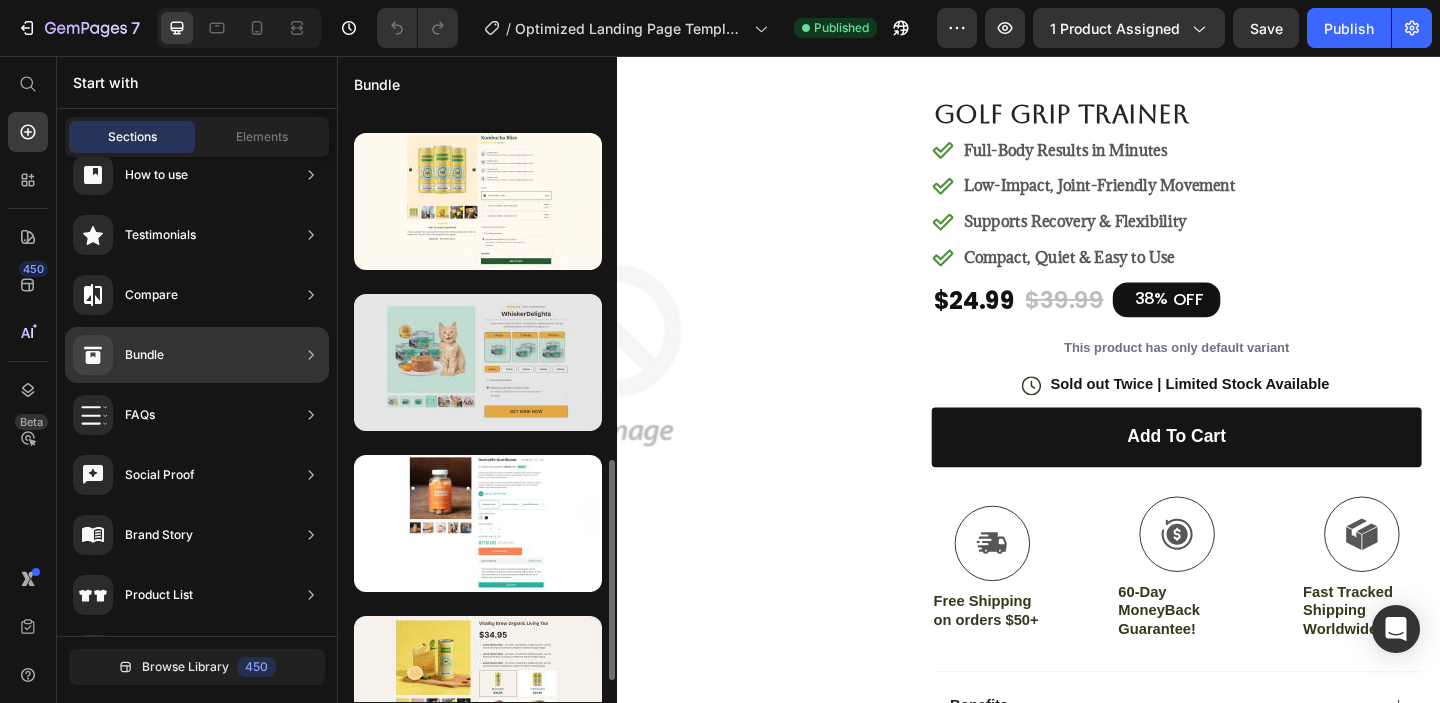 click at bounding box center (478, 362) 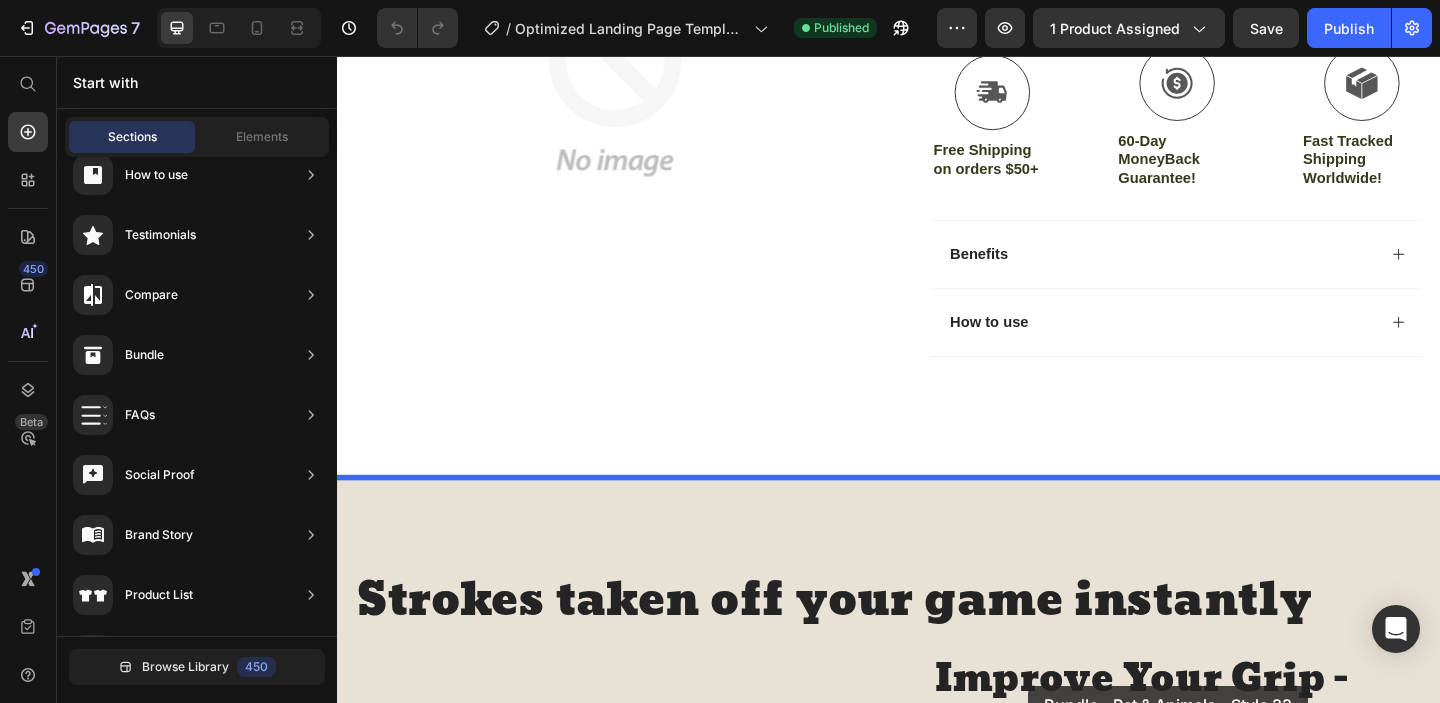 scroll, scrollTop: 623, scrollLeft: 0, axis: vertical 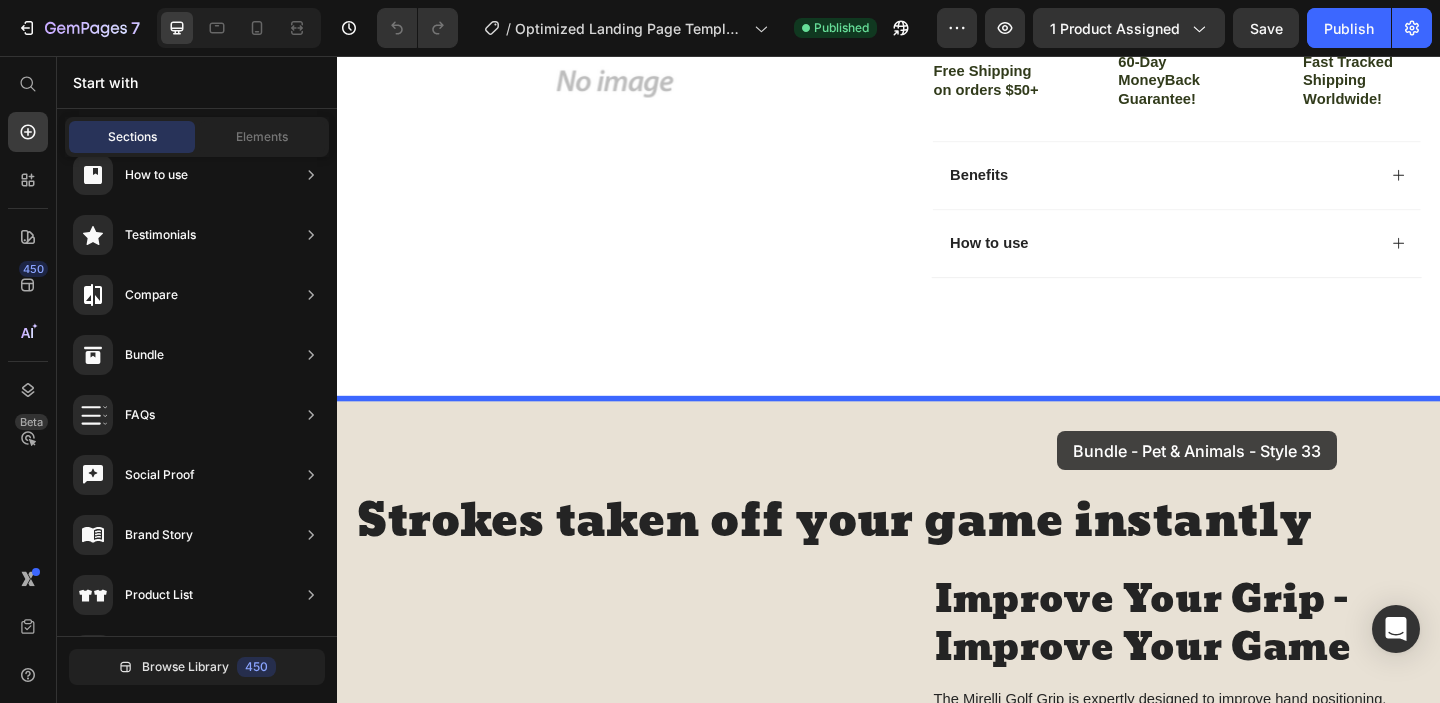 drag, startPoint x: 815, startPoint y: 437, endPoint x: 1116, endPoint y: 463, distance: 302.12085 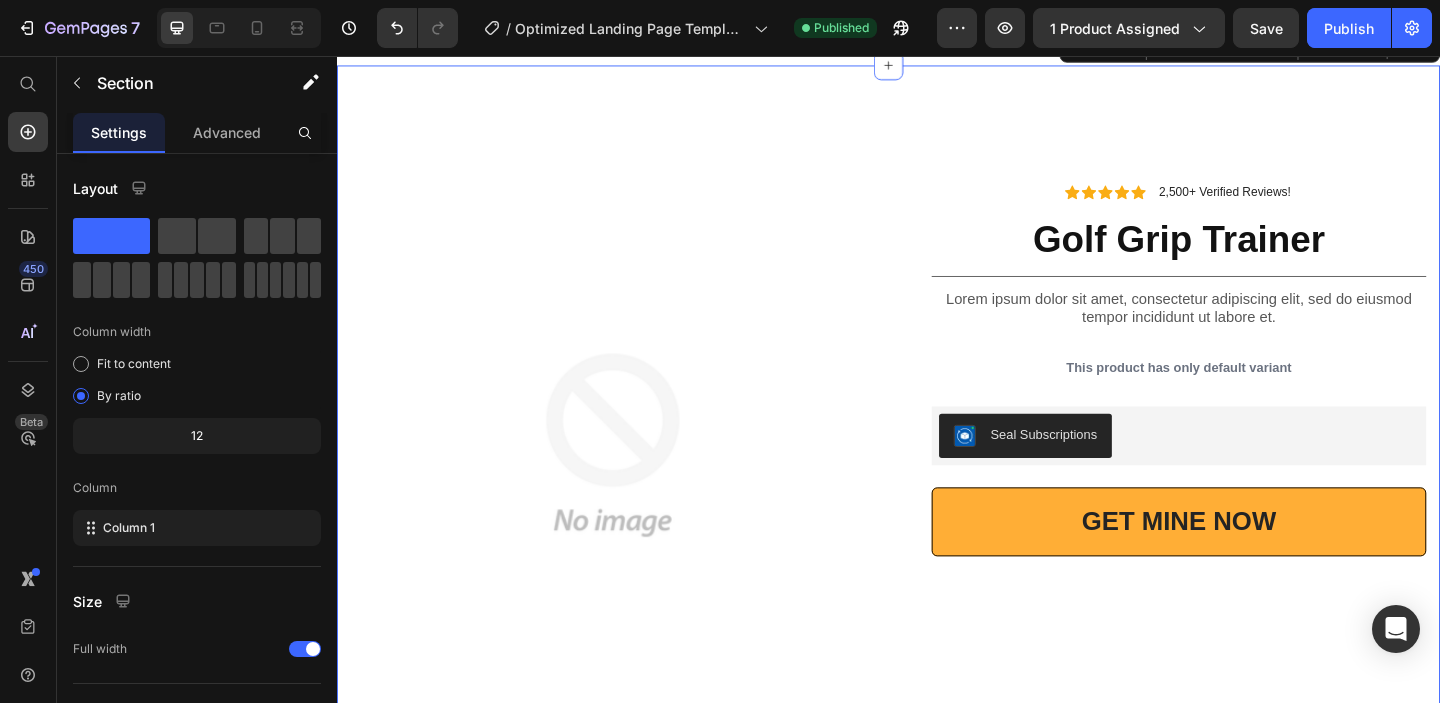 scroll, scrollTop: 991, scrollLeft: 0, axis: vertical 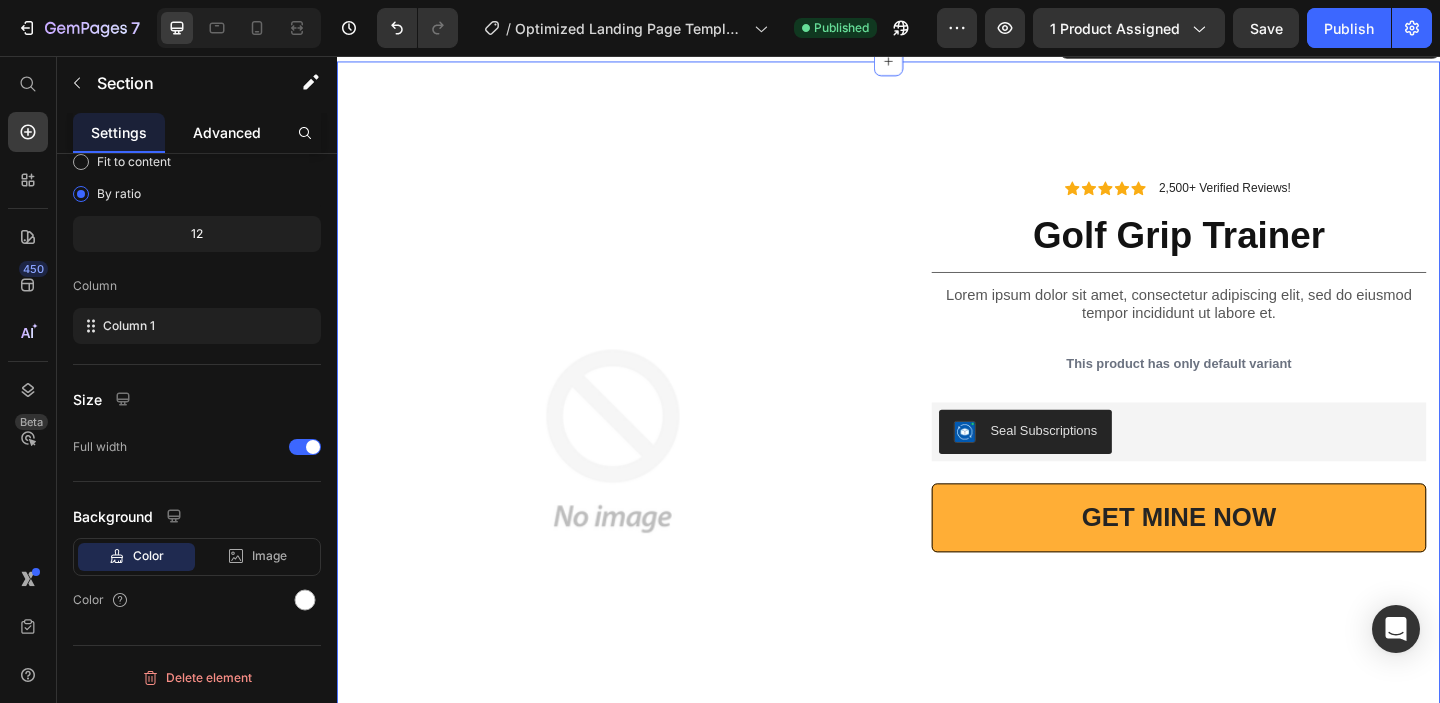 click on "Advanced" 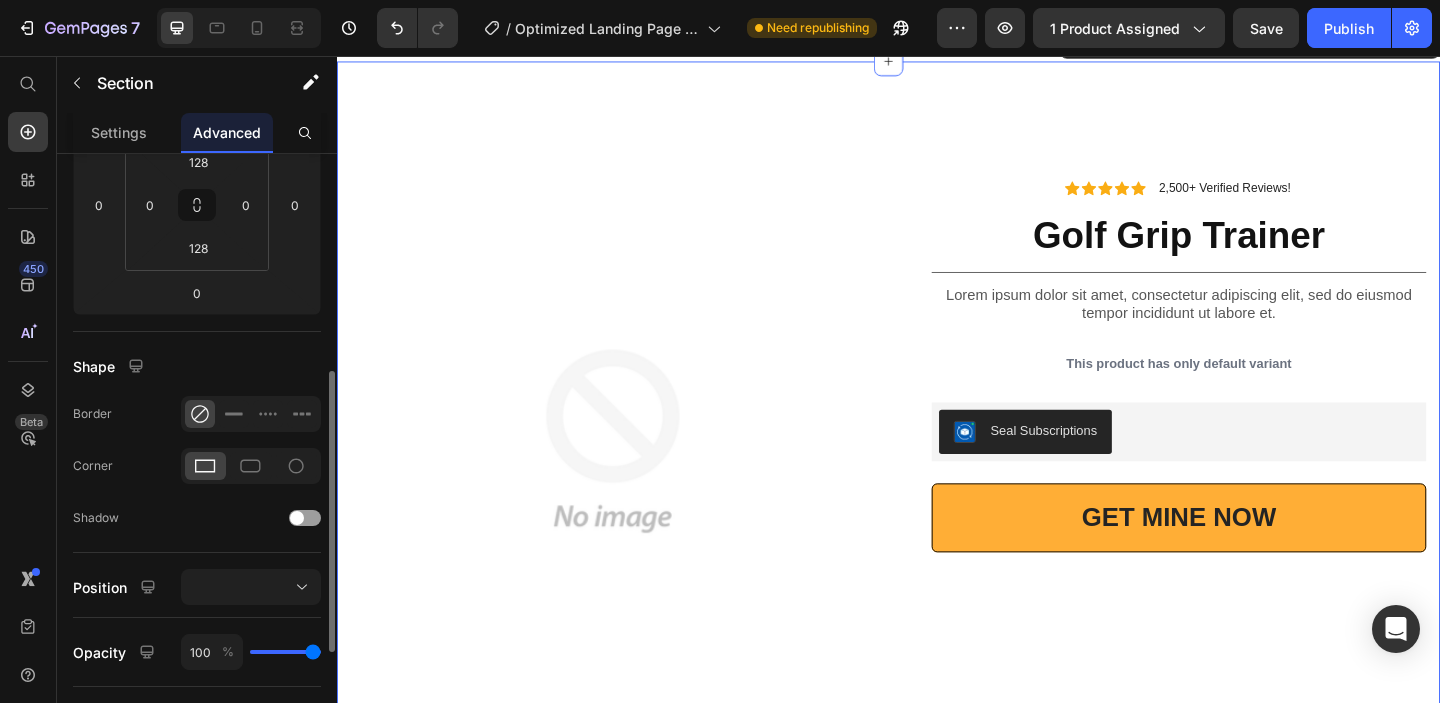 scroll, scrollTop: 285, scrollLeft: 0, axis: vertical 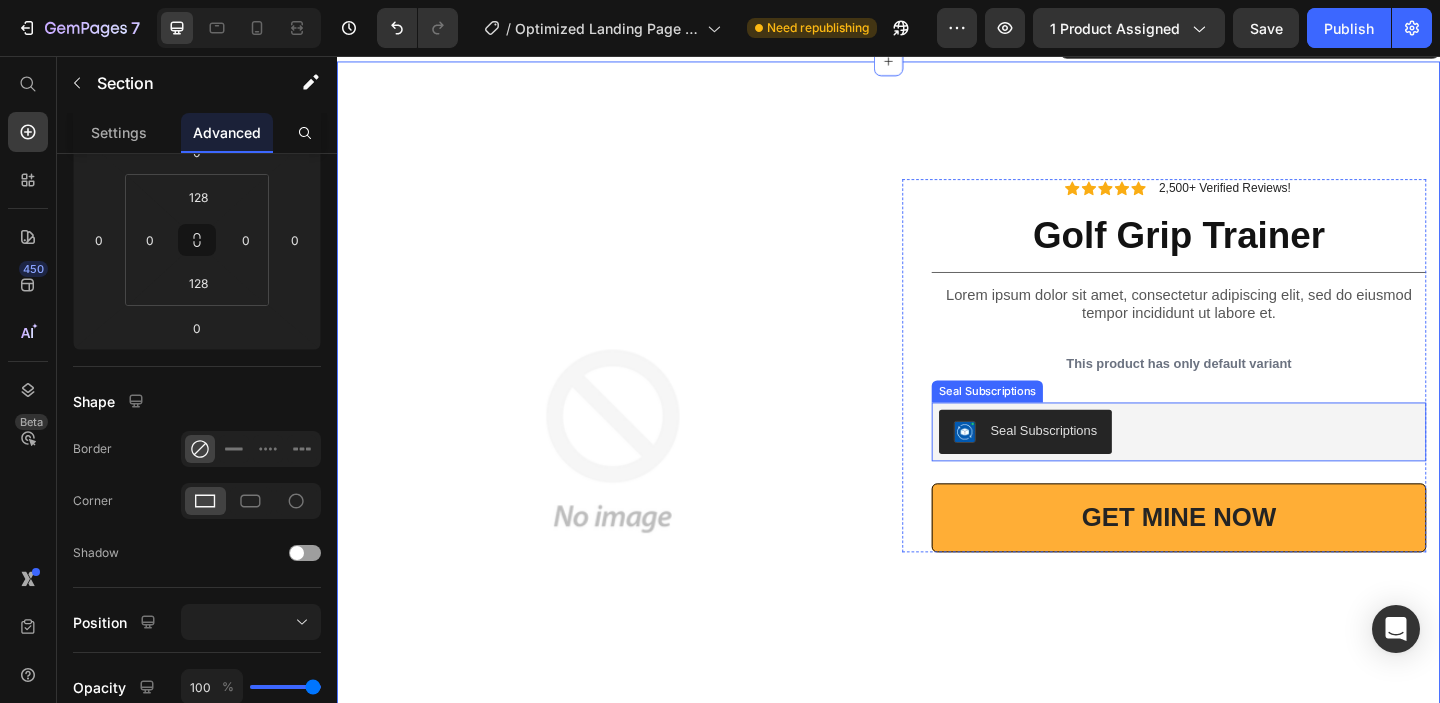 click at bounding box center (1020, 464) 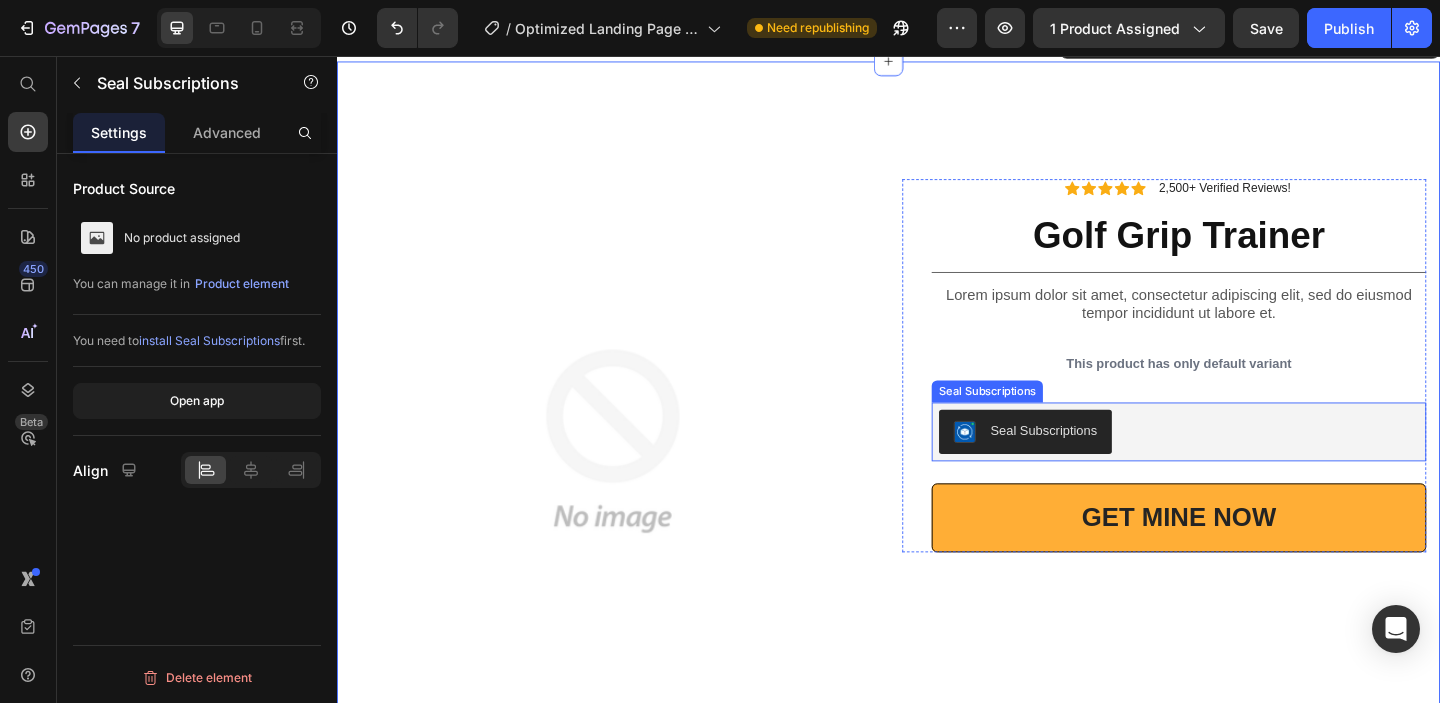 scroll, scrollTop: 0, scrollLeft: 0, axis: both 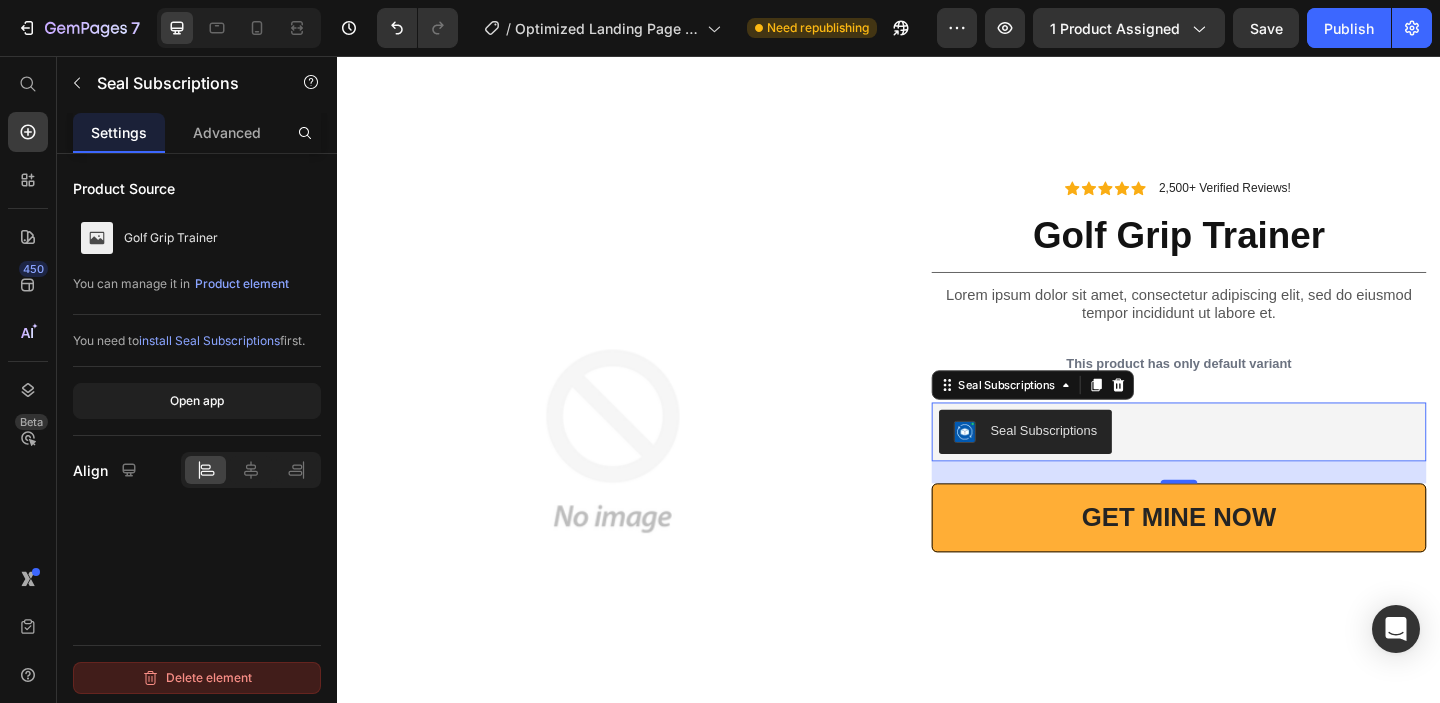 click on "Delete element" at bounding box center [197, 678] 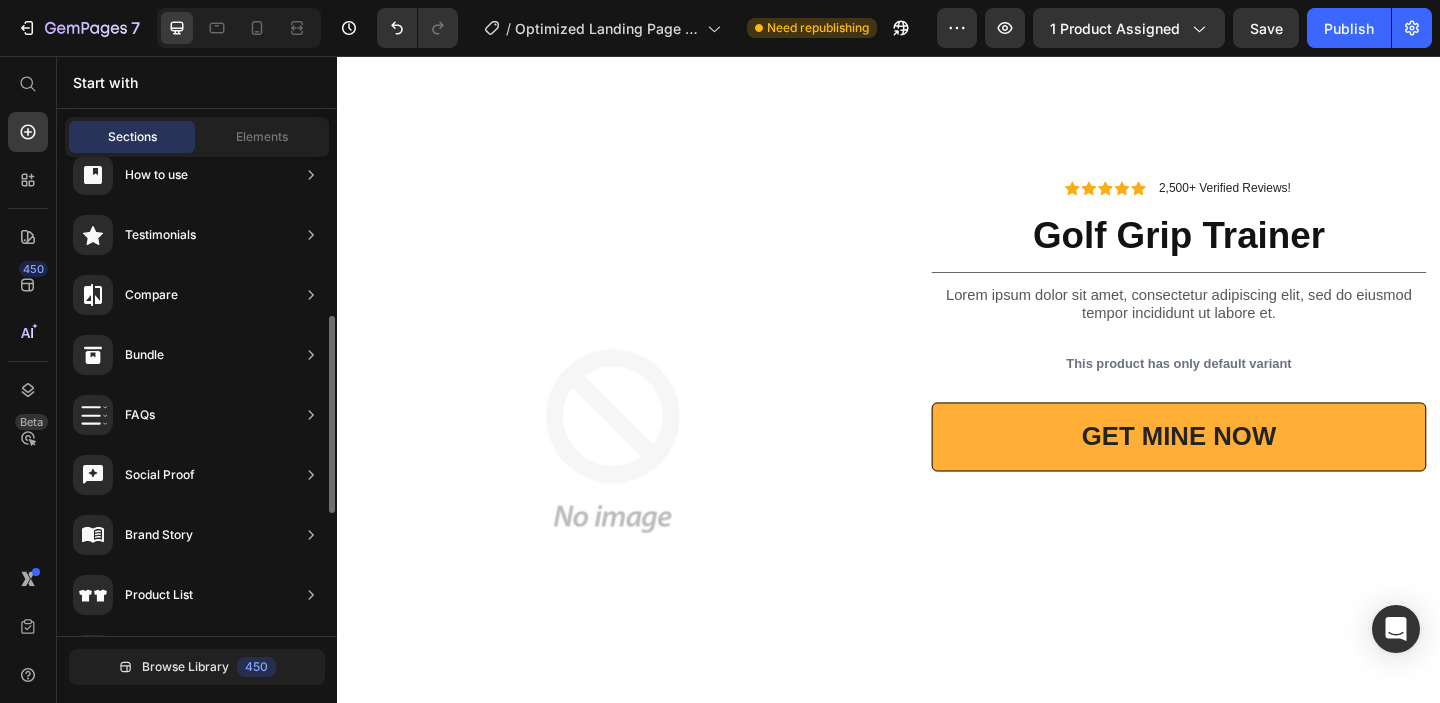 scroll, scrollTop: 200, scrollLeft: 0, axis: vertical 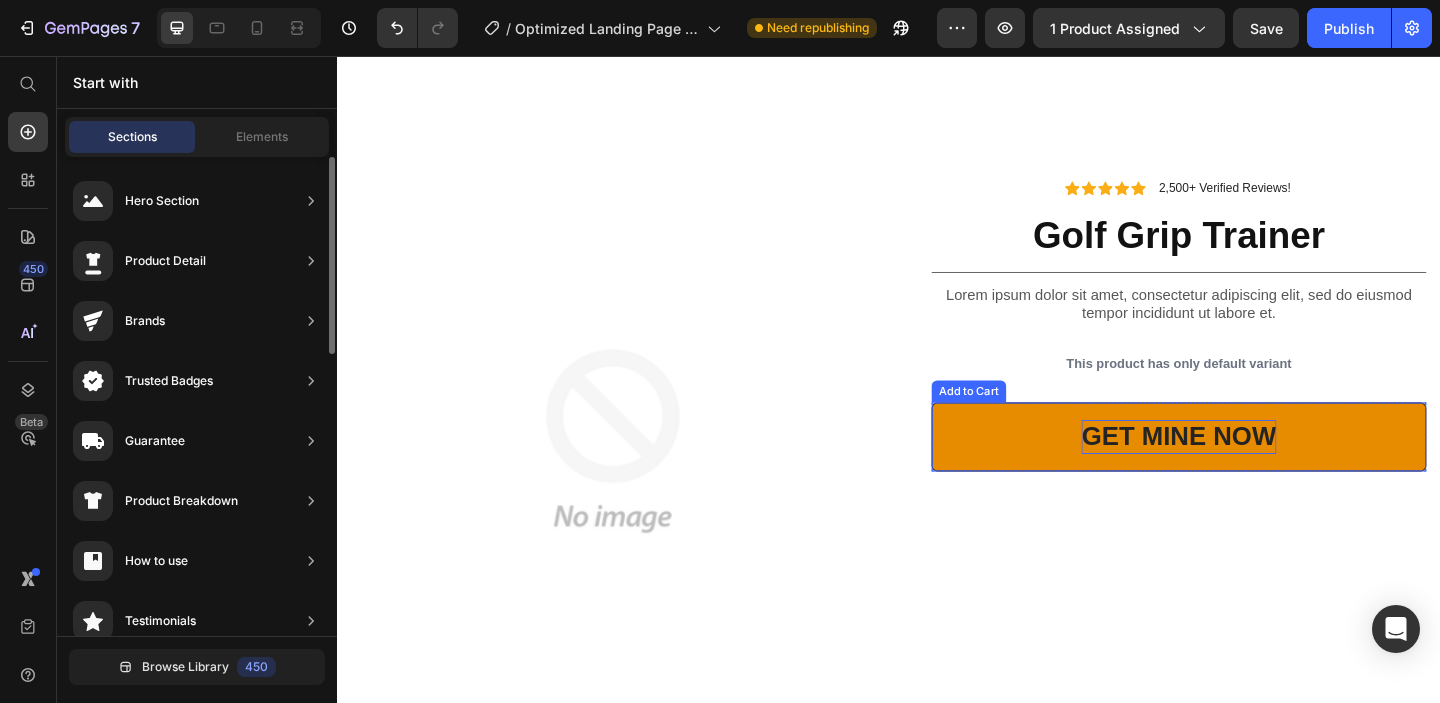 click on "GET MINE NOW" at bounding box center [1253, 469] 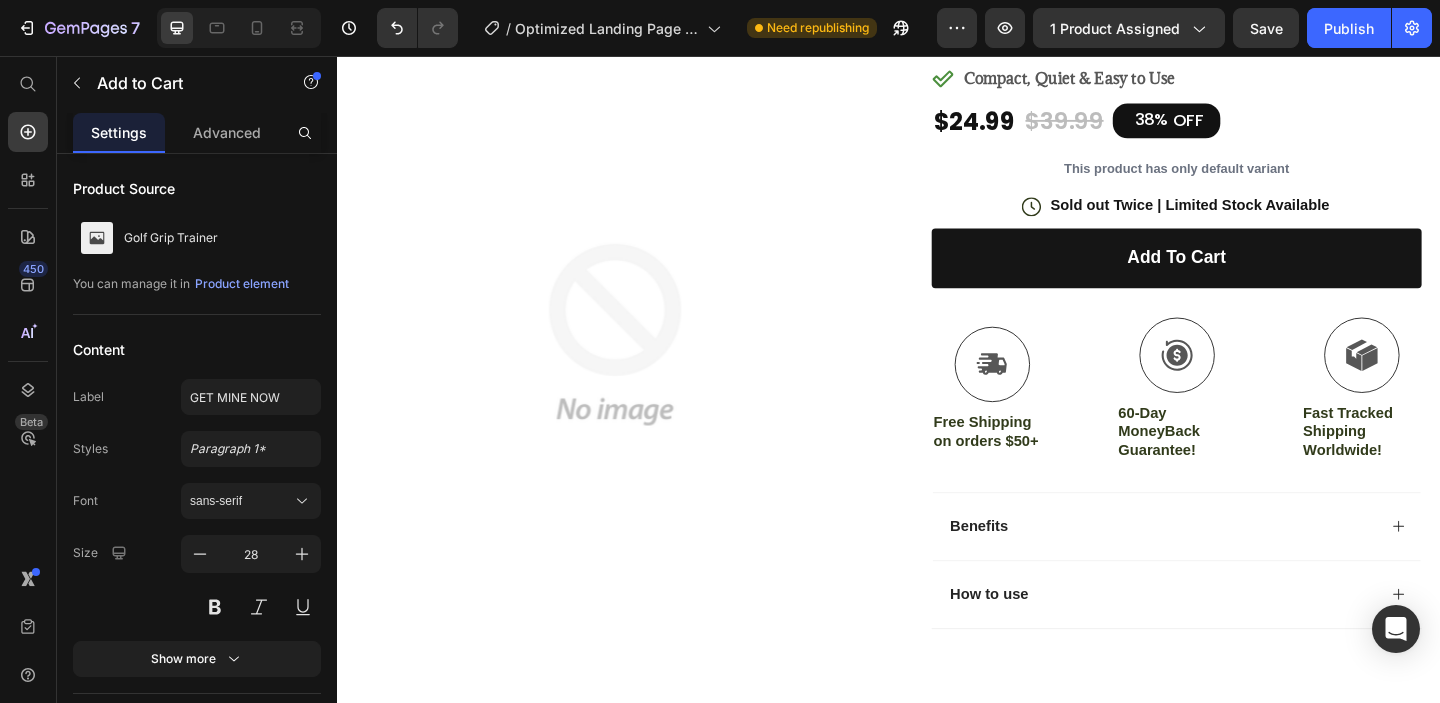 scroll, scrollTop: 0, scrollLeft: 0, axis: both 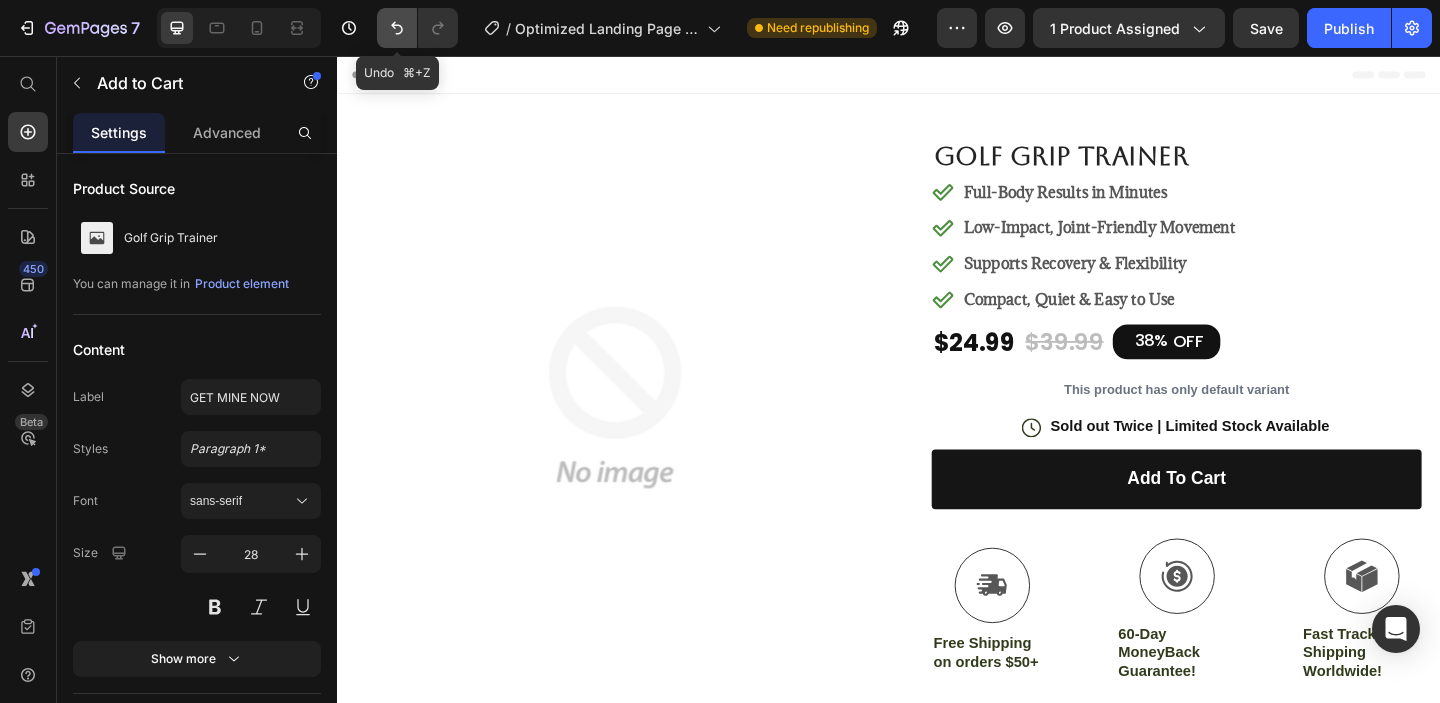 click 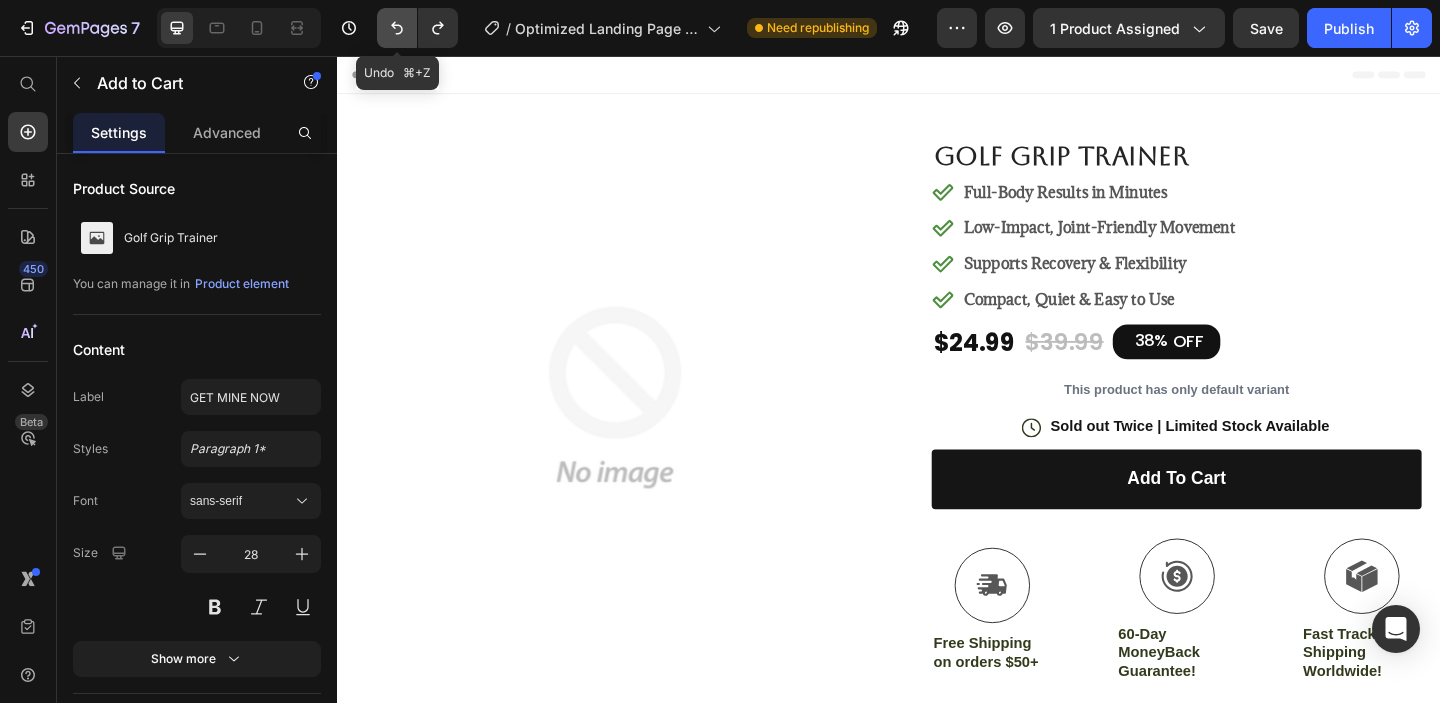 click 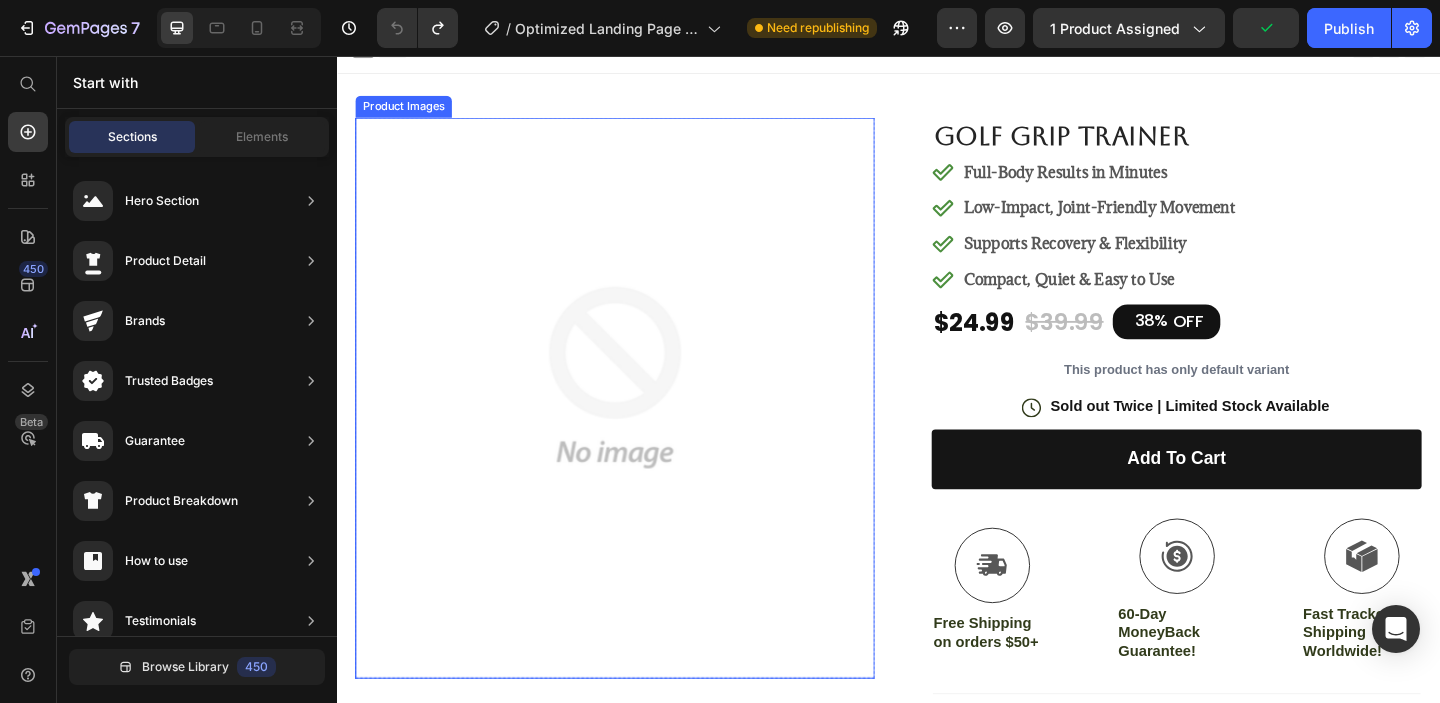 scroll, scrollTop: 0, scrollLeft: 0, axis: both 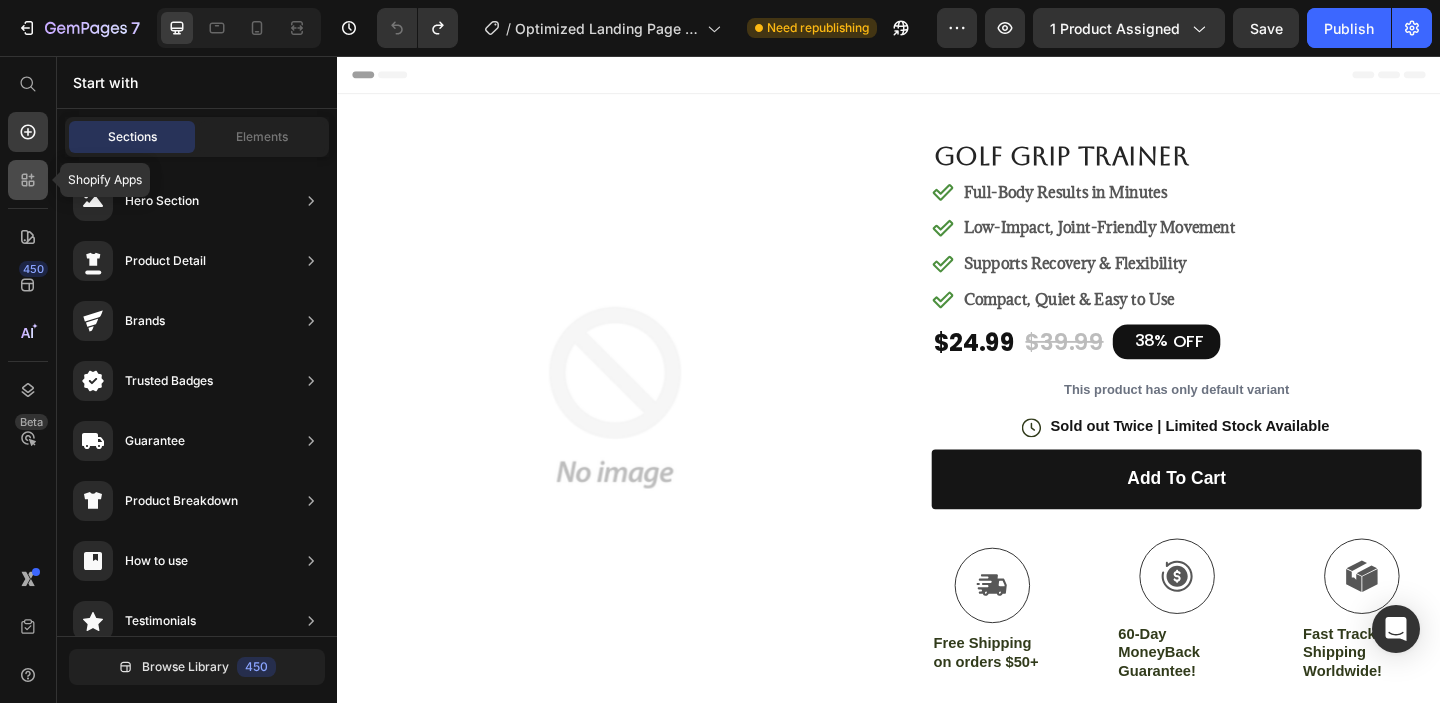 click 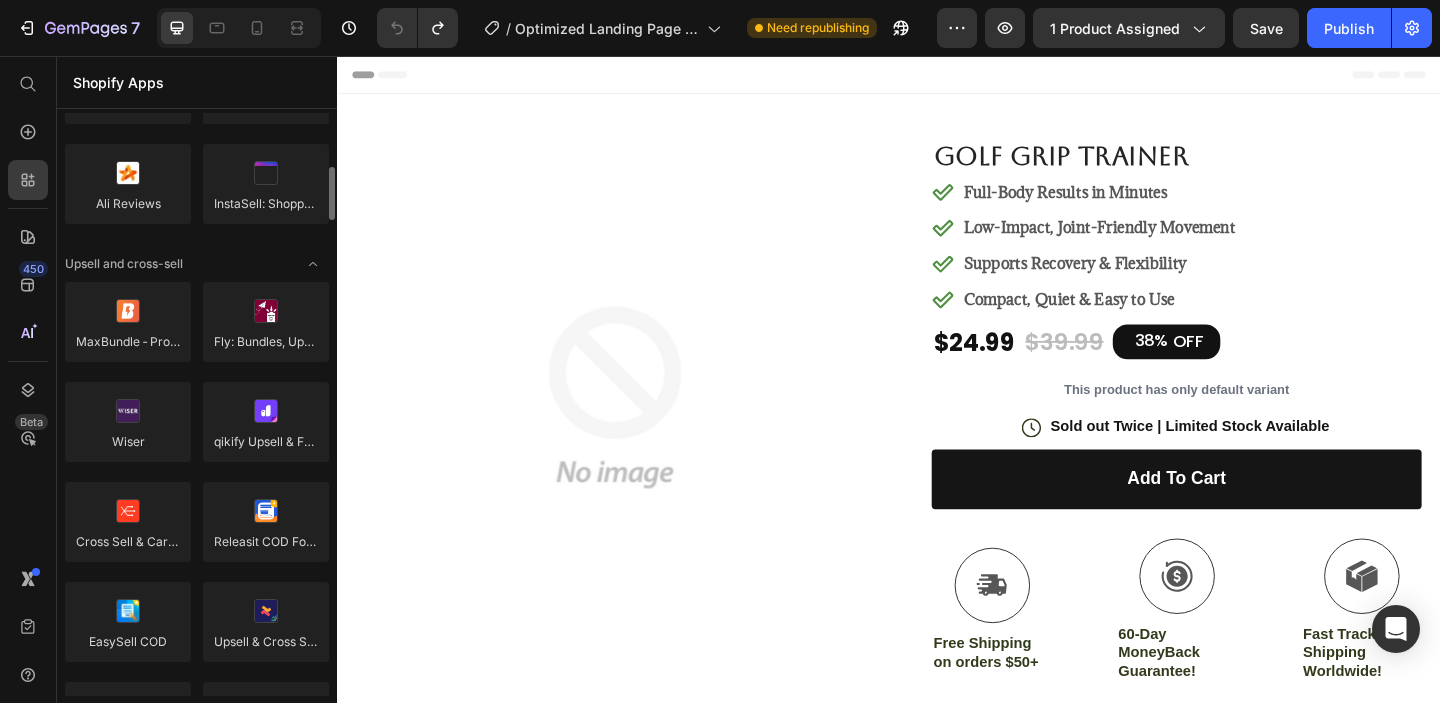 scroll, scrollTop: 718, scrollLeft: 0, axis: vertical 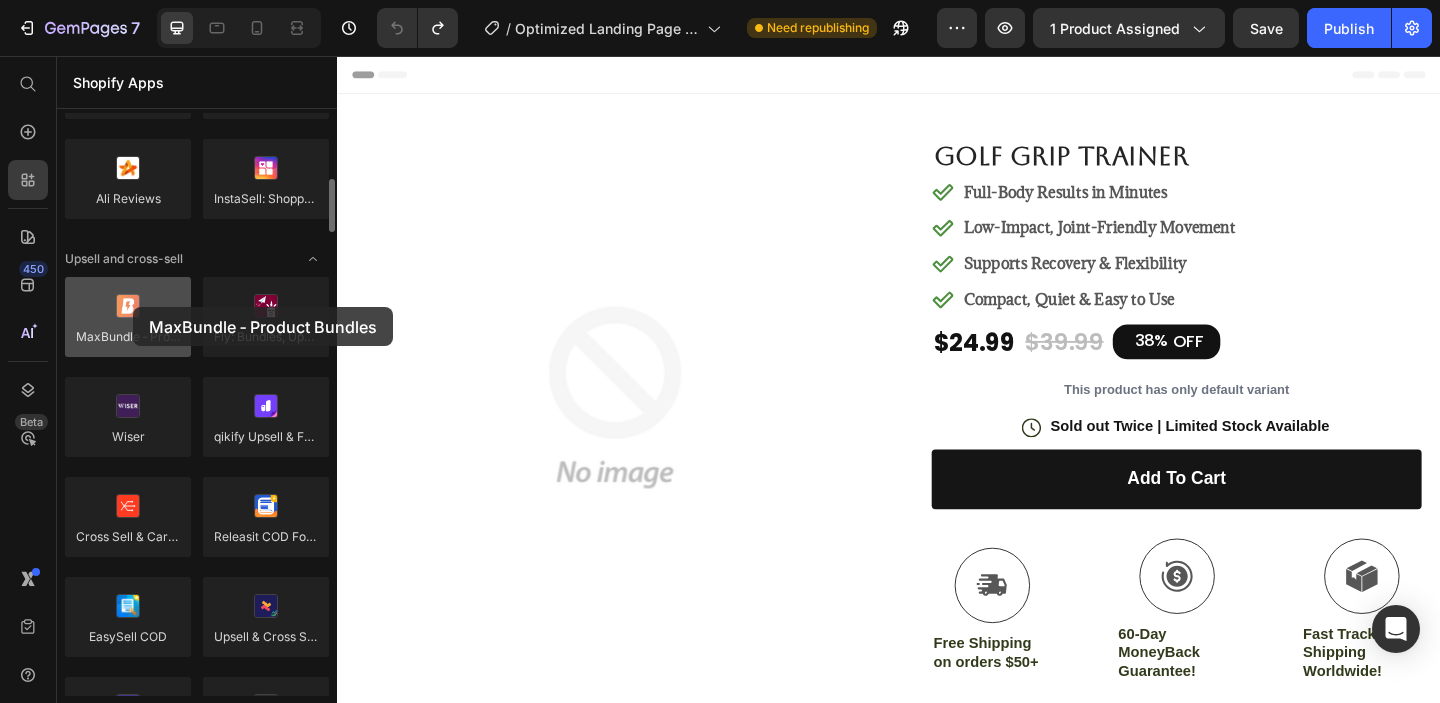 click at bounding box center (128, 317) 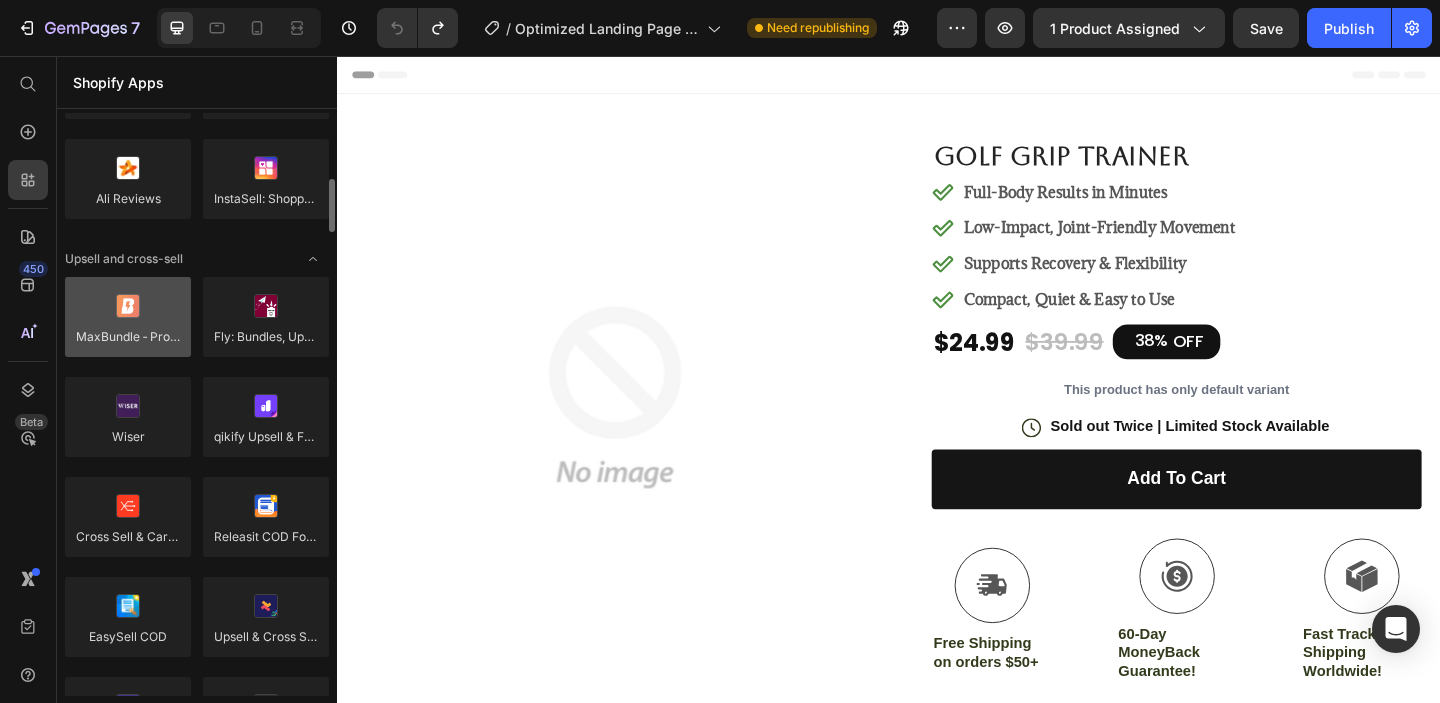 click at bounding box center [128, 317] 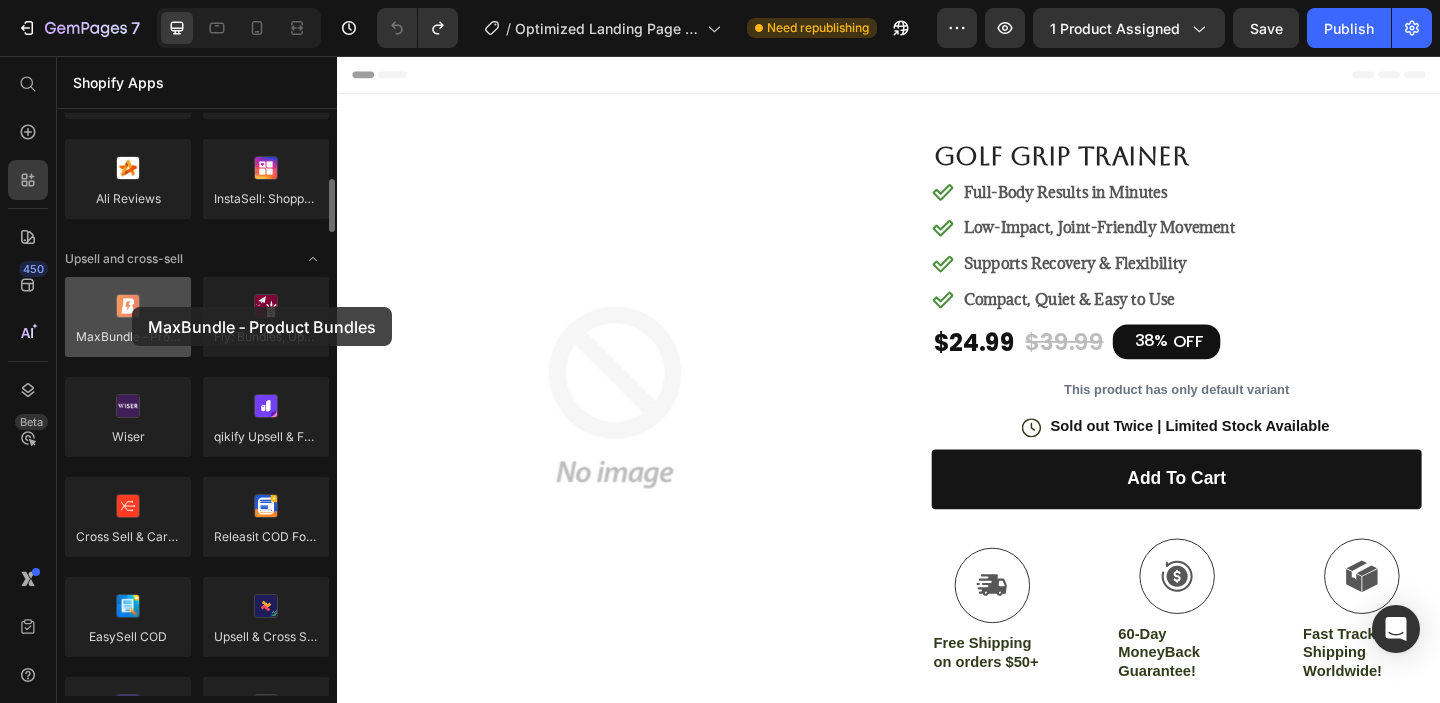 click at bounding box center [128, 317] 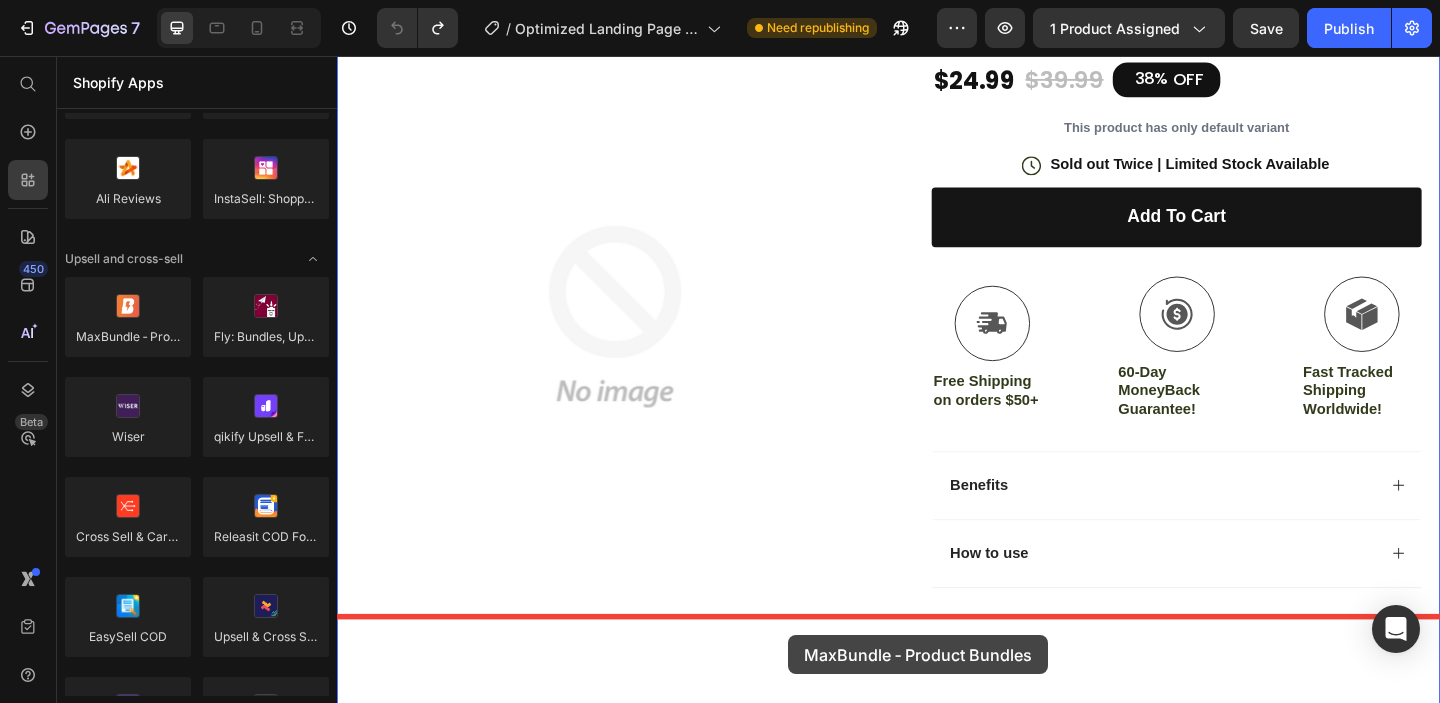scroll, scrollTop: 366, scrollLeft: 0, axis: vertical 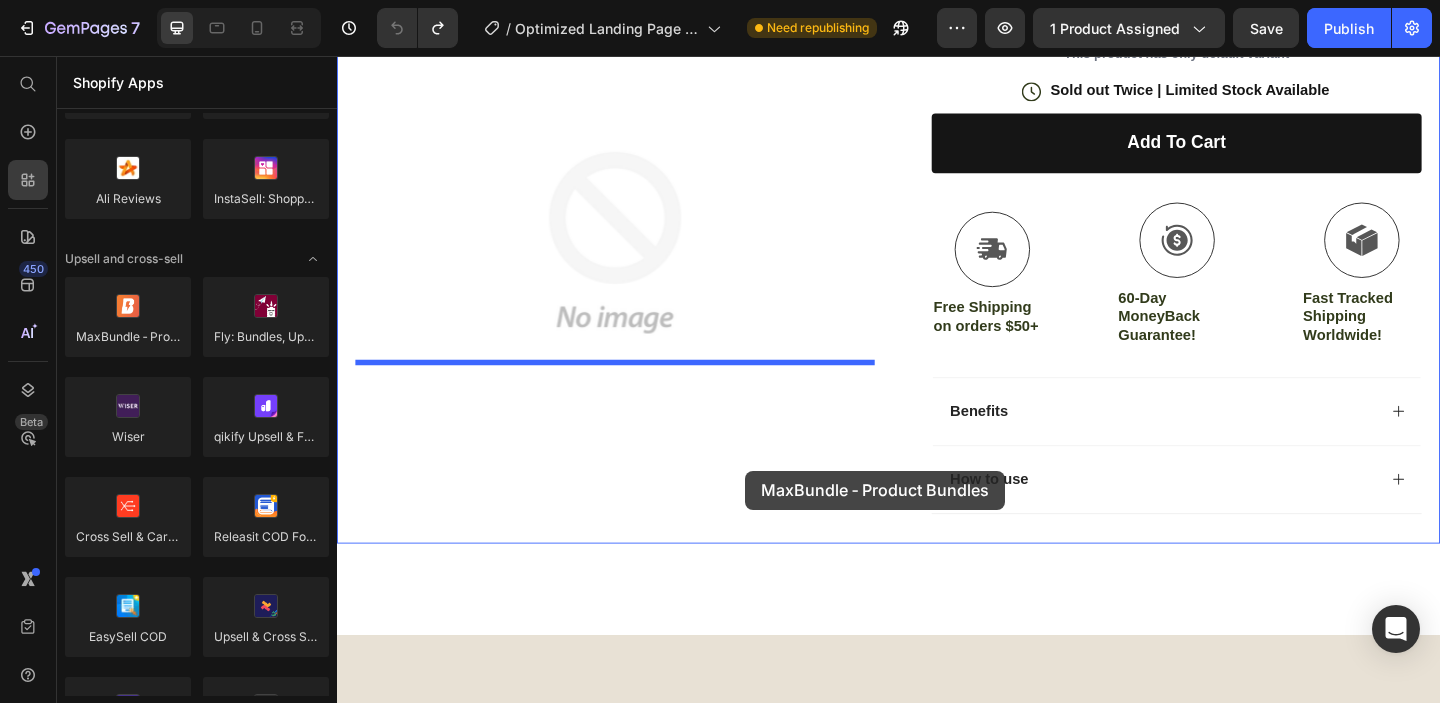 drag, startPoint x: 503, startPoint y: 377, endPoint x: 781, endPoint y: 507, distance: 306.8941 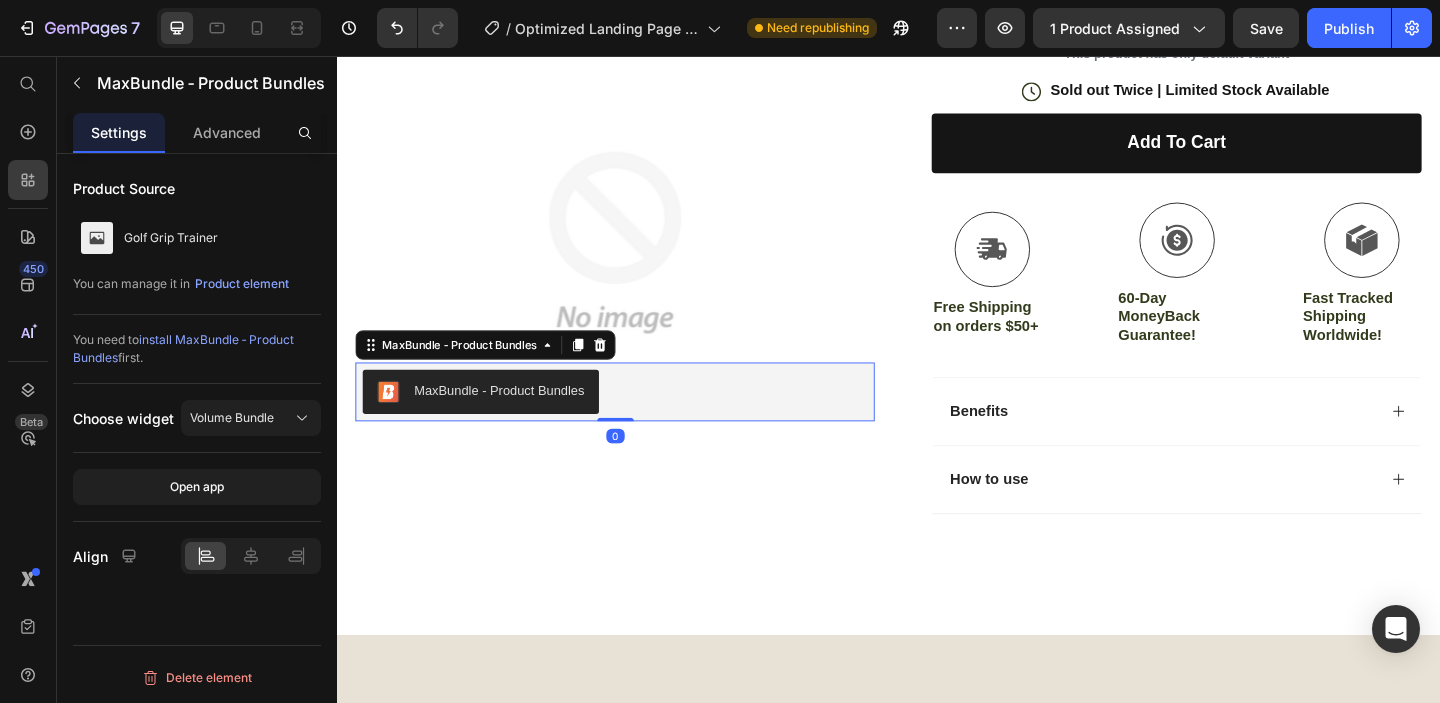 click on "MaxBundle ‑ Product Bundles" at bounding box center (513, 419) 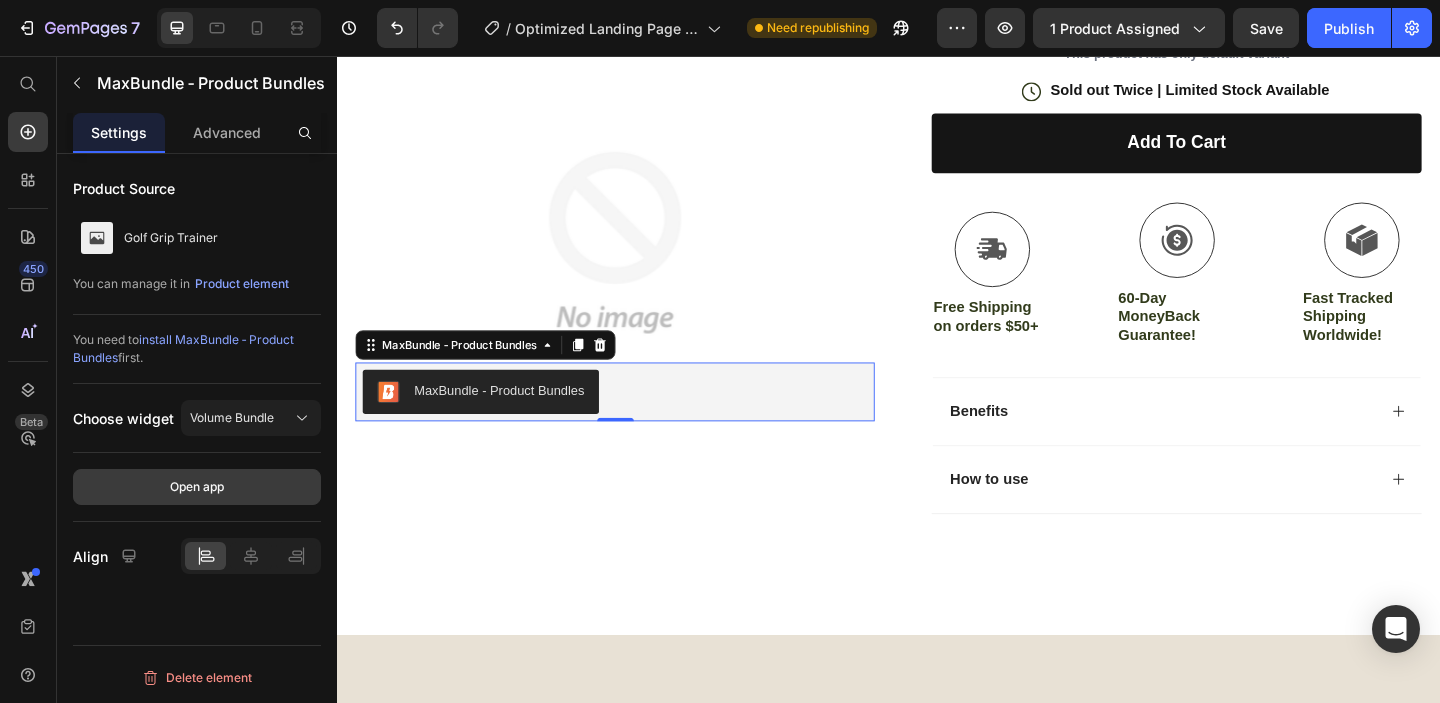 click on "Open app" at bounding box center (197, 487) 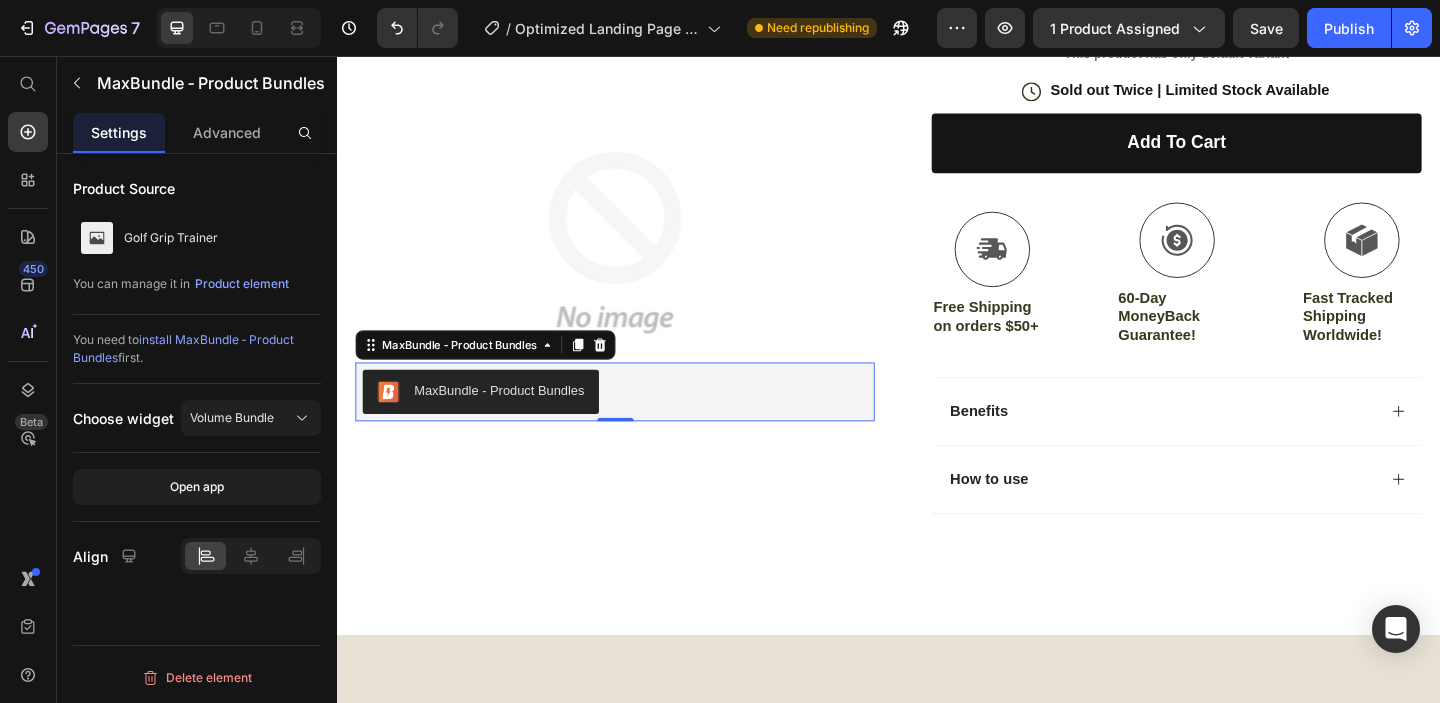 click on "MaxBundle ‑ Product Bundles" at bounding box center (513, 419) 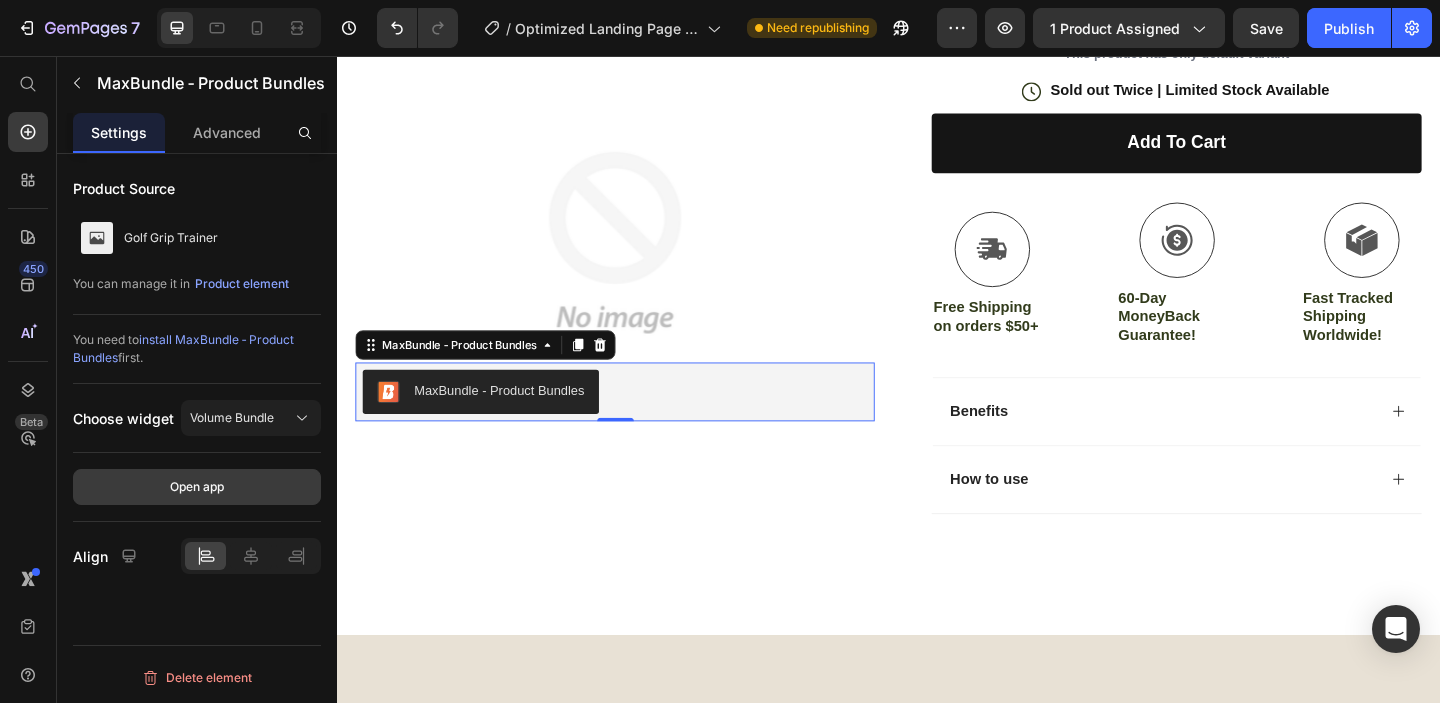 click on "Open app" at bounding box center (197, 487) 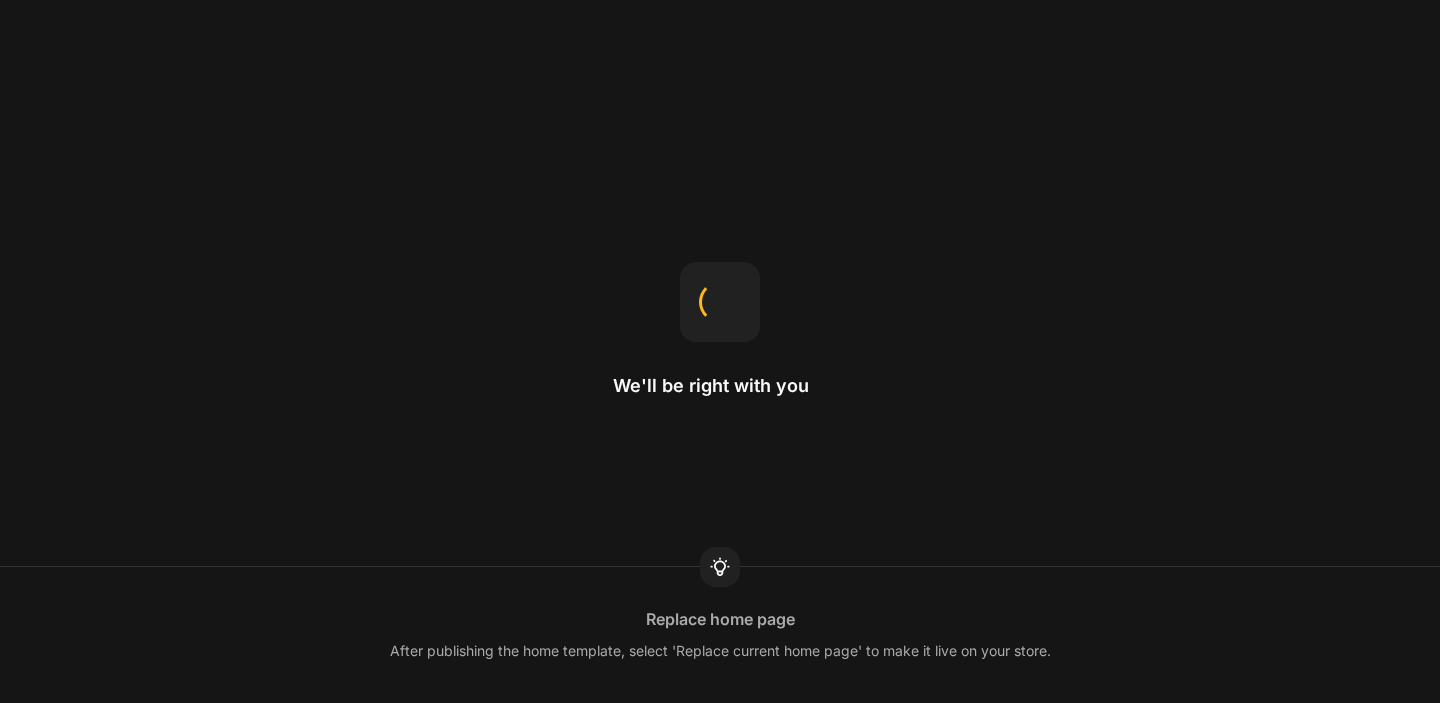 scroll, scrollTop: 0, scrollLeft: 0, axis: both 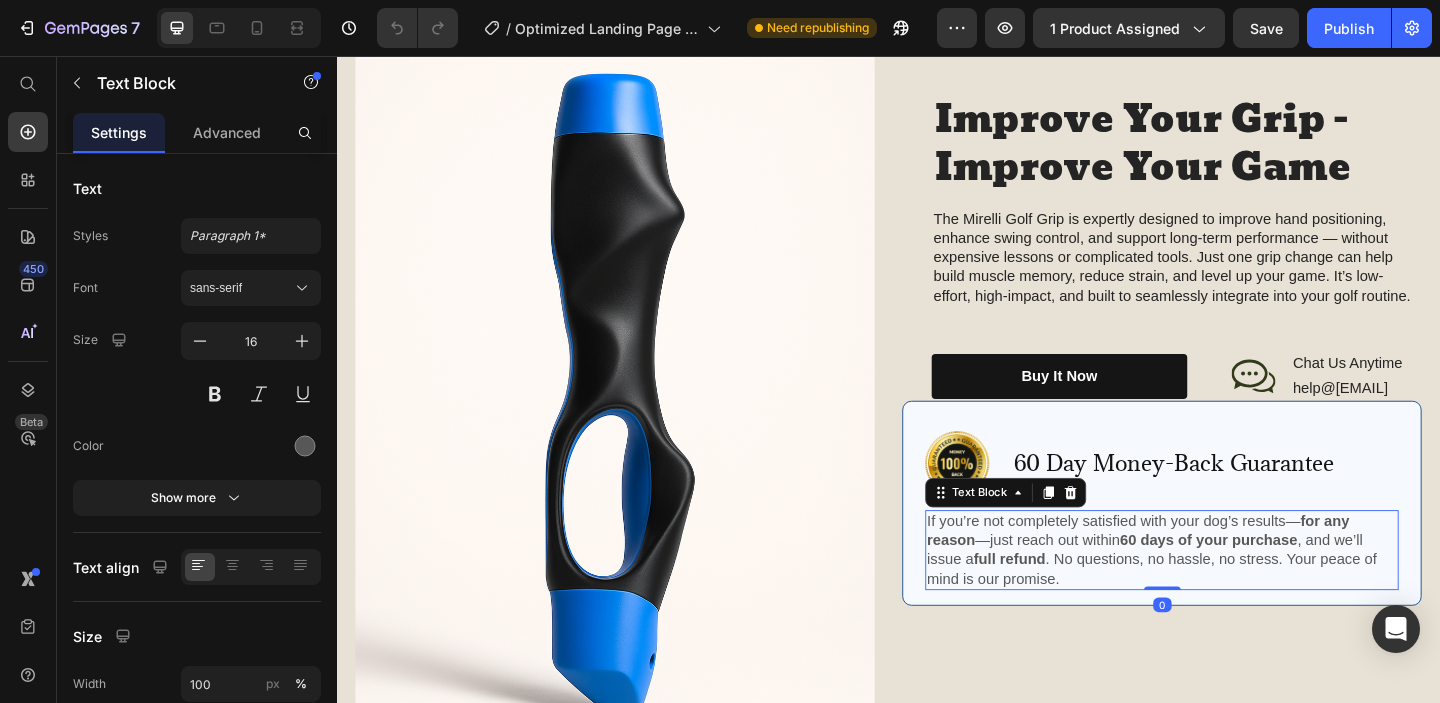 click on "If you’re not completely satisfied with your dog’s results— for any reason —just reach out within  60 days of your purchase , and we’ll issue a  full refund . No questions, no hassle, no stress. Your peace of mind is our promise." at bounding box center [1234, 593] 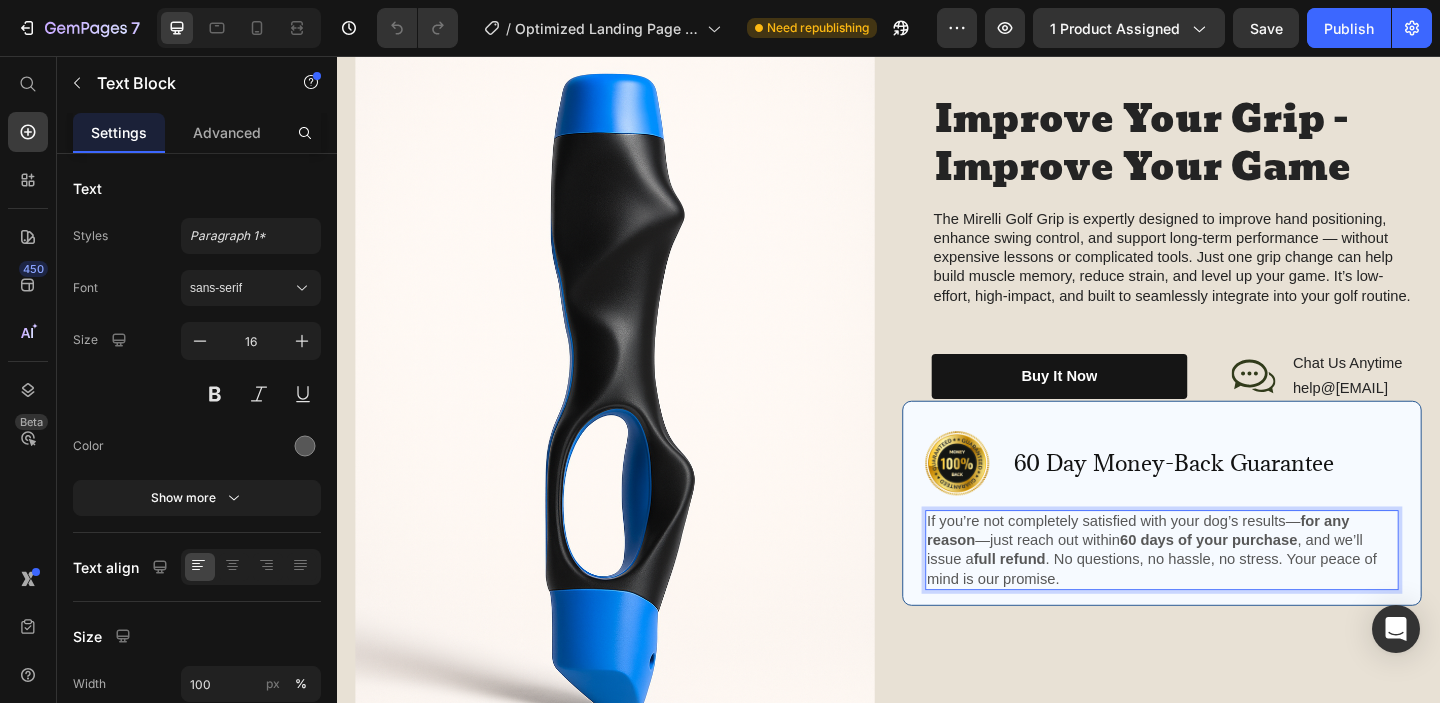 click on "If you’re not completely satisfied with your dog’s results— for any reason —just reach out within  60 days of your purchase , and we’ll issue a  full refund . No questions, no hassle, no stress. Your peace of mind is our promise." at bounding box center (1234, 593) 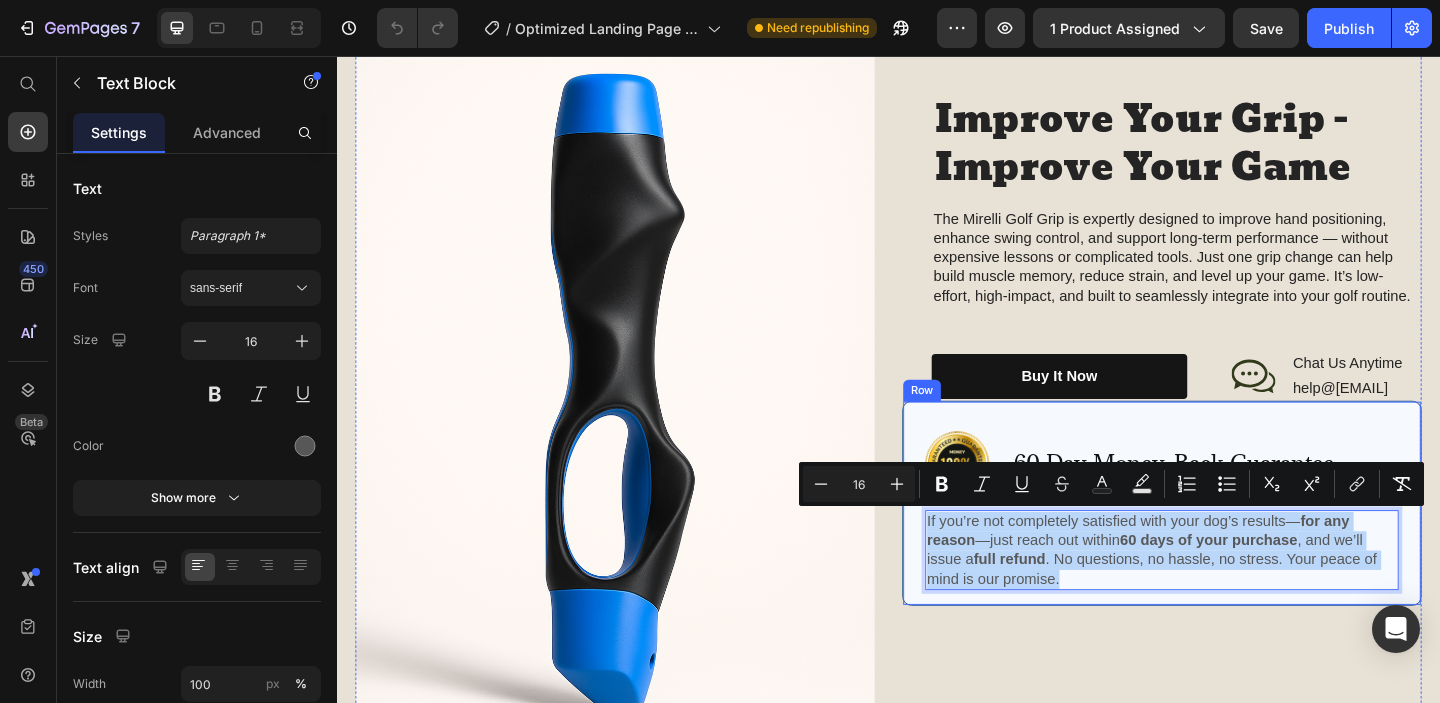 drag, startPoint x: 1132, startPoint y: 620, endPoint x: 968, endPoint y: 558, distance: 175.32826 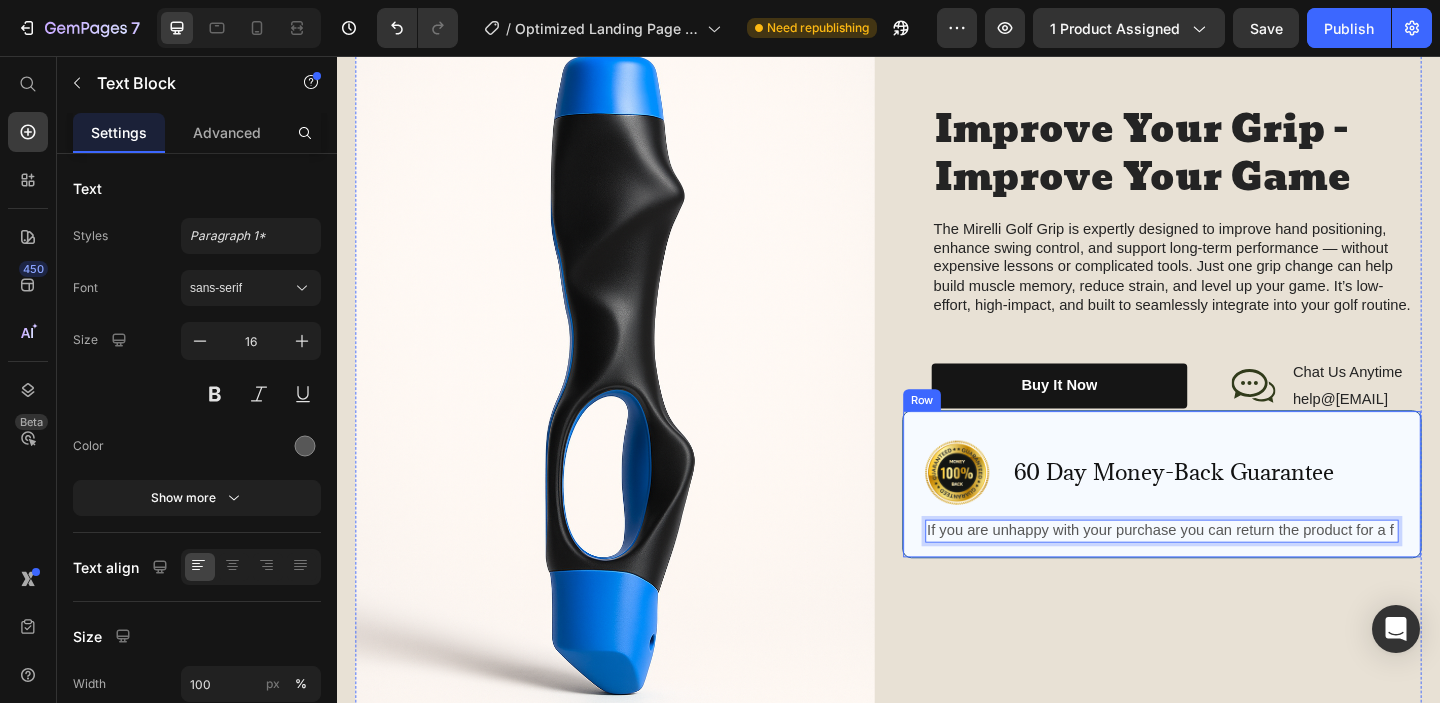 scroll, scrollTop: 1346, scrollLeft: 0, axis: vertical 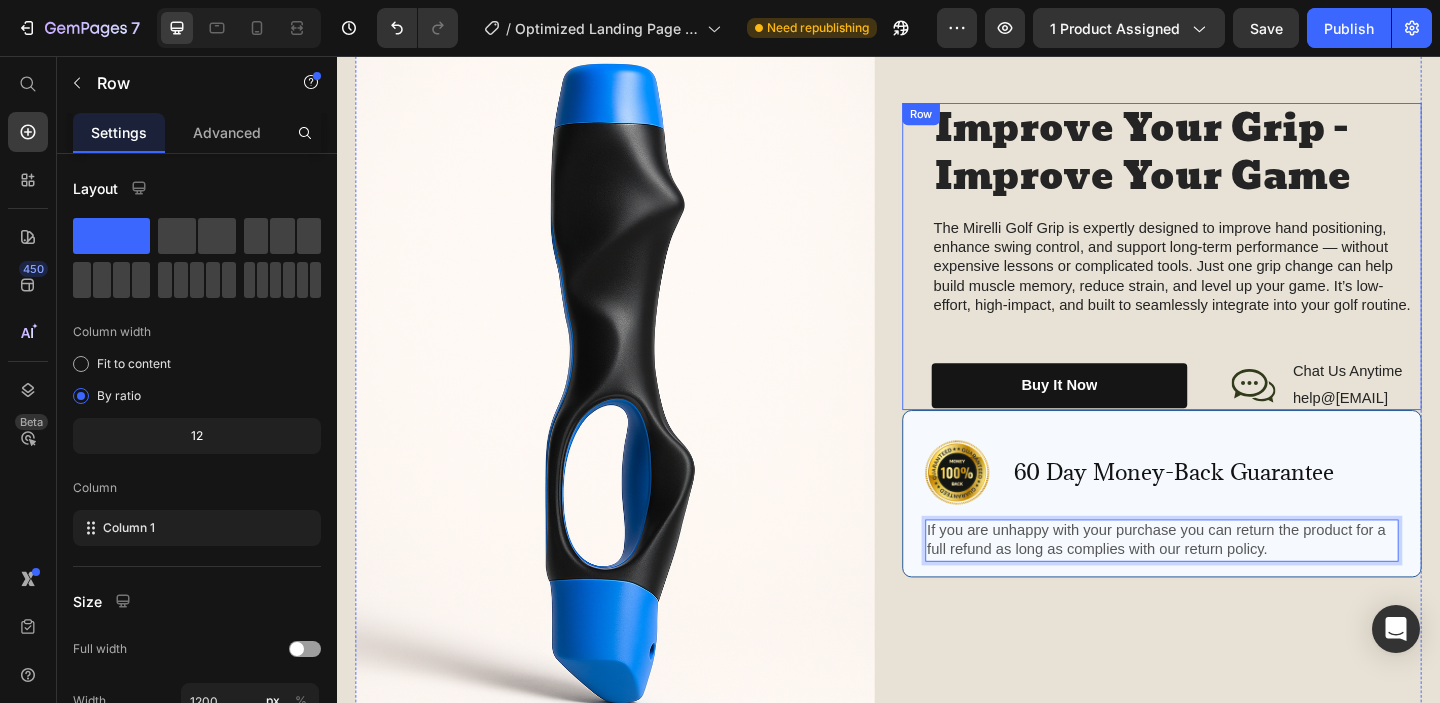click on "Improve Your Grip - Improve Your Game Heading The Mirelli Golf Grip is expertly designed to improve hand positioning, enhance swing control, and support long-term performance — without expensive lessons or complicated tools. Just one grip change can help build muscle memory, reduce strain, and level up your game. It’s low-effort, high-impact, and built to seamlessly integrate into your golf routine. Text Block buy it now Button
Icon Chat Us Anytime Text Block help@trynurvani.co Text Block Row Row Row" at bounding box center [1234, 274] 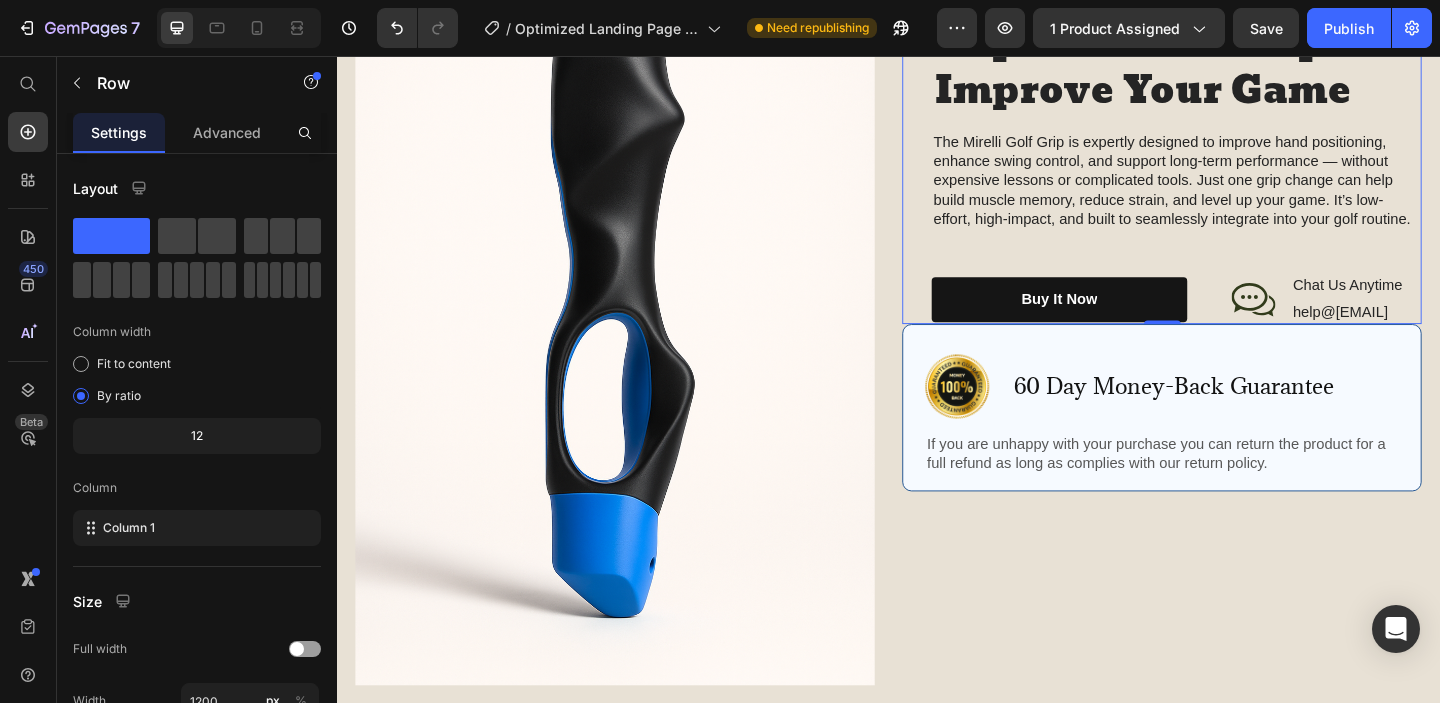 scroll, scrollTop: 1446, scrollLeft: 0, axis: vertical 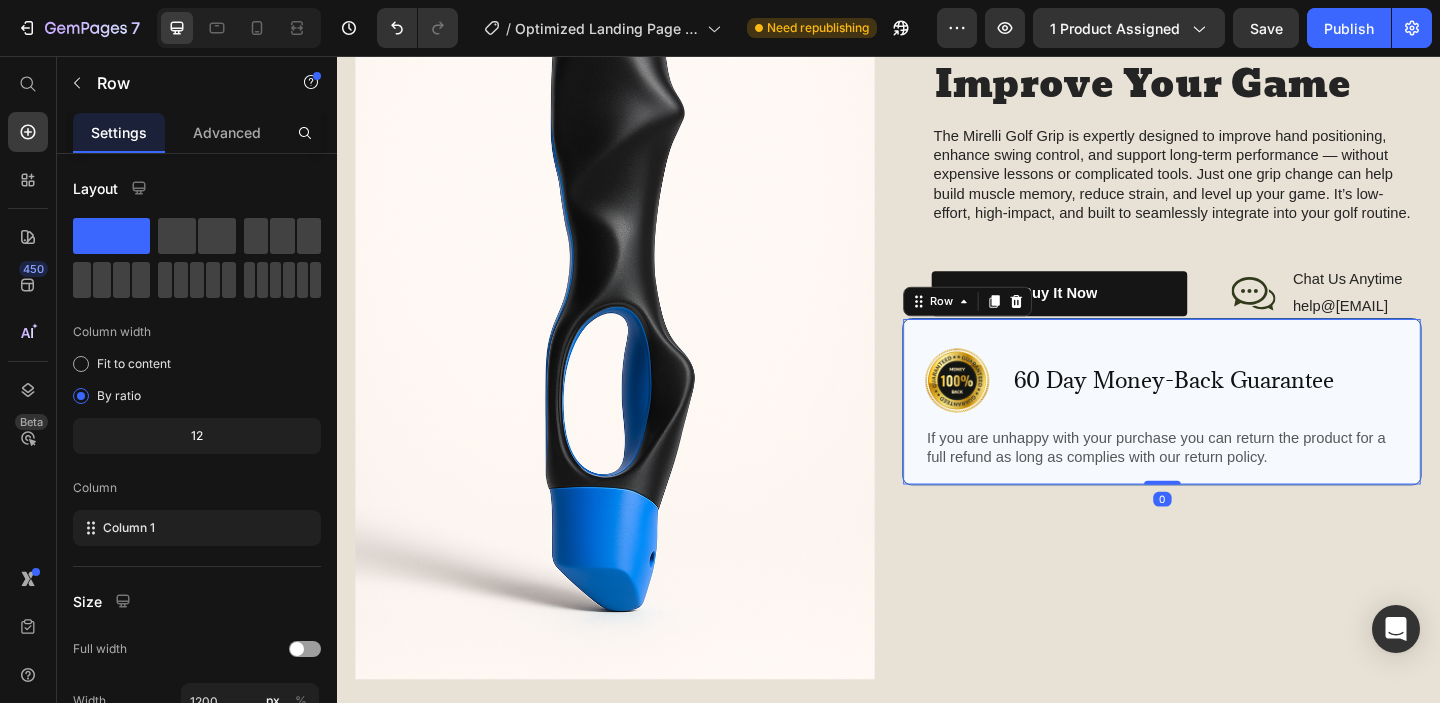 click on "Image  60 Day Money-Back Guarantee Text Block Row If you are unhappy with your purchase you can return the product for a full refund as long as complies with our return policy. Text Block Row   0" at bounding box center (1234, 432) 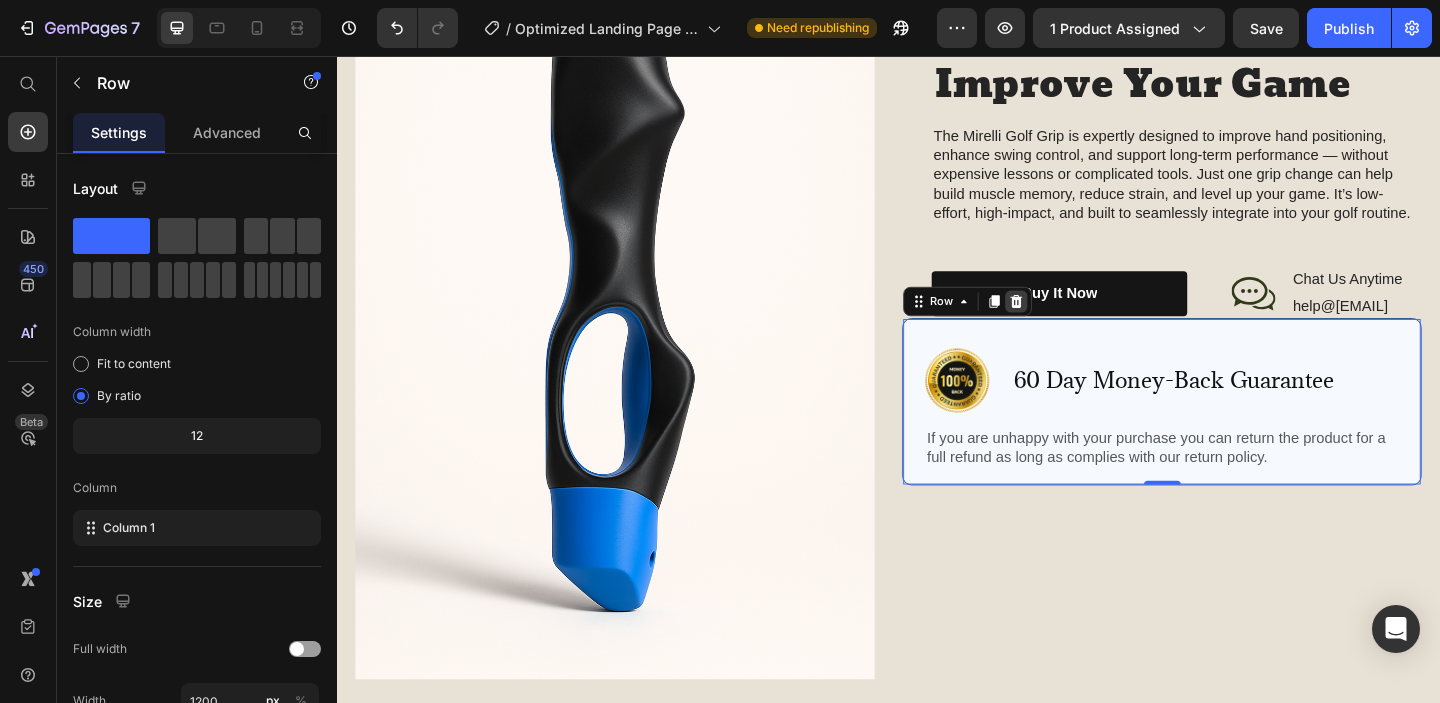 click 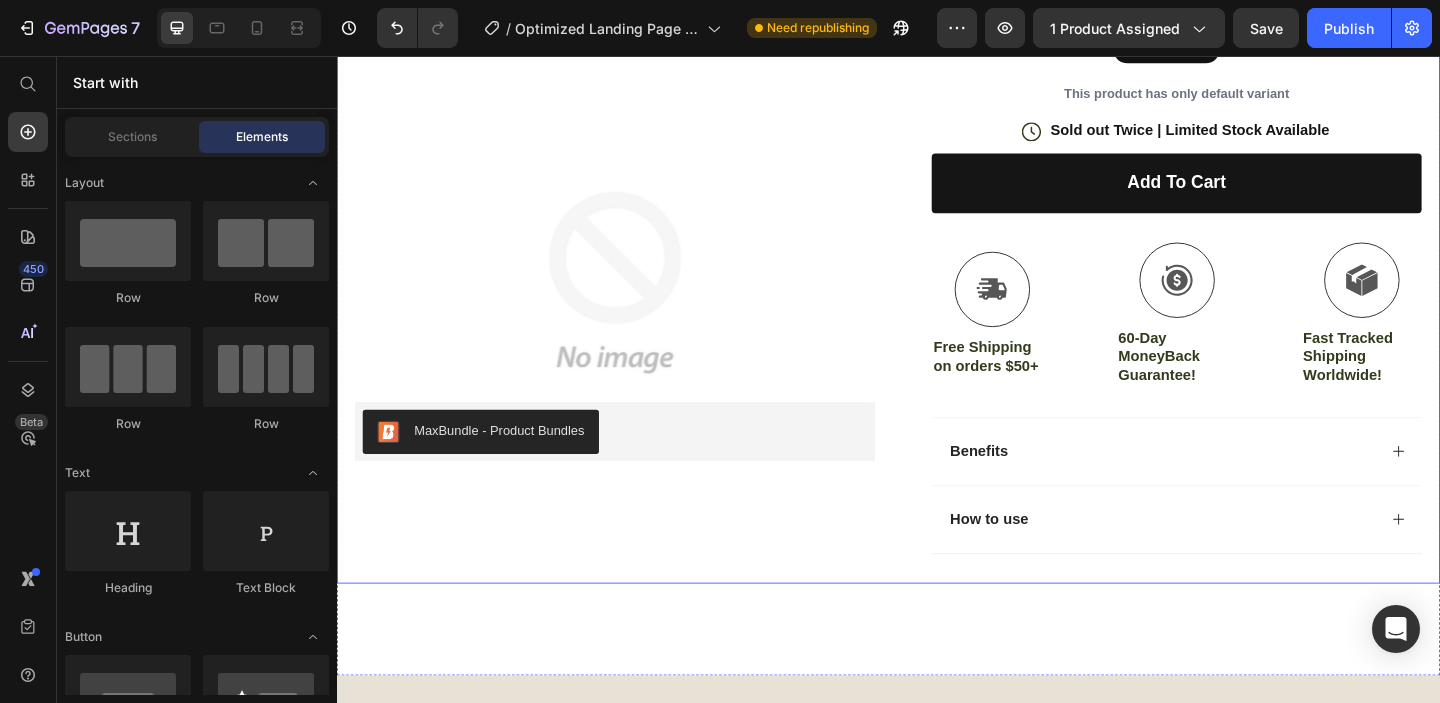 scroll, scrollTop: 0, scrollLeft: 0, axis: both 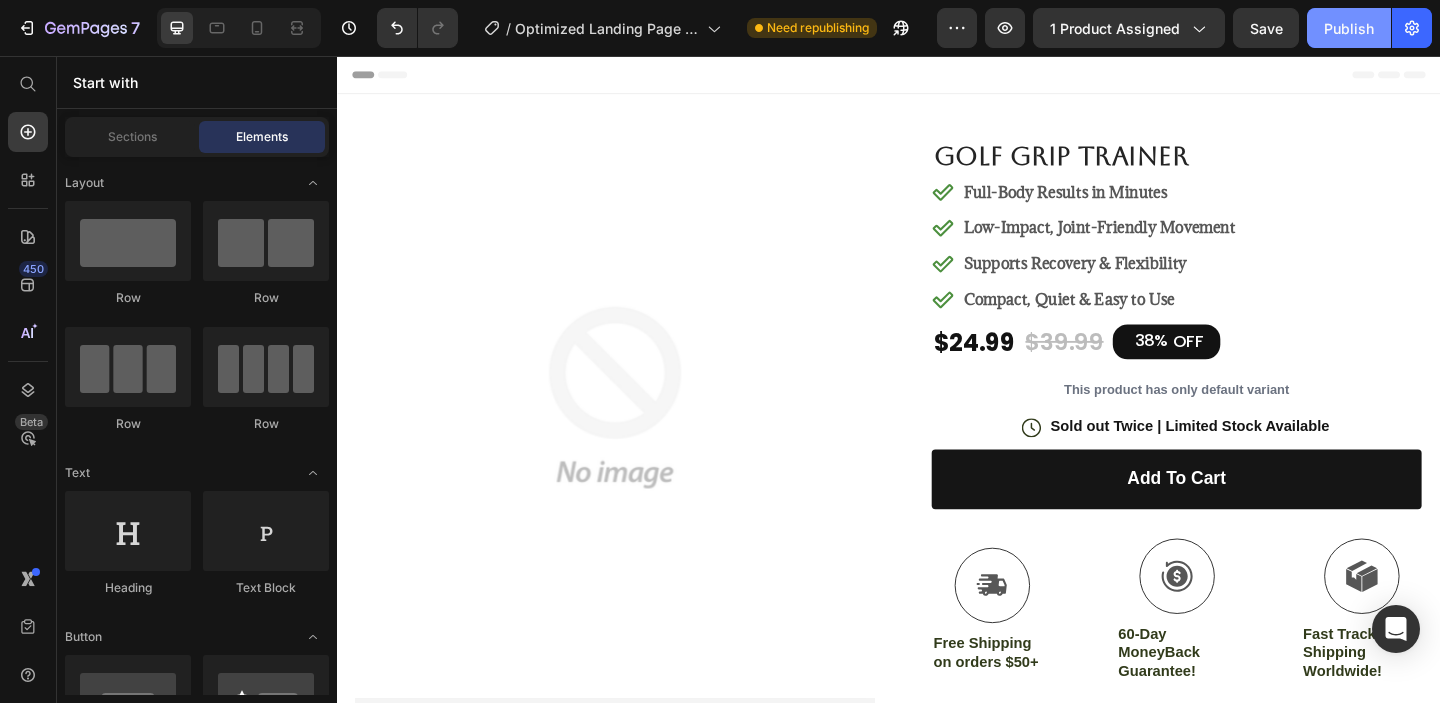 click on "Publish" at bounding box center (1349, 28) 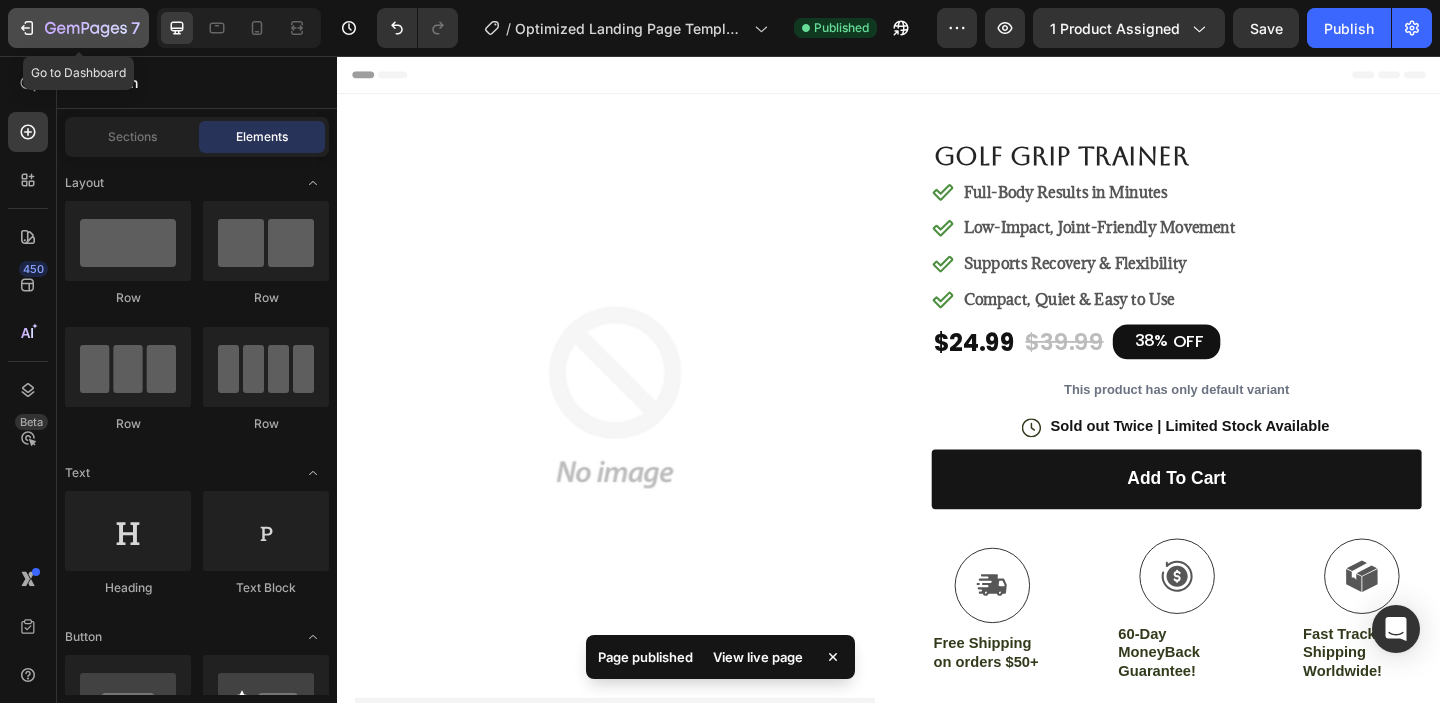 click 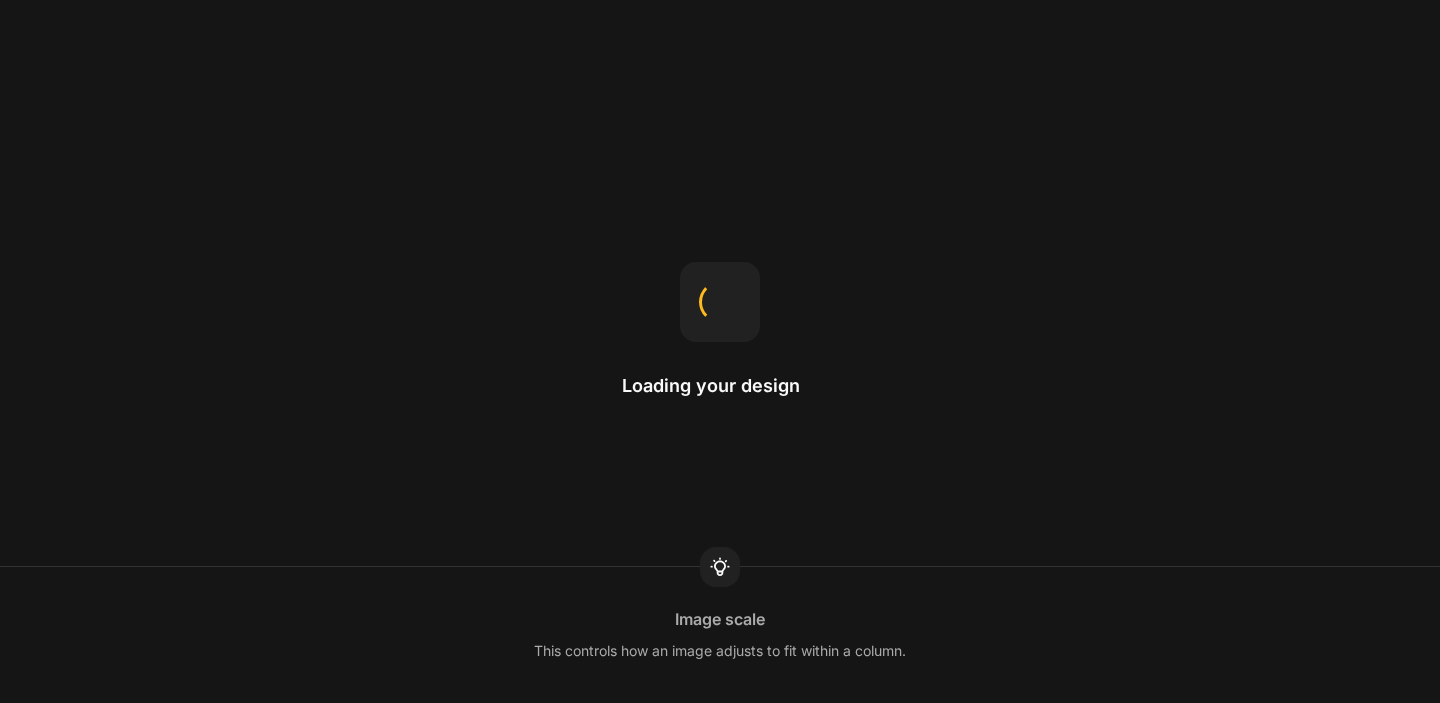 scroll, scrollTop: 0, scrollLeft: 0, axis: both 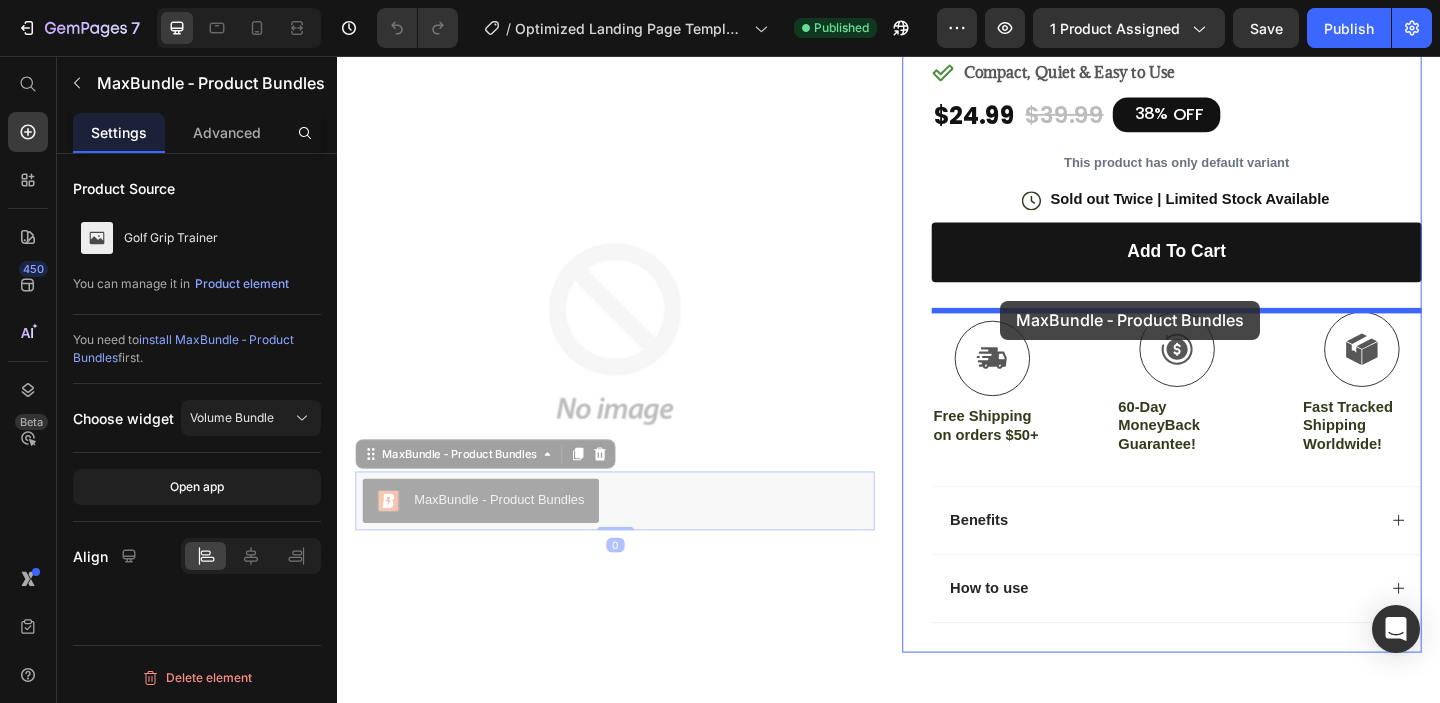 drag, startPoint x: 576, startPoint y: 433, endPoint x: 1058, endPoint y: 322, distance: 494.61603 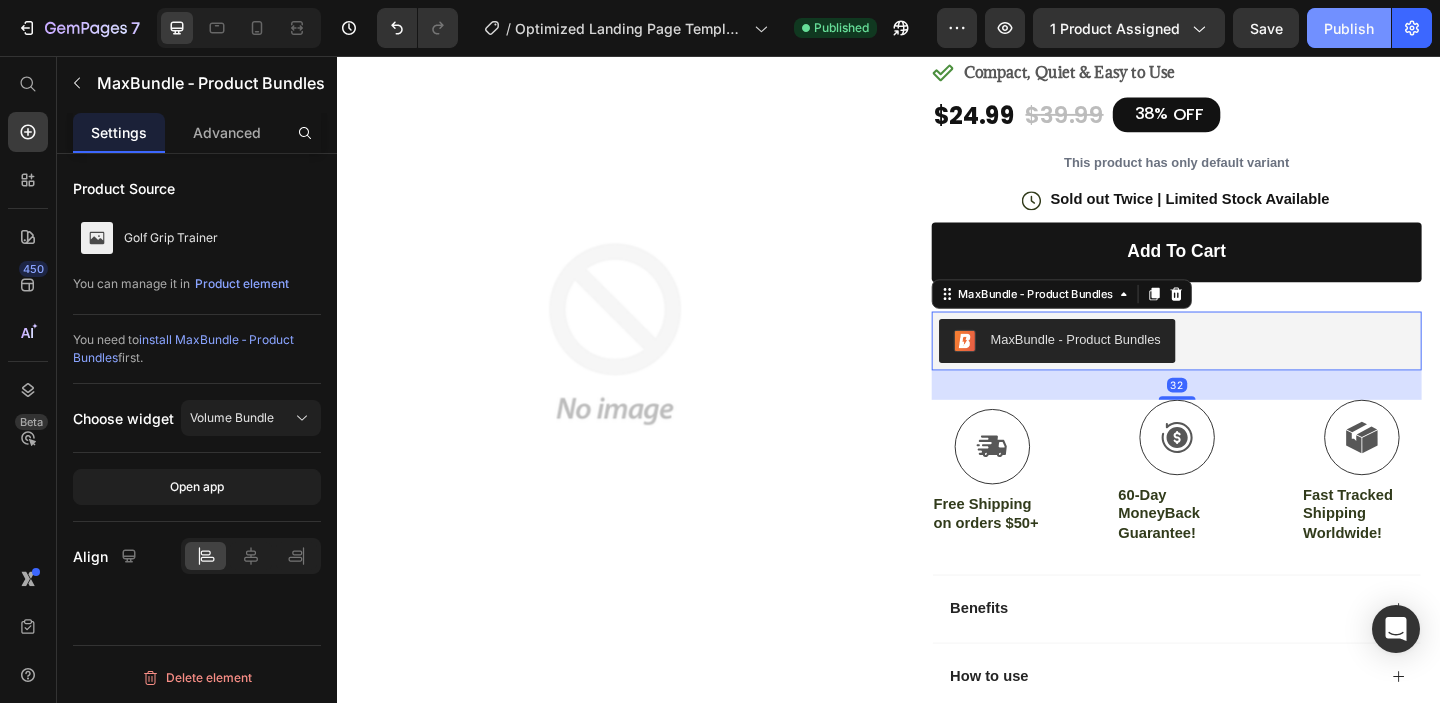 click on "Publish" at bounding box center [1349, 28] 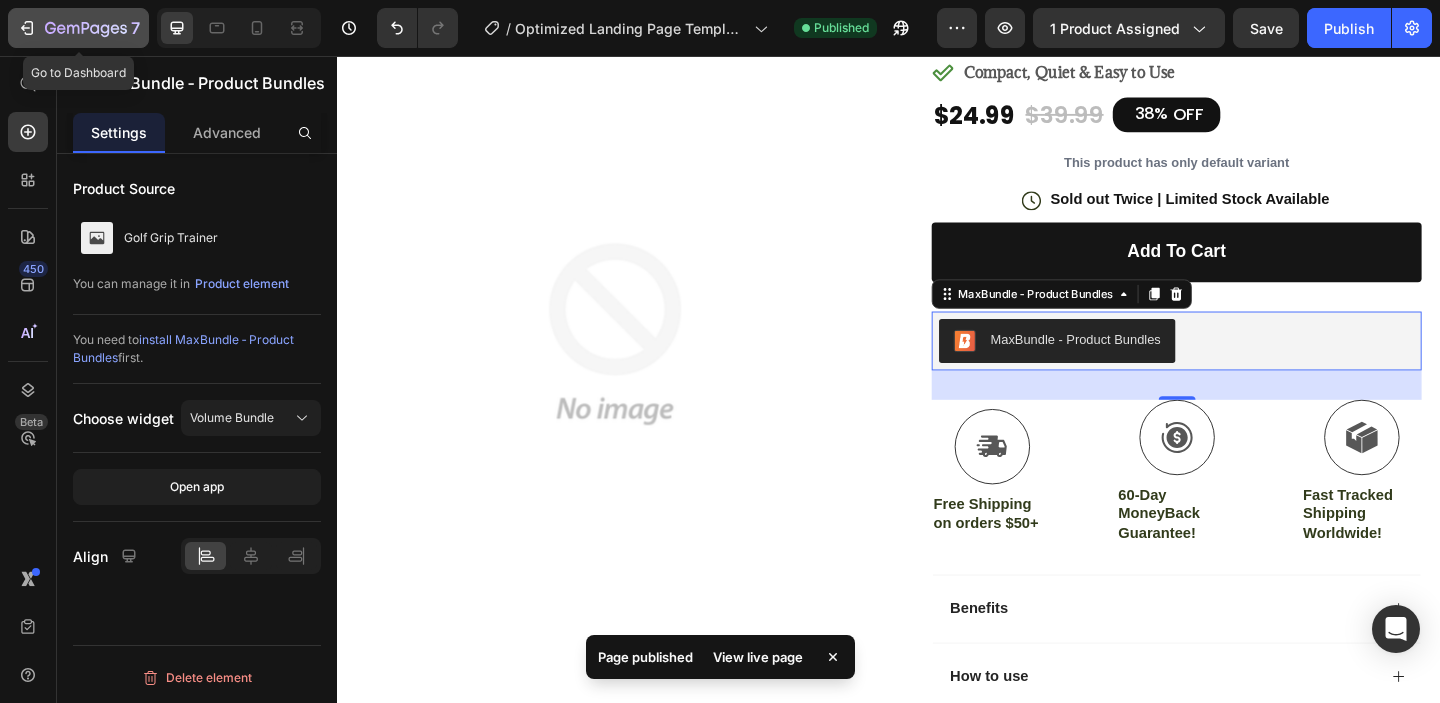 click 